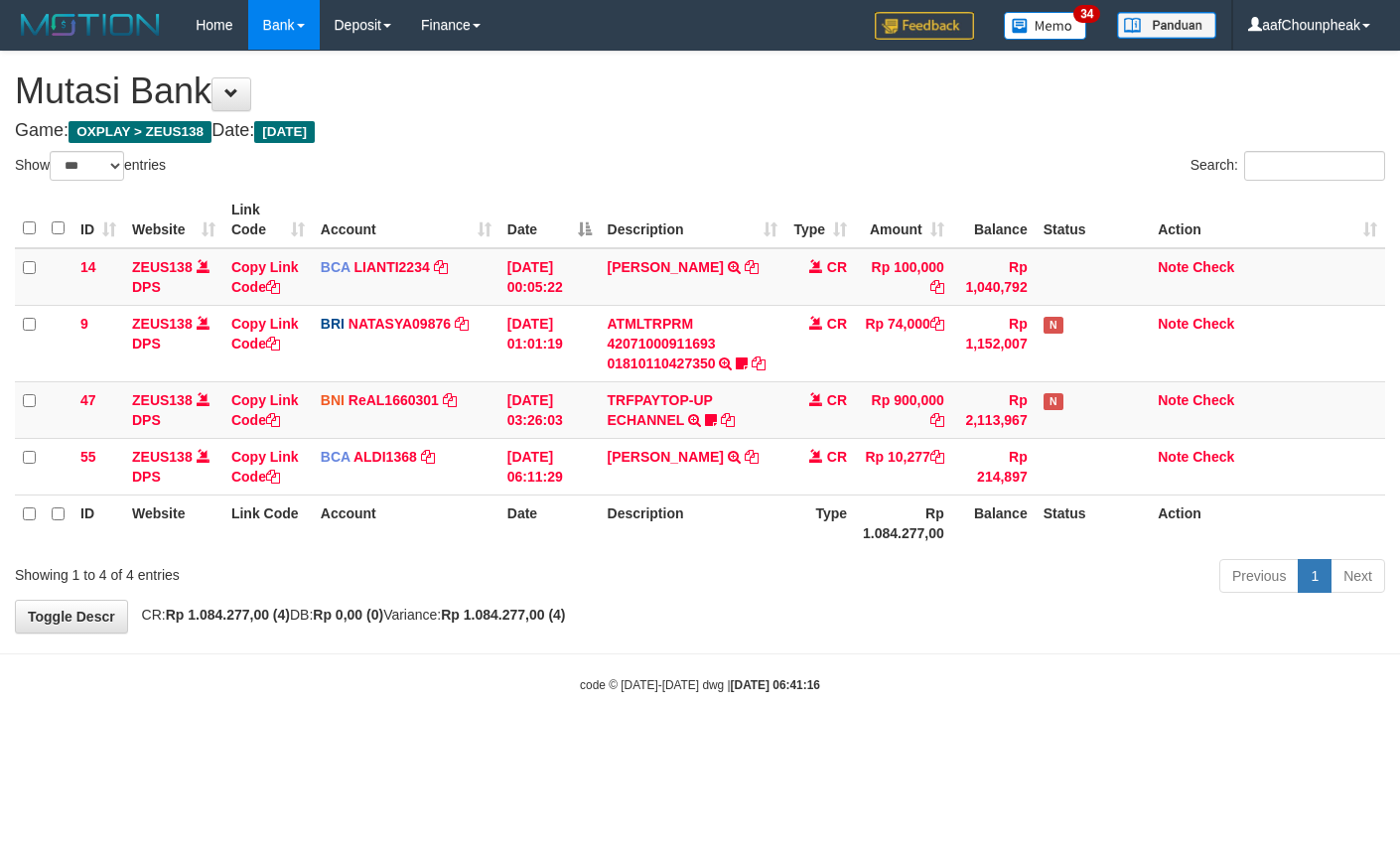 select on "***" 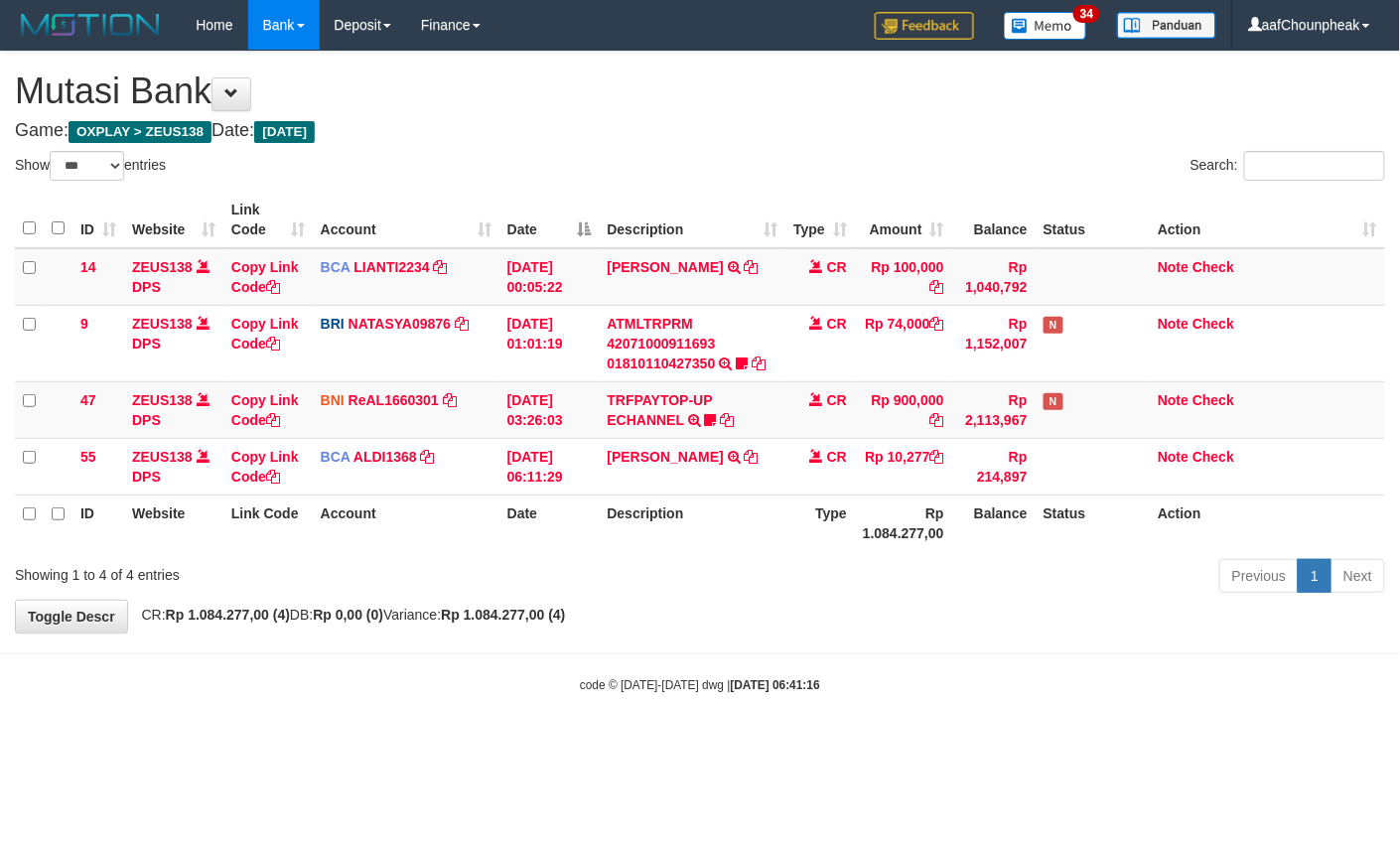 click on "Toggle navigation
Home
Bank
Account List
Mutasi Bank
Search
Note Mutasi
Deposit
DPS List
History
Finance
Financial Data
aafChounpheak
My Profile
Log Out
34" at bounding box center [700, 371] 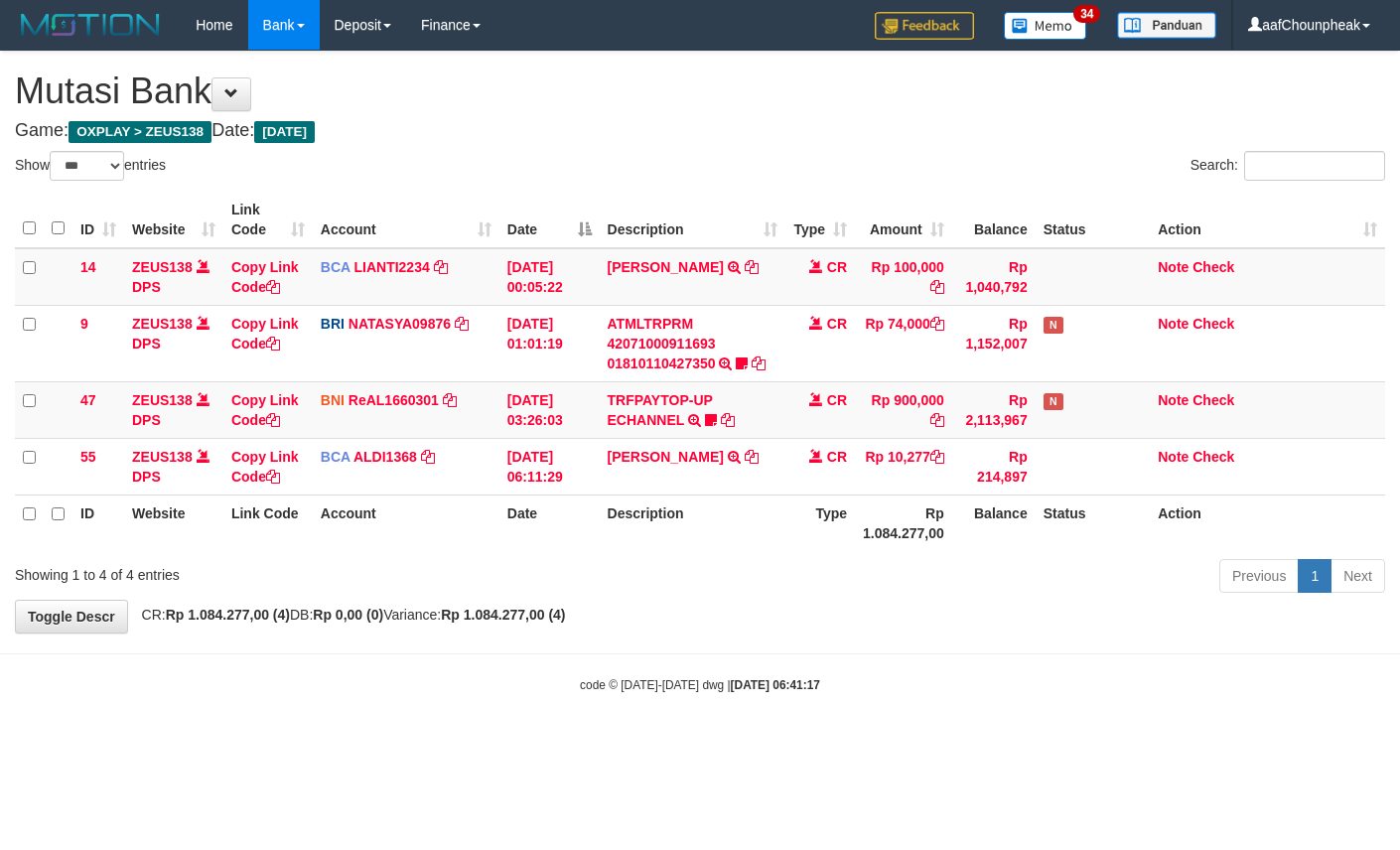 select on "***" 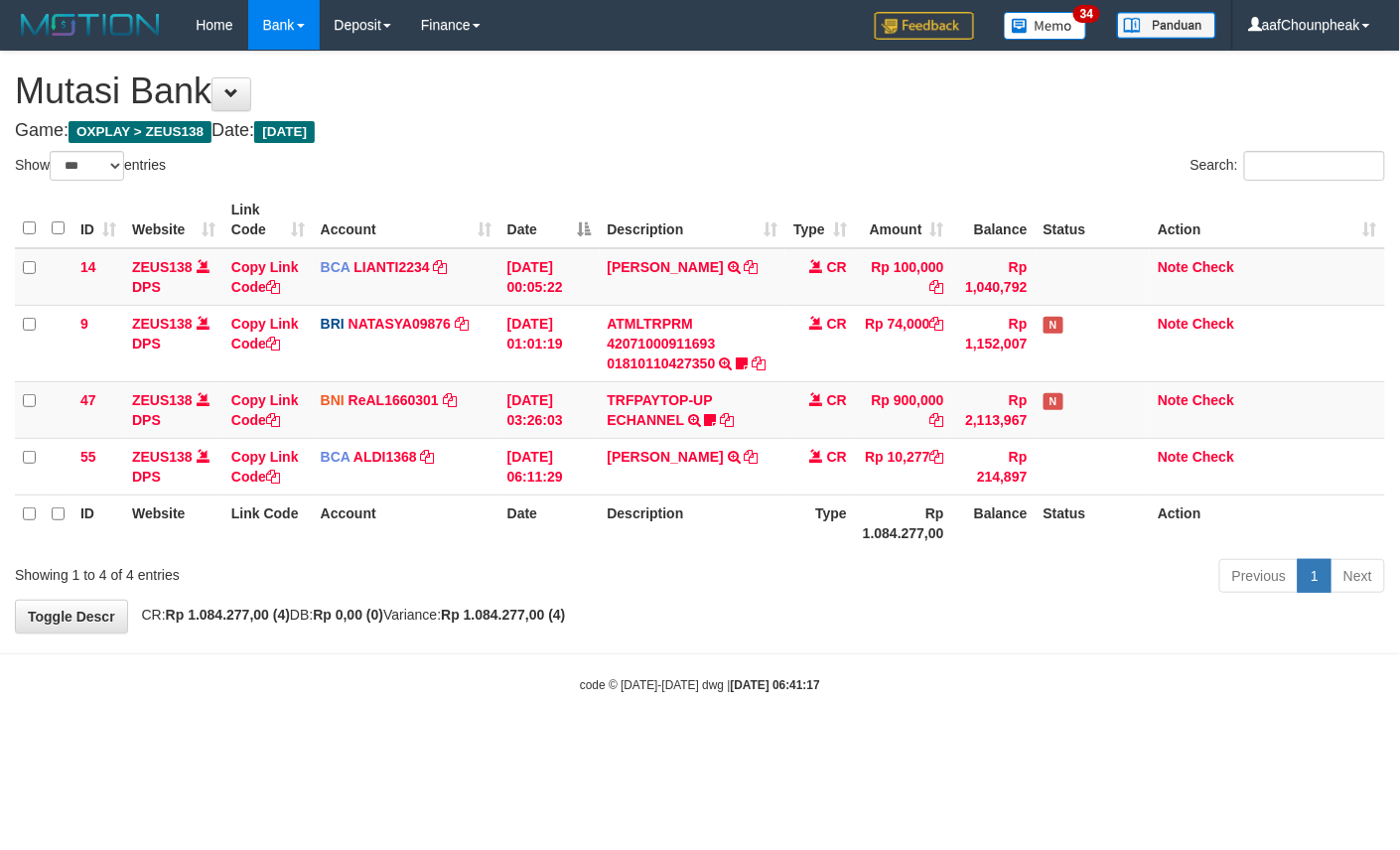 click on "Toggle navigation
Home
Bank
Account List
Mutasi Bank
Search
Note Mutasi
Deposit
DPS List
History
Finance
Financial Data
aafChounpheak
My Profile
Log Out
34" at bounding box center (700, 371) 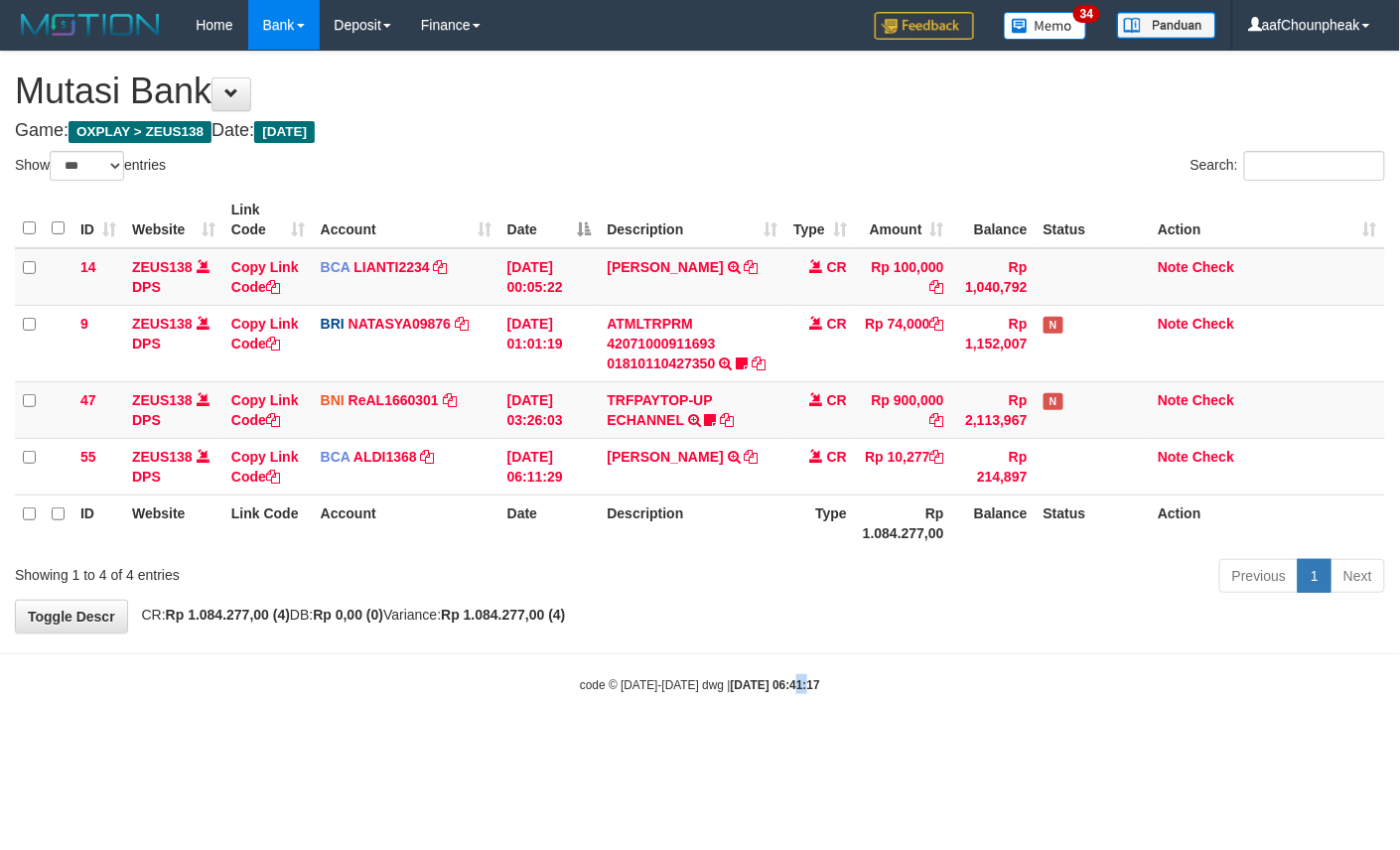 click on "Toggle navigation
Home
Bank
Account List
Mutasi Bank
Search
Note Mutasi
Deposit
DPS List
History
Finance
Financial Data
aafChounpheak
My Profile
Log Out
34" at bounding box center (700, 371) 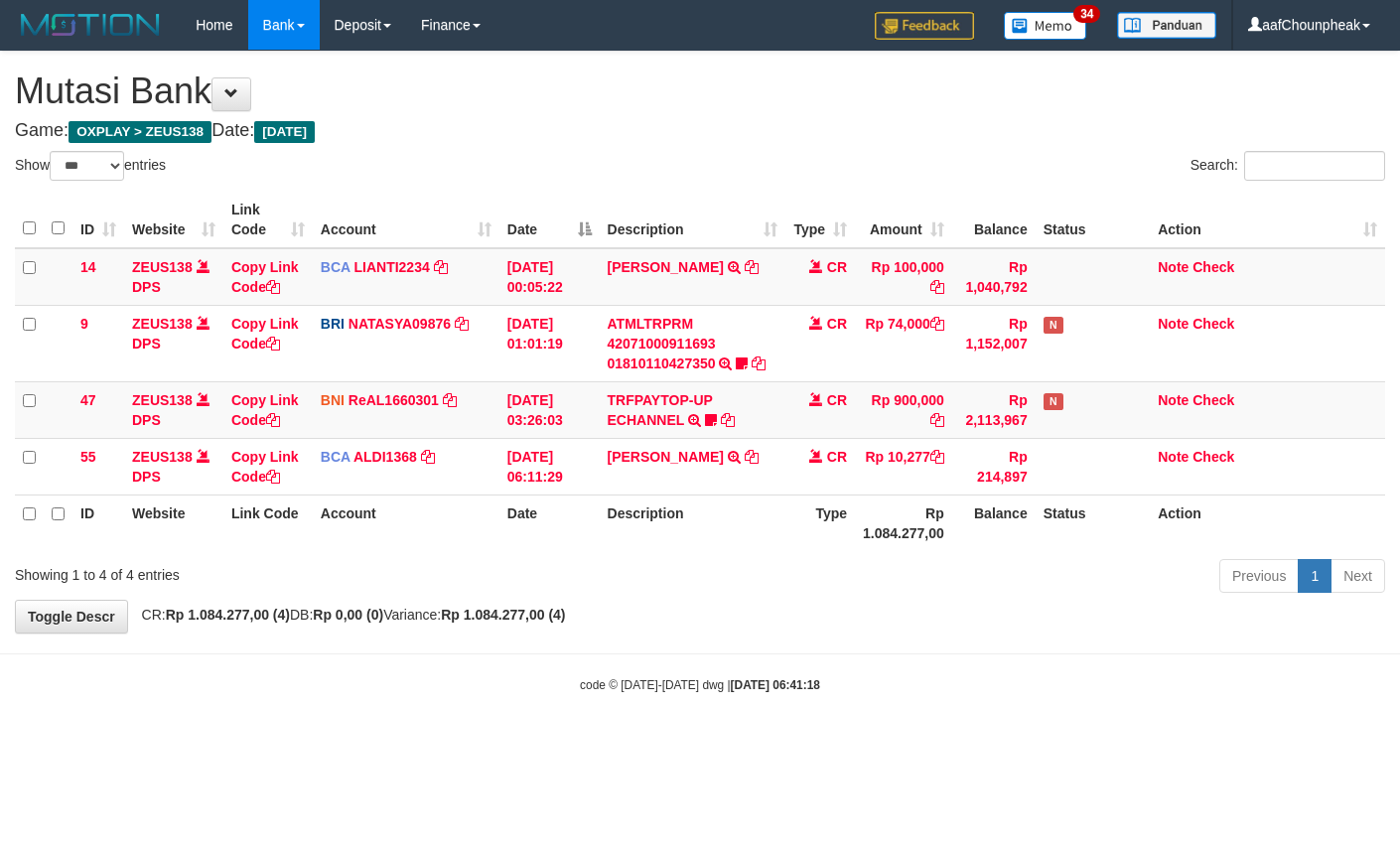 select on "***" 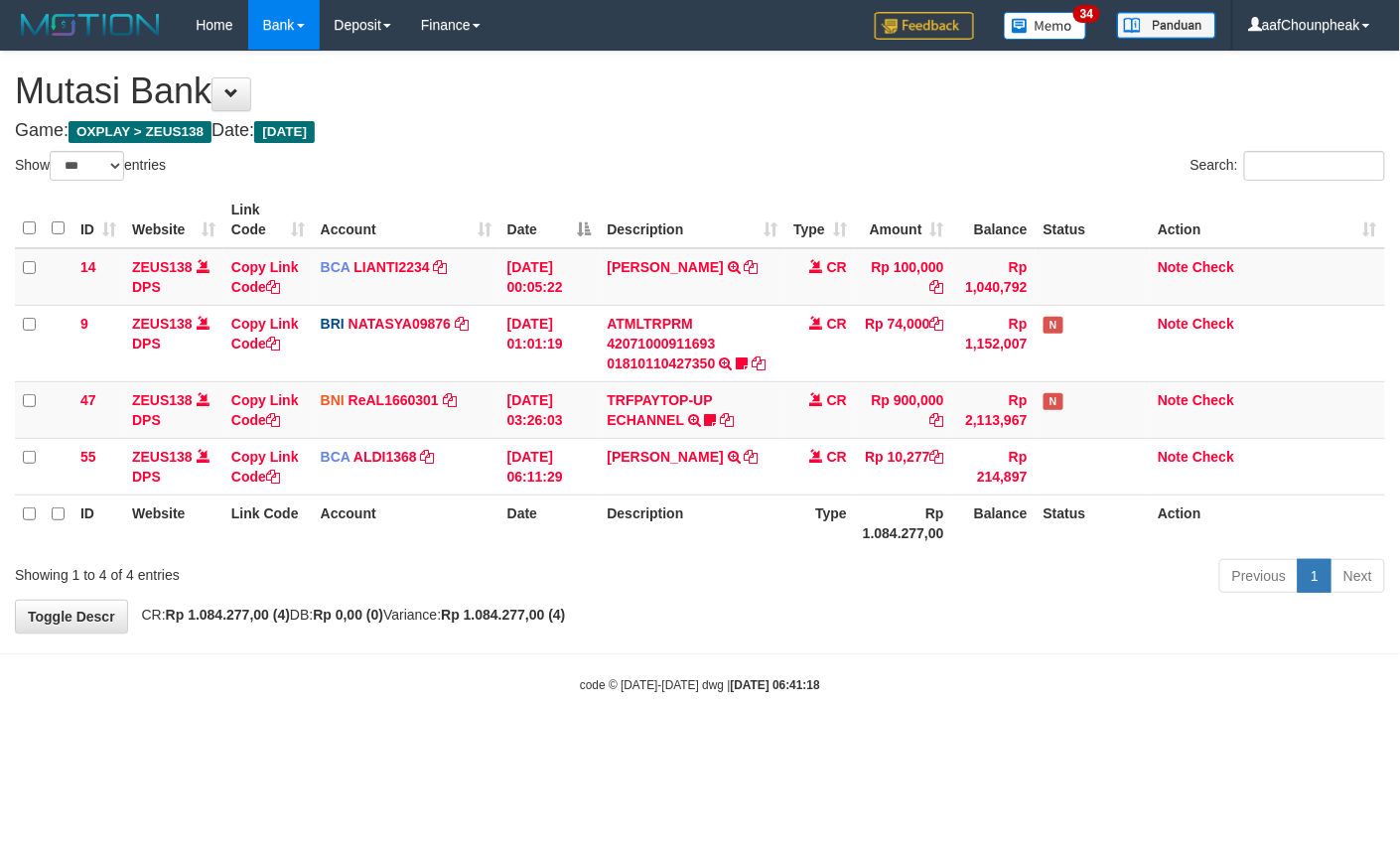 click on "**********" at bounding box center [700, 342] 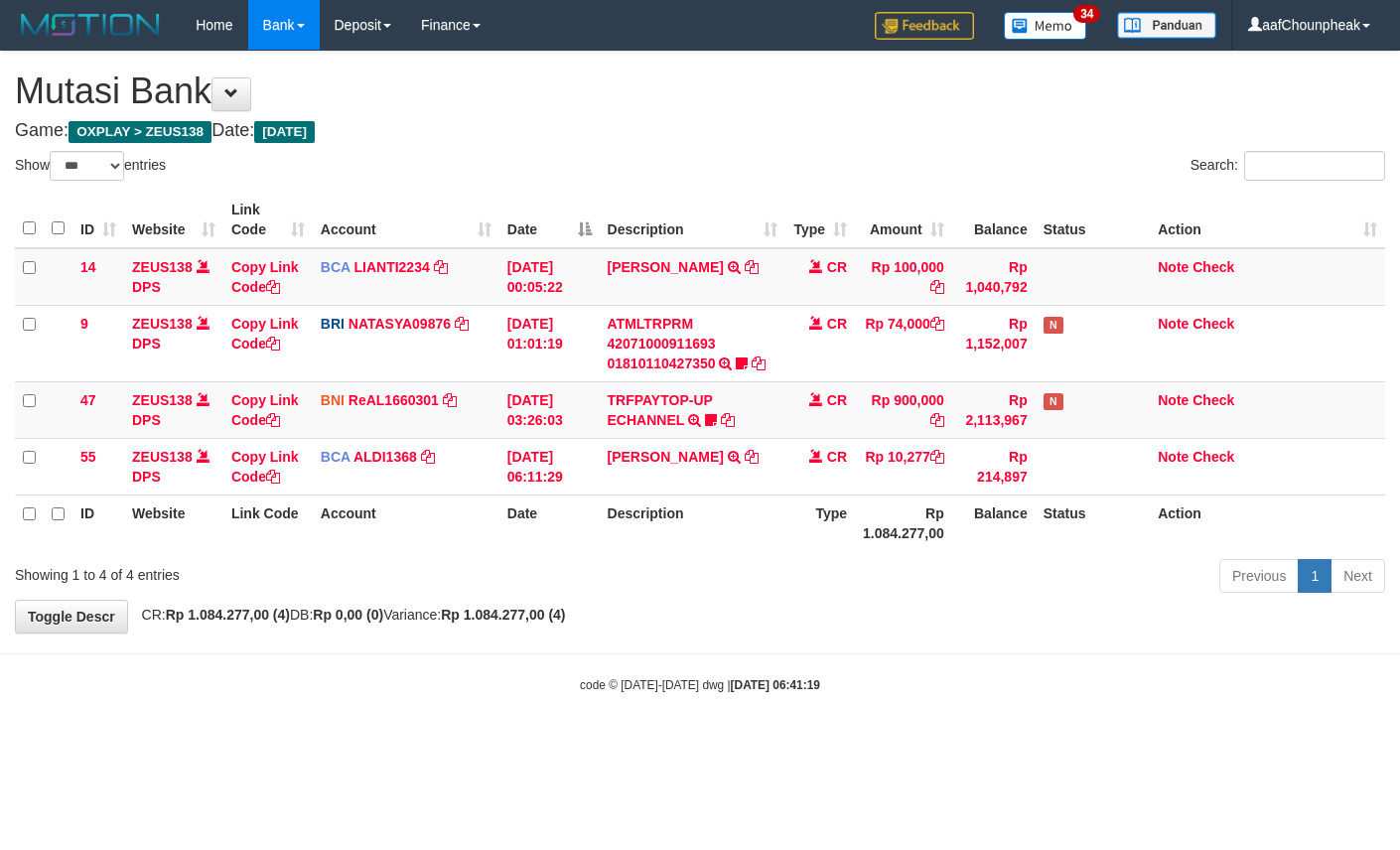select on "***" 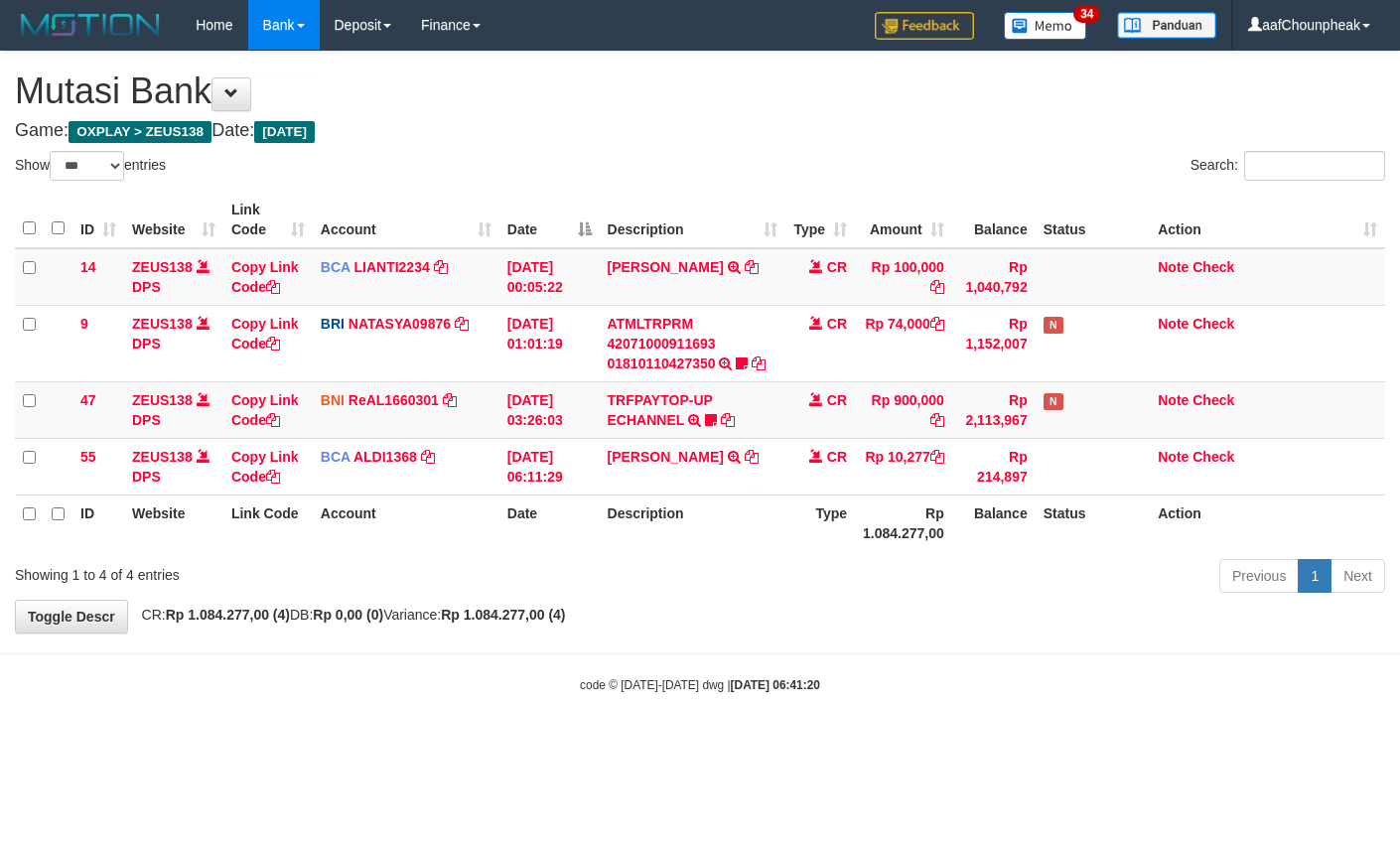 select on "***" 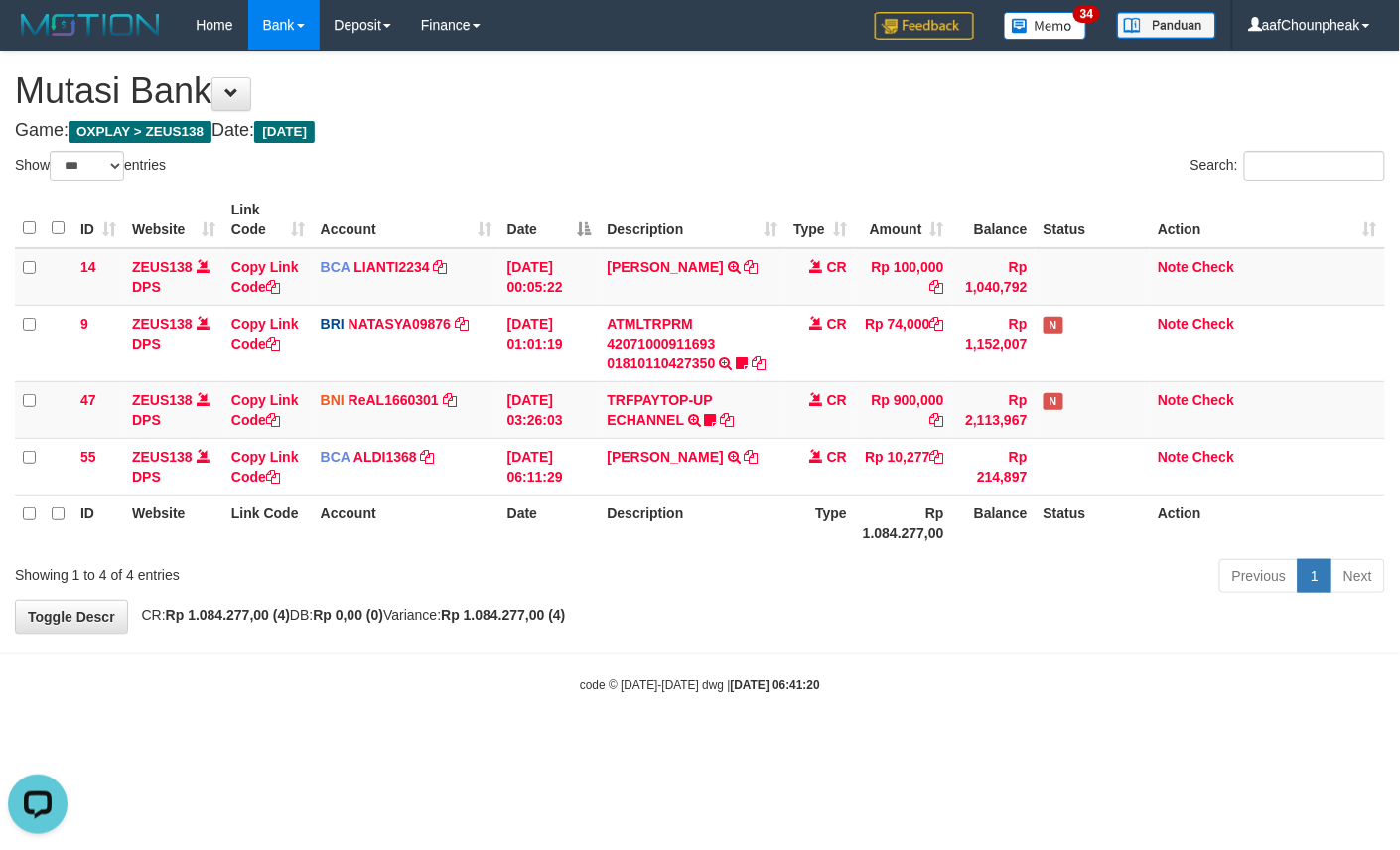 scroll, scrollTop: 0, scrollLeft: 0, axis: both 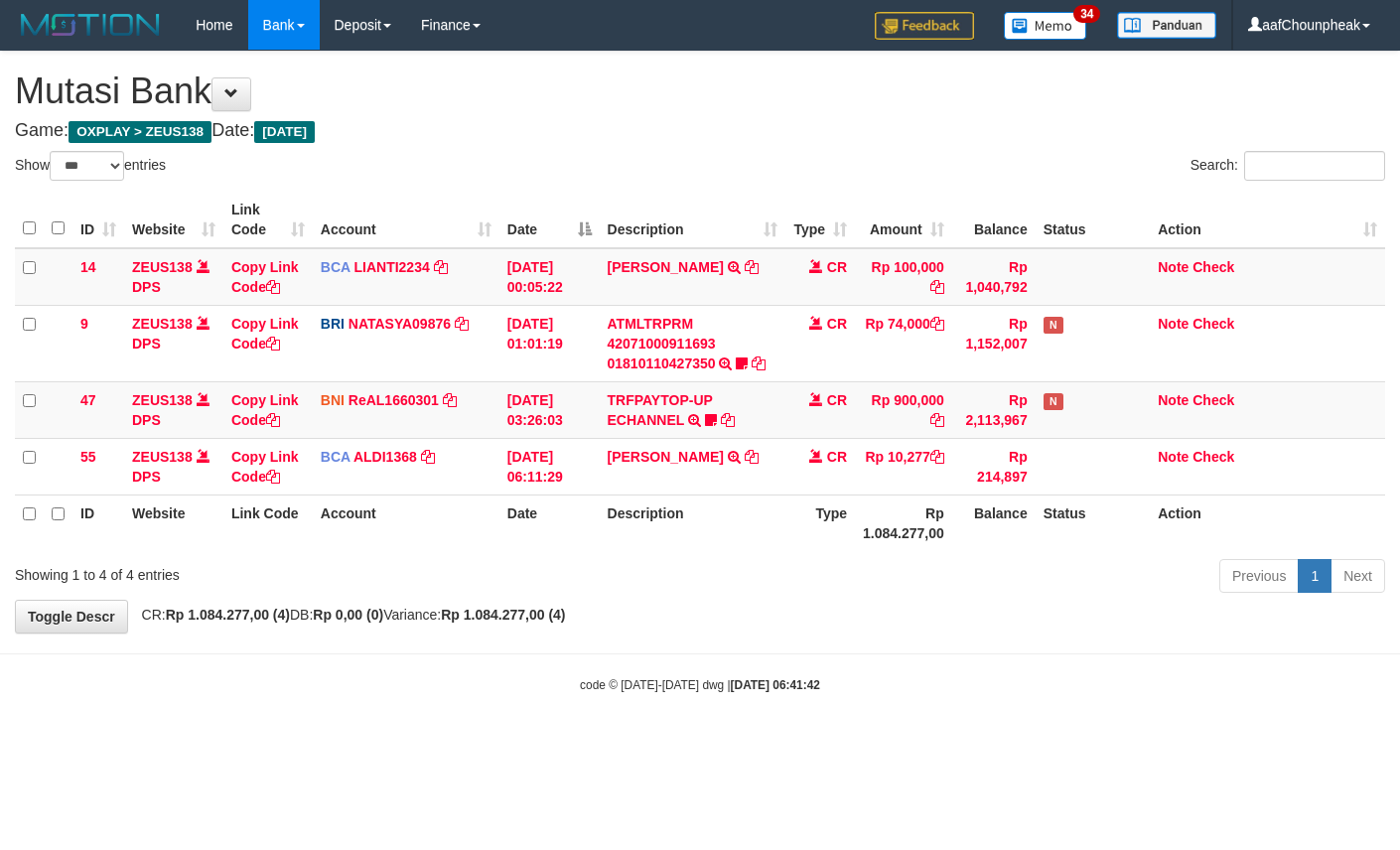 select on "***" 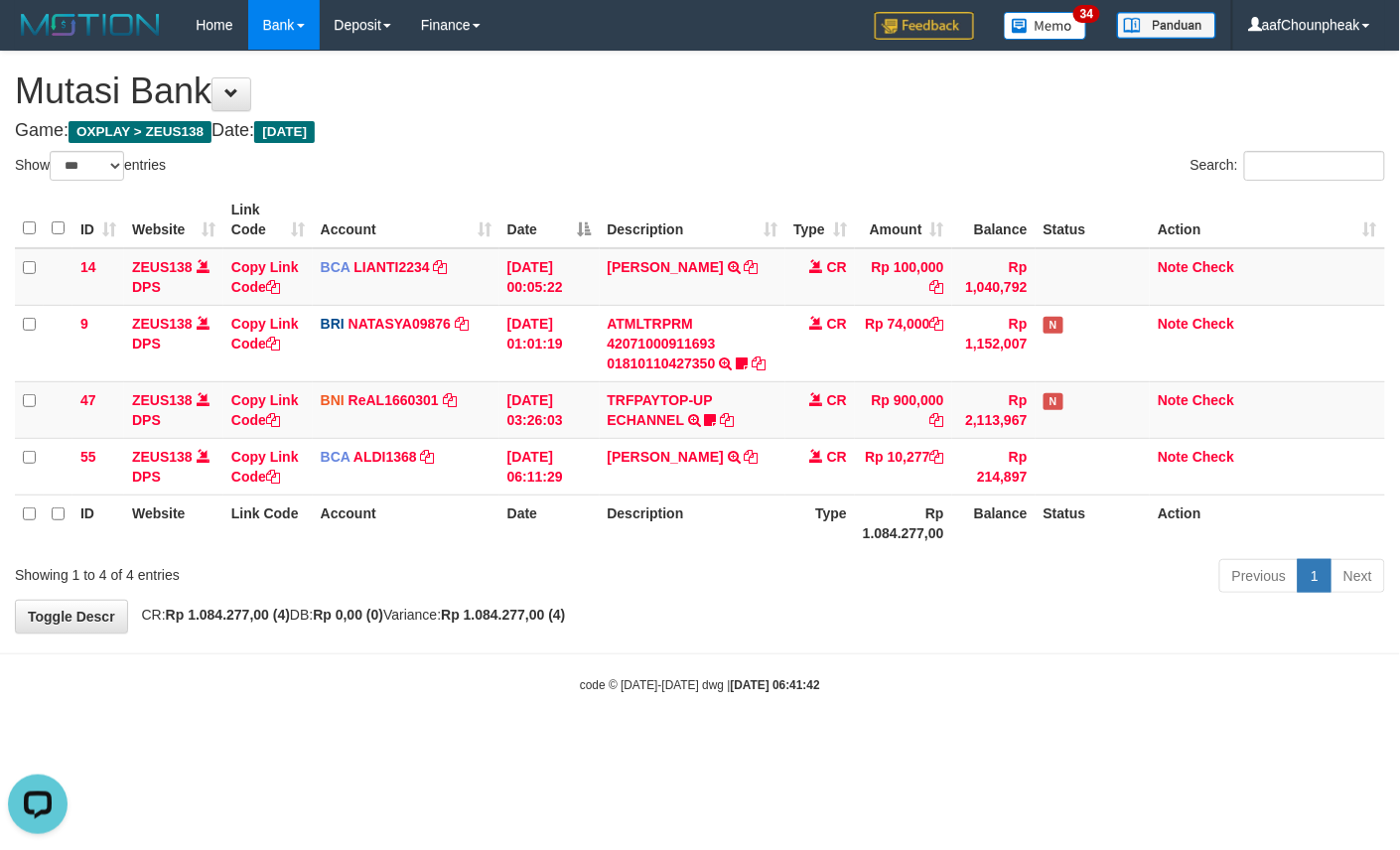 scroll, scrollTop: 0, scrollLeft: 0, axis: both 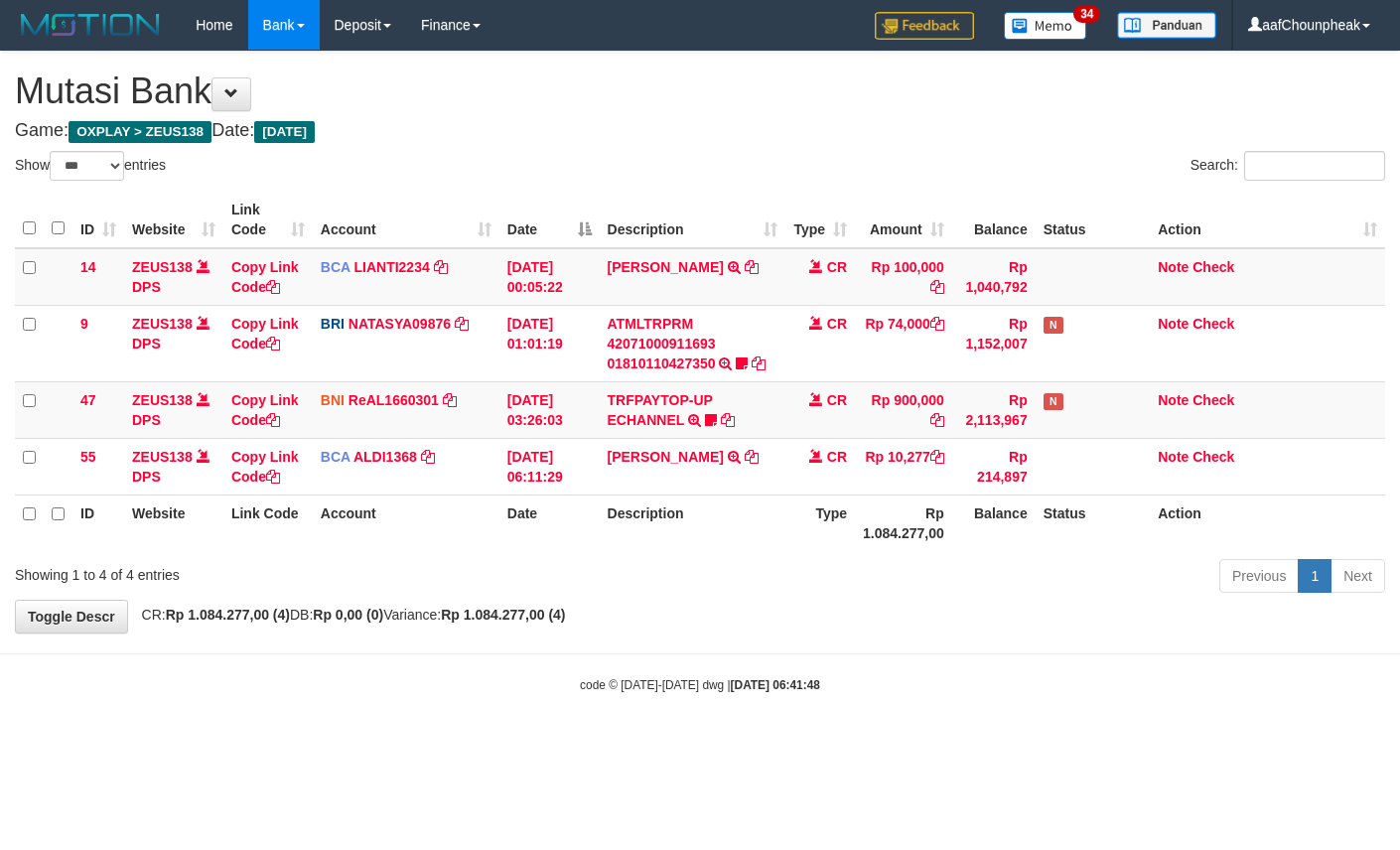 select on "***" 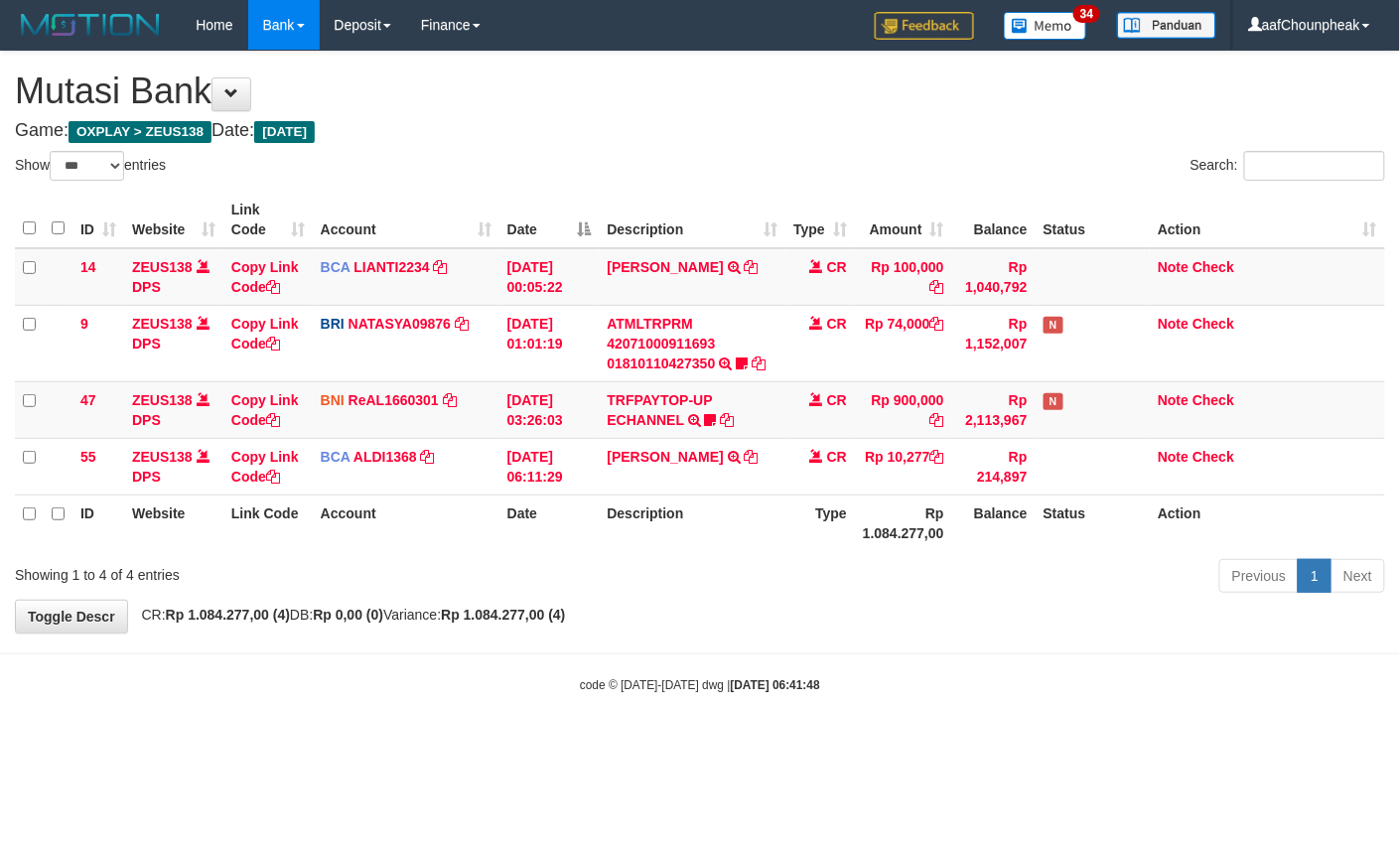 click on "**********" at bounding box center (700, 342) 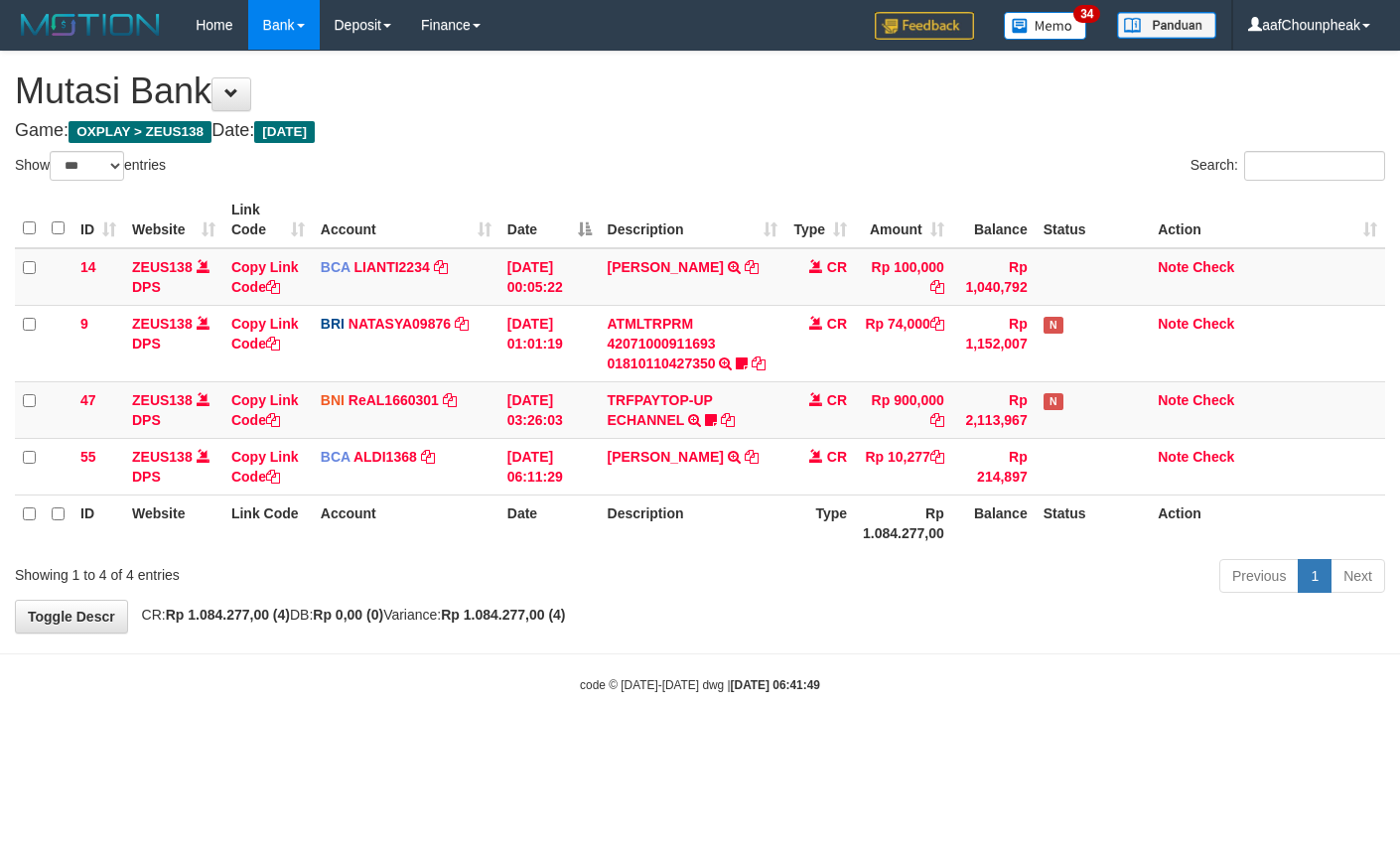 select on "***" 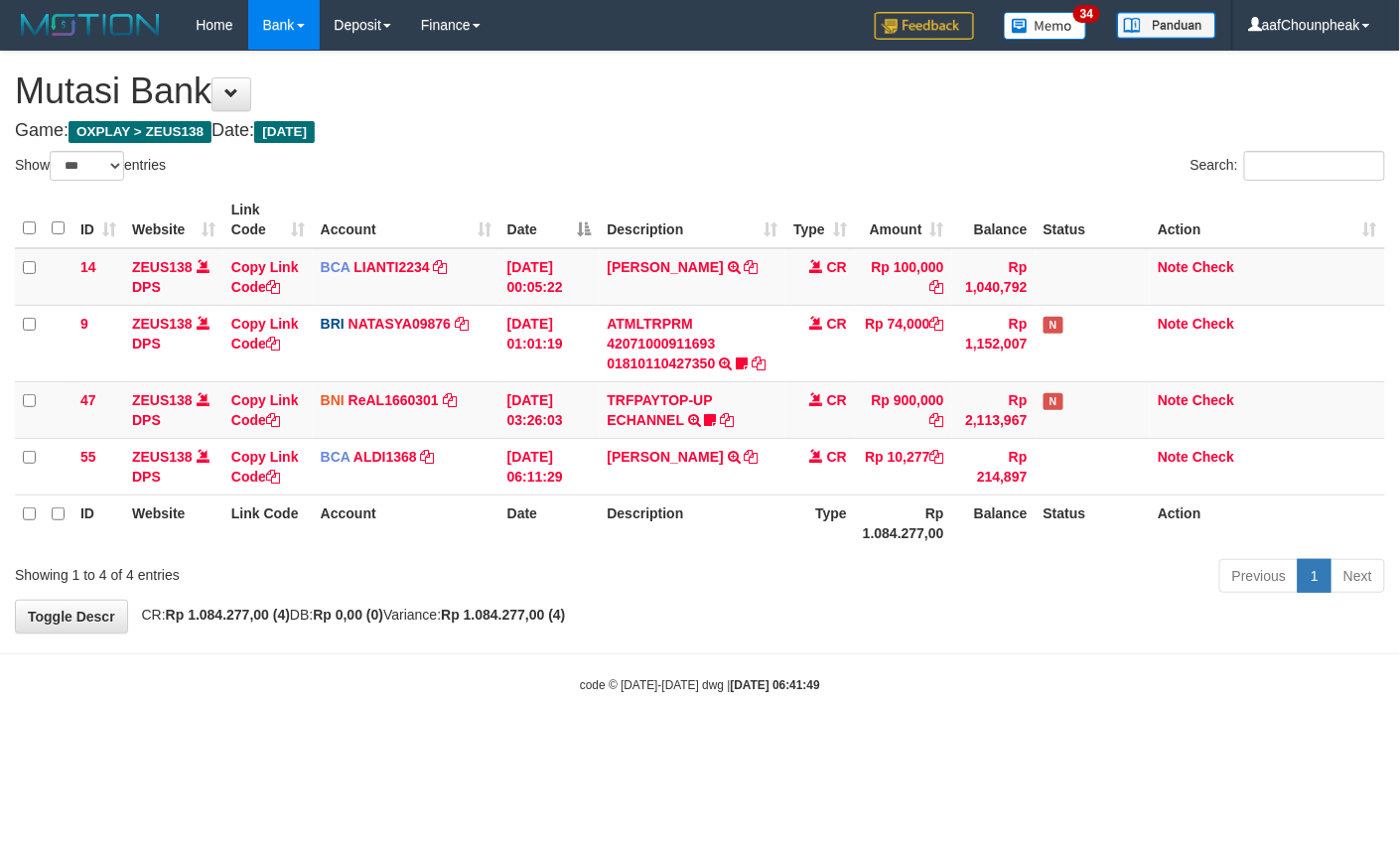 click on "**********" at bounding box center (700, 342) 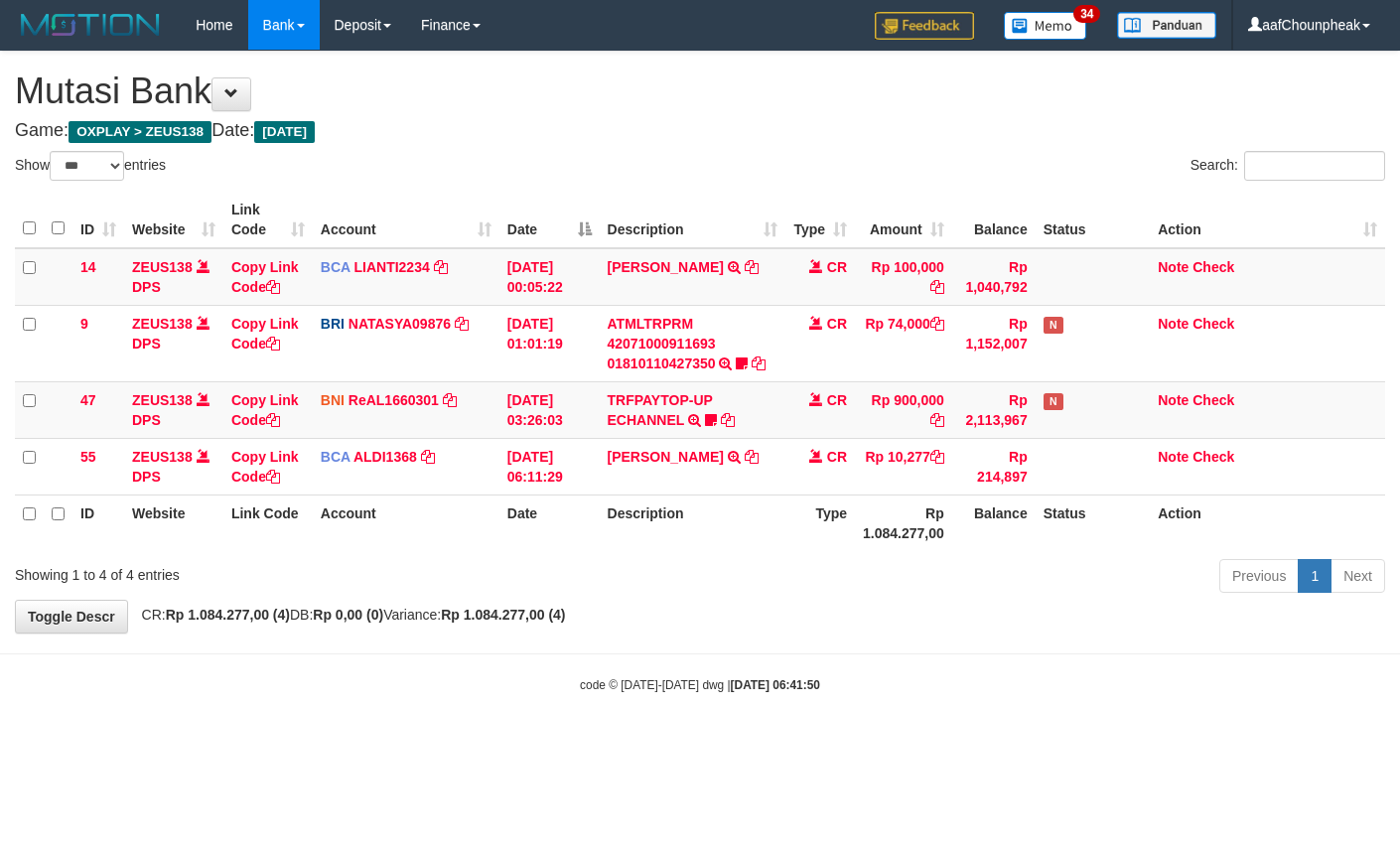 select on "***" 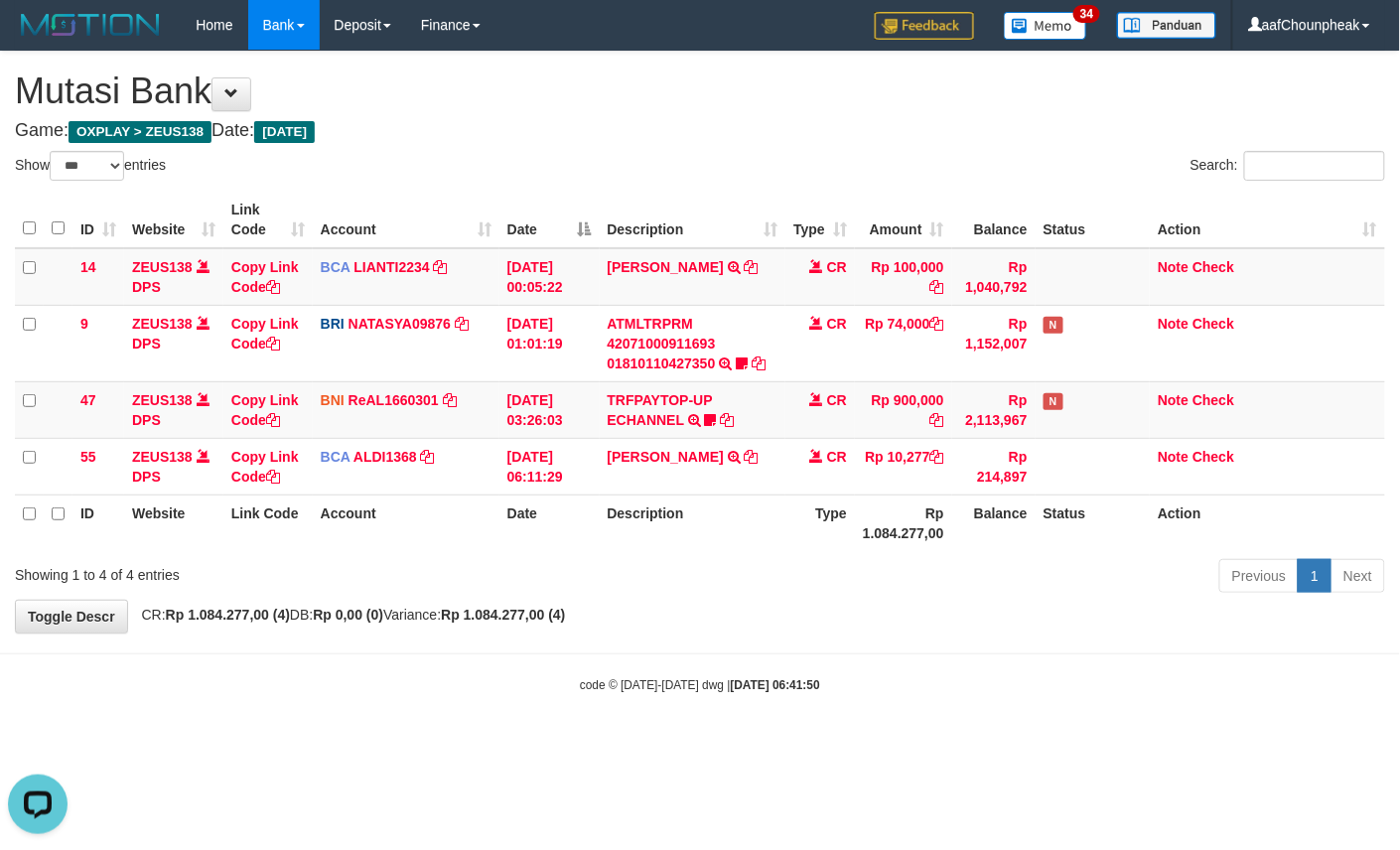 scroll, scrollTop: 0, scrollLeft: 0, axis: both 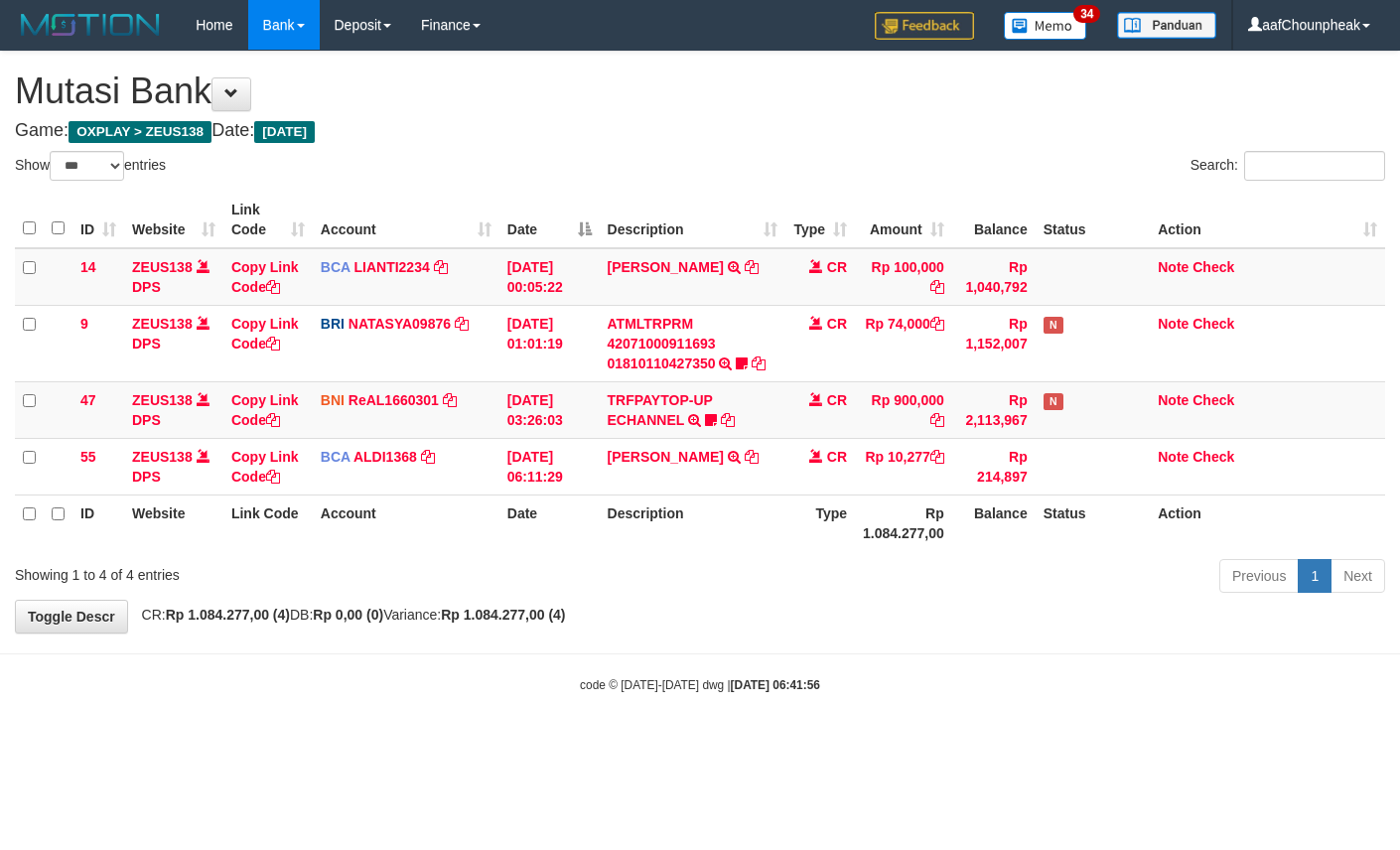 select on "***" 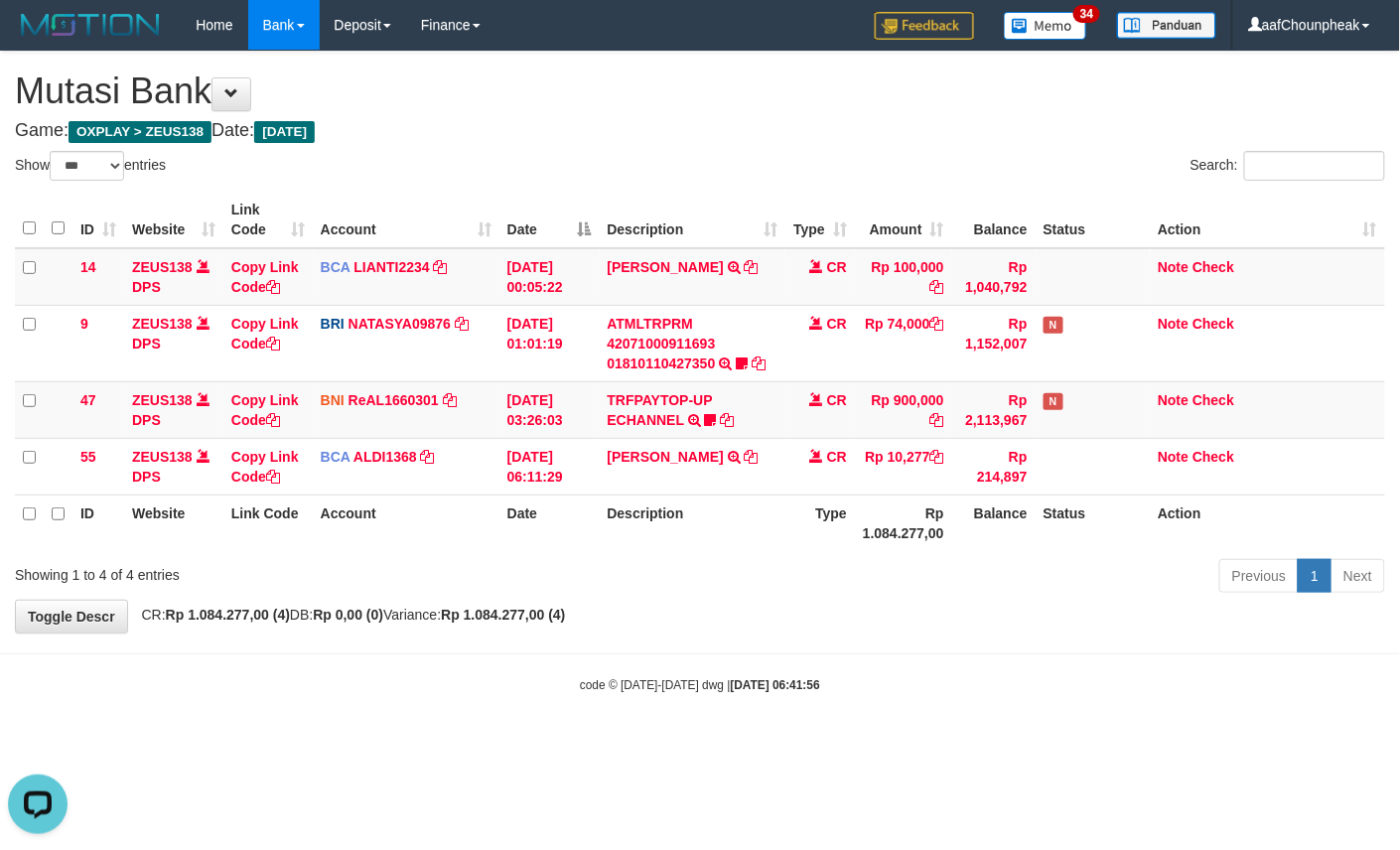 scroll, scrollTop: 0, scrollLeft: 0, axis: both 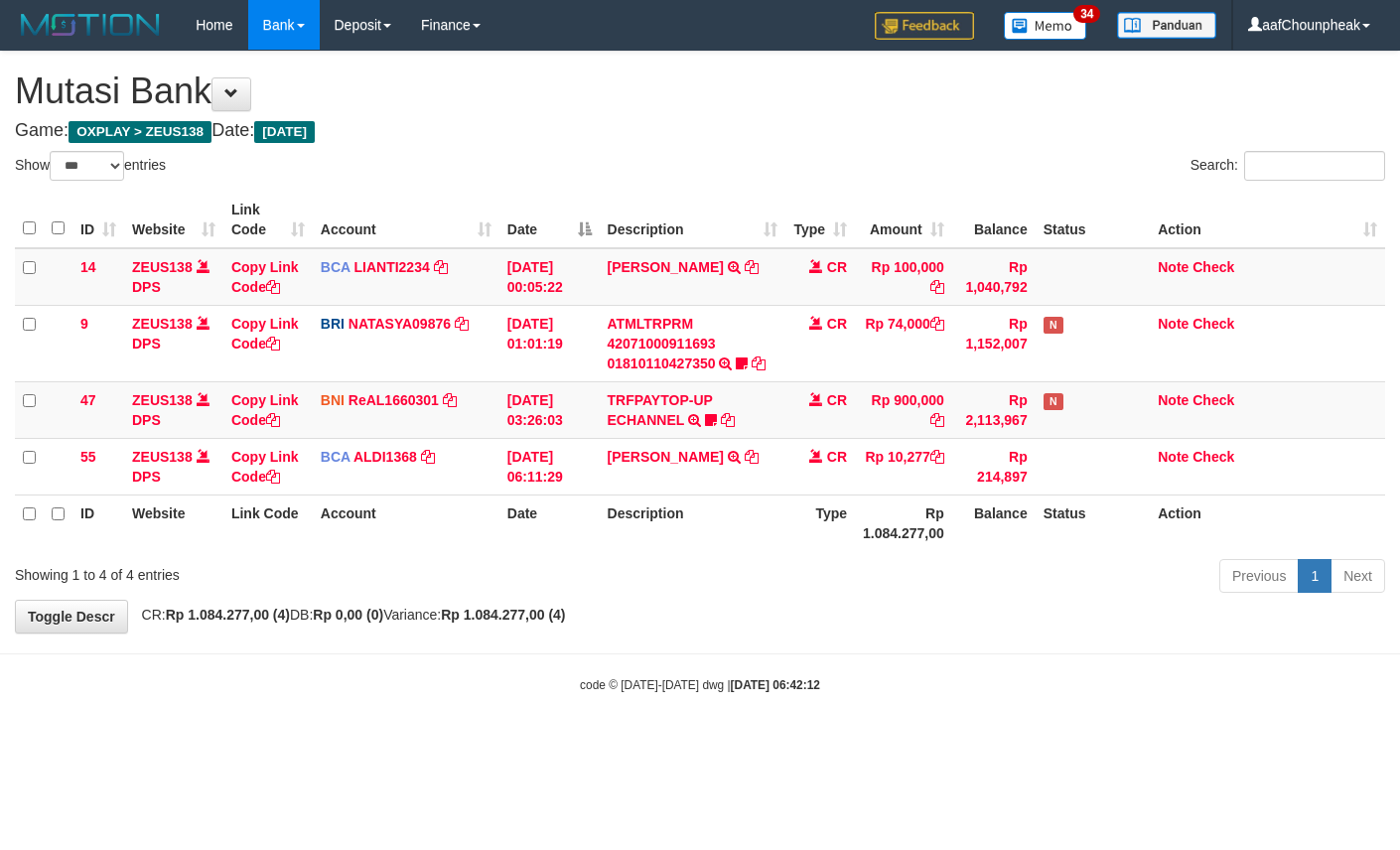 select on "***" 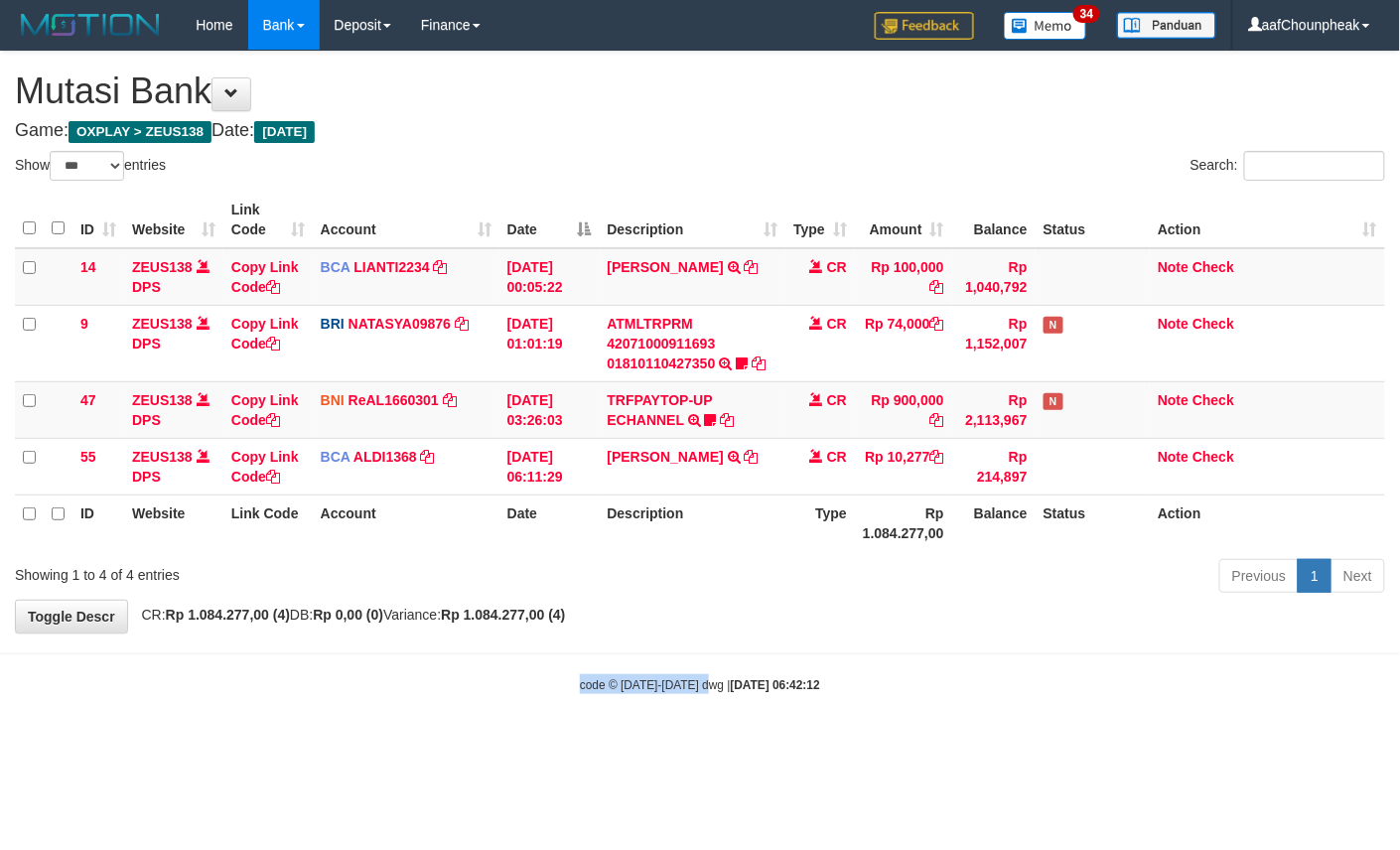 drag, startPoint x: 0, startPoint y: 0, endPoint x: 708, endPoint y: 663, distance: 969.9655 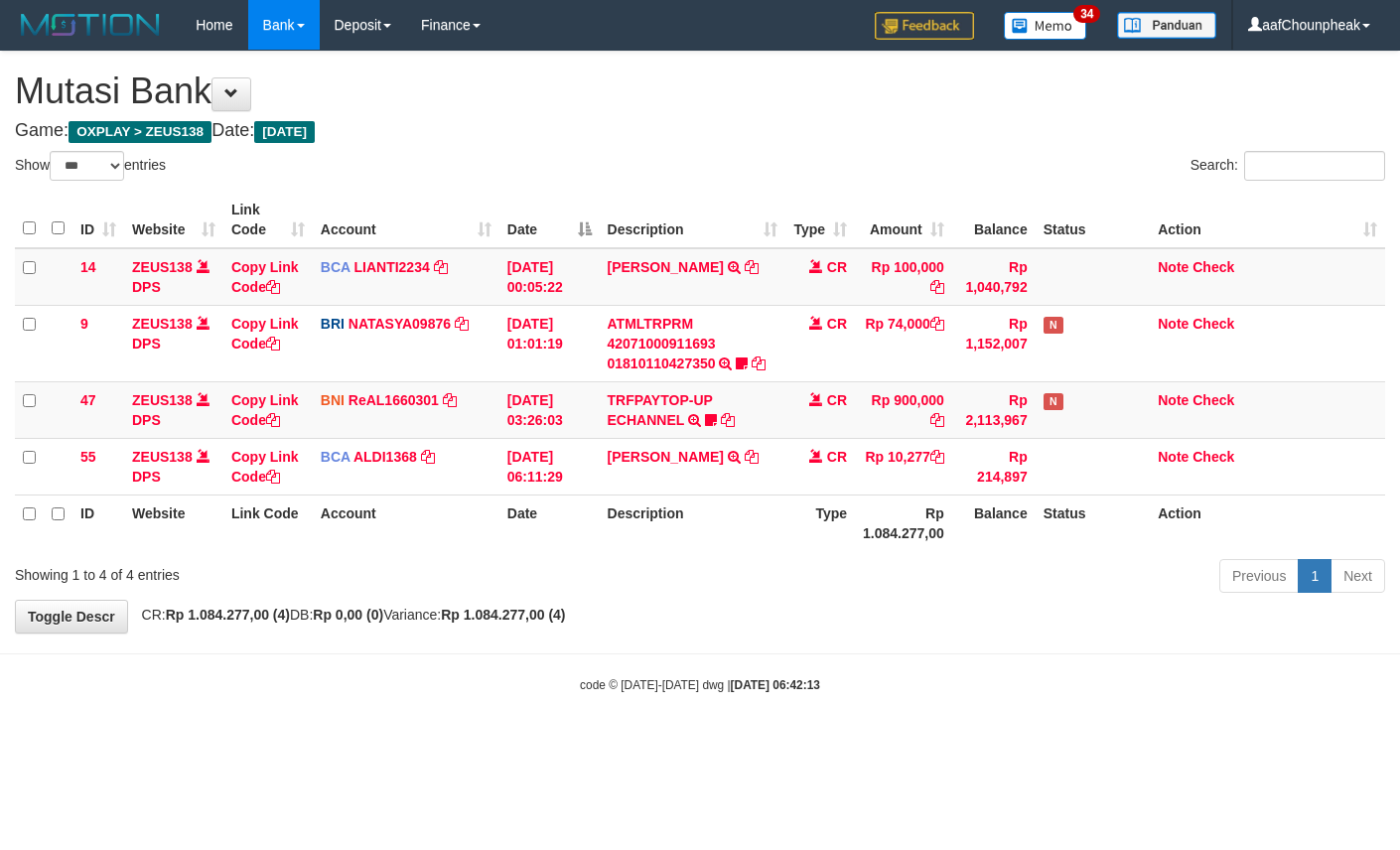select on "***" 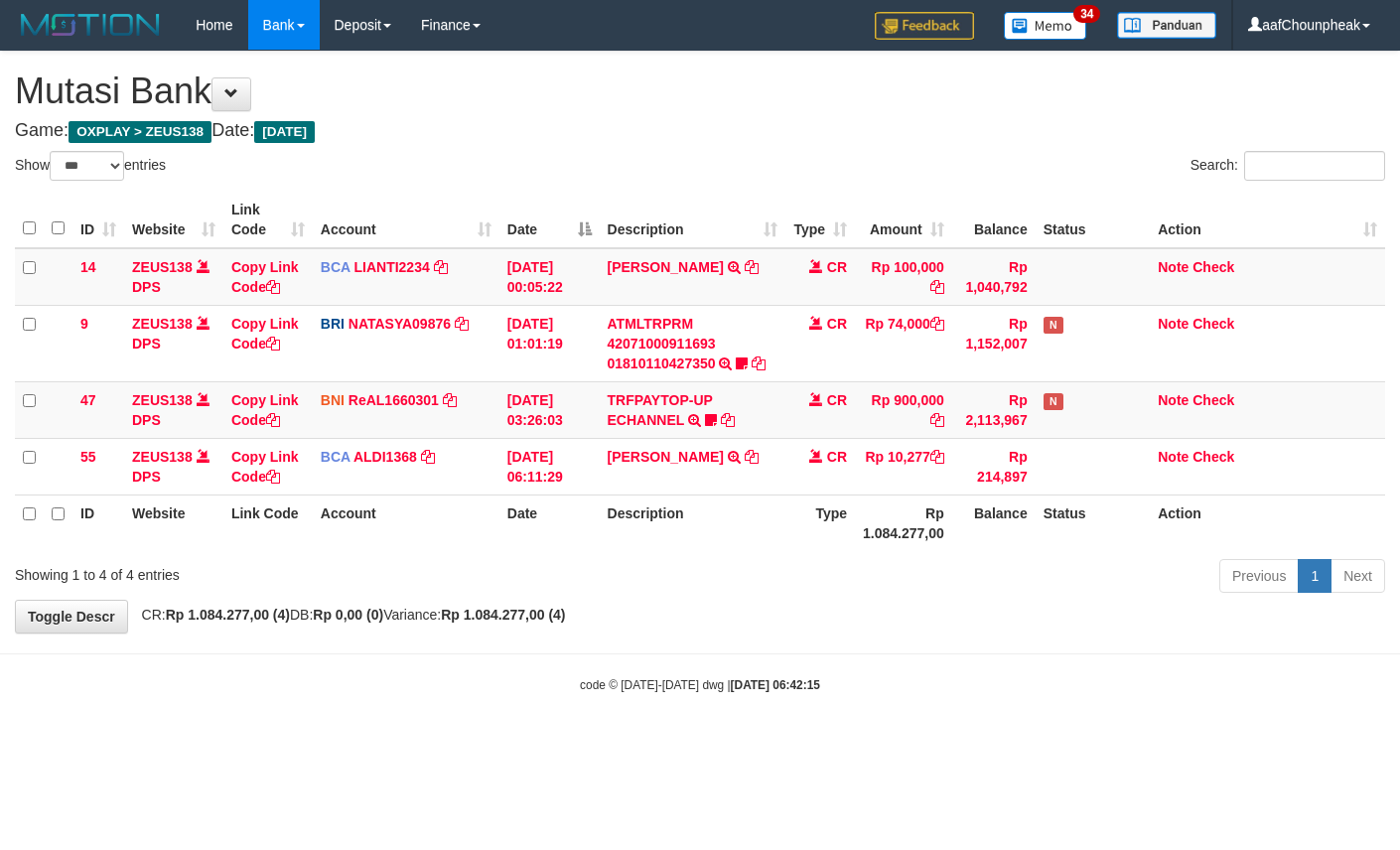 select on "***" 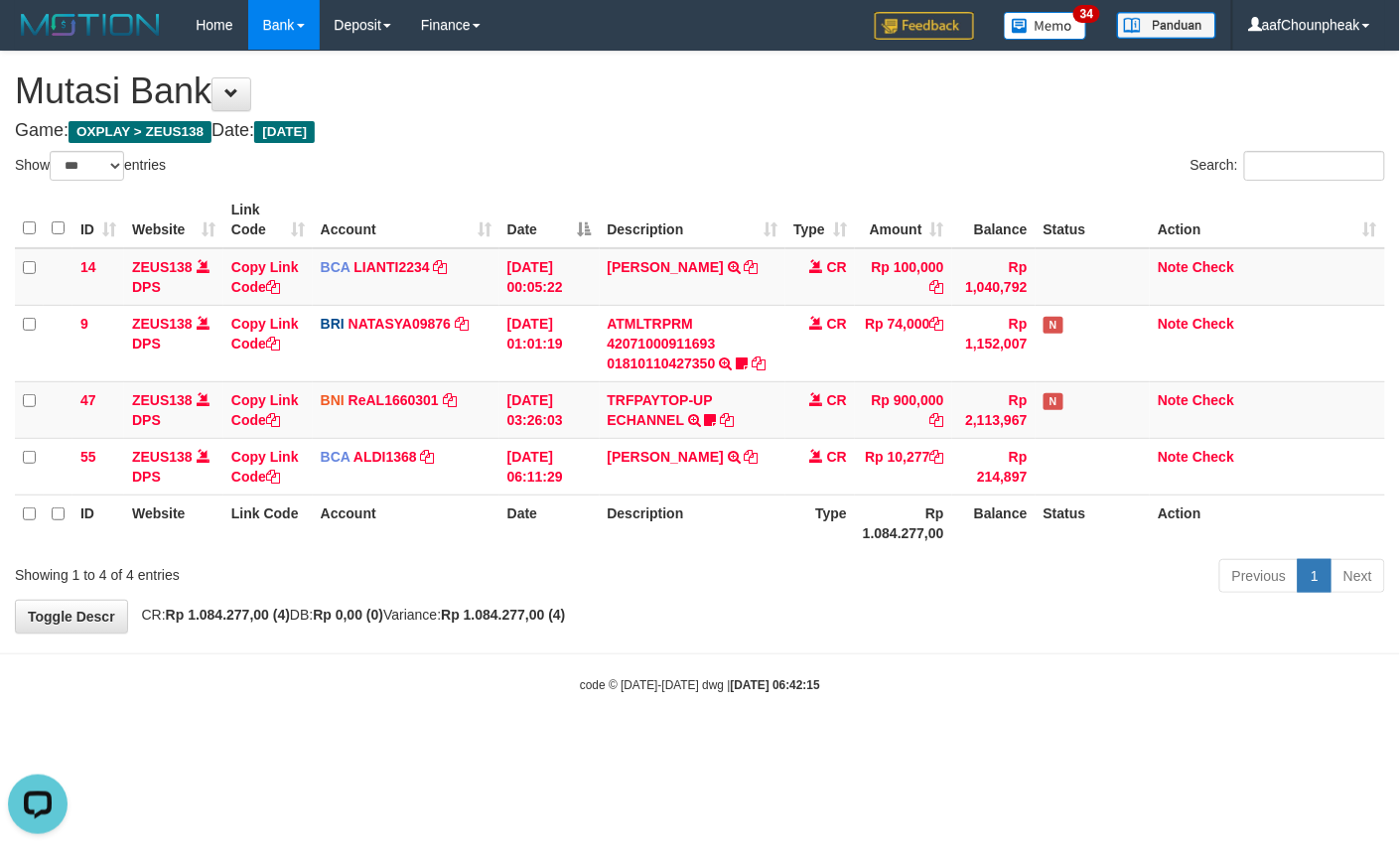 scroll, scrollTop: 0, scrollLeft: 0, axis: both 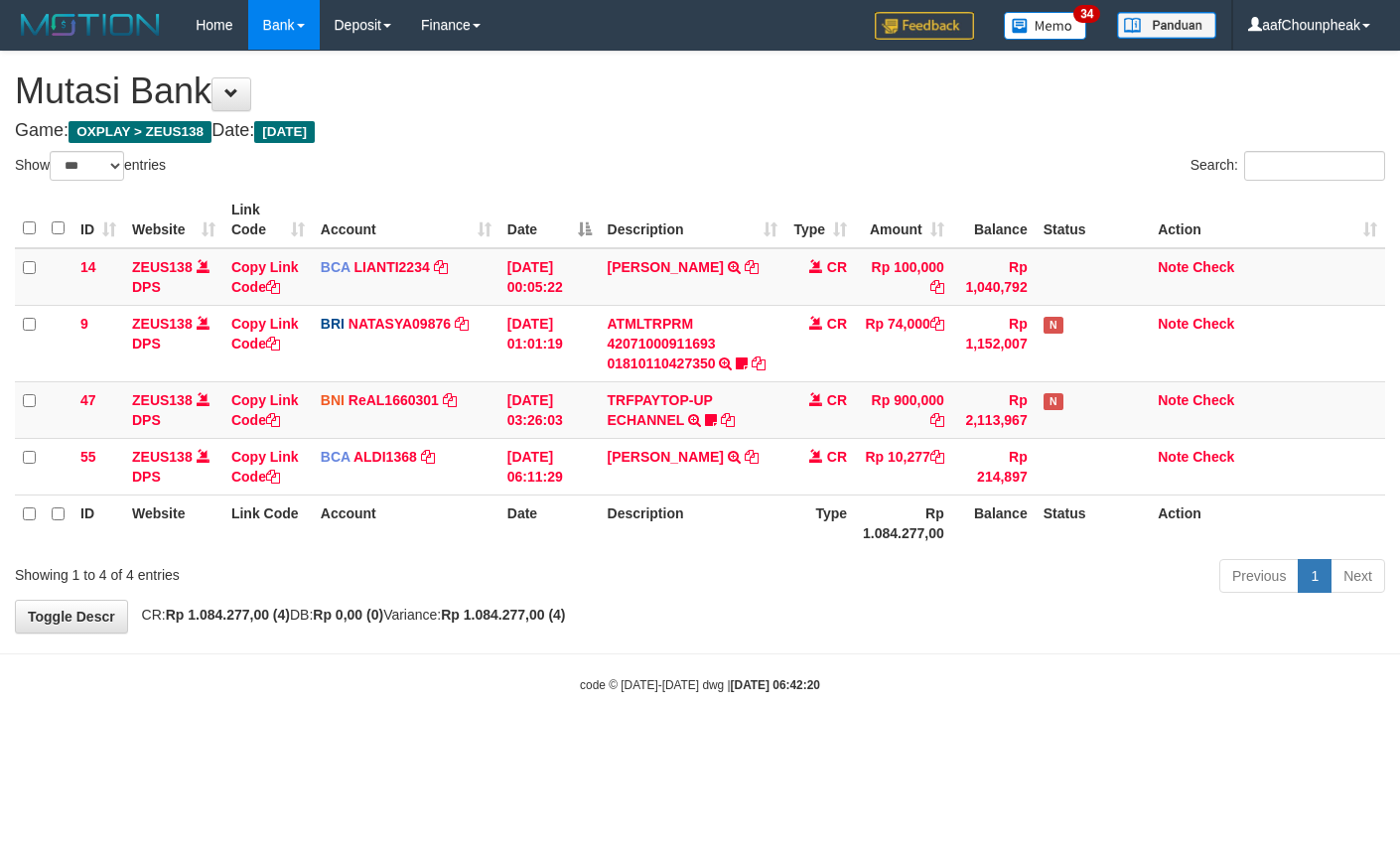 select on "***" 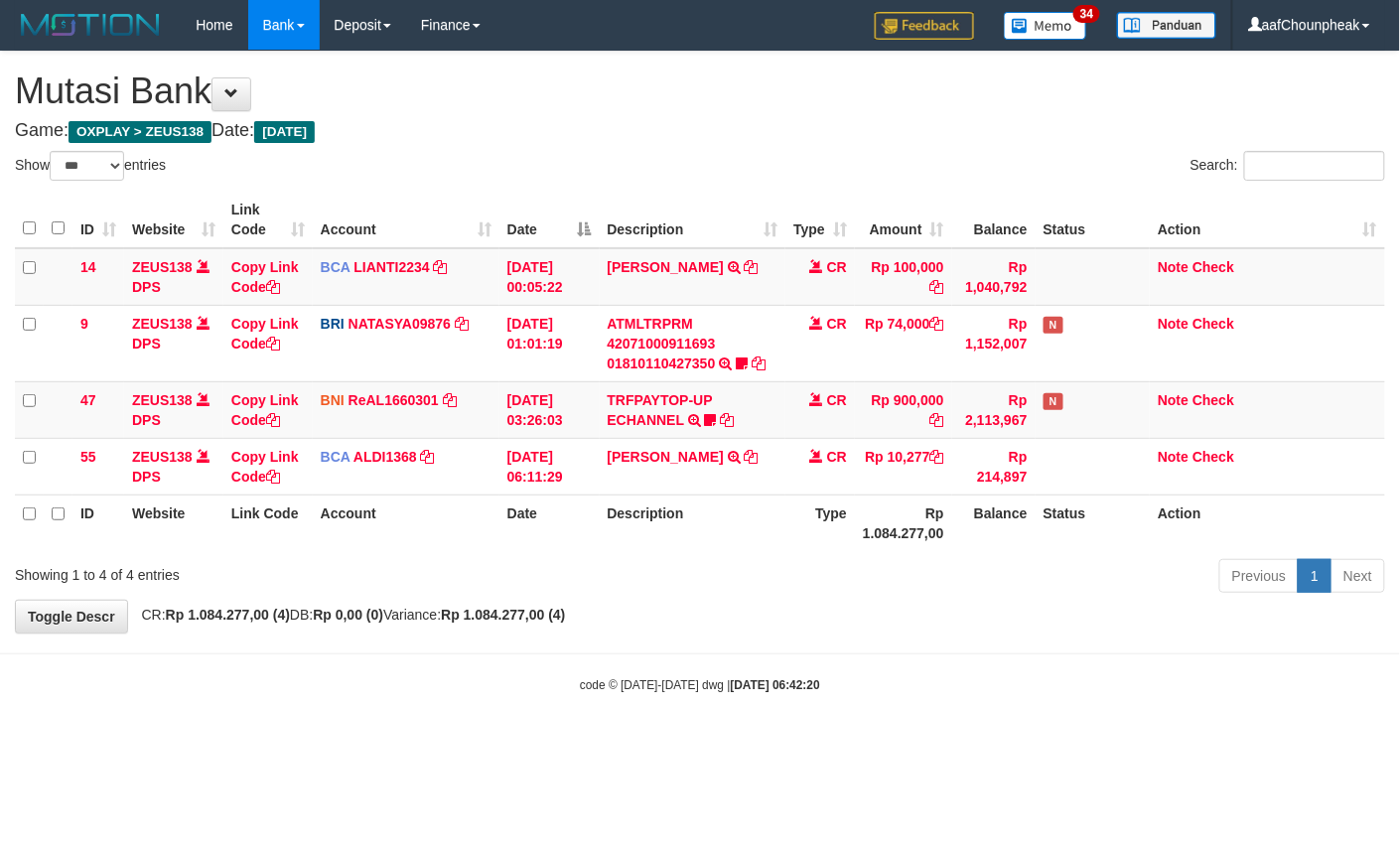 drag, startPoint x: 0, startPoint y: 0, endPoint x: 652, endPoint y: 691, distance: 950.04474 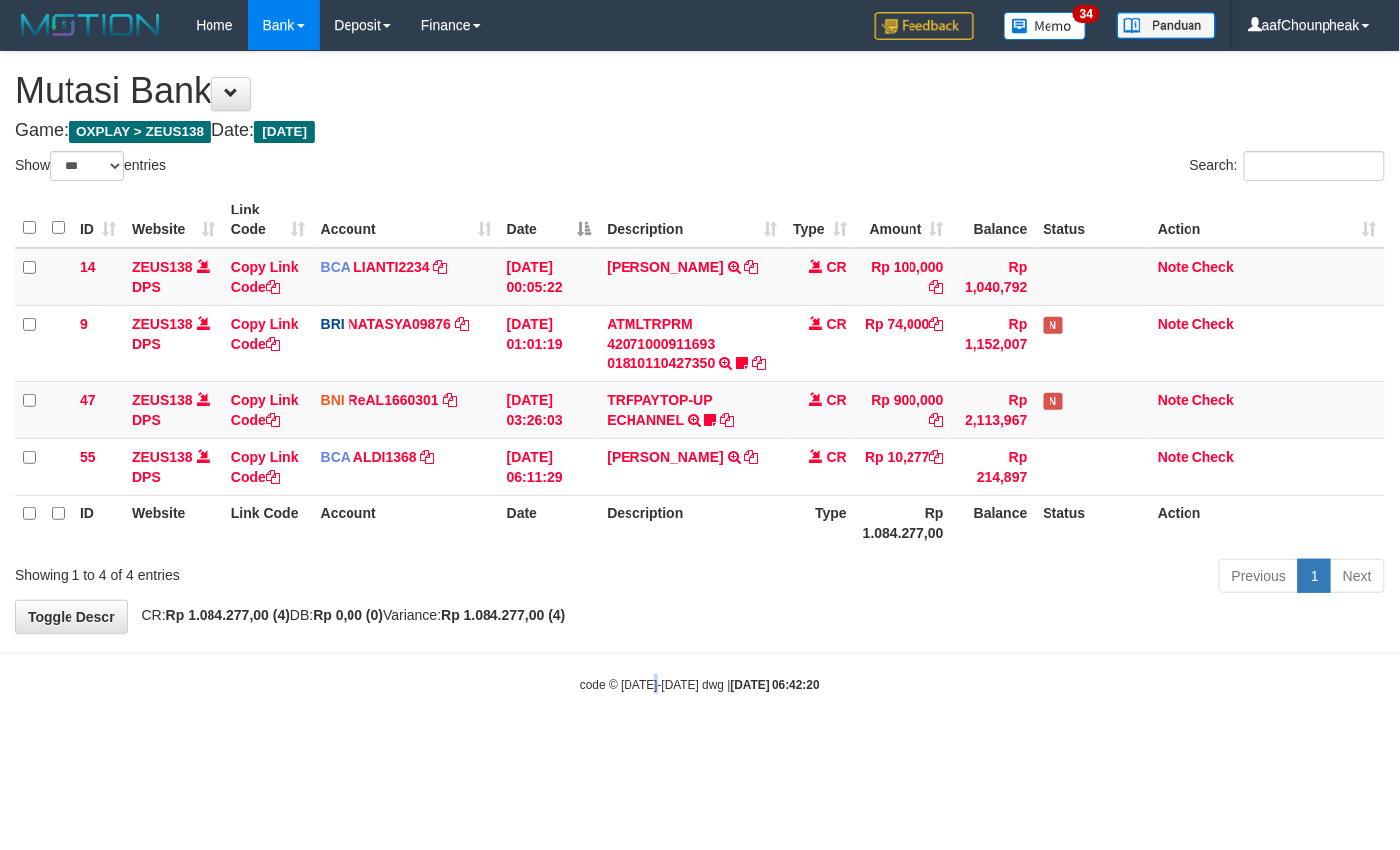 click on "code © 2012-2018 dwg |  2025/07/12 06:42:20" at bounding box center [700, 685] 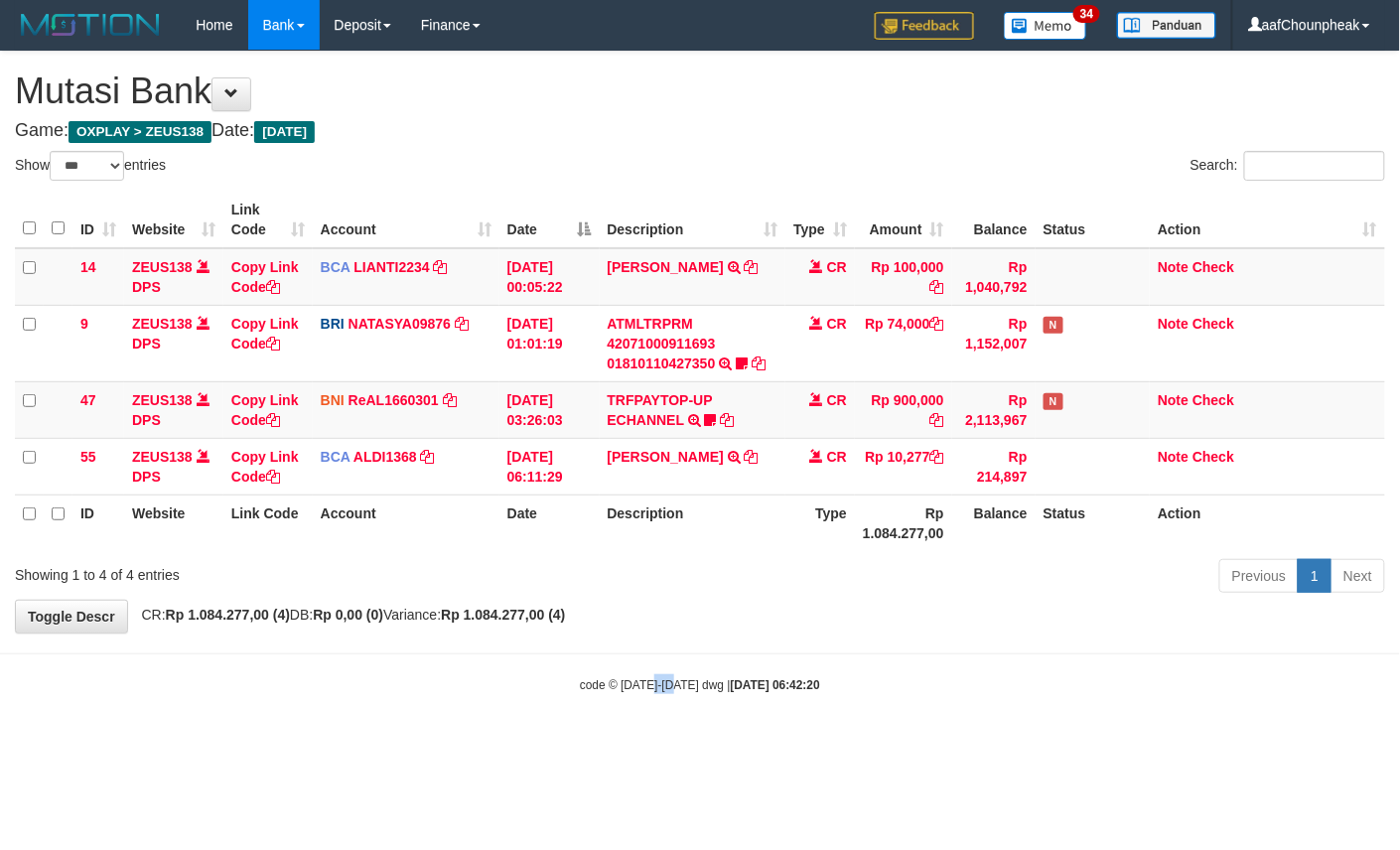 click on "code © 2012-2018 dwg |  2025/07/12 06:42:20" at bounding box center [700, 684] 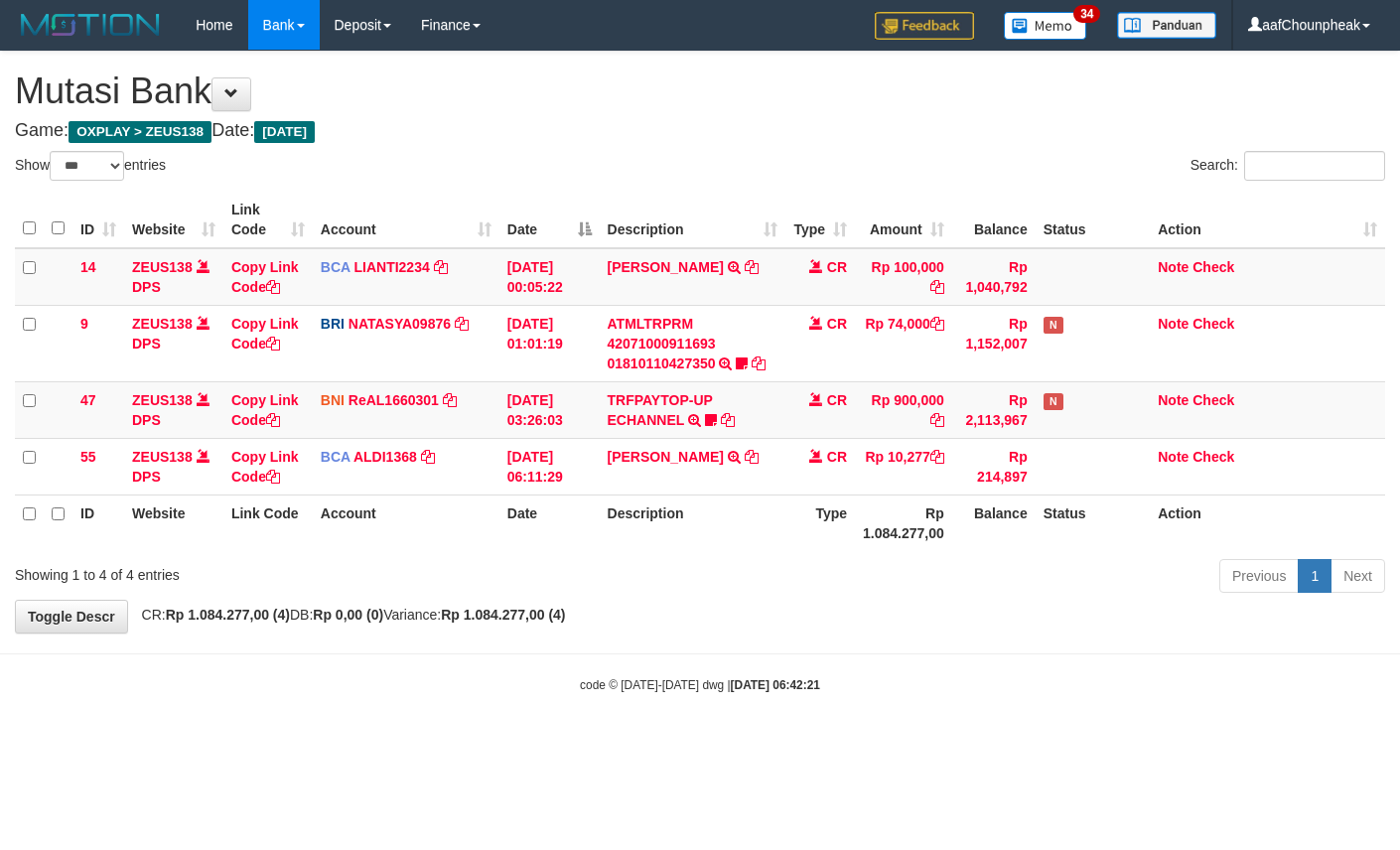 select on "***" 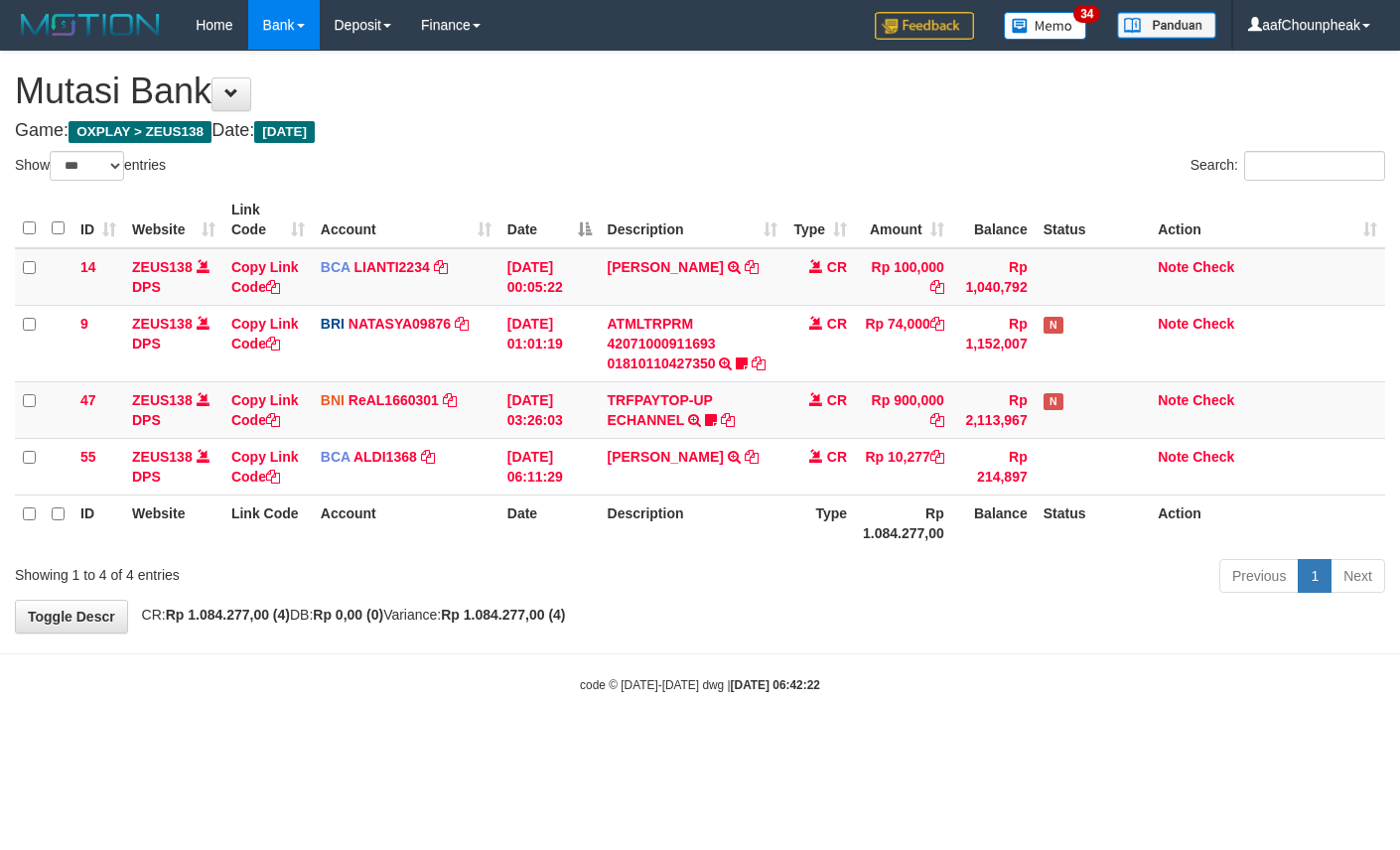 select on "***" 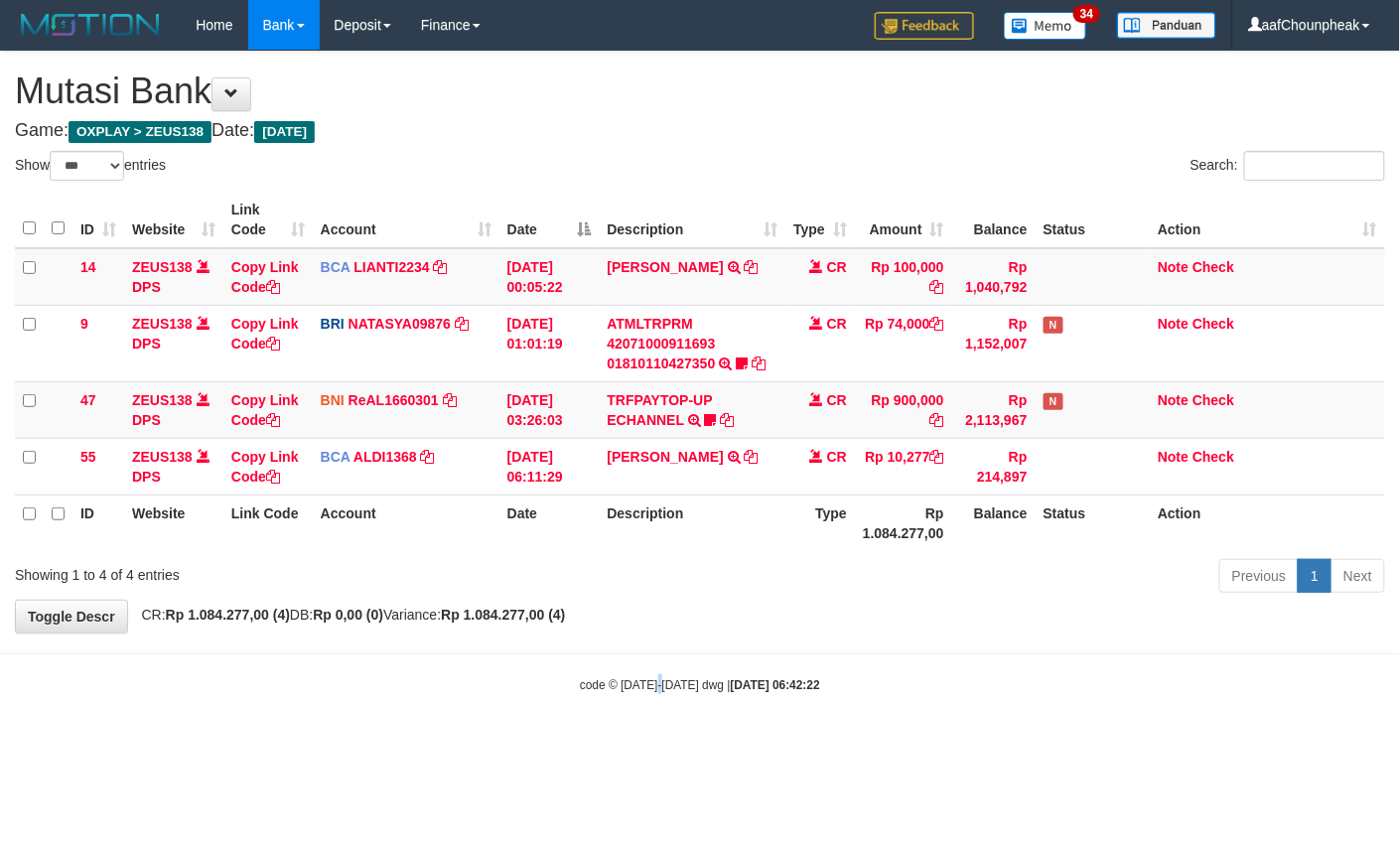drag, startPoint x: 0, startPoint y: 0, endPoint x: 660, endPoint y: 700, distance: 962.0811 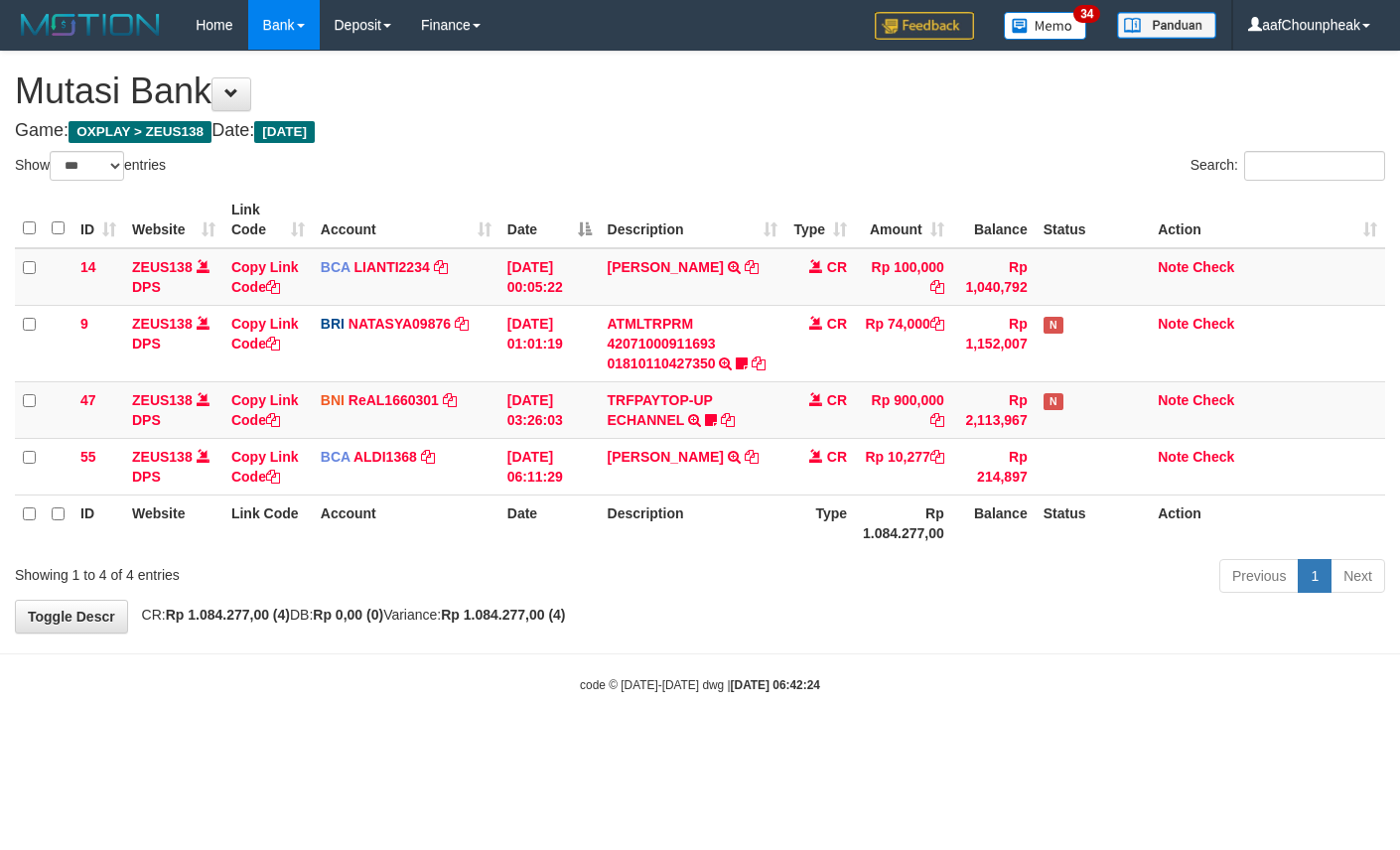 select on "***" 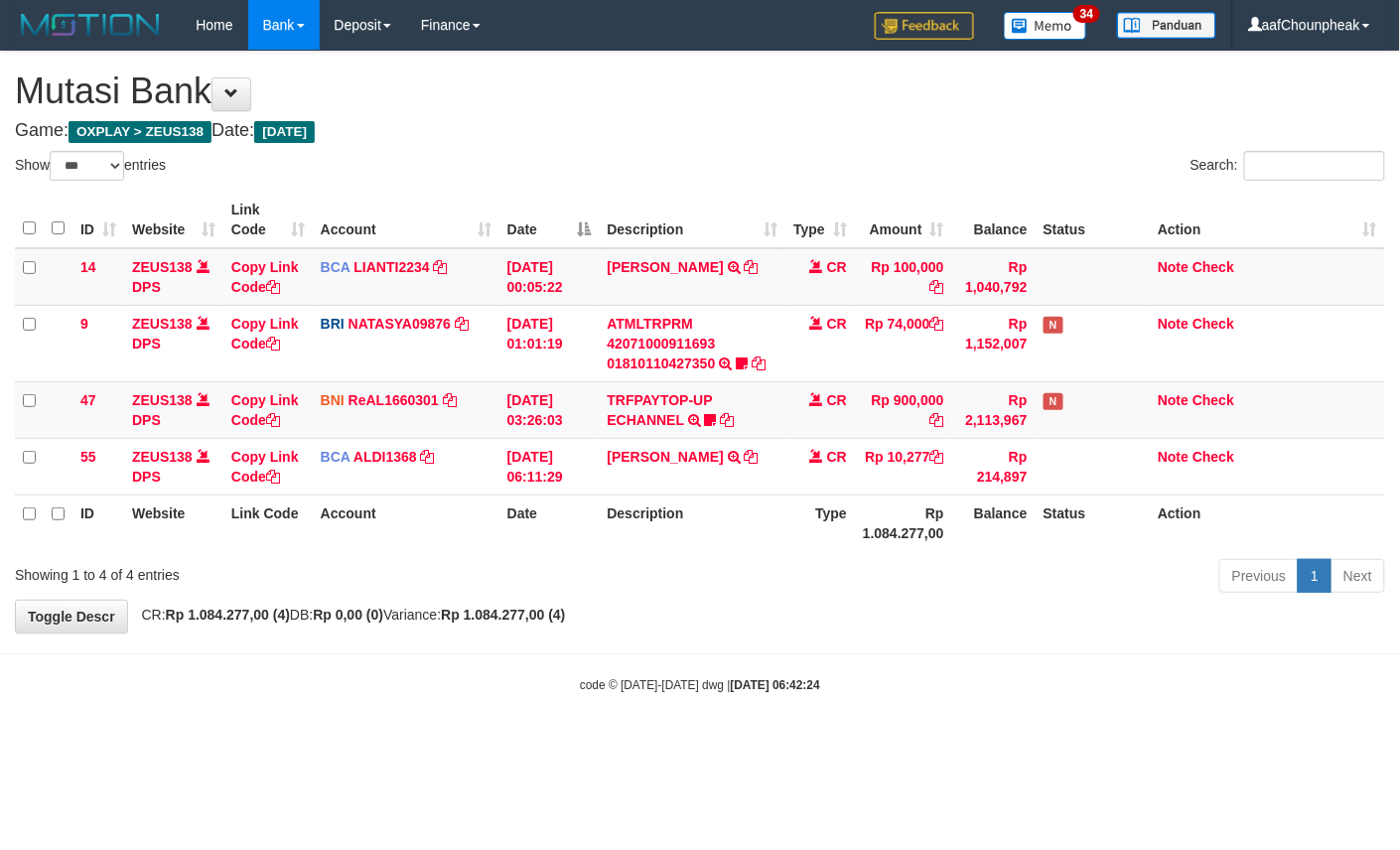 drag, startPoint x: 0, startPoint y: 0, endPoint x: 663, endPoint y: 709, distance: 970.69563 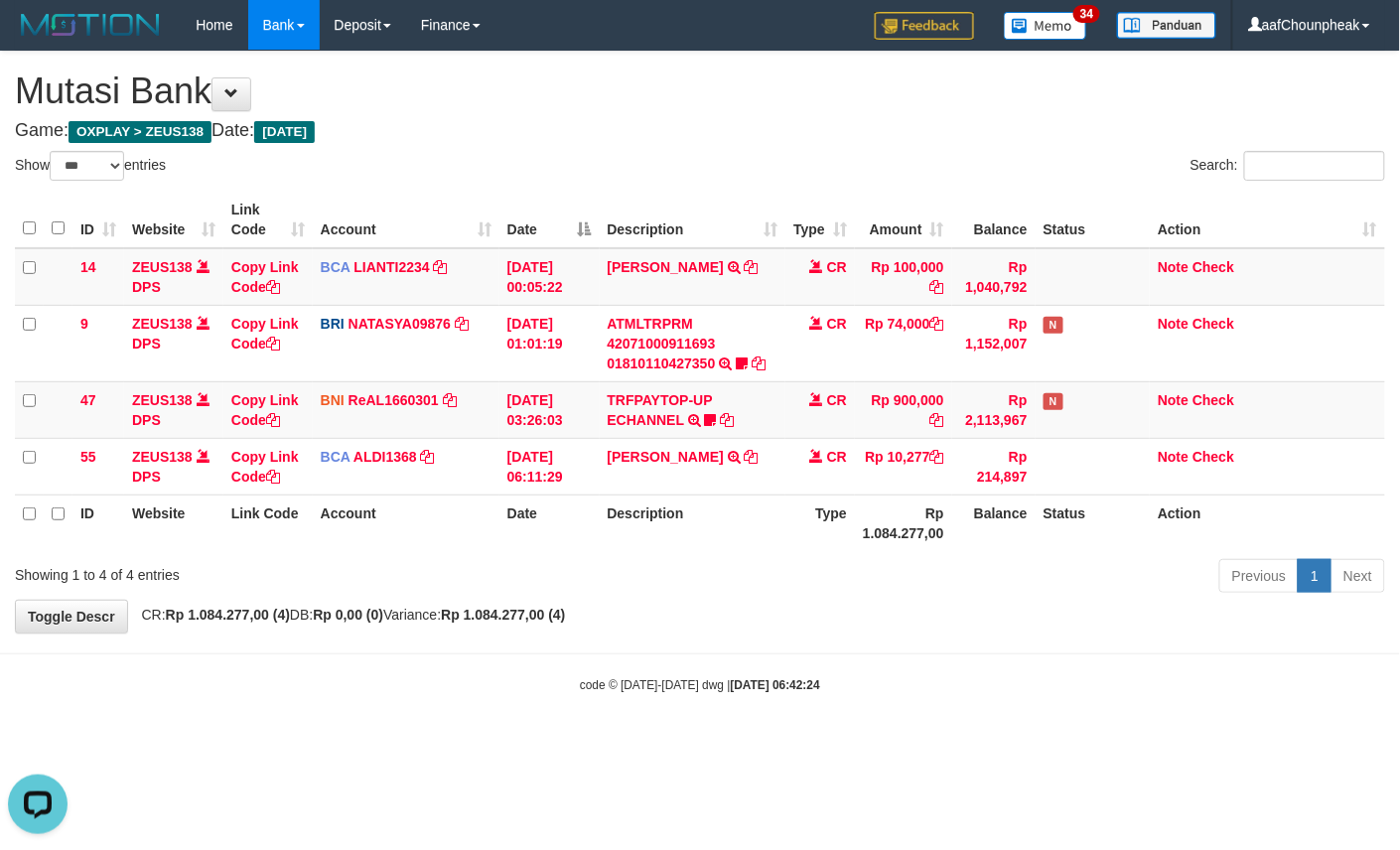 scroll, scrollTop: 0, scrollLeft: 0, axis: both 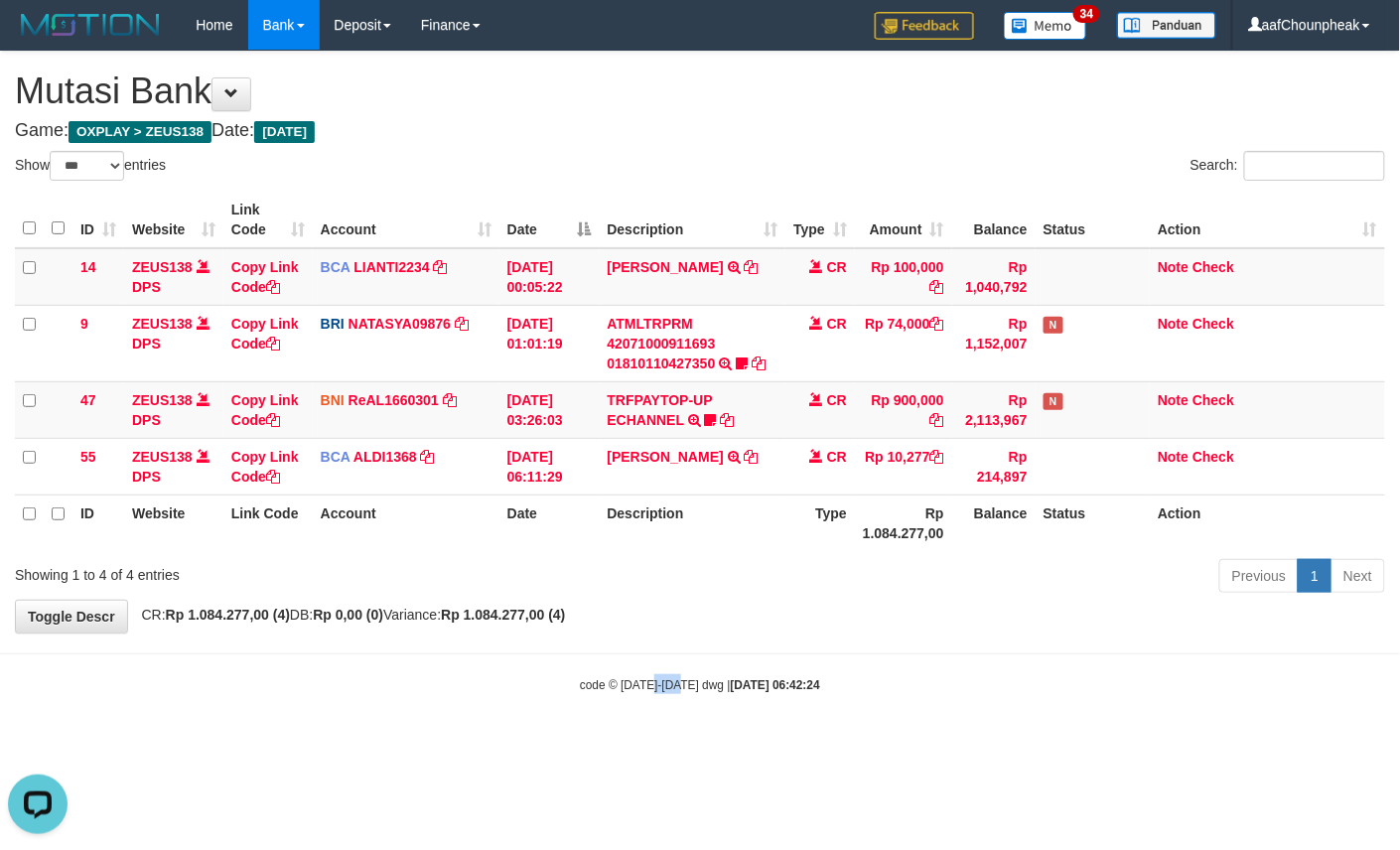 click on "Toggle navigation
Home
Bank
Account List
Mutasi Bank
Search
Note Mutasi
Deposit
DPS List
History
Finance
Financial Data
aafChounpheak
My Profile
Log Out
34" at bounding box center (700, 371) 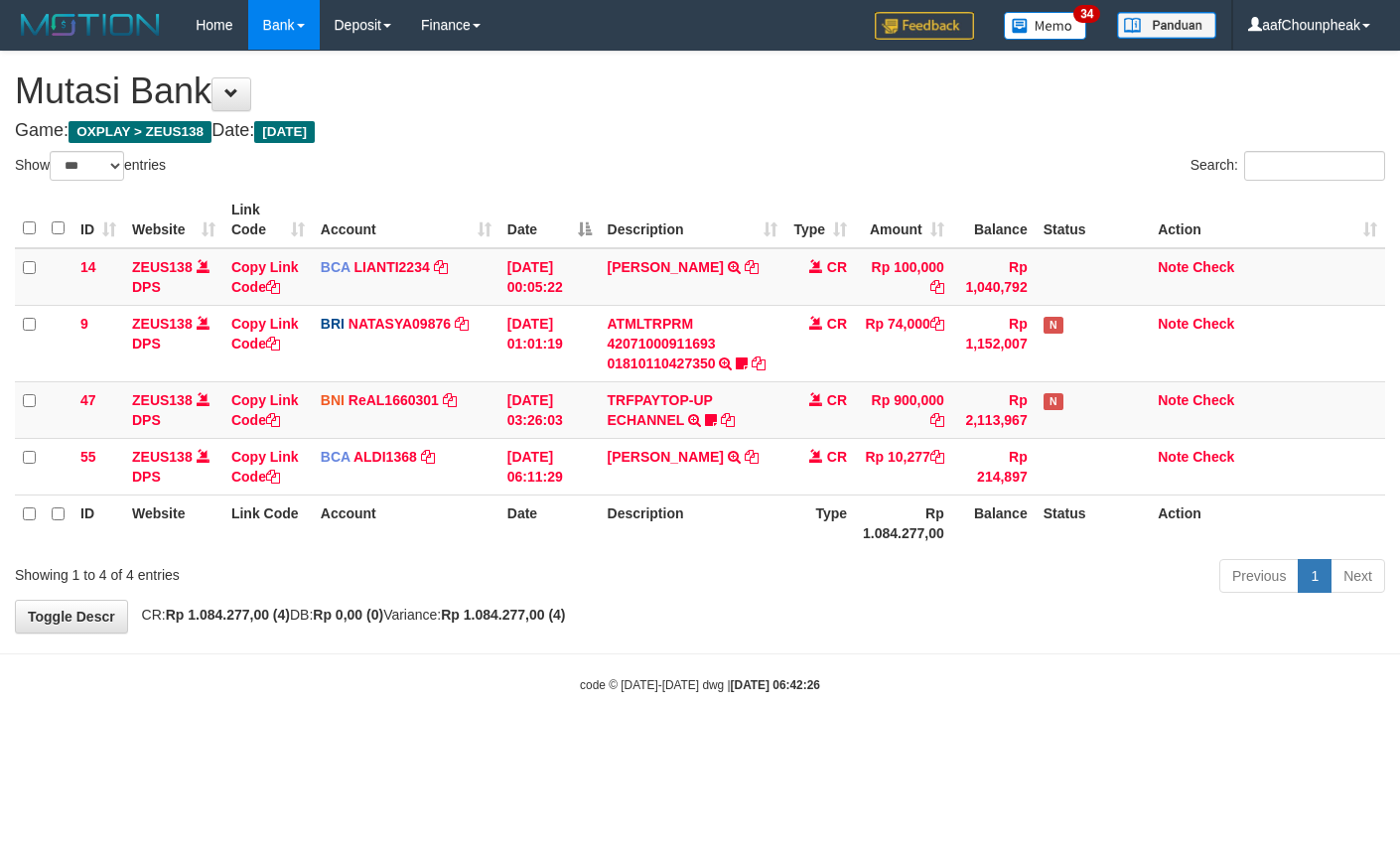 select on "***" 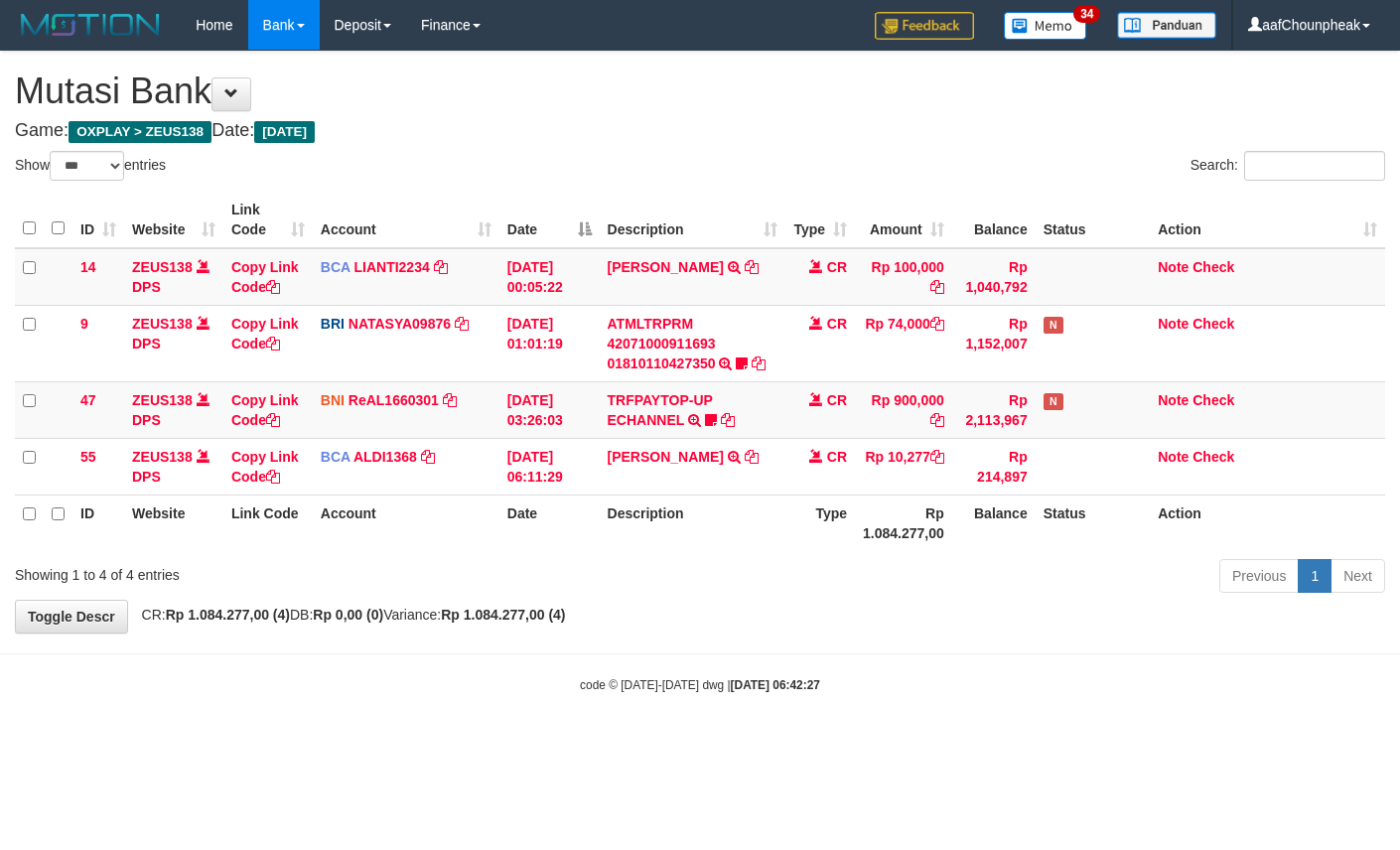 select on "***" 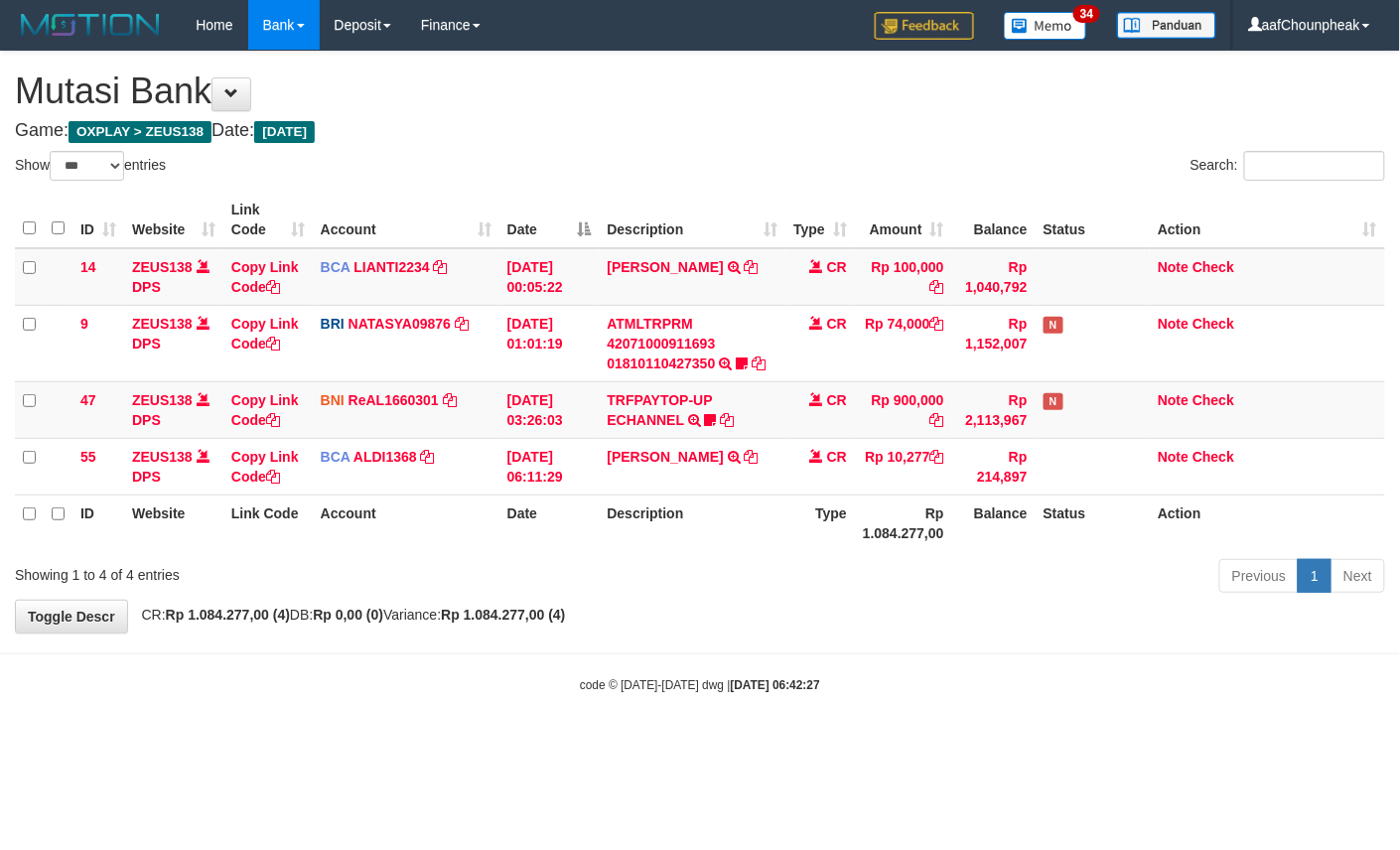 click on "Toggle navigation
Home
Bank
Account List
Mutasi Bank
Search
Note Mutasi
Deposit
DPS List
History
Finance
Financial Data
aafChounpheak
My Profile
Log Out
34" at bounding box center (700, 371) 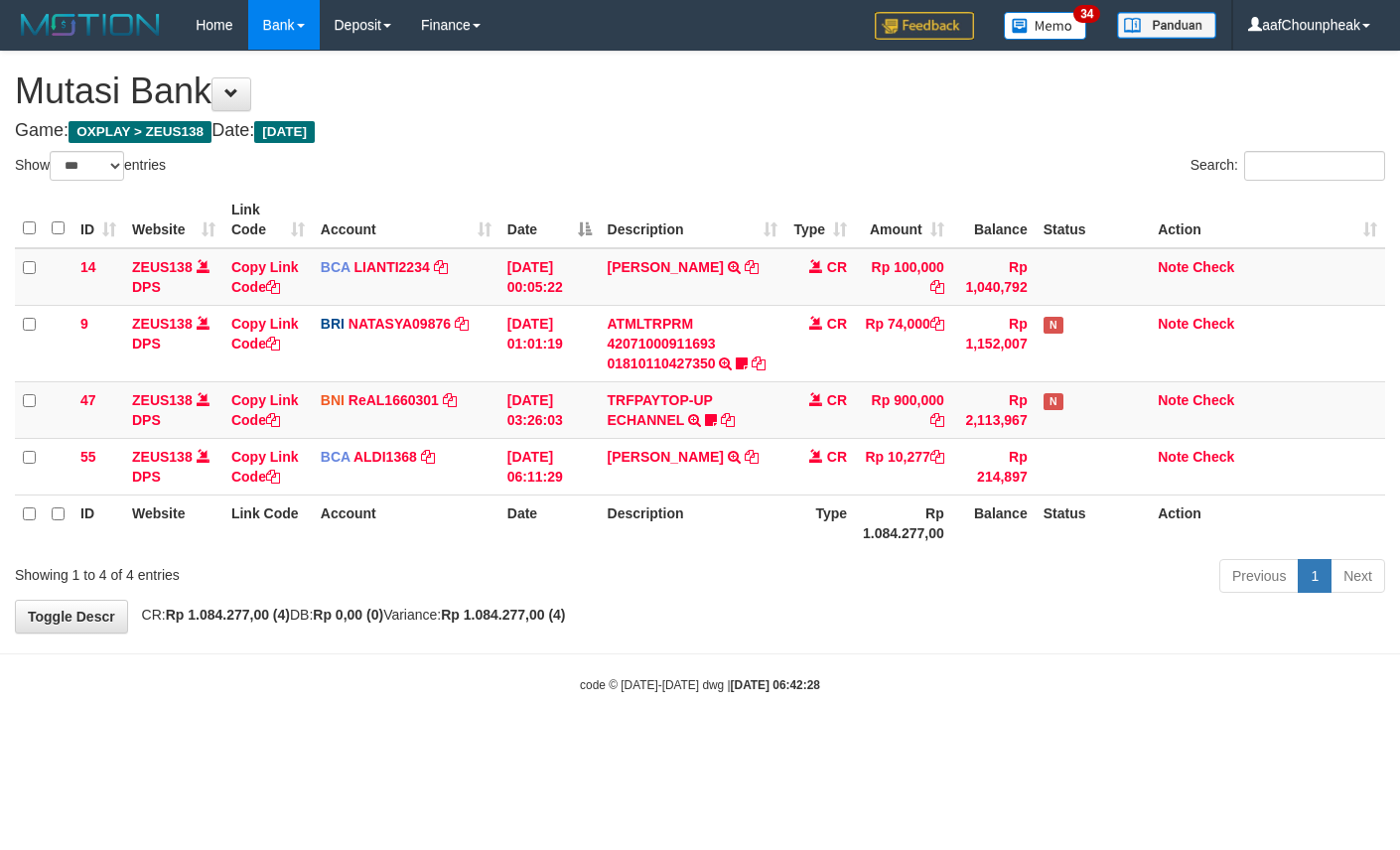 select on "***" 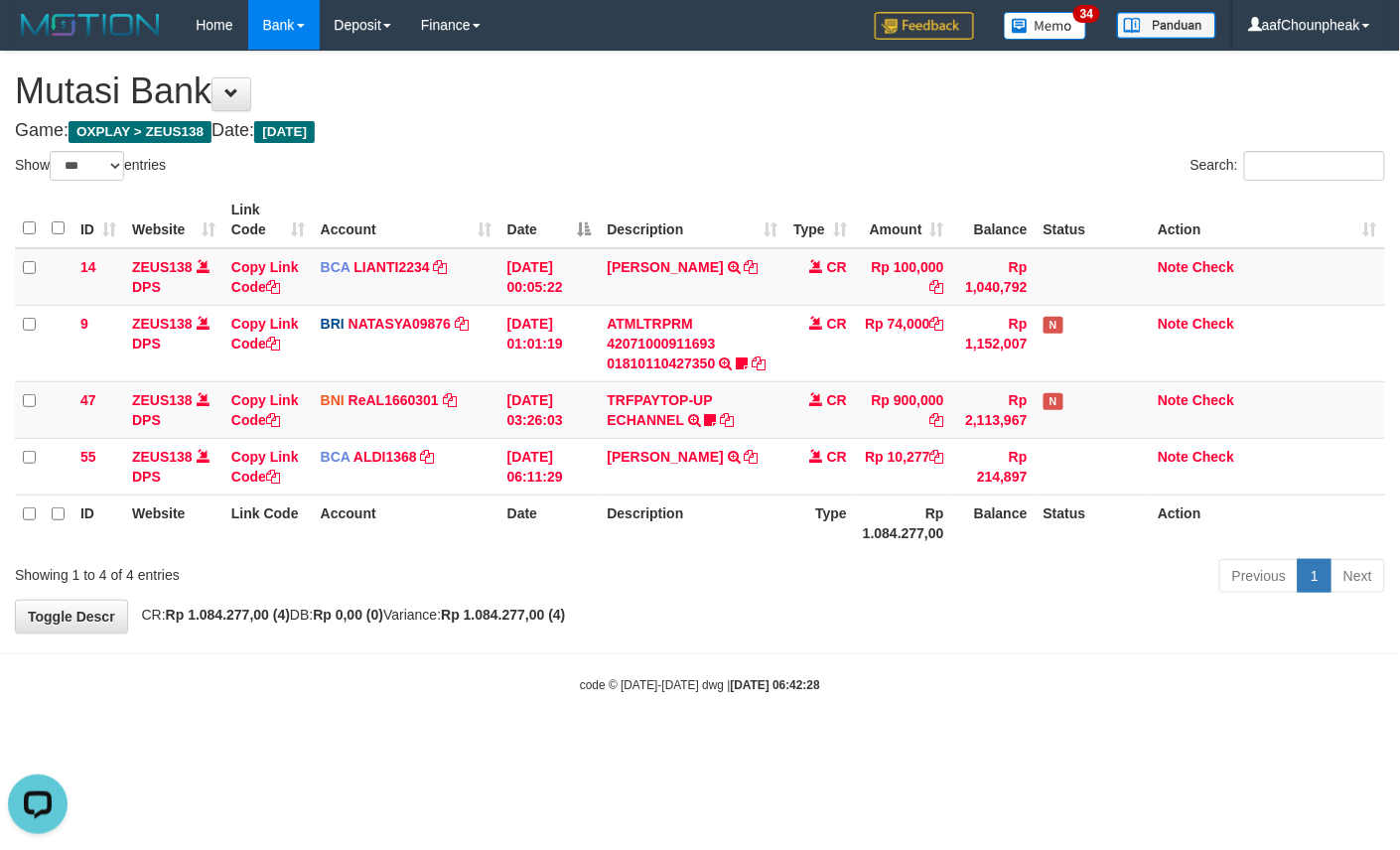 scroll, scrollTop: 0, scrollLeft: 0, axis: both 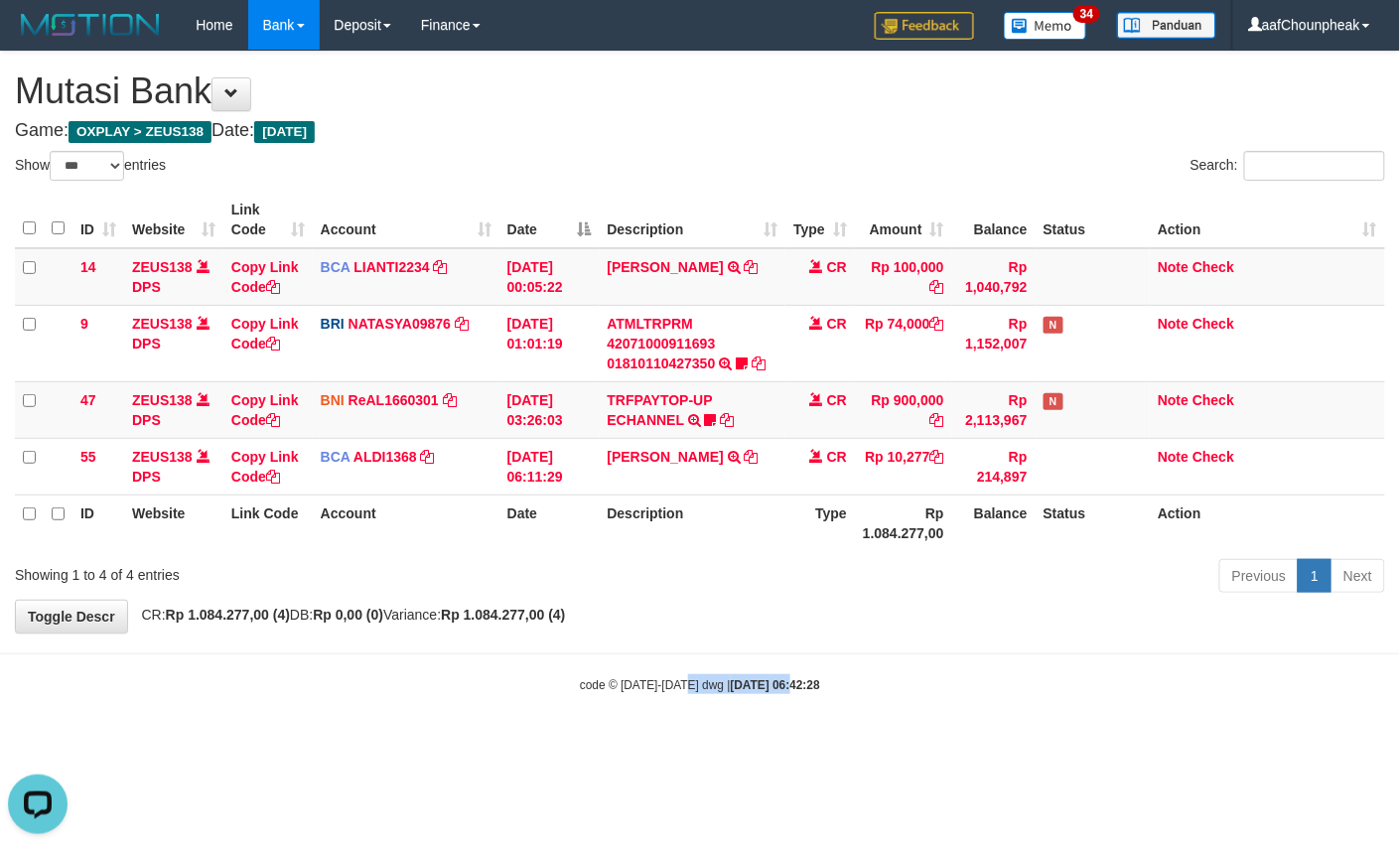 click on "code © 2012-2018 dwg |  2025/07/12 06:42:28" at bounding box center (700, 685) 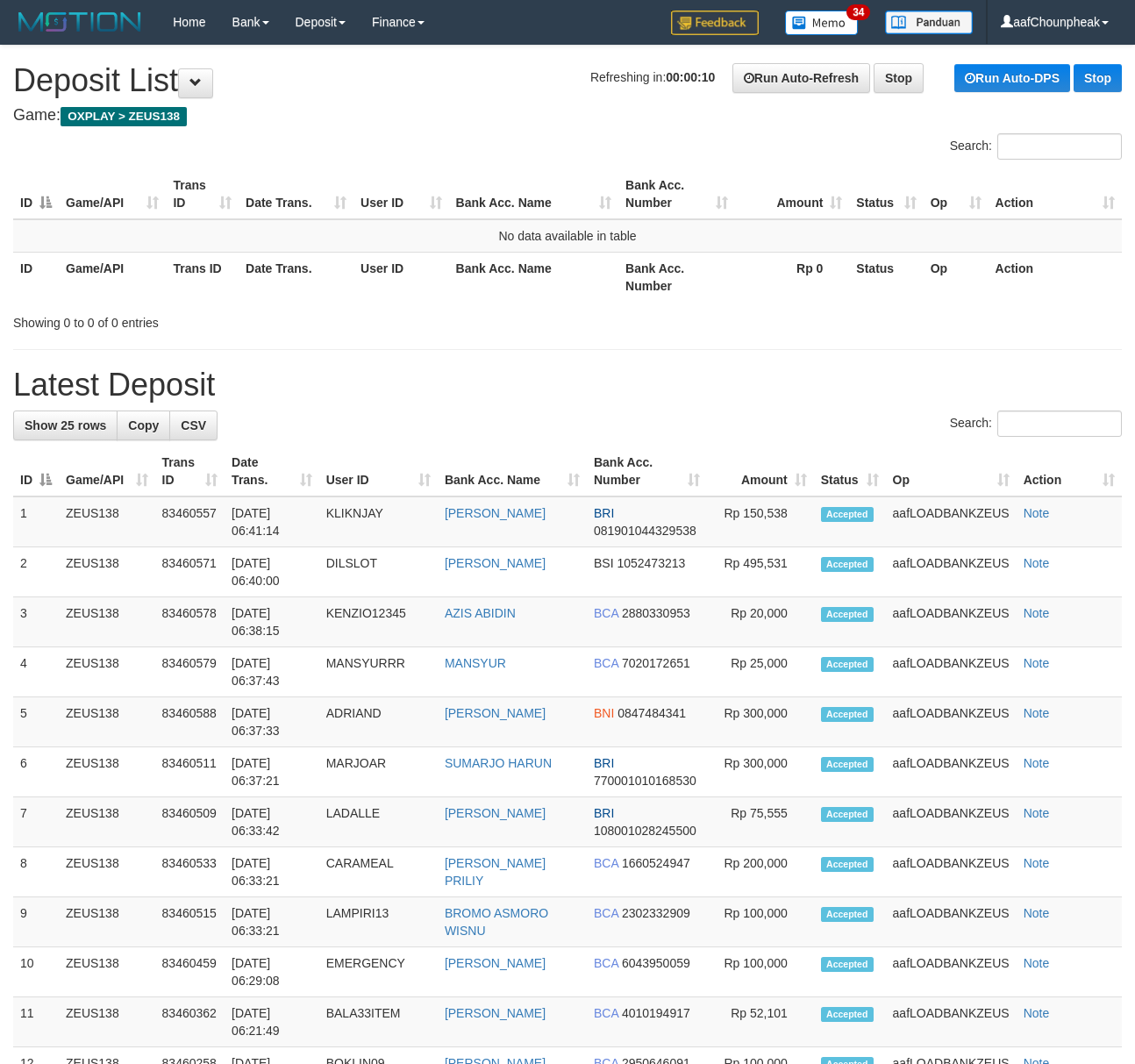 scroll, scrollTop: 0, scrollLeft: 0, axis: both 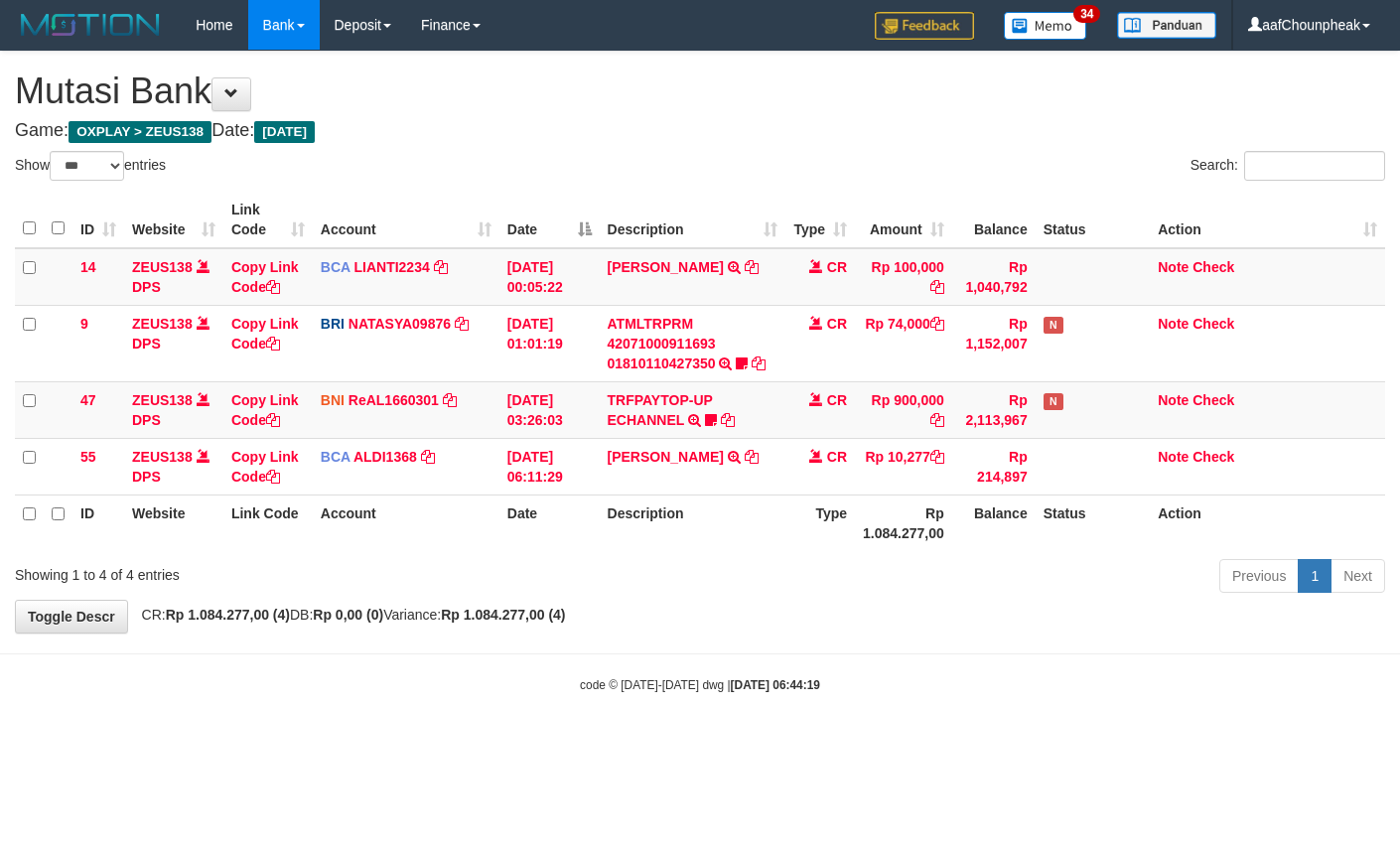 select on "***" 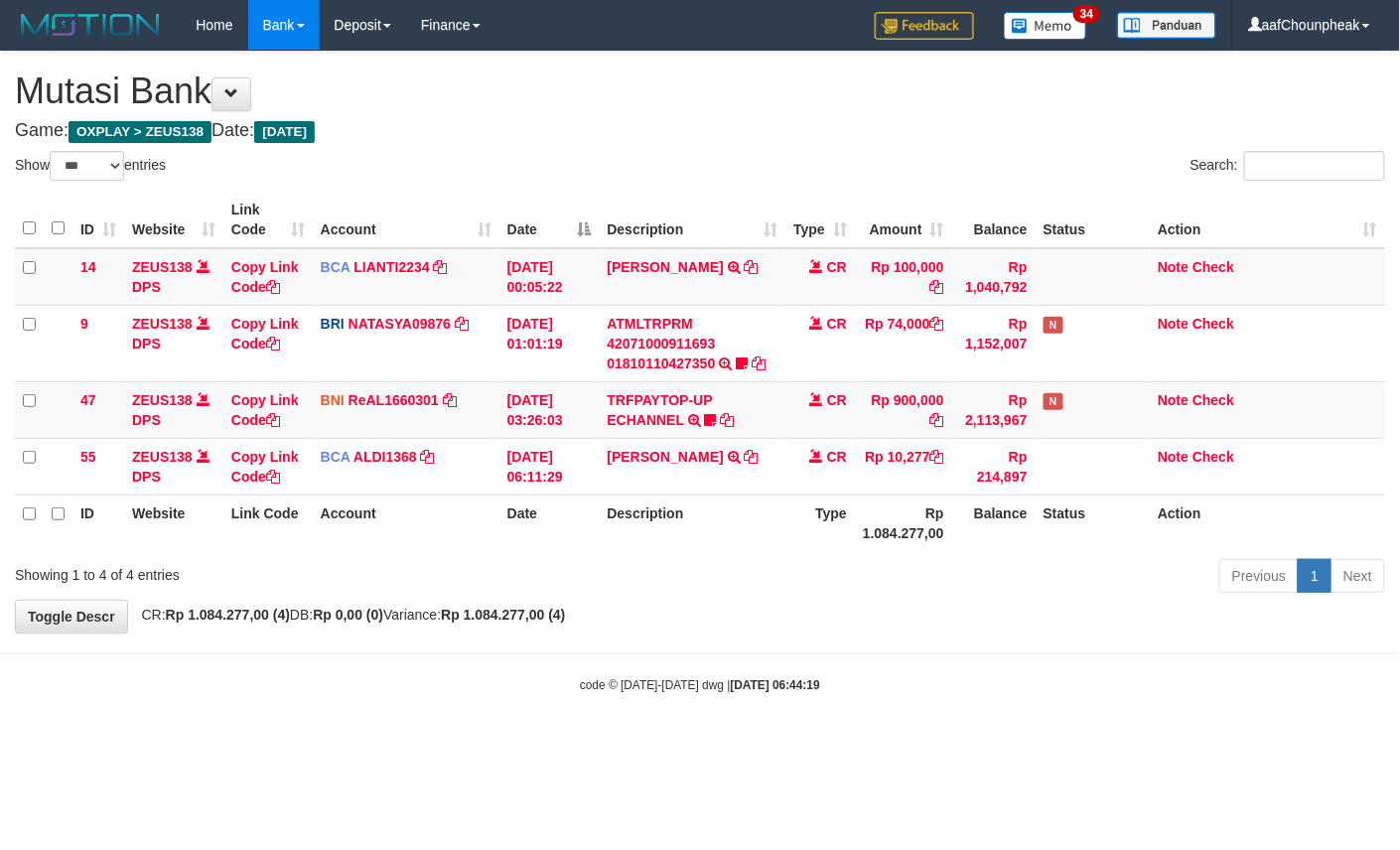 click on "code © 2012-2018 dwg |  2025/07/12 06:44:19" at bounding box center (700, 685) 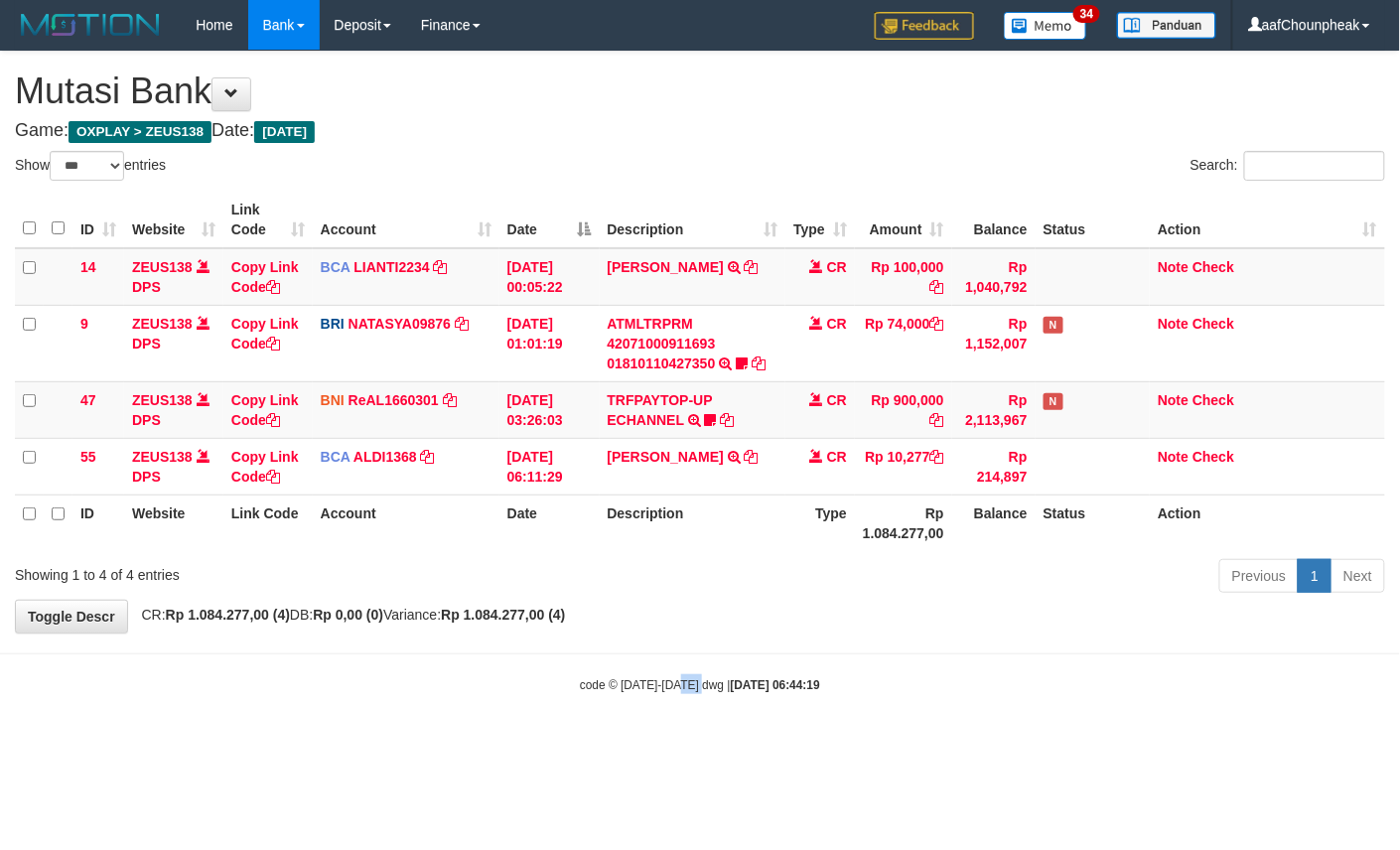 click on "code © 2012-2018 dwg |  2025/07/12 06:44:19" at bounding box center (700, 685) 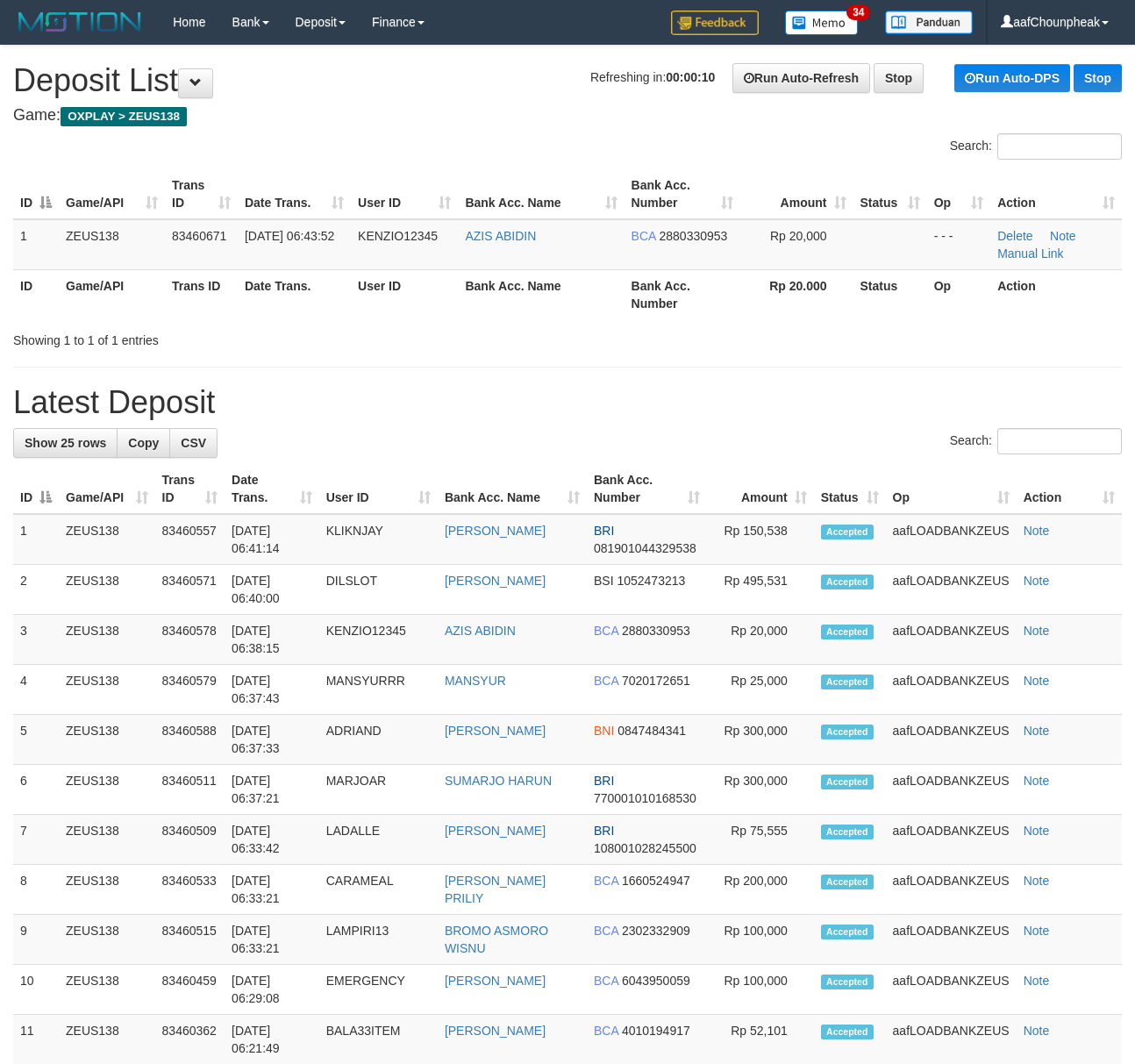 scroll, scrollTop: 0, scrollLeft: 0, axis: both 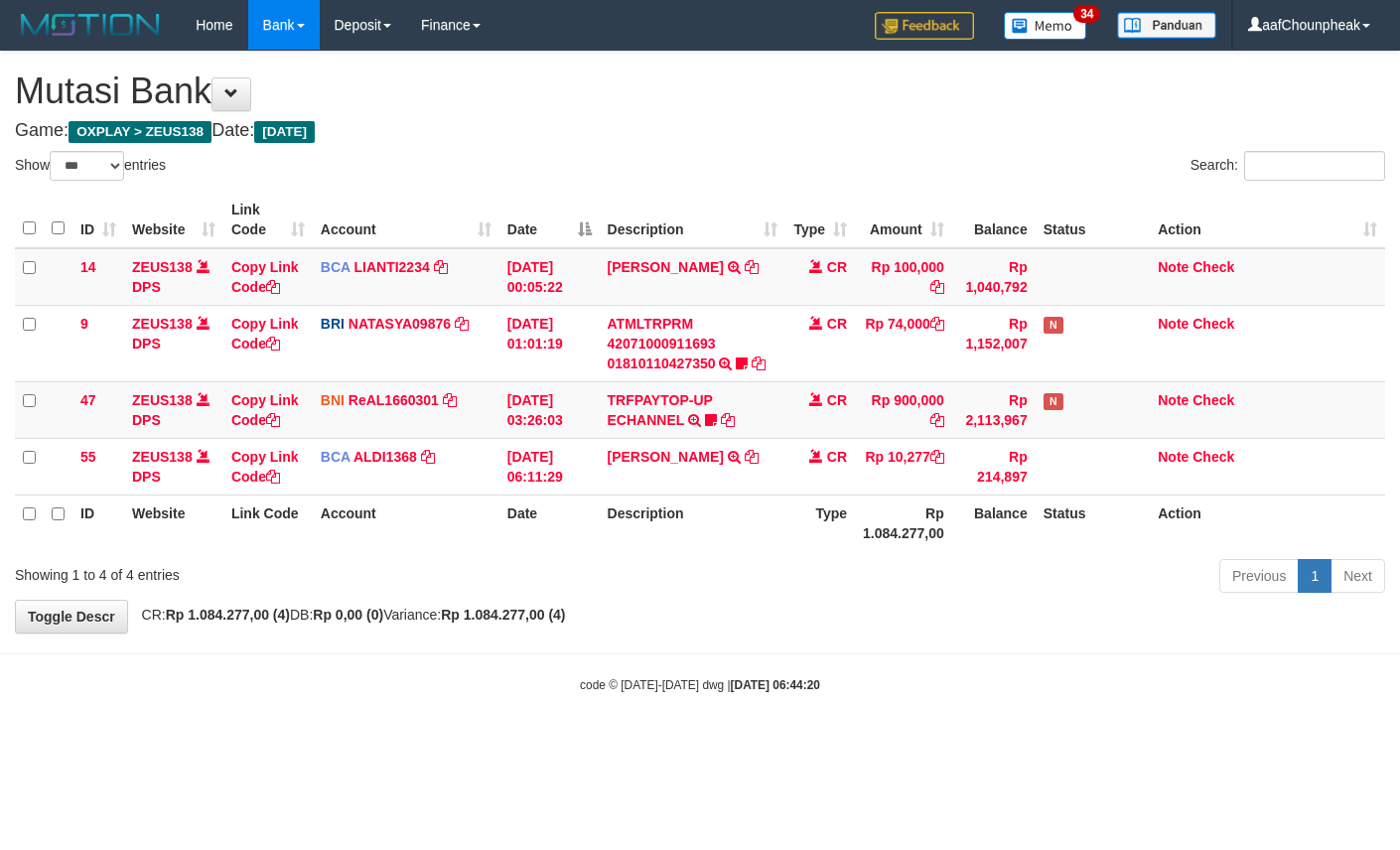 select on "***" 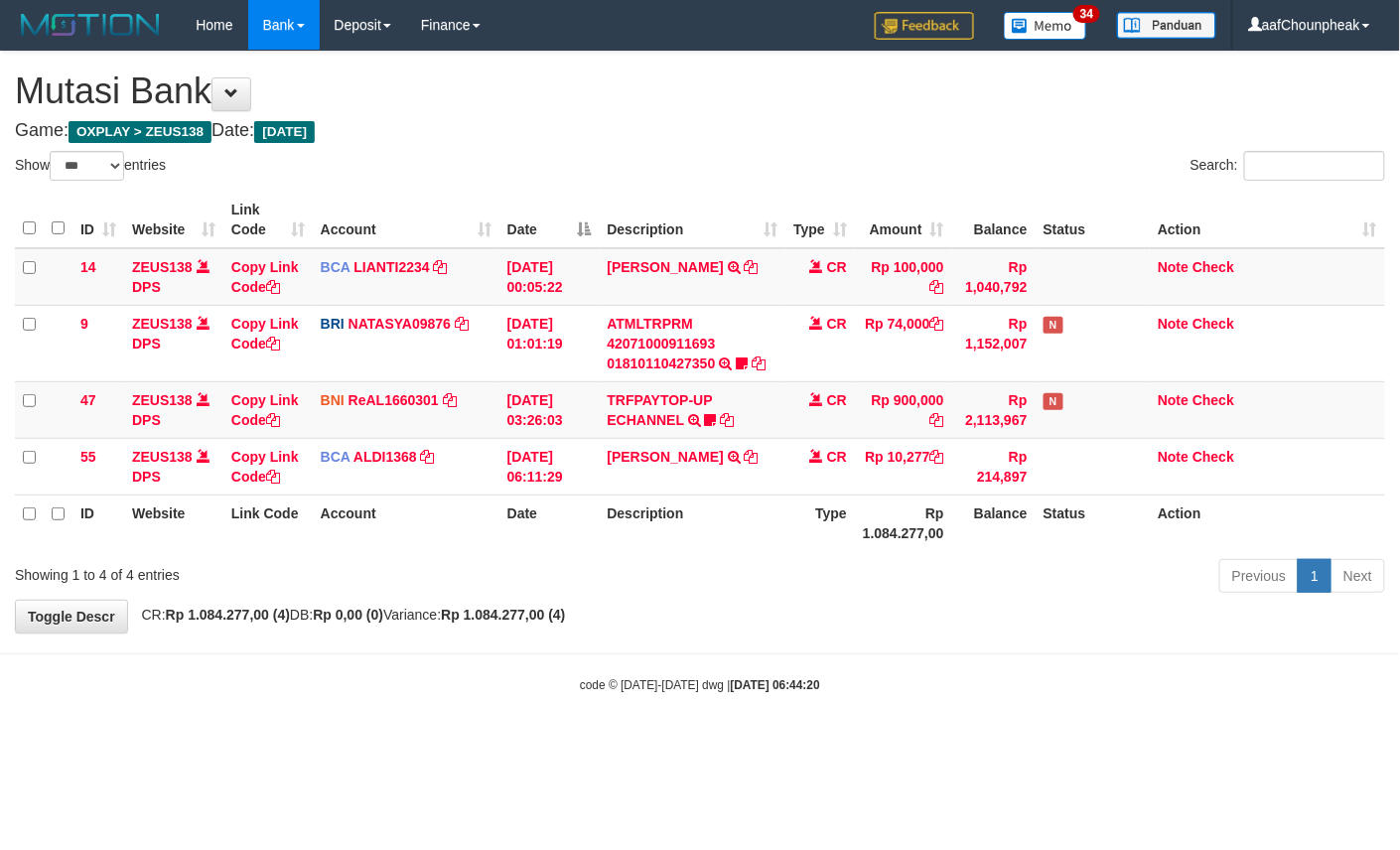click on "code © 2012-2018 dwg |  2025/07/12 06:44:20" at bounding box center [700, 685] 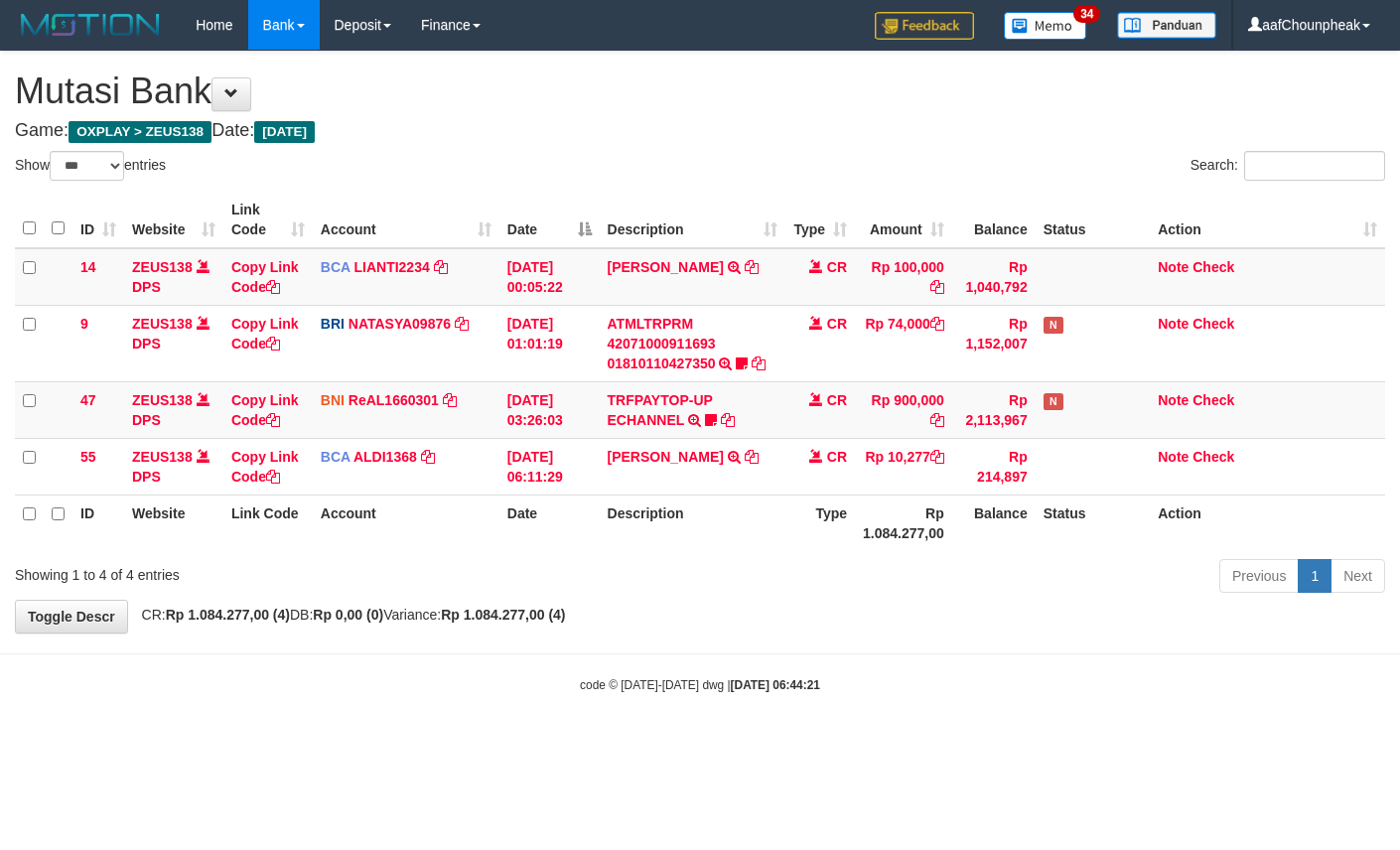 select on "***" 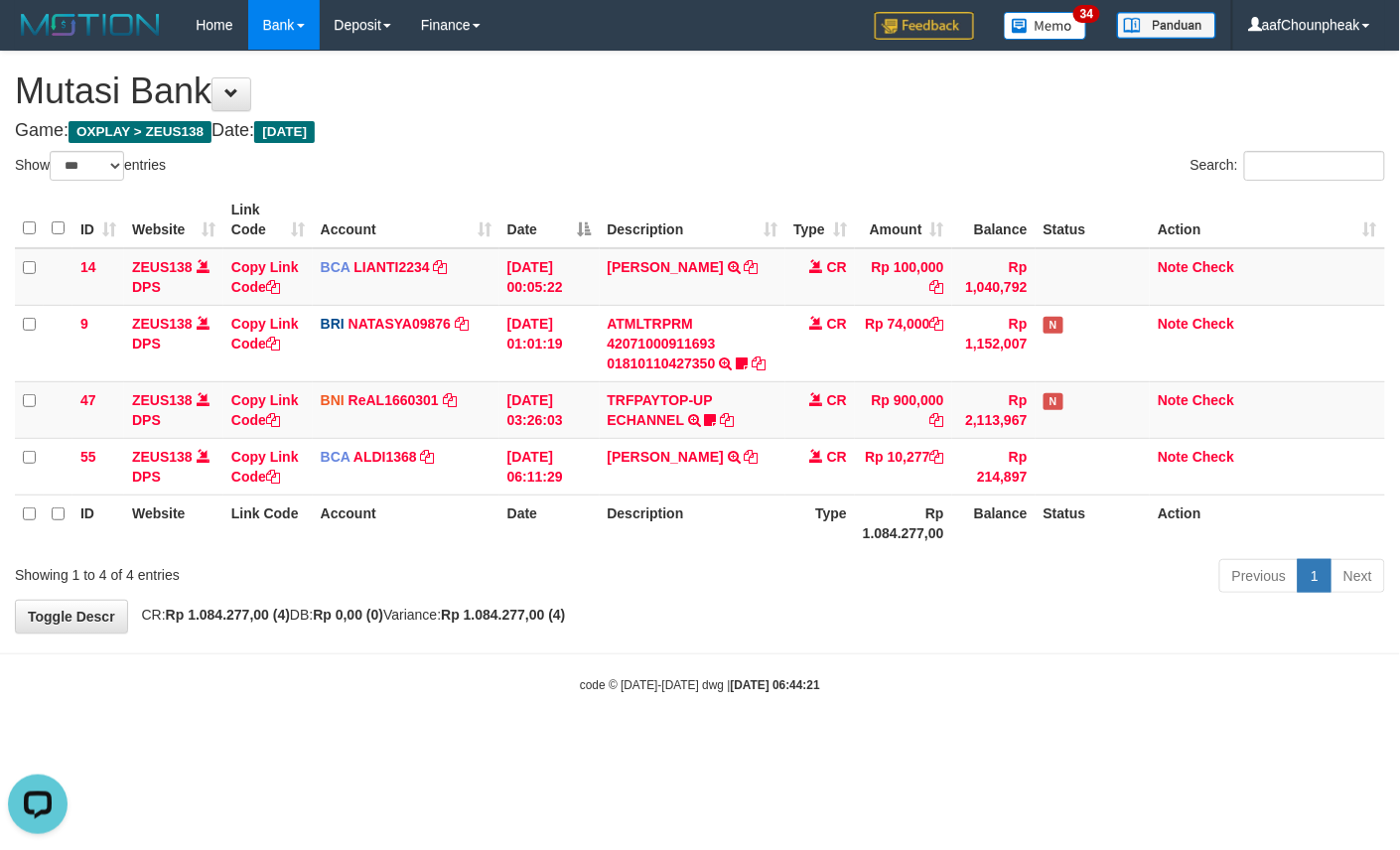 scroll, scrollTop: 0, scrollLeft: 0, axis: both 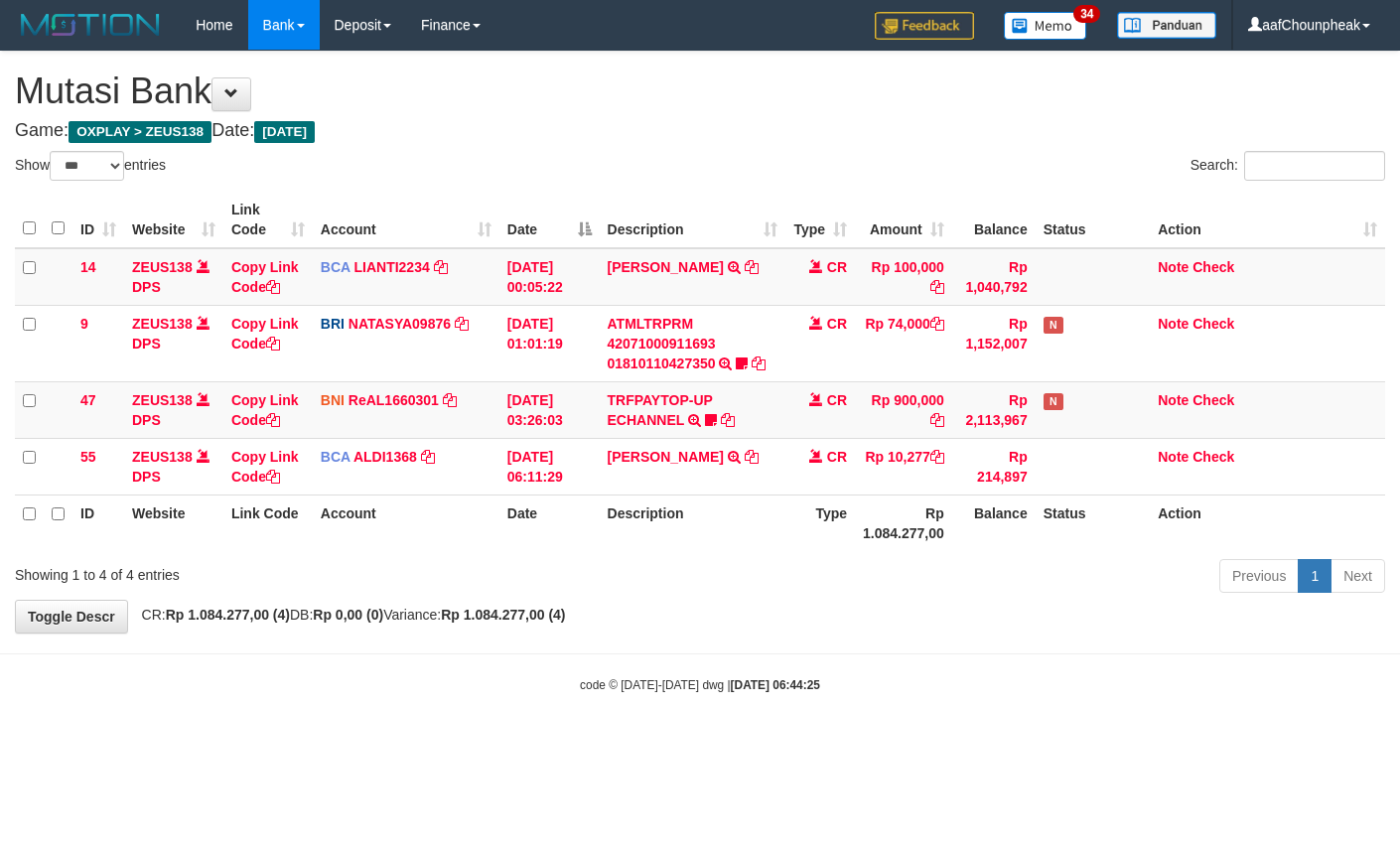 select on "***" 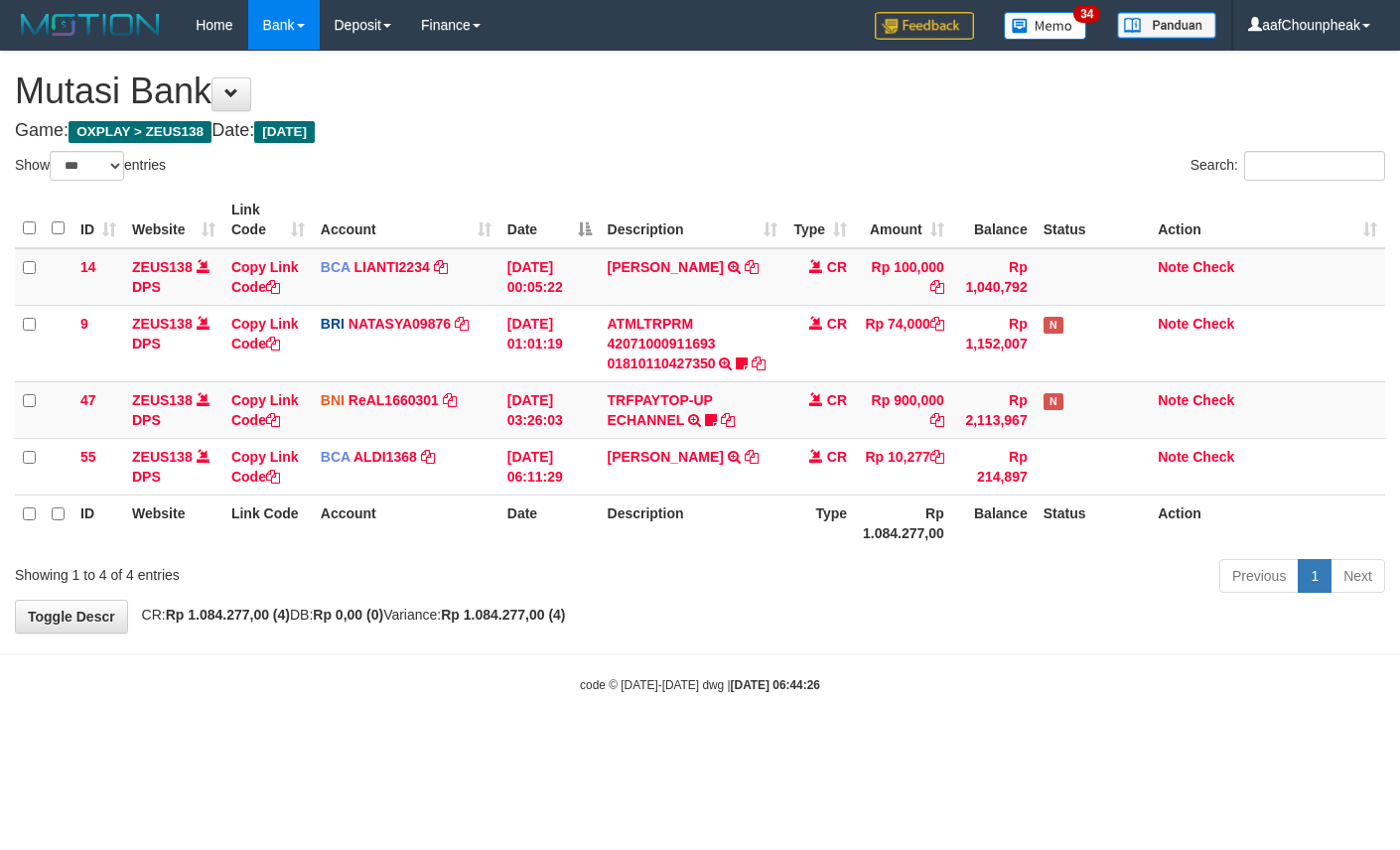 select on "***" 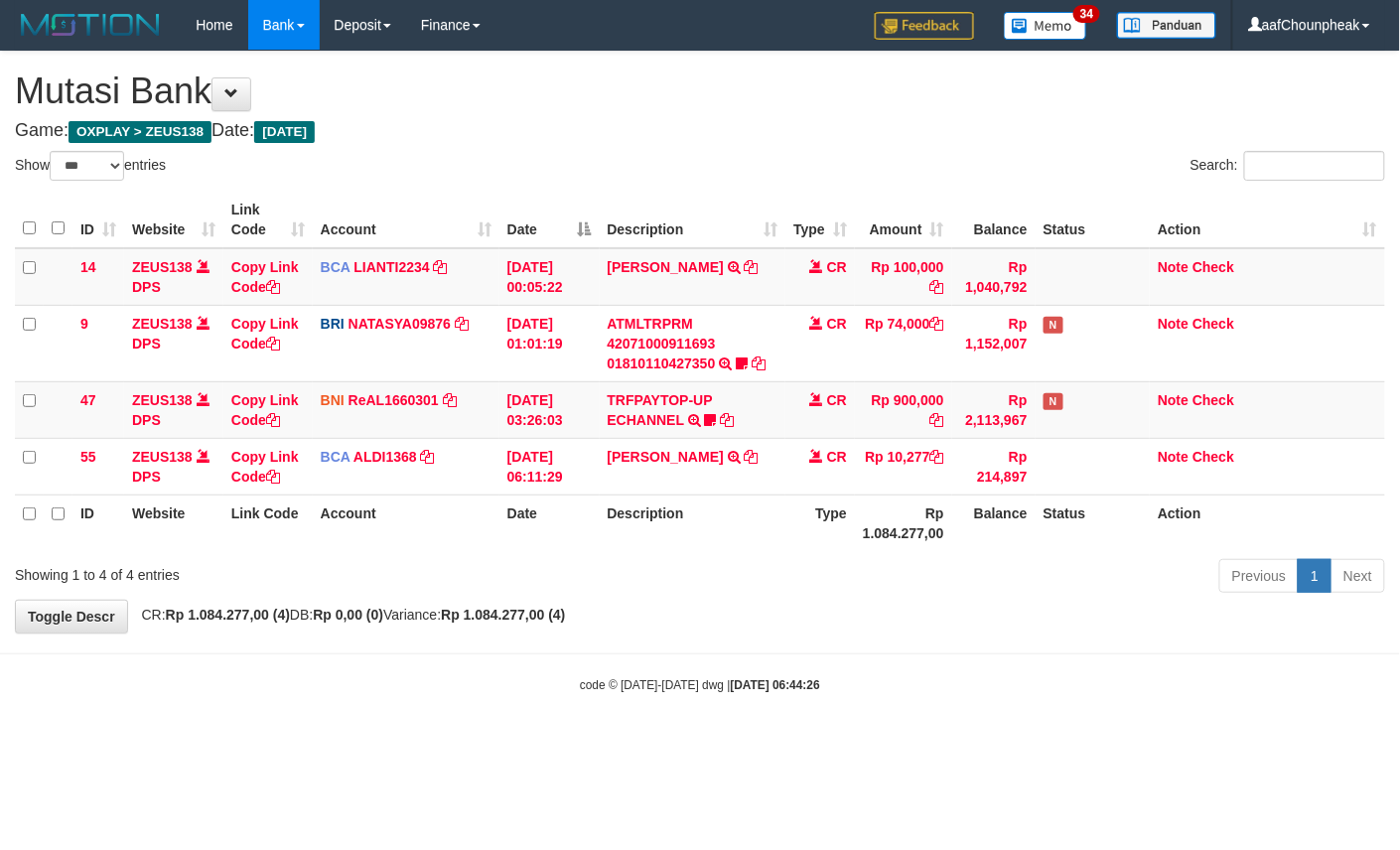click on "Toggle navigation
Home
Bank
Account List
Mutasi Bank
Search
Note Mutasi
Deposit
DPS List
History
Finance
Financial Data
aafChounpheak
My Profile
Log Out
34" at bounding box center [700, 371] 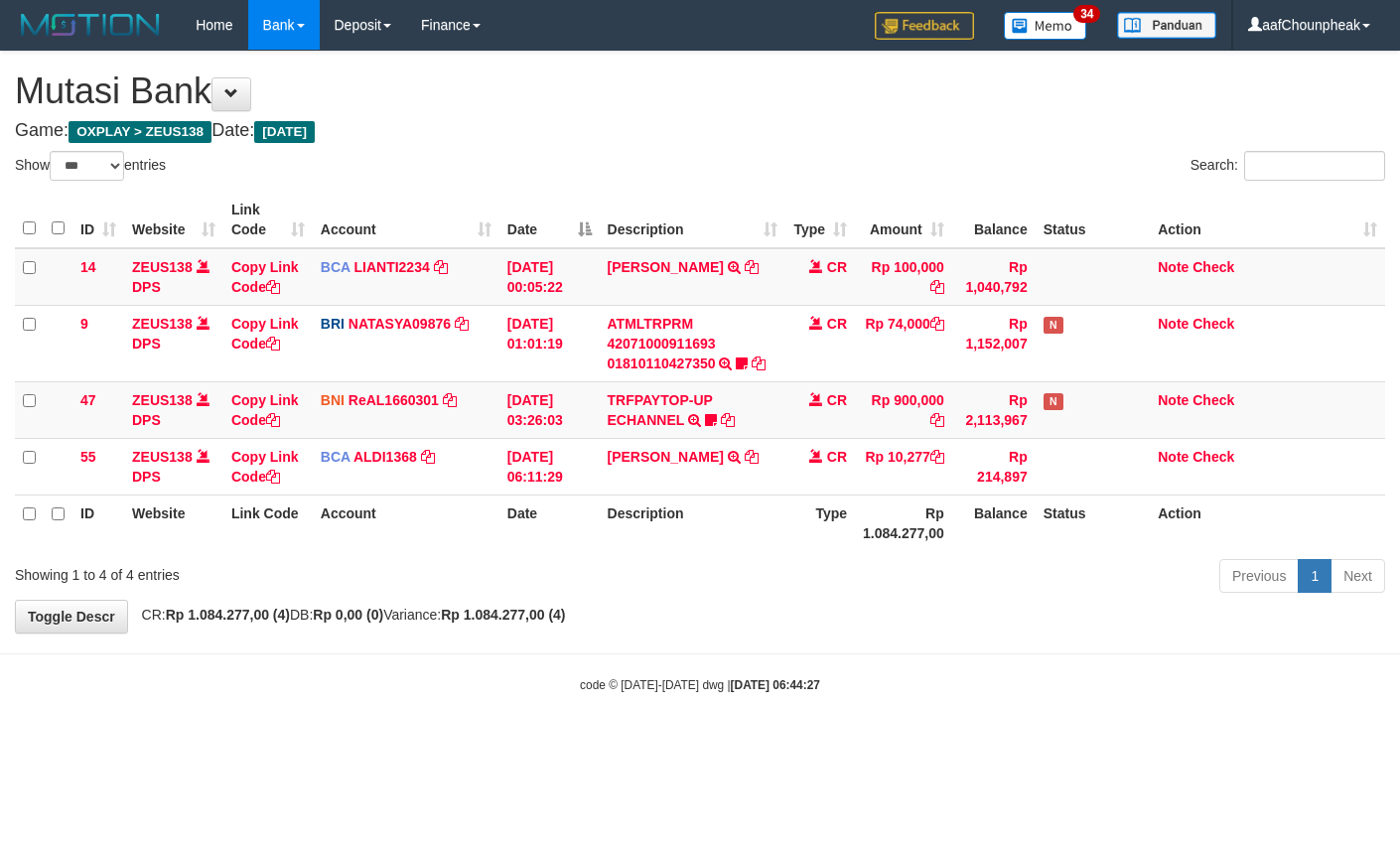 select on "***" 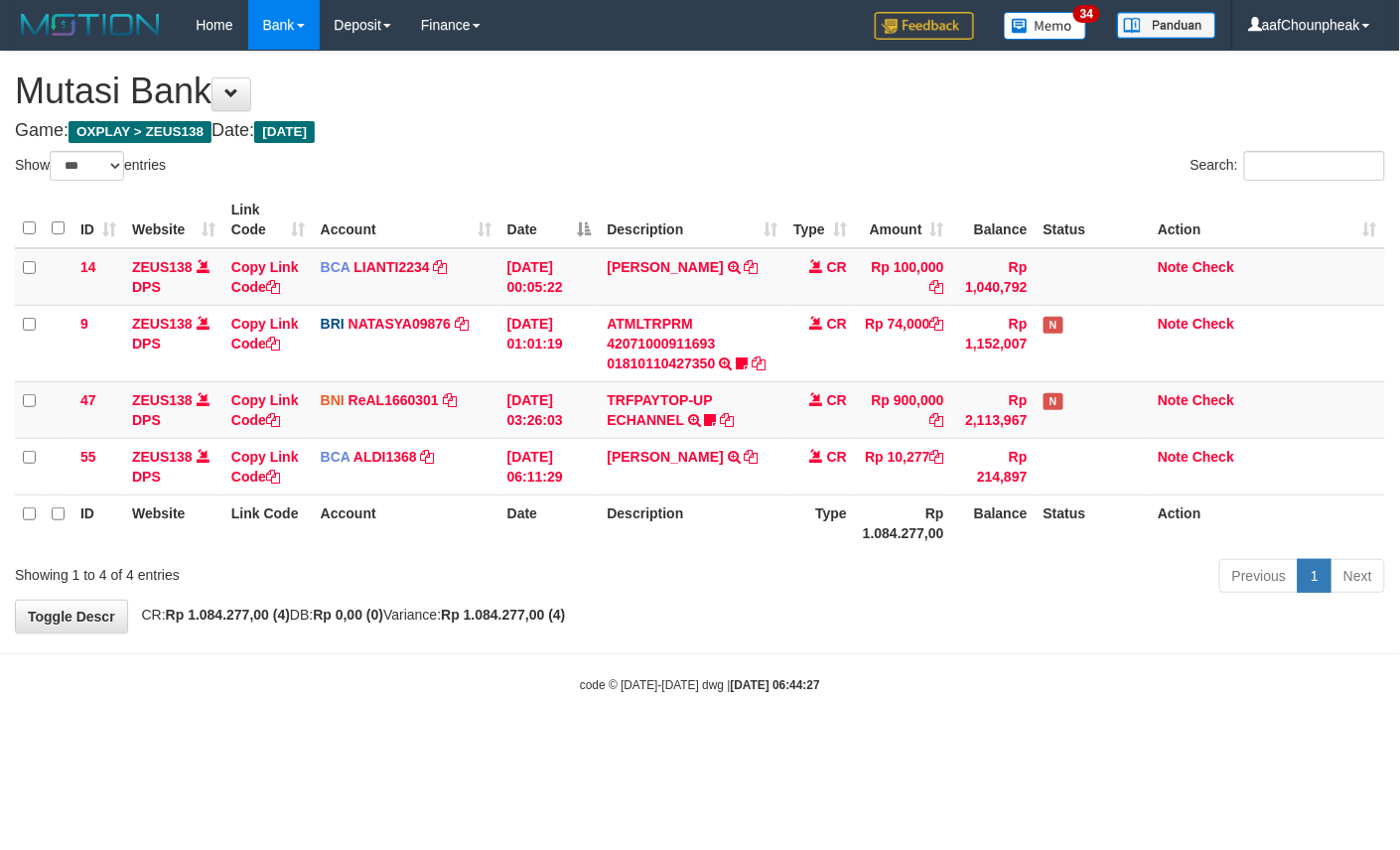 click on "Toggle navigation
Home
Bank
Account List
Mutasi Bank
Search
Note Mutasi
Deposit
DPS List
History
Finance
Financial Data
aafChounpheak
My Profile
Log Out
34" at bounding box center [700, 371] 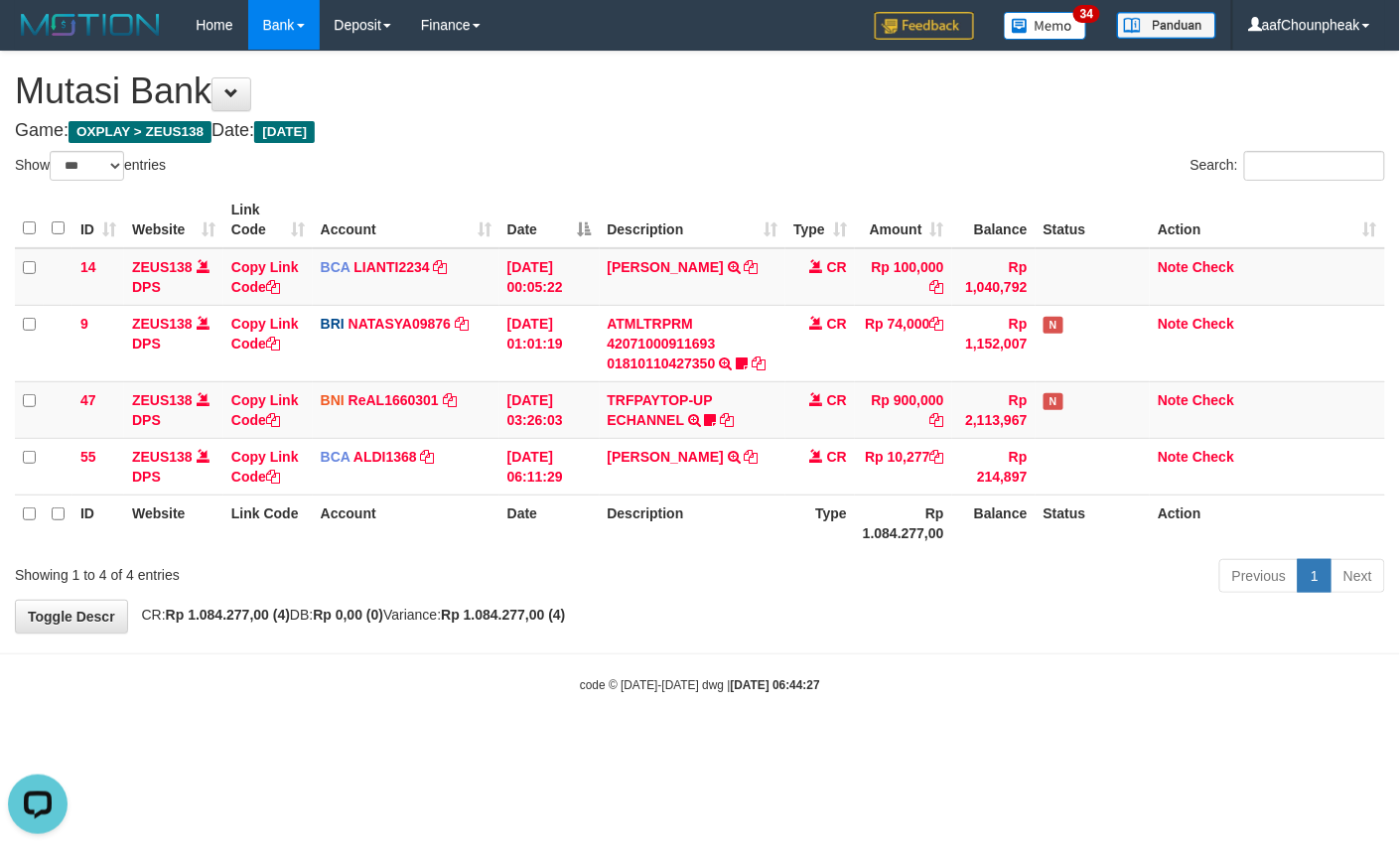 scroll, scrollTop: 0, scrollLeft: 0, axis: both 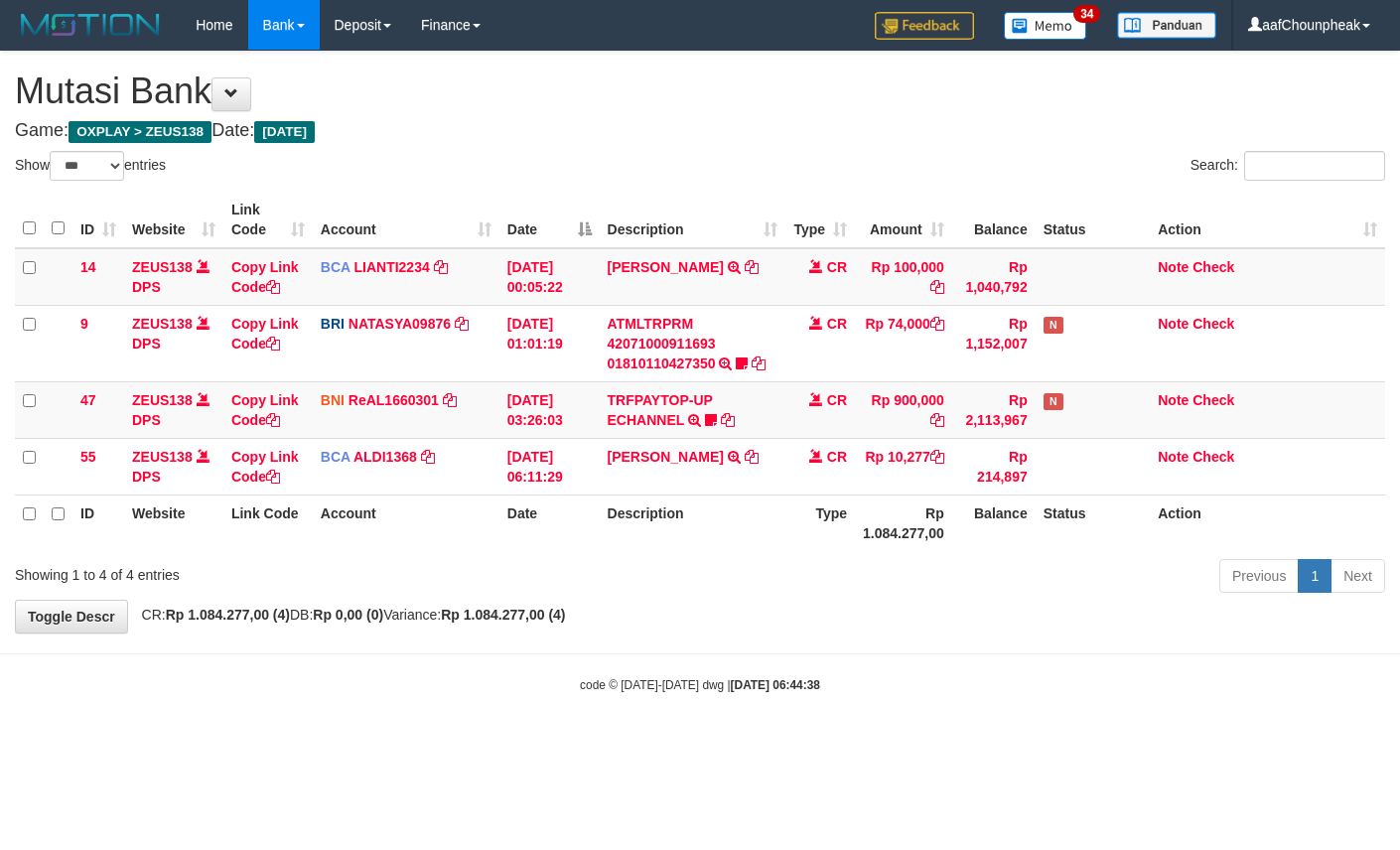 select on "***" 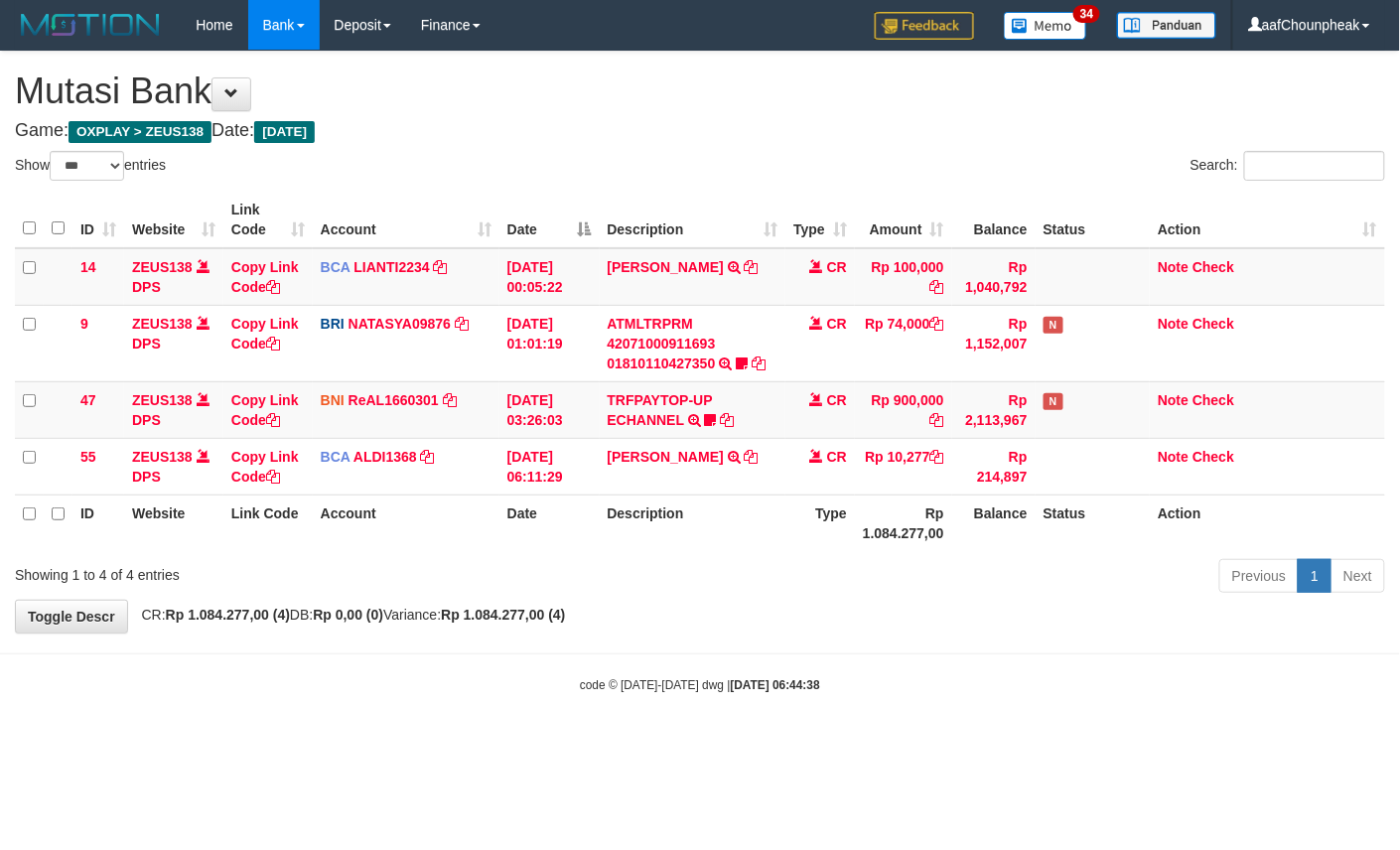 click on "**********" at bounding box center [700, 342] 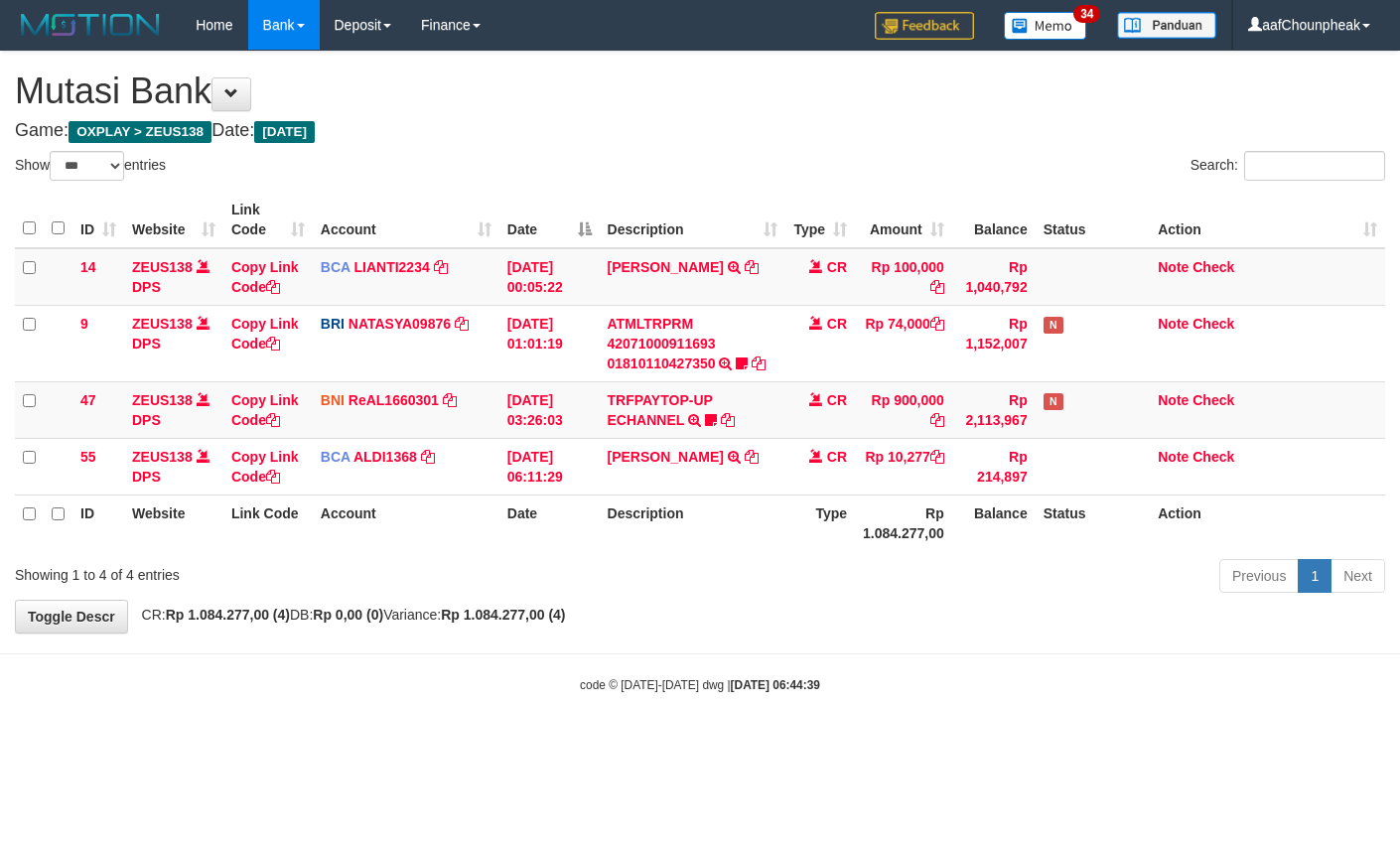 select on "***" 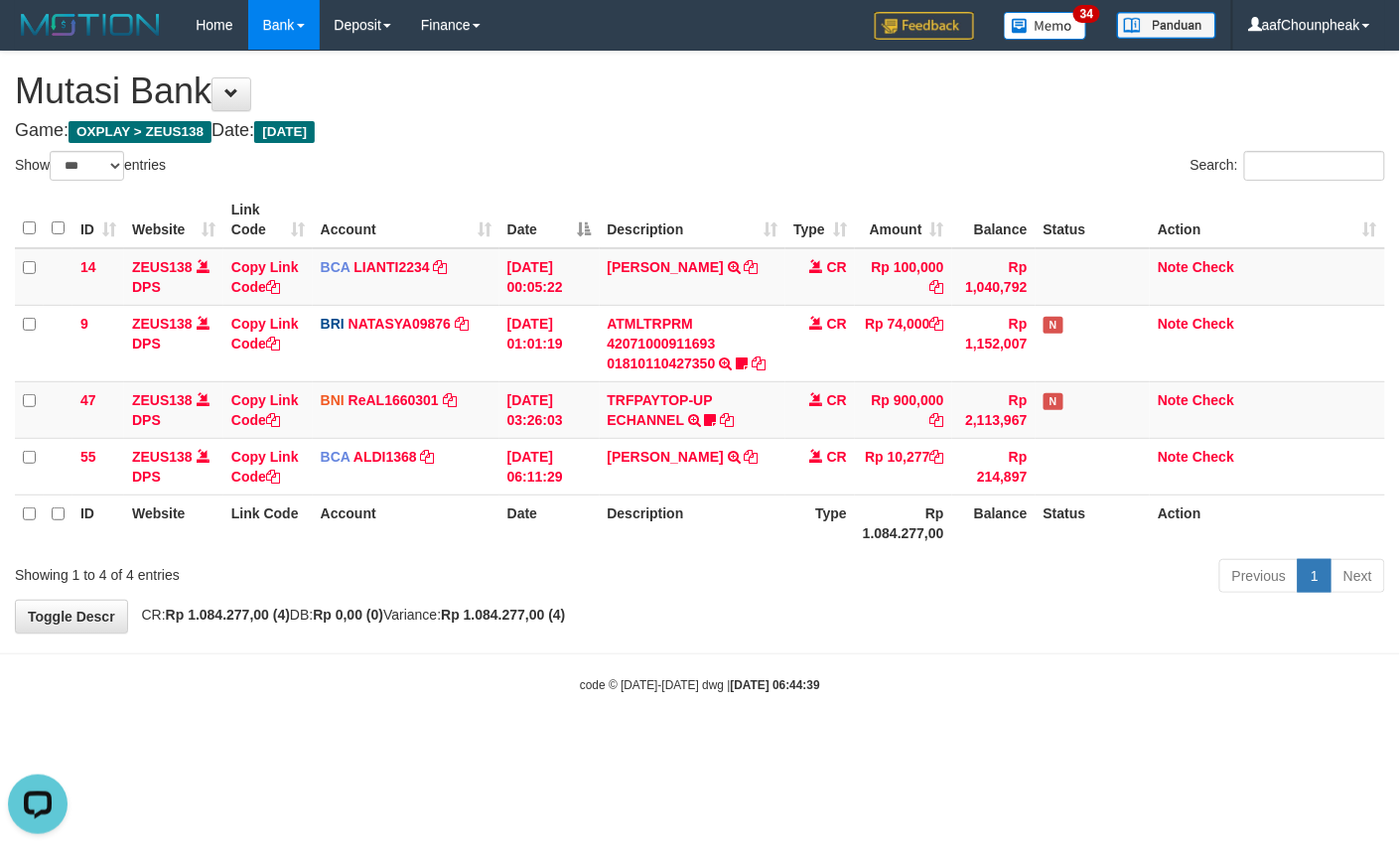 scroll, scrollTop: 0, scrollLeft: 0, axis: both 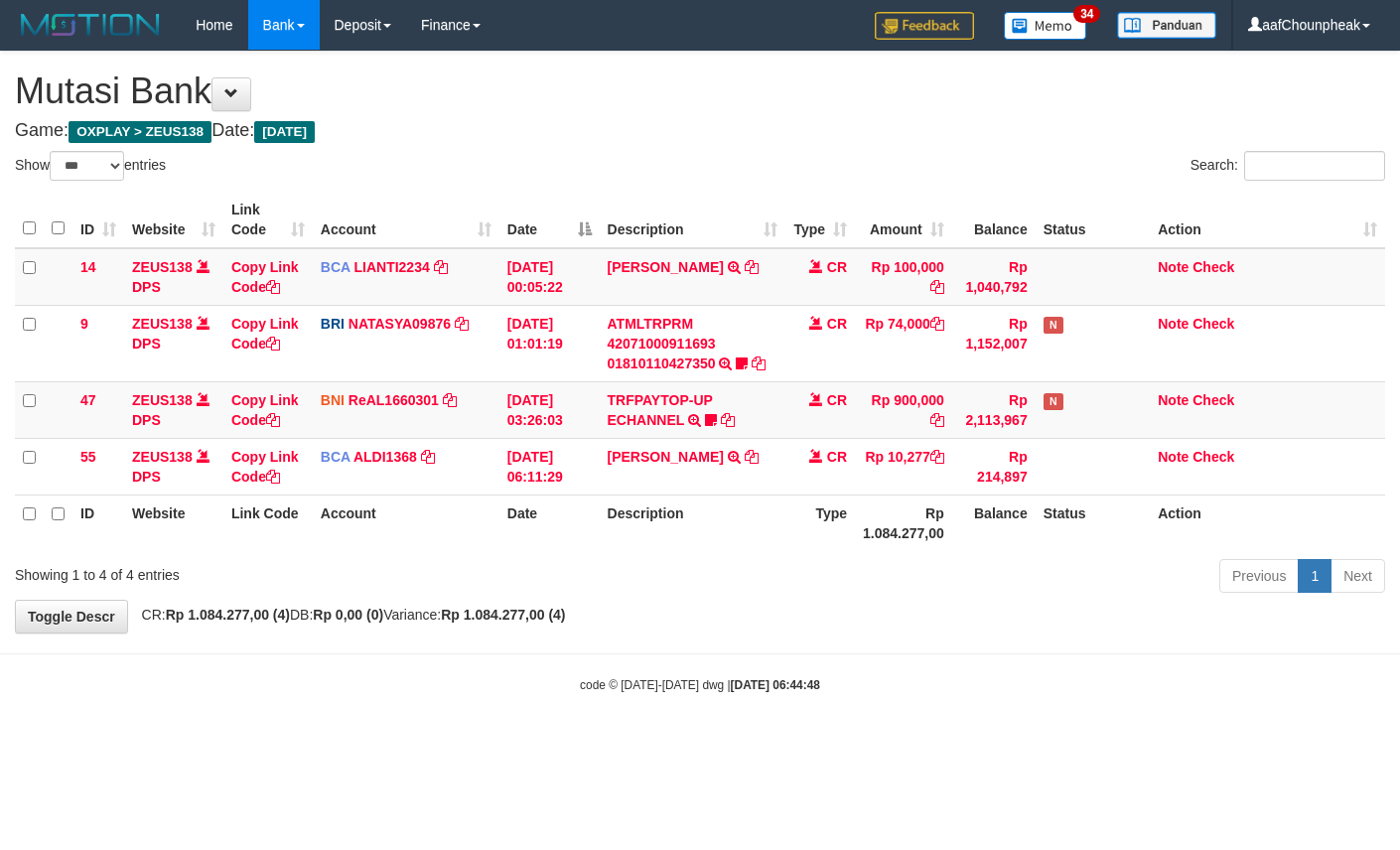 select on "***" 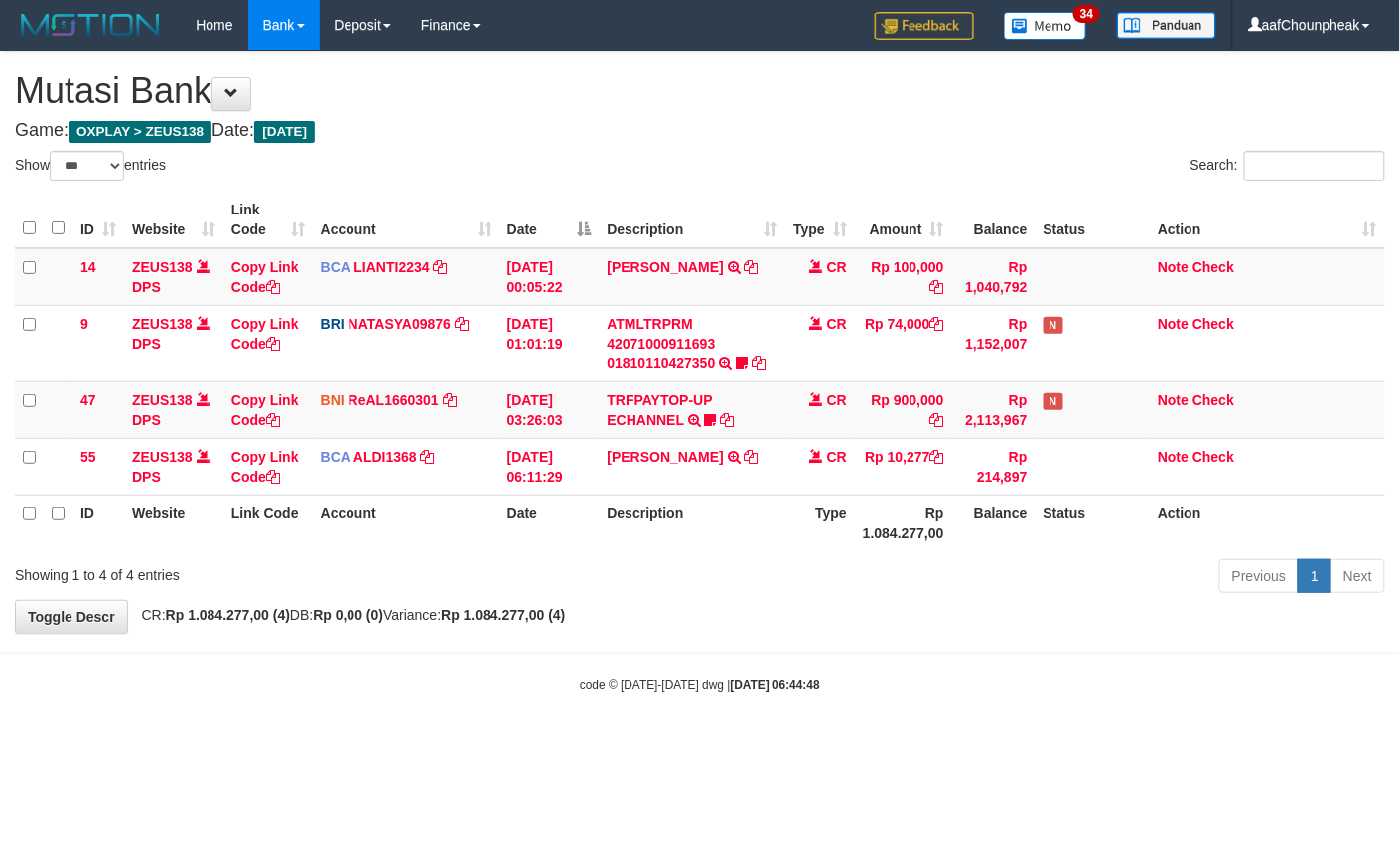 click on "Toggle navigation
Home
Bank
Account List
Mutasi Bank
Search
Note Mutasi
Deposit
DPS List
History
Finance
Financial Data
aafChounpheak
My Profile
Log Out
34" at bounding box center [700, 371] 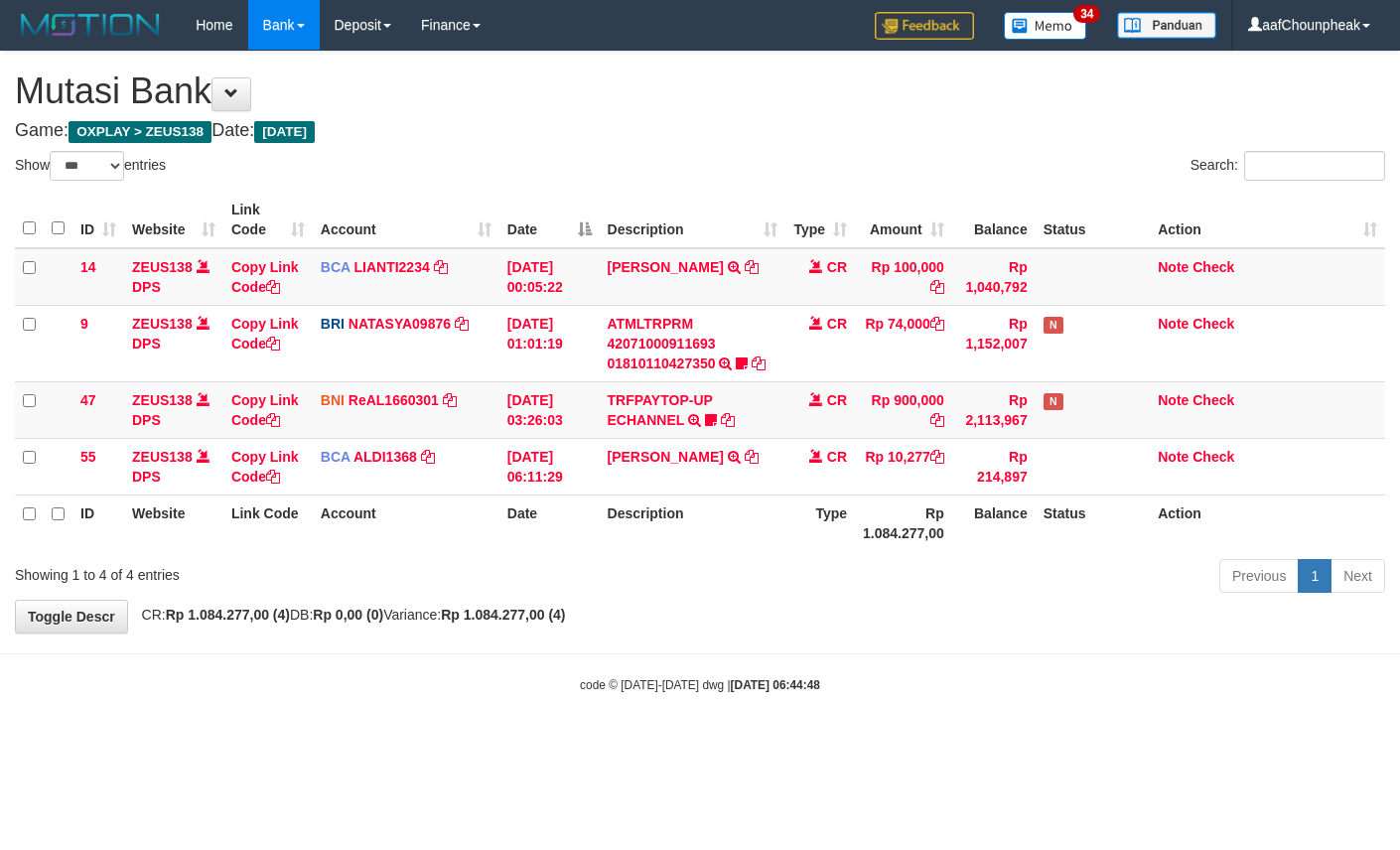 select on "***" 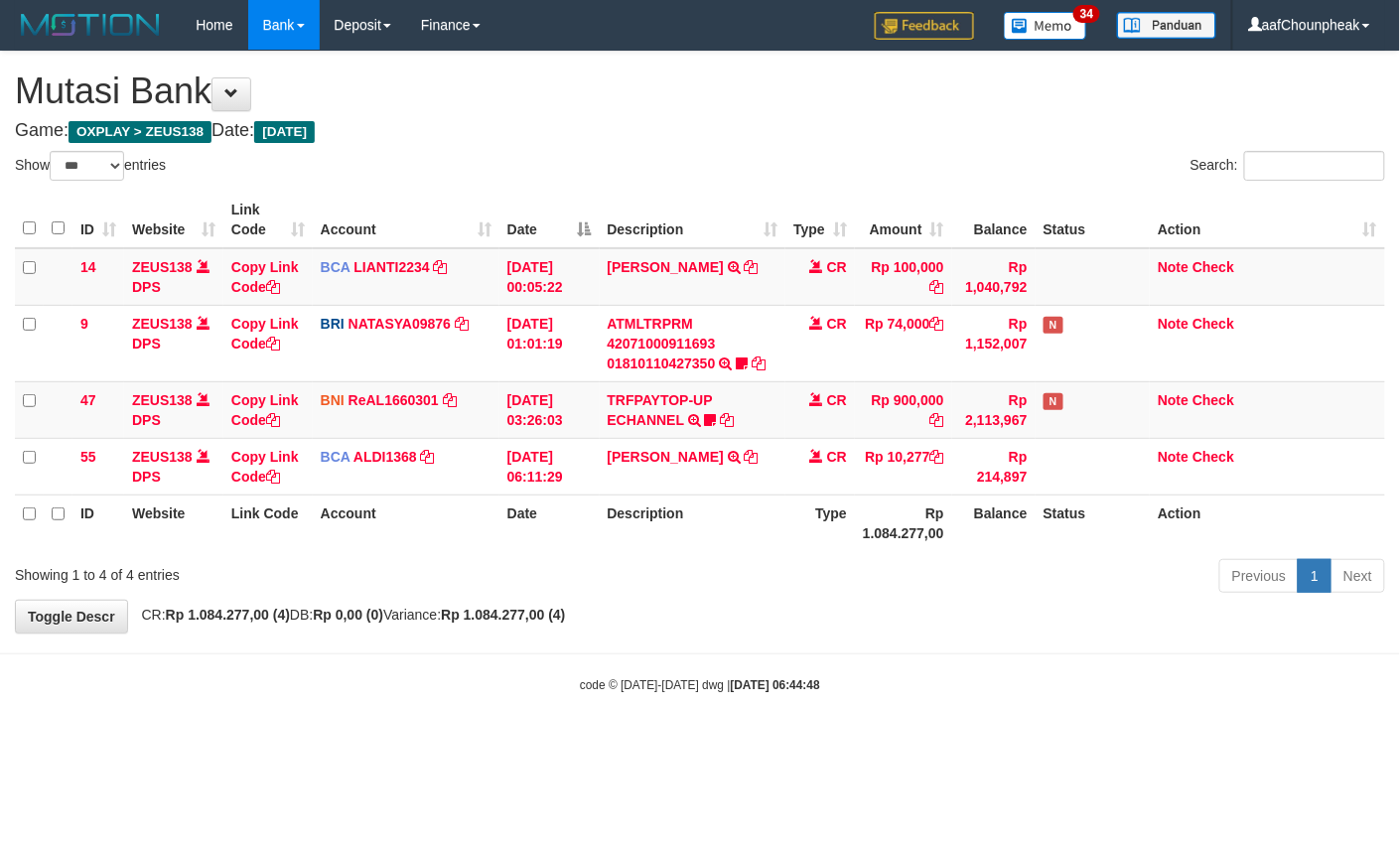 click on "Toggle navigation
Home
Bank
Account List
Mutasi Bank
Search
Note Mutasi
Deposit
DPS List
History
Finance
Financial Data
aafChounpheak
My Profile
Log Out
34" at bounding box center [700, 371] 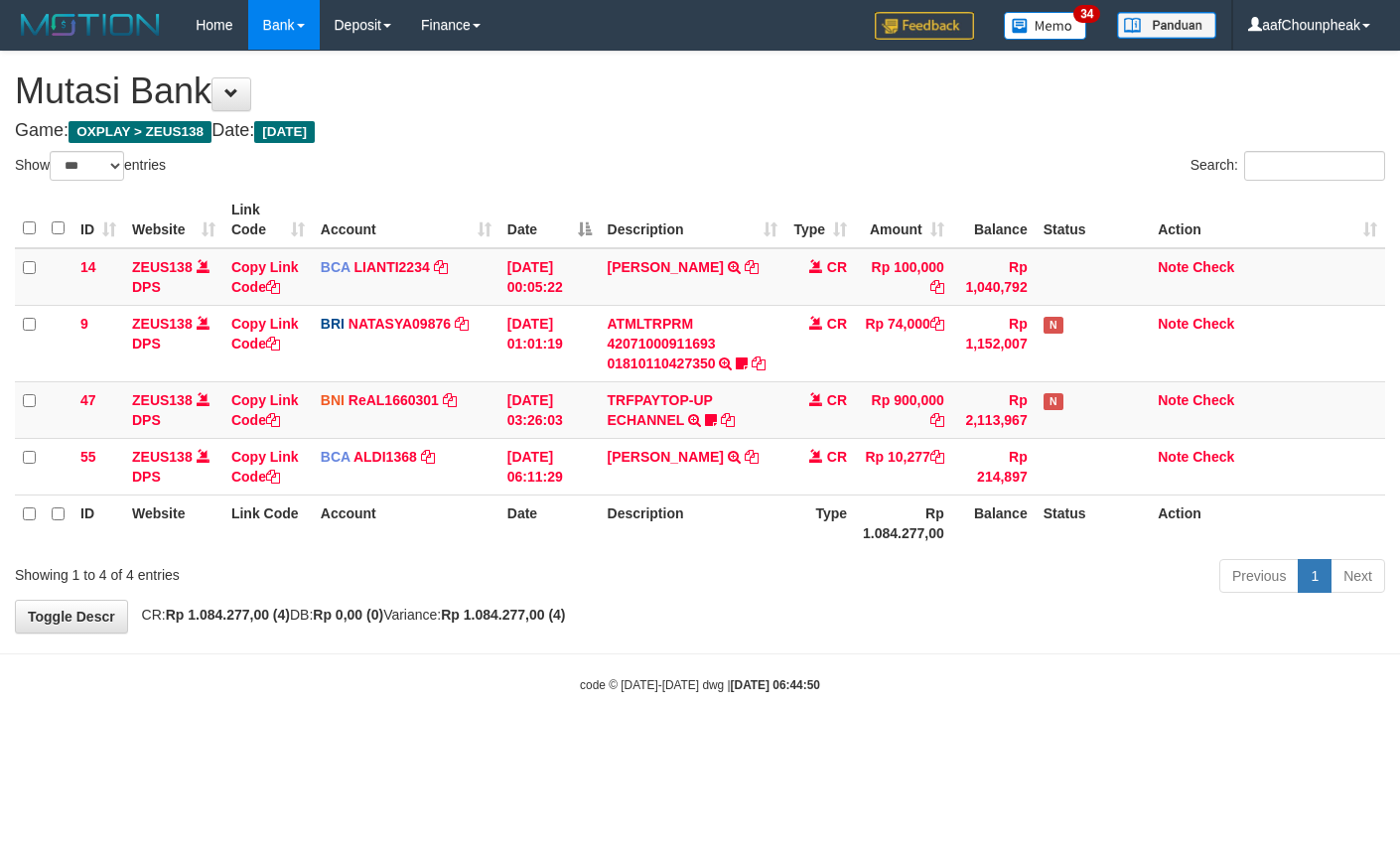 select on "***" 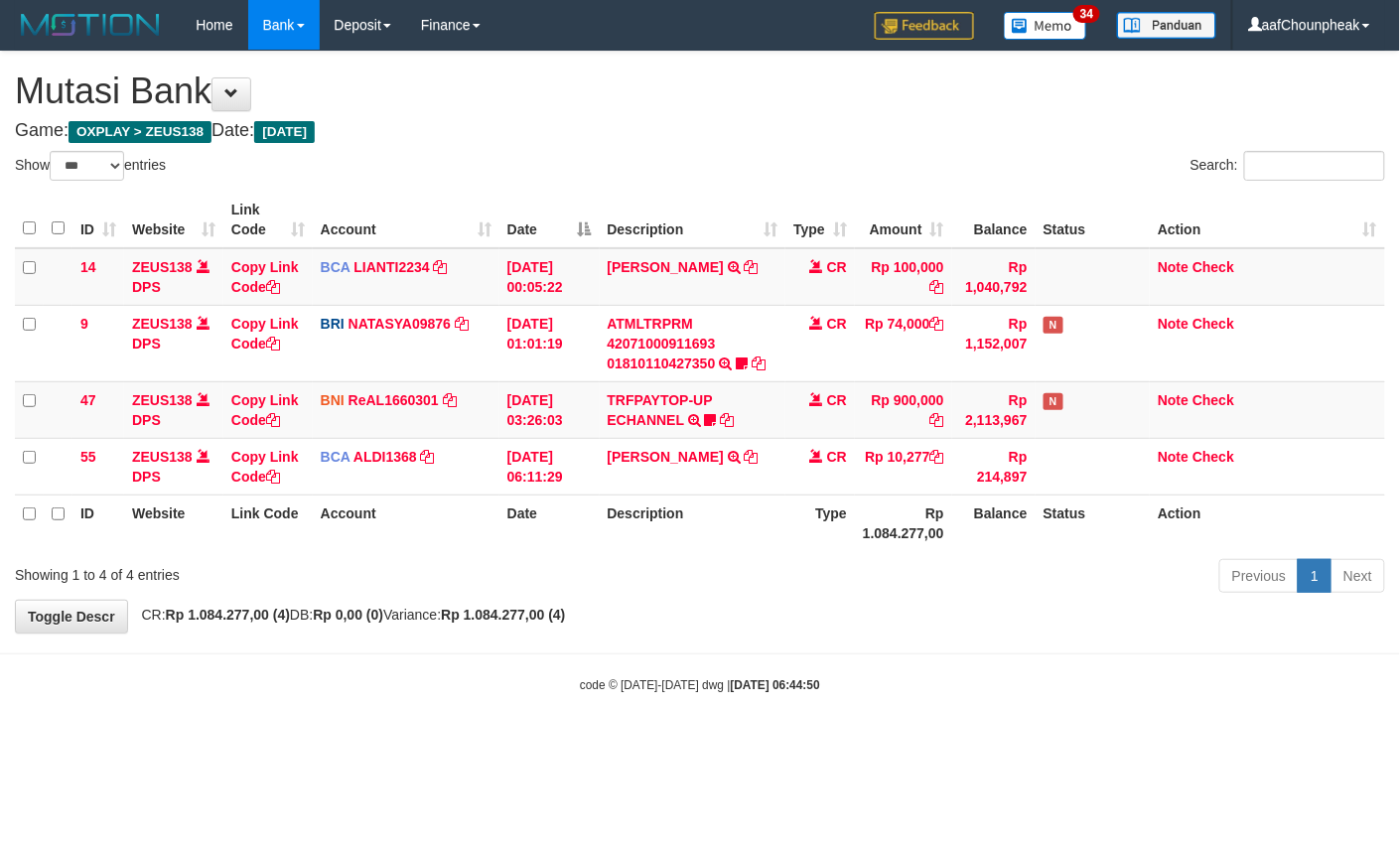 drag, startPoint x: 790, startPoint y: 655, endPoint x: 800, endPoint y: 663, distance: 12.806248 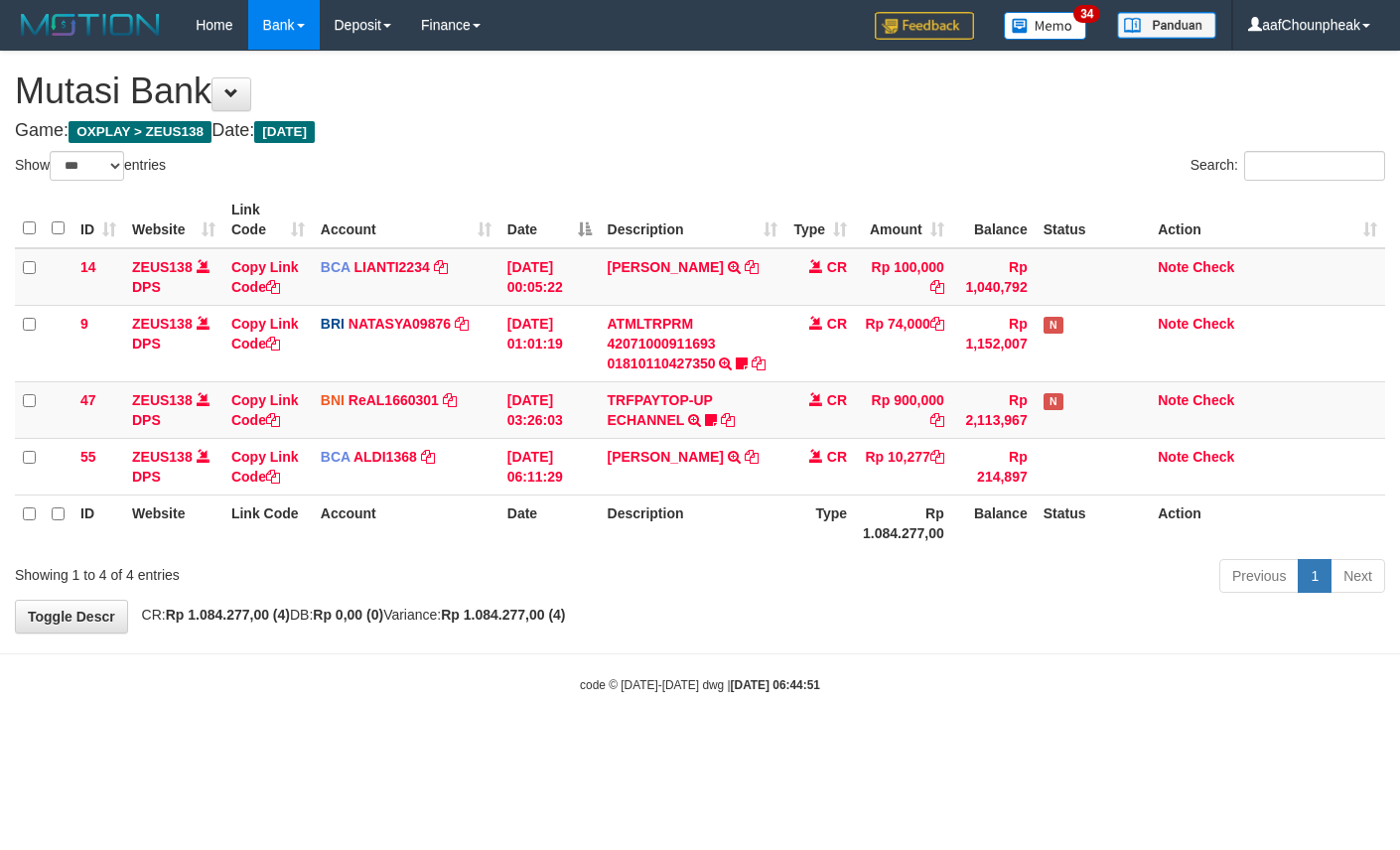 select on "***" 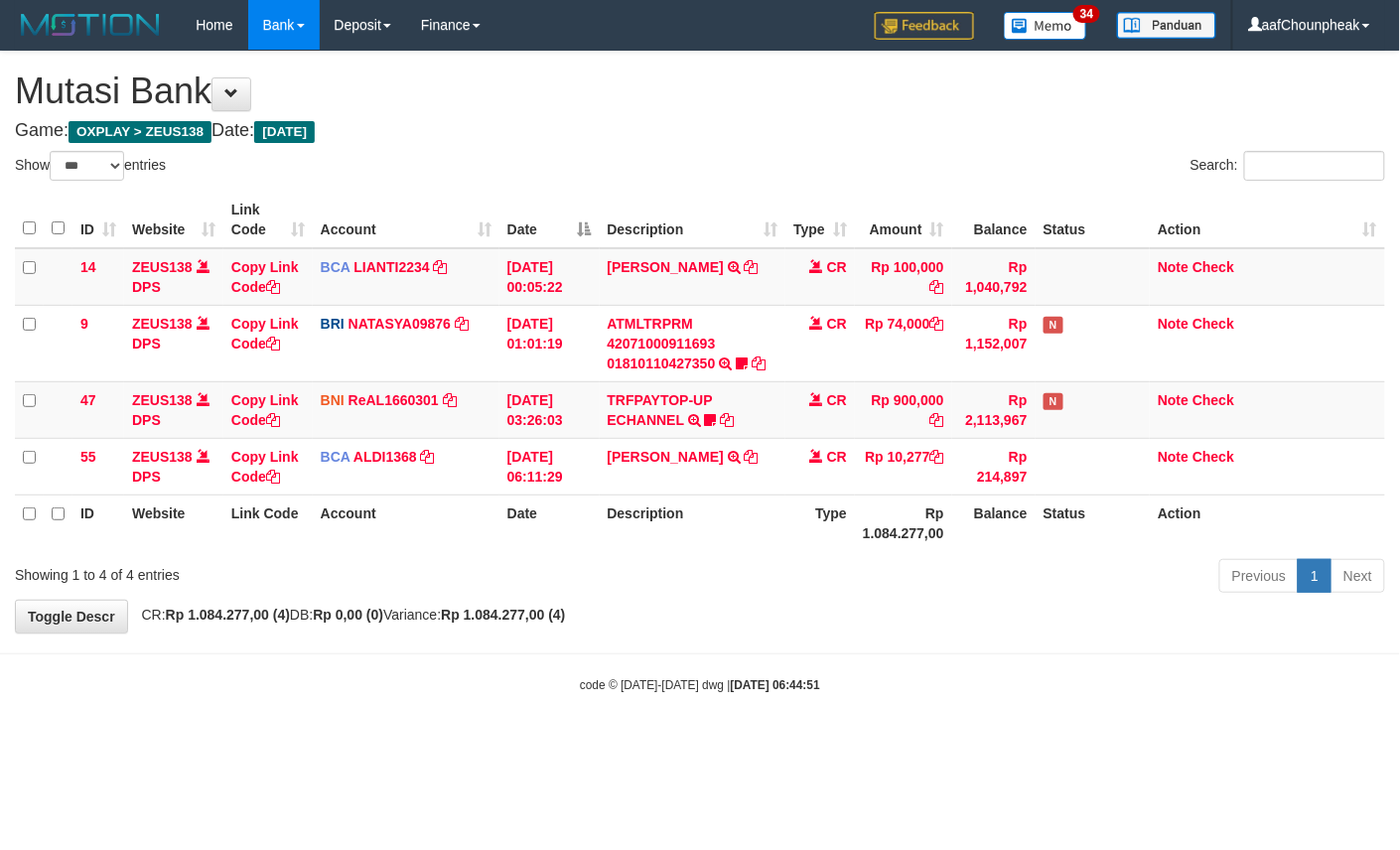 drag, startPoint x: 0, startPoint y: 0, endPoint x: 803, endPoint y: 665, distance: 1042.6092 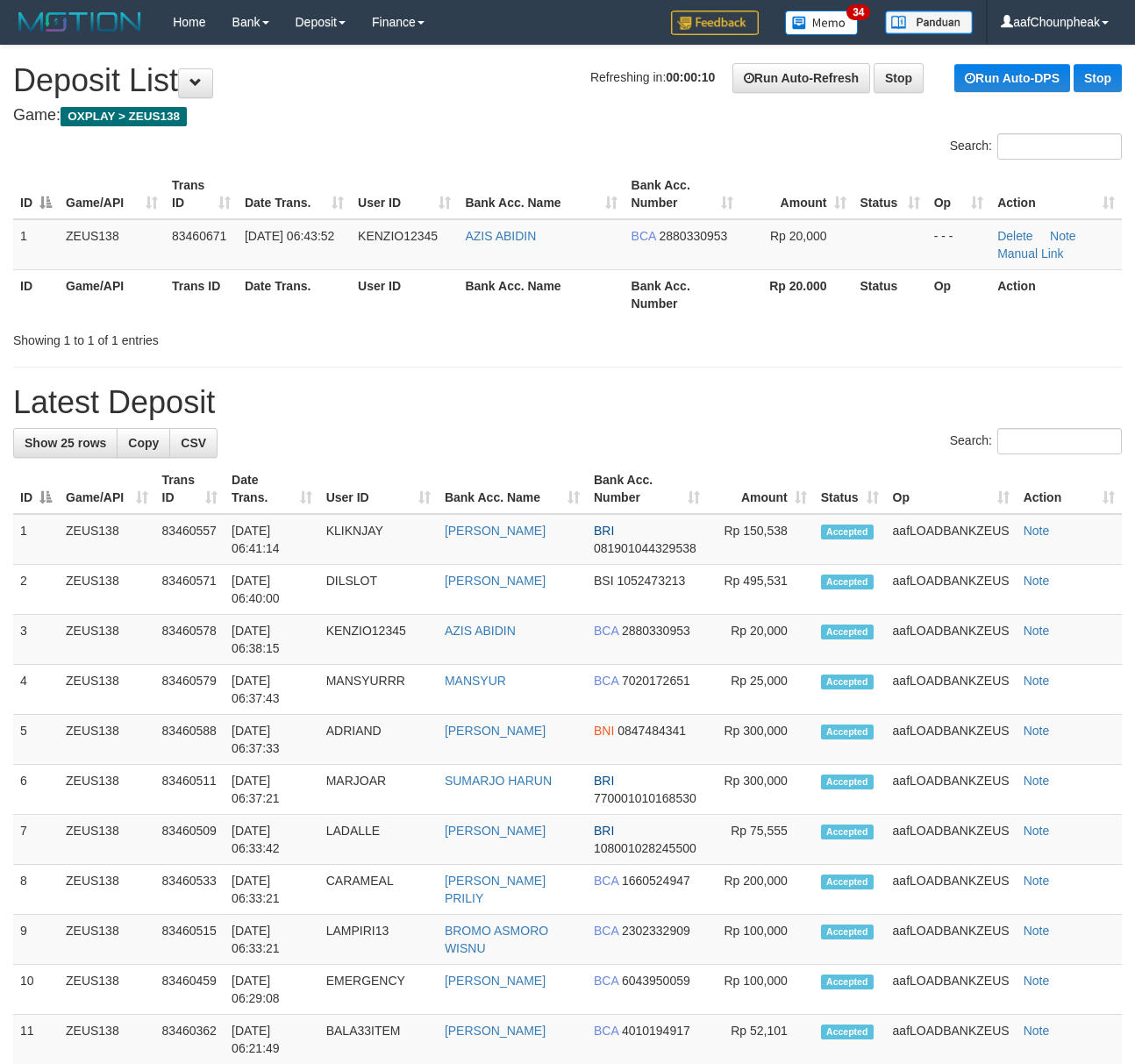scroll, scrollTop: 0, scrollLeft: 0, axis: both 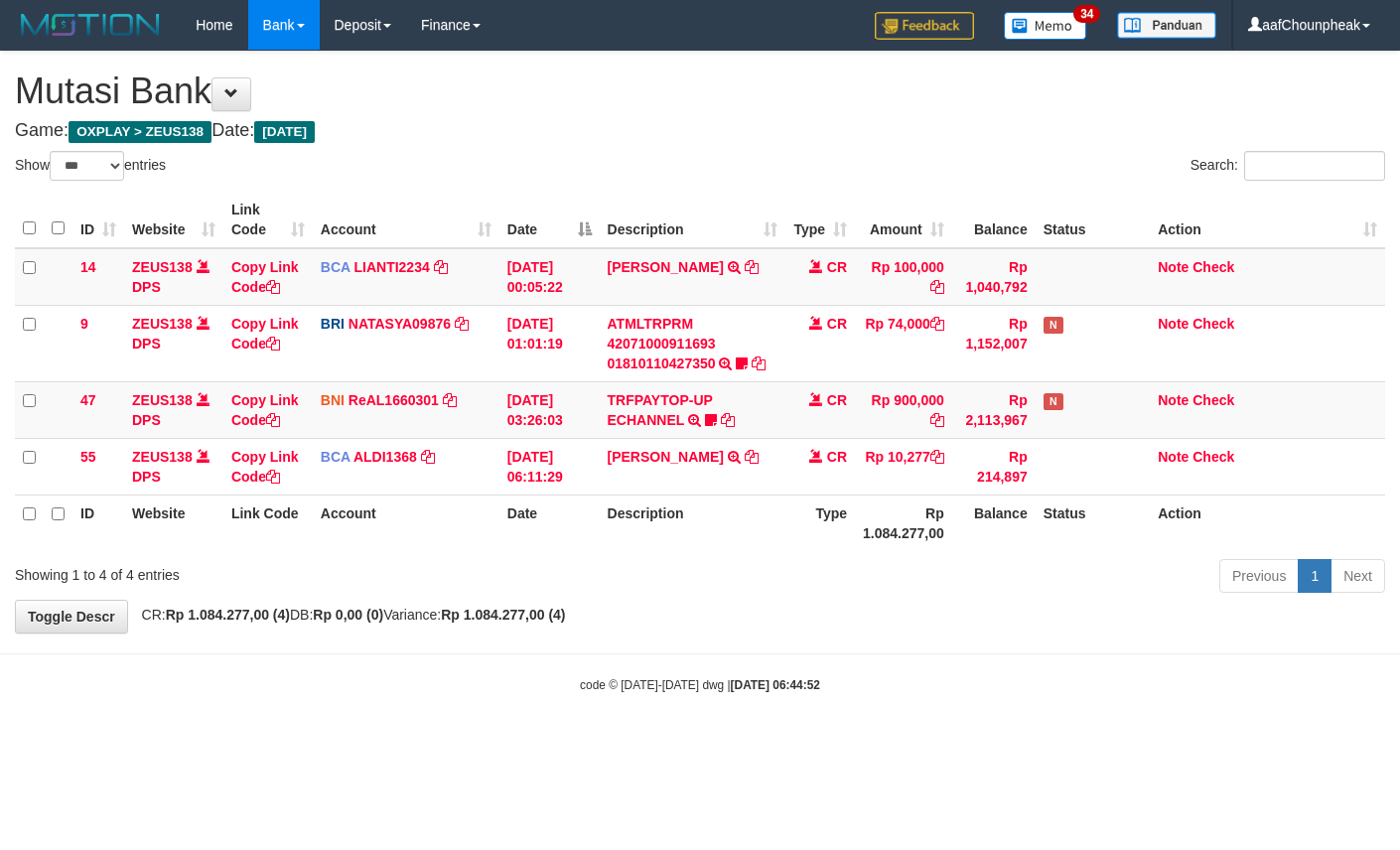 select on "***" 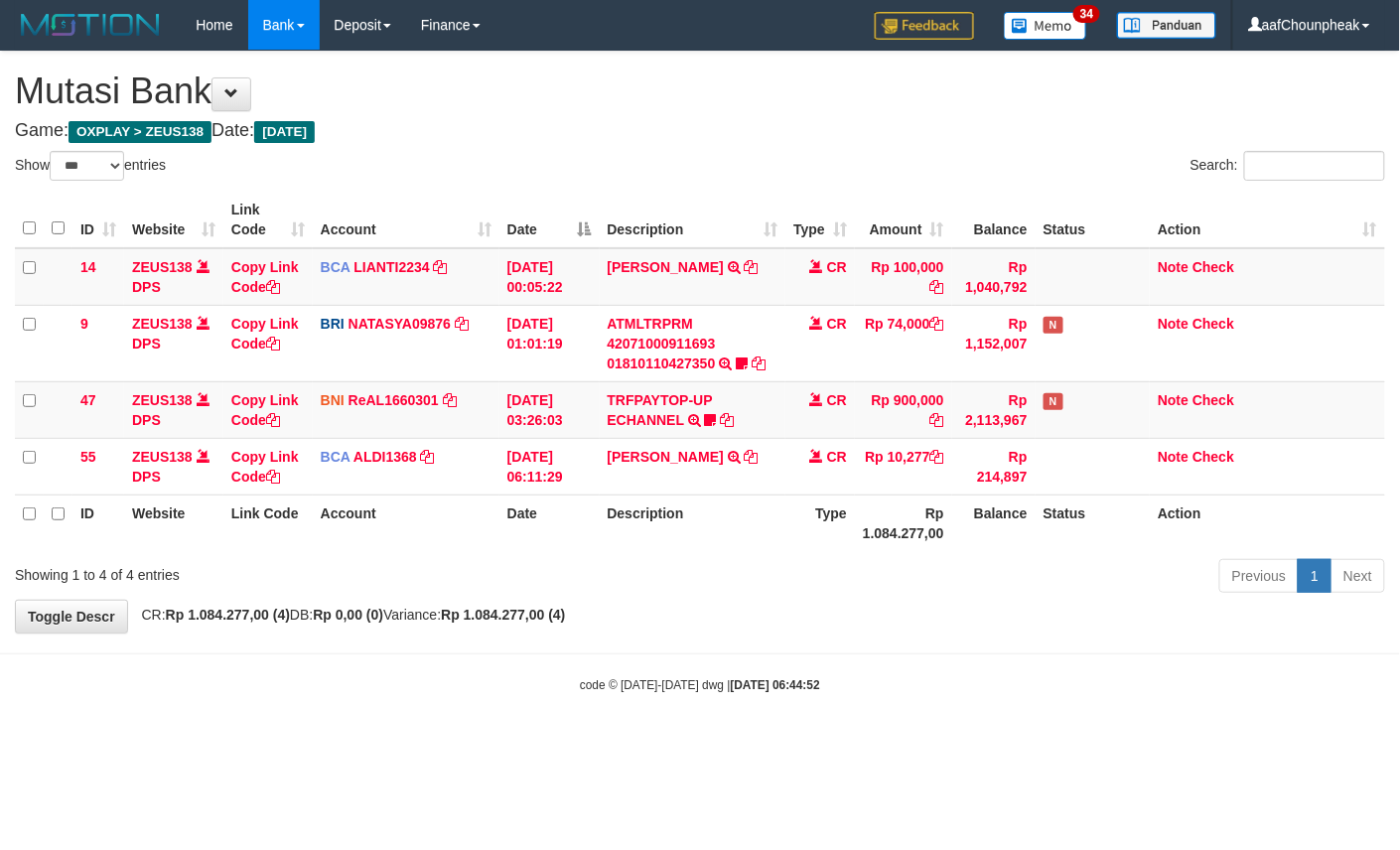 click on "Toggle navigation
Home
Bank
Account List
Mutasi Bank
Search
Note Mutasi
Deposit
DPS List
History
Finance
Financial Data
aafChounpheak
My Profile
Log Out
34" at bounding box center [700, 371] 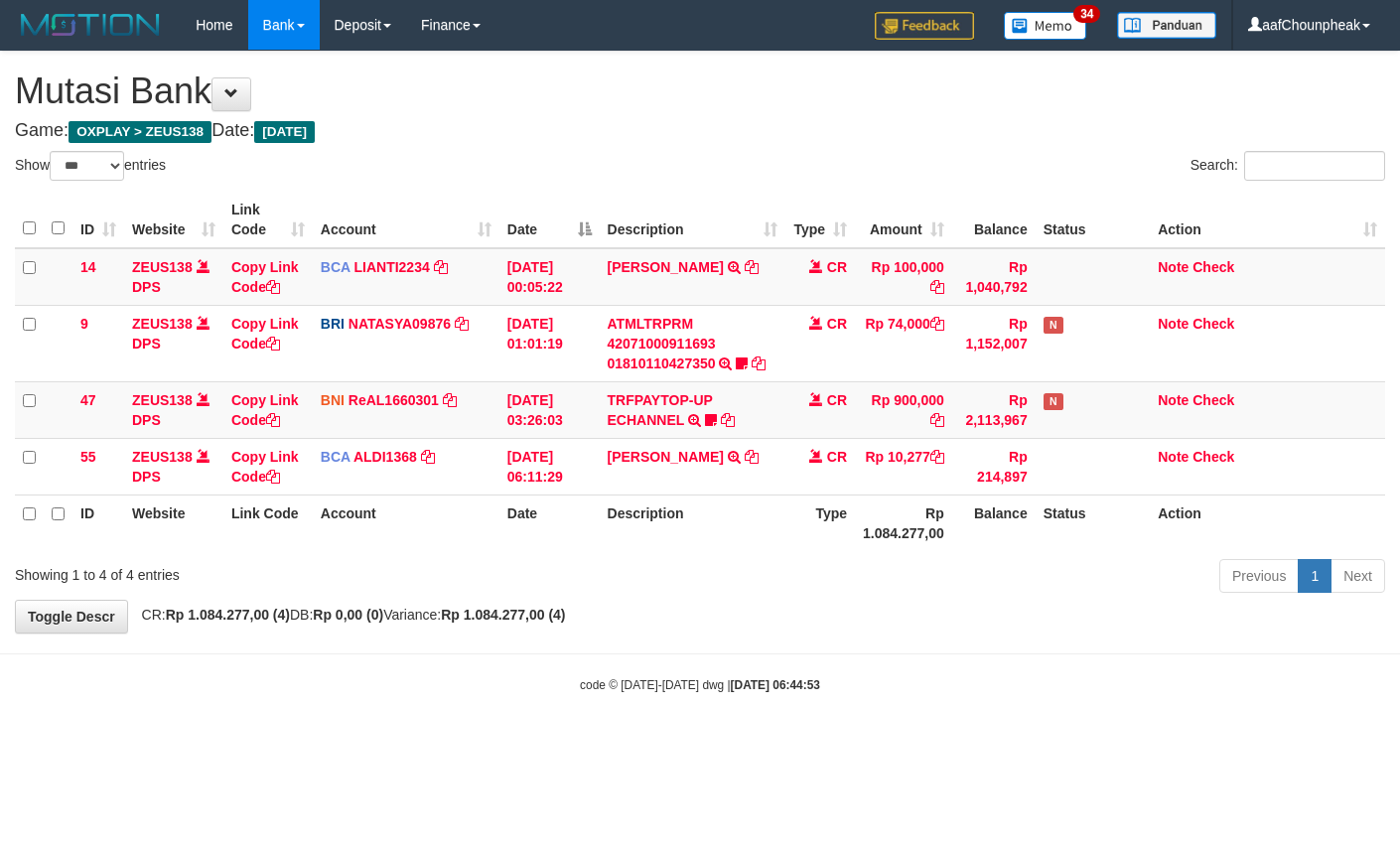 select on "***" 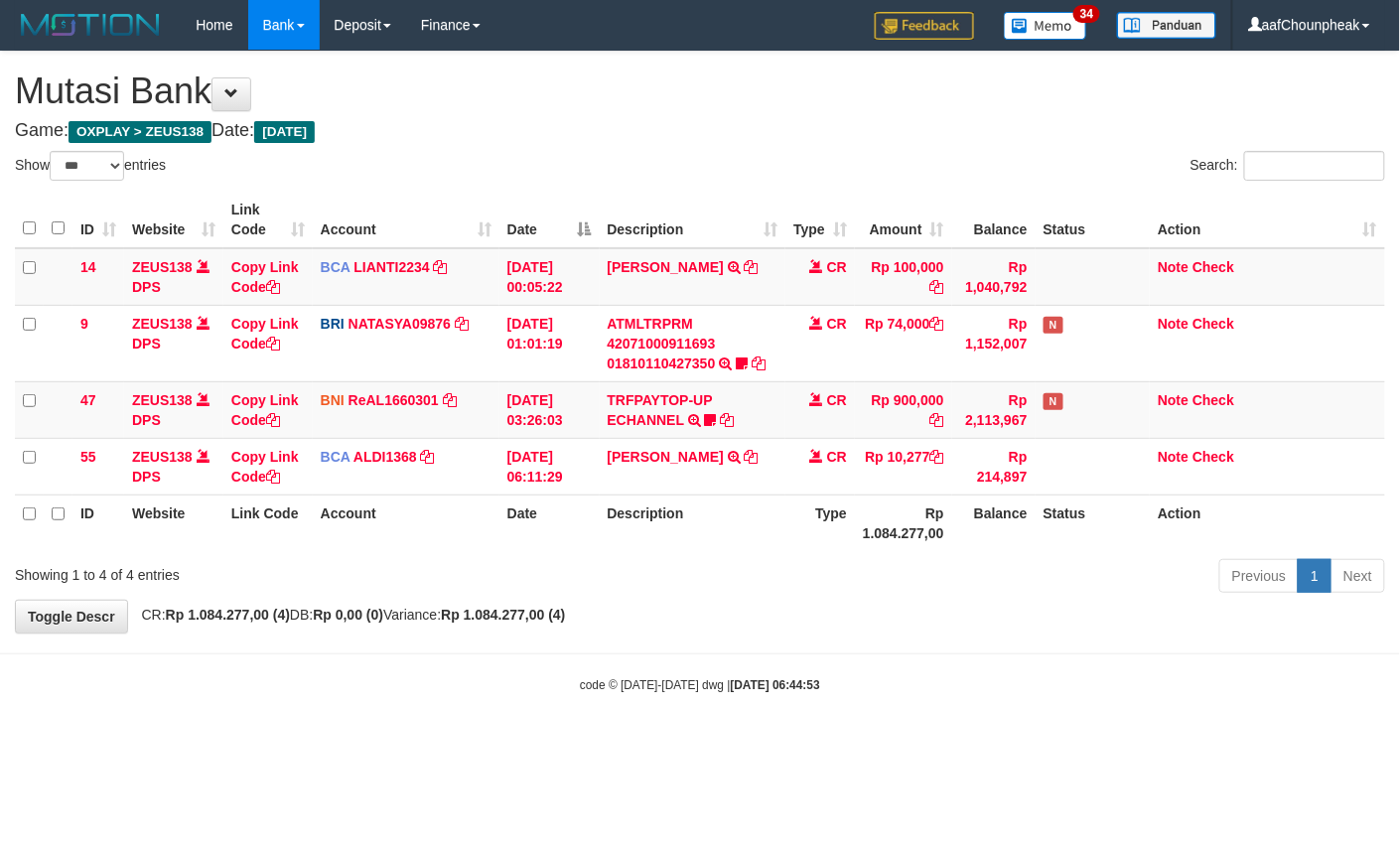 drag, startPoint x: 0, startPoint y: 0, endPoint x: 796, endPoint y: 671, distance: 1041.0845 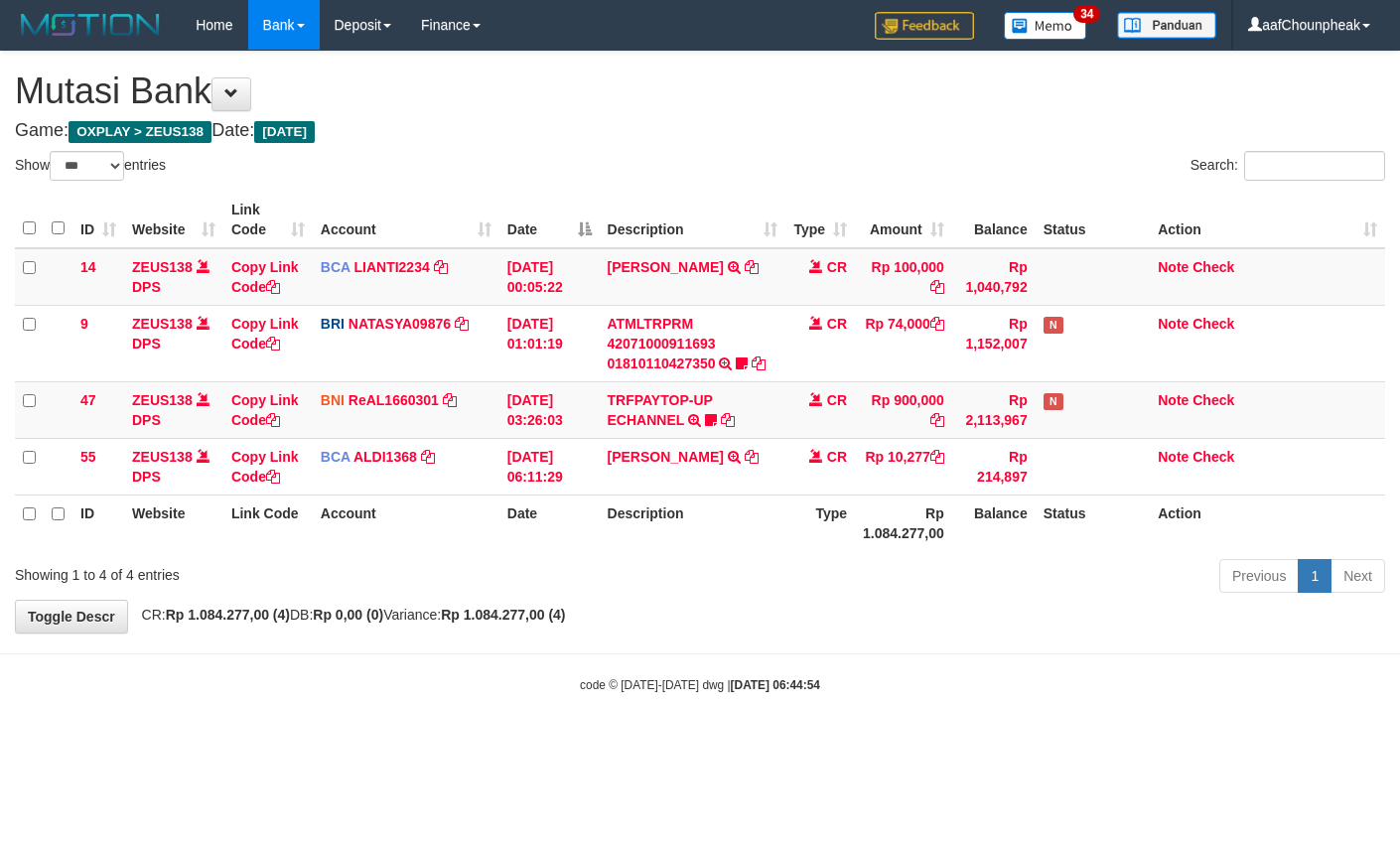 select on "***" 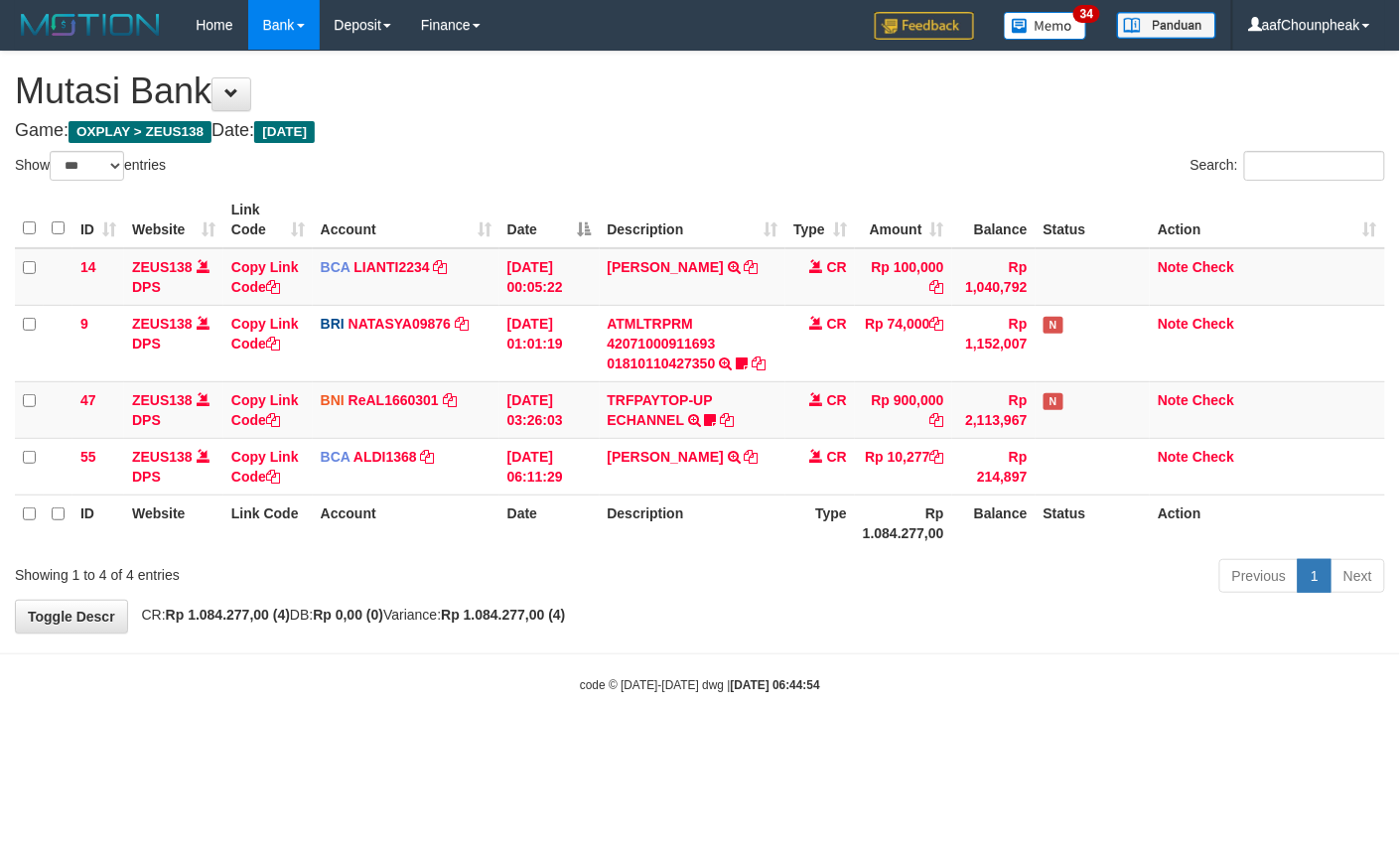 click on "Toggle navigation
Home
Bank
Account List
Mutasi Bank
Search
Note Mutasi
Deposit
DPS List
History
Finance
Financial Data
aafChounpheak
My Profile
Log Out
34" at bounding box center (700, 371) 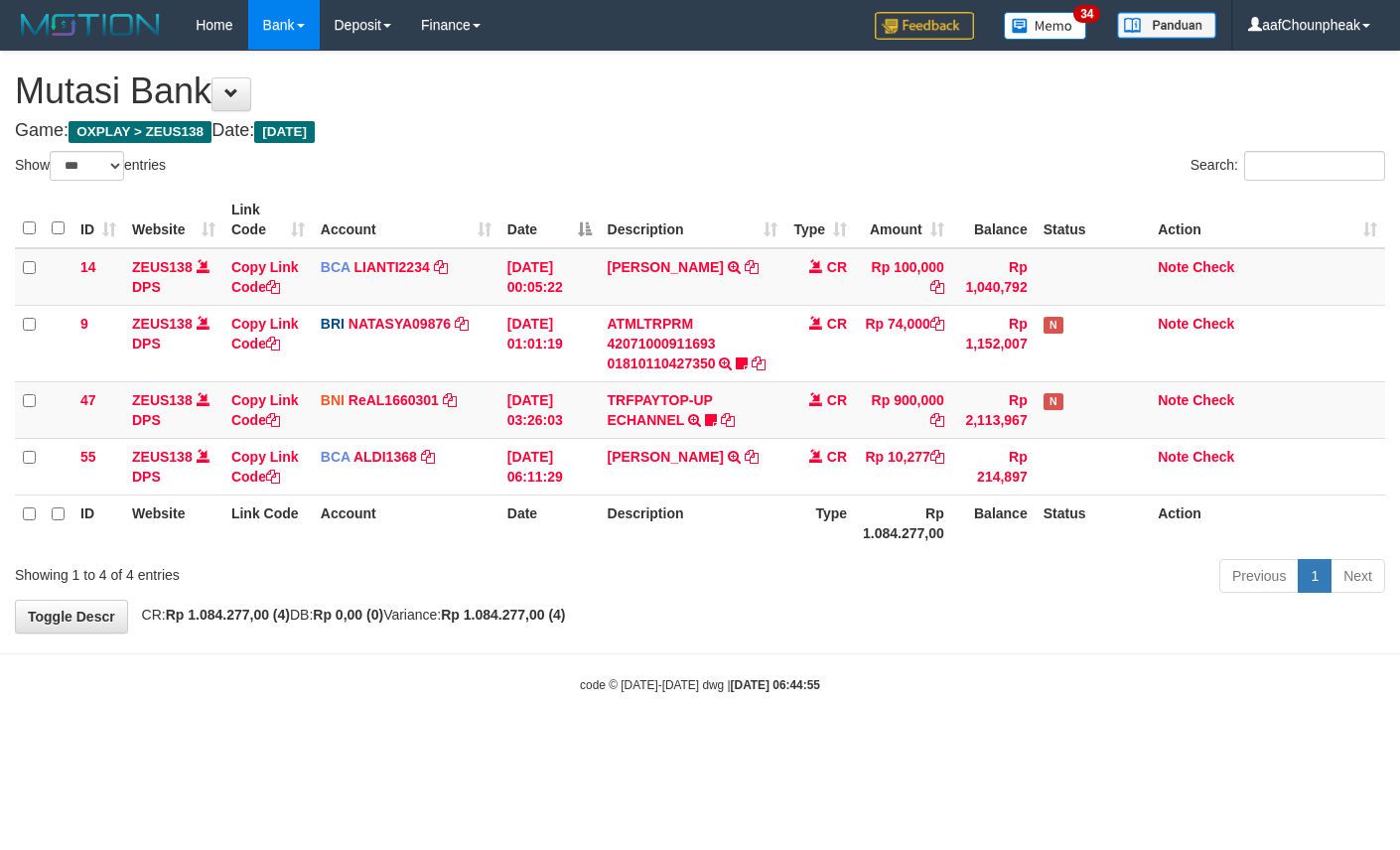 select on "***" 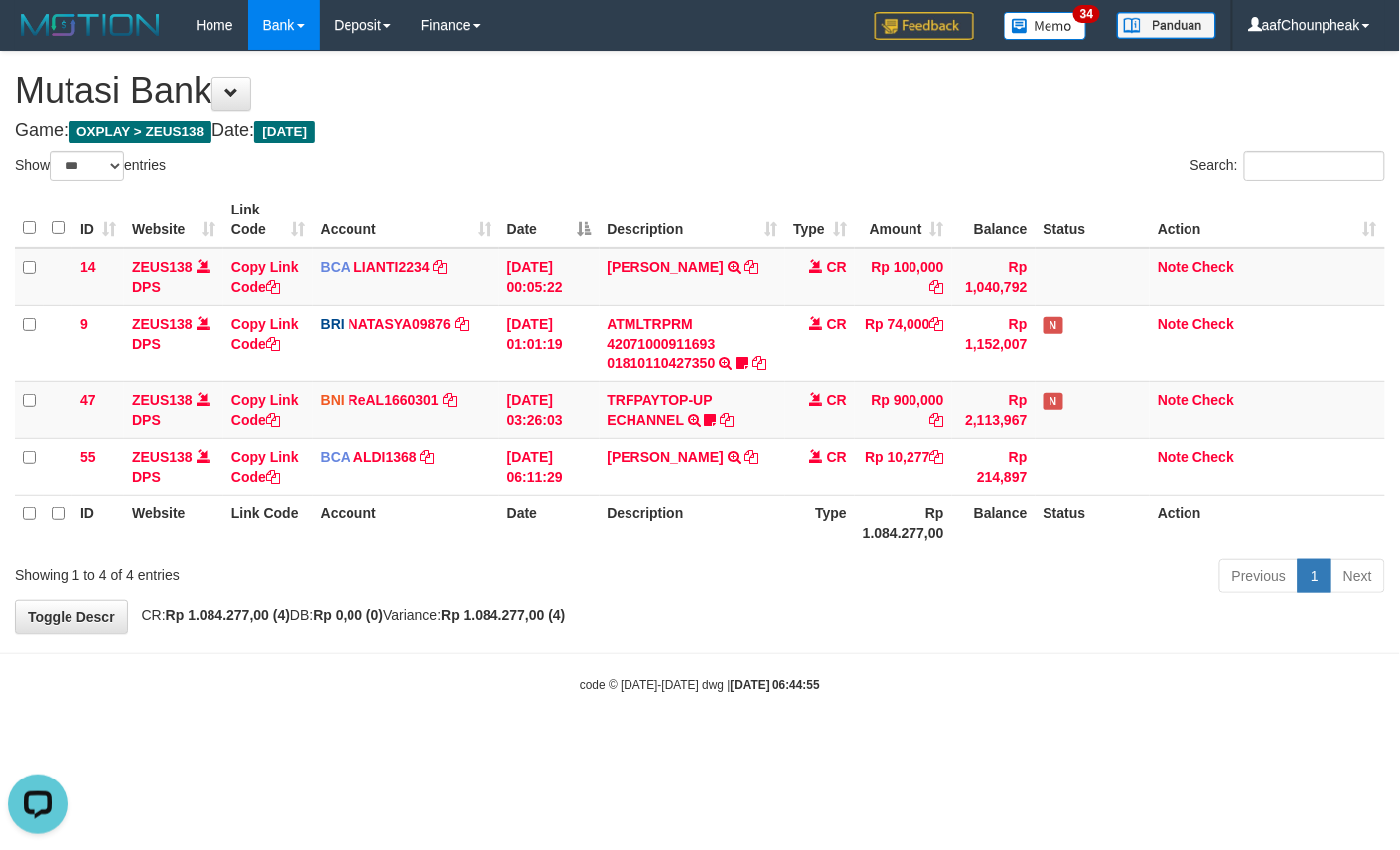 scroll, scrollTop: 0, scrollLeft: 0, axis: both 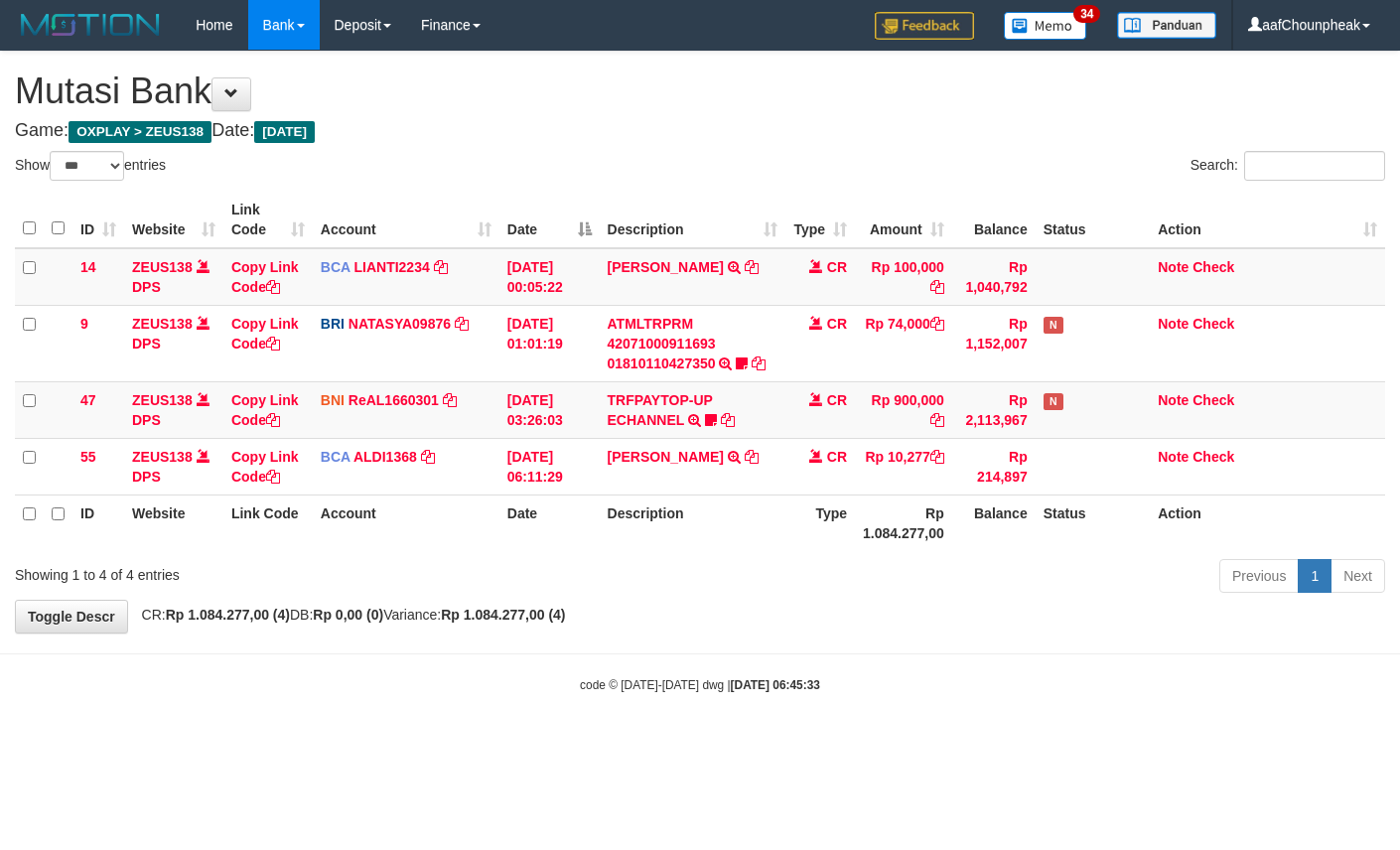 select on "***" 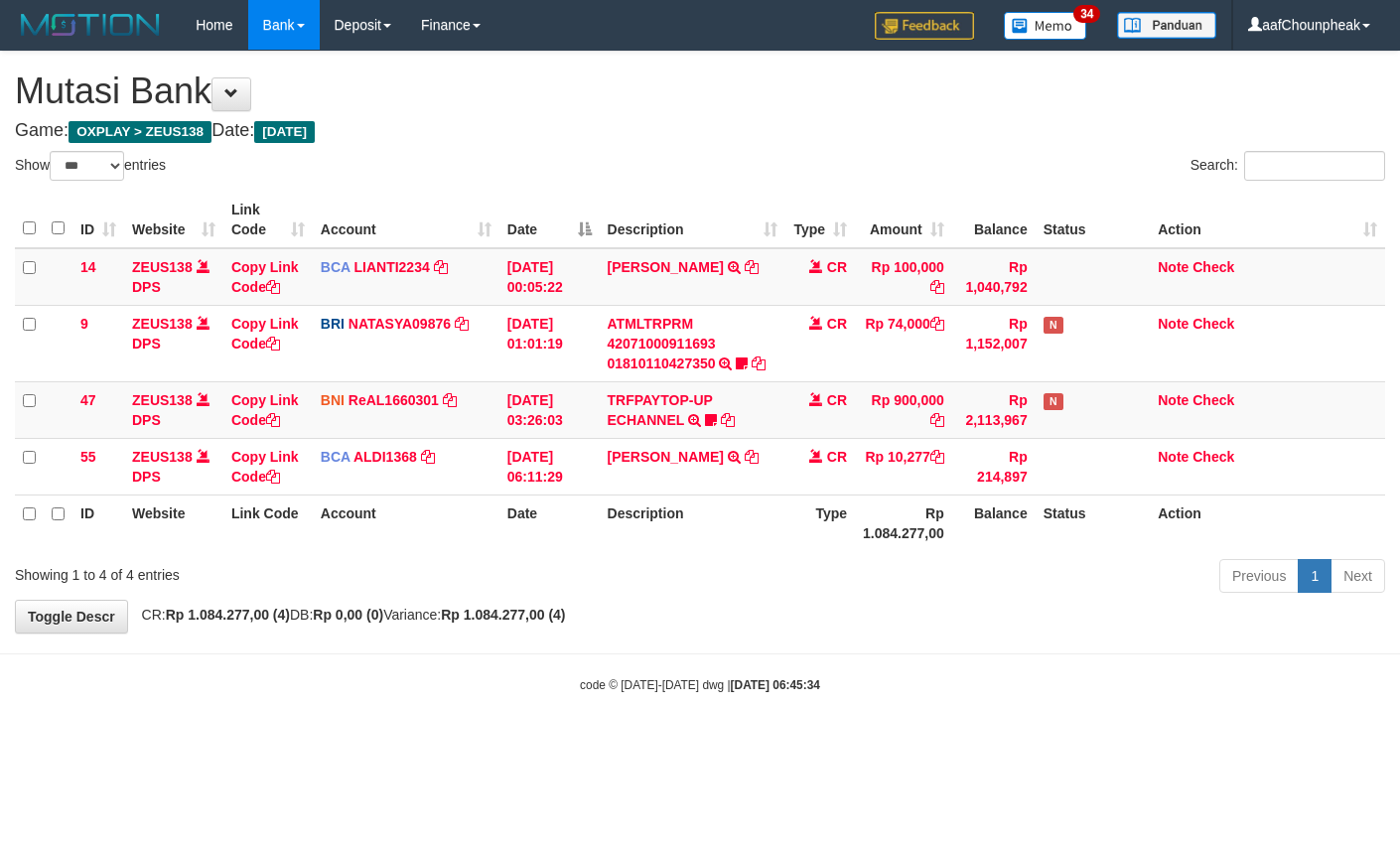 select on "***" 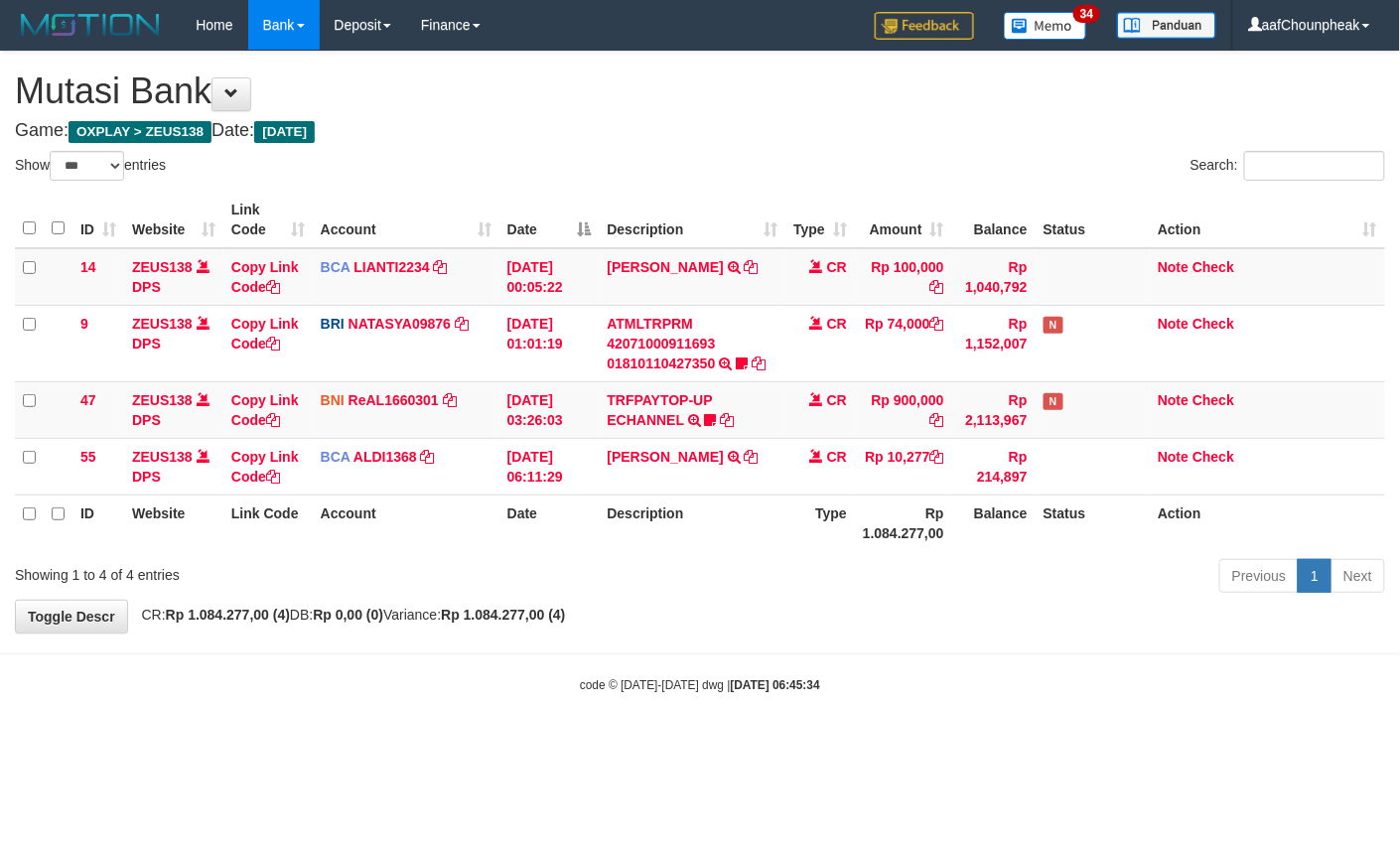 click at bounding box center [700, 653] 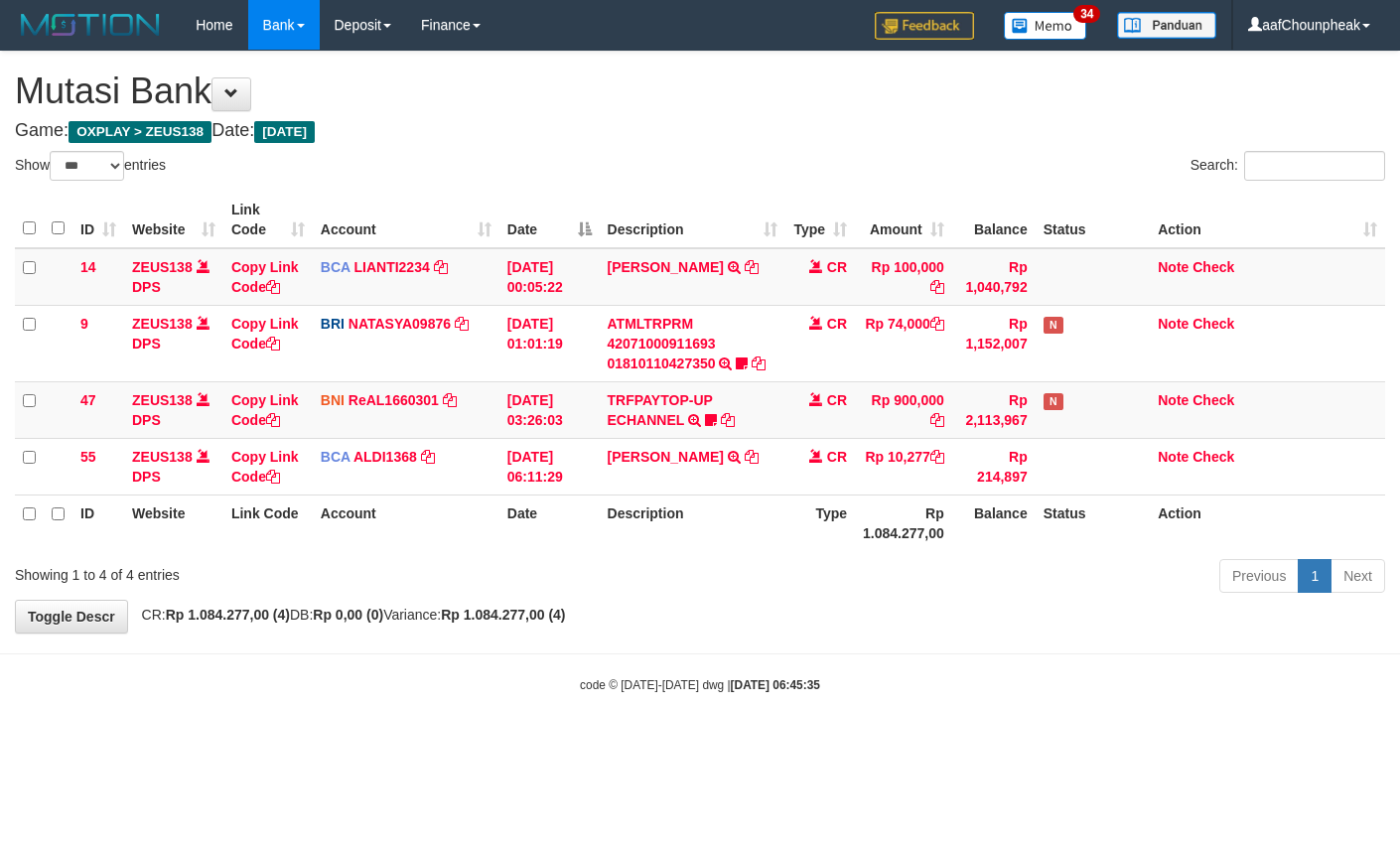 select on "***" 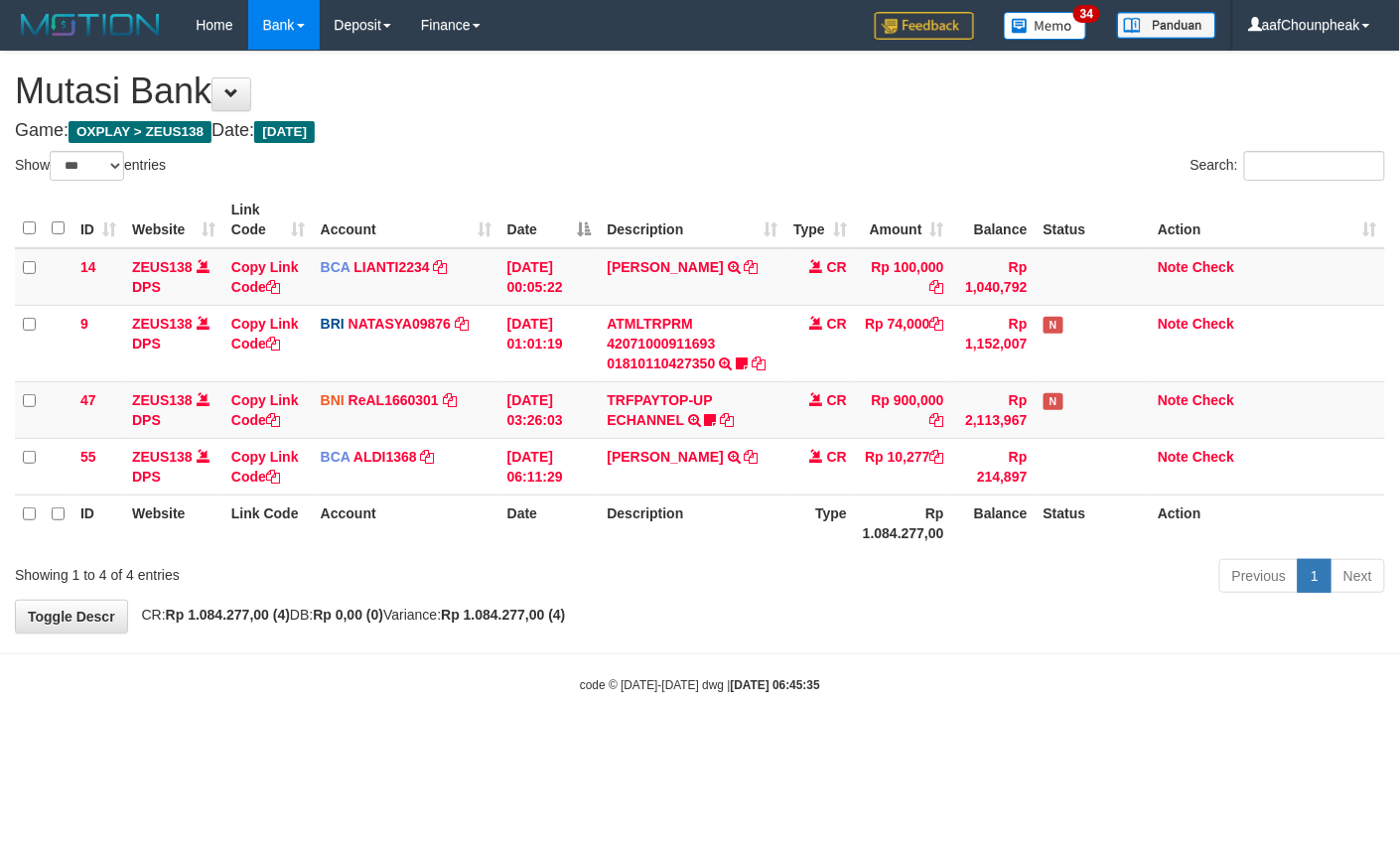 click on "Toggle navigation
Home
Bank
Account List
Mutasi Bank
Search
Note Mutasi
Deposit
DPS List
History
Finance
Financial Data
aafChounpheak
My Profile
Log Out
34" at bounding box center [700, 371] 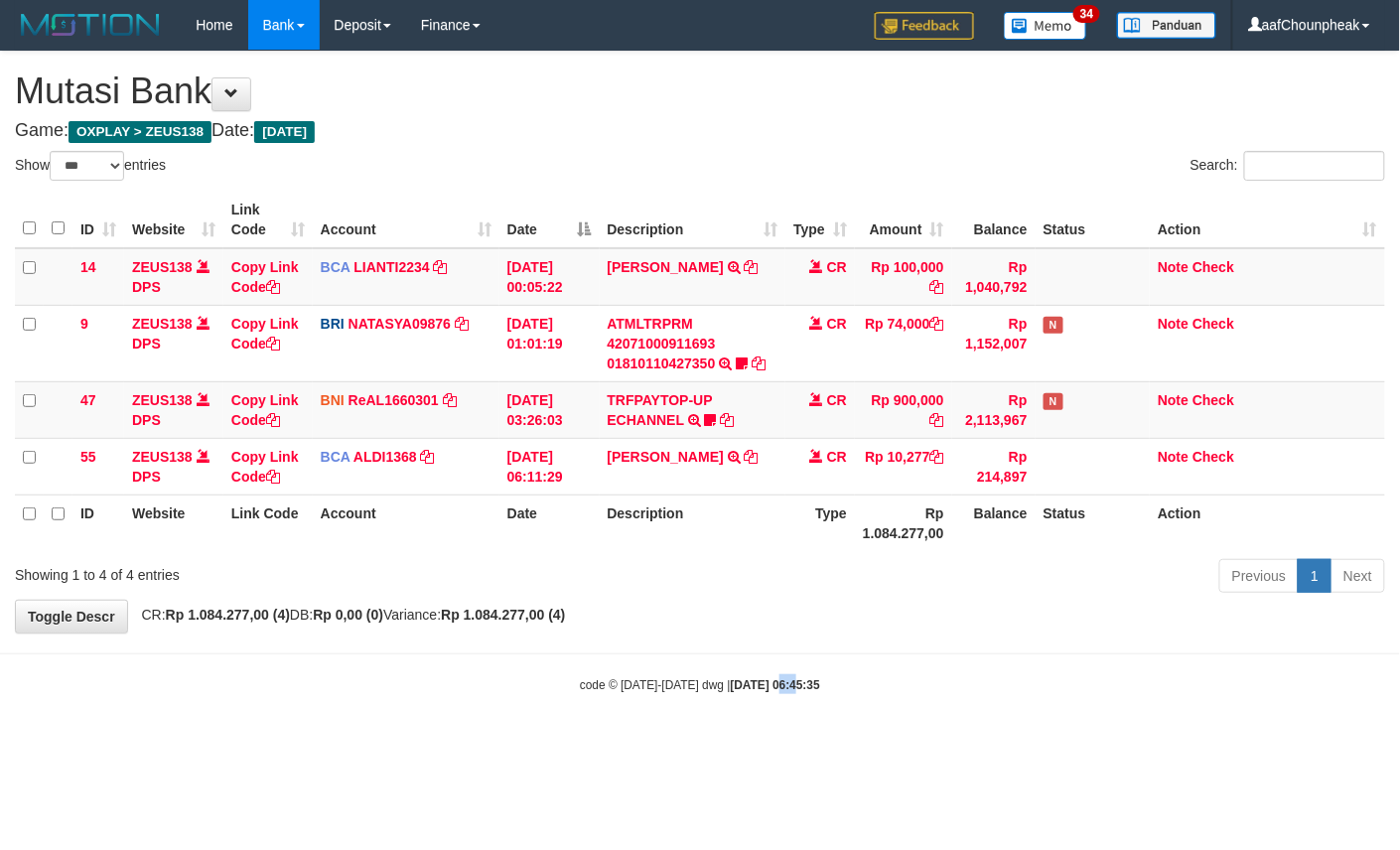 click on "Toggle navigation
Home
Bank
Account List
Mutasi Bank
Search
Note Mutasi
Deposit
DPS List
History
Finance
Financial Data
aafChounpheak
My Profile
Log Out
34" at bounding box center (700, 371) 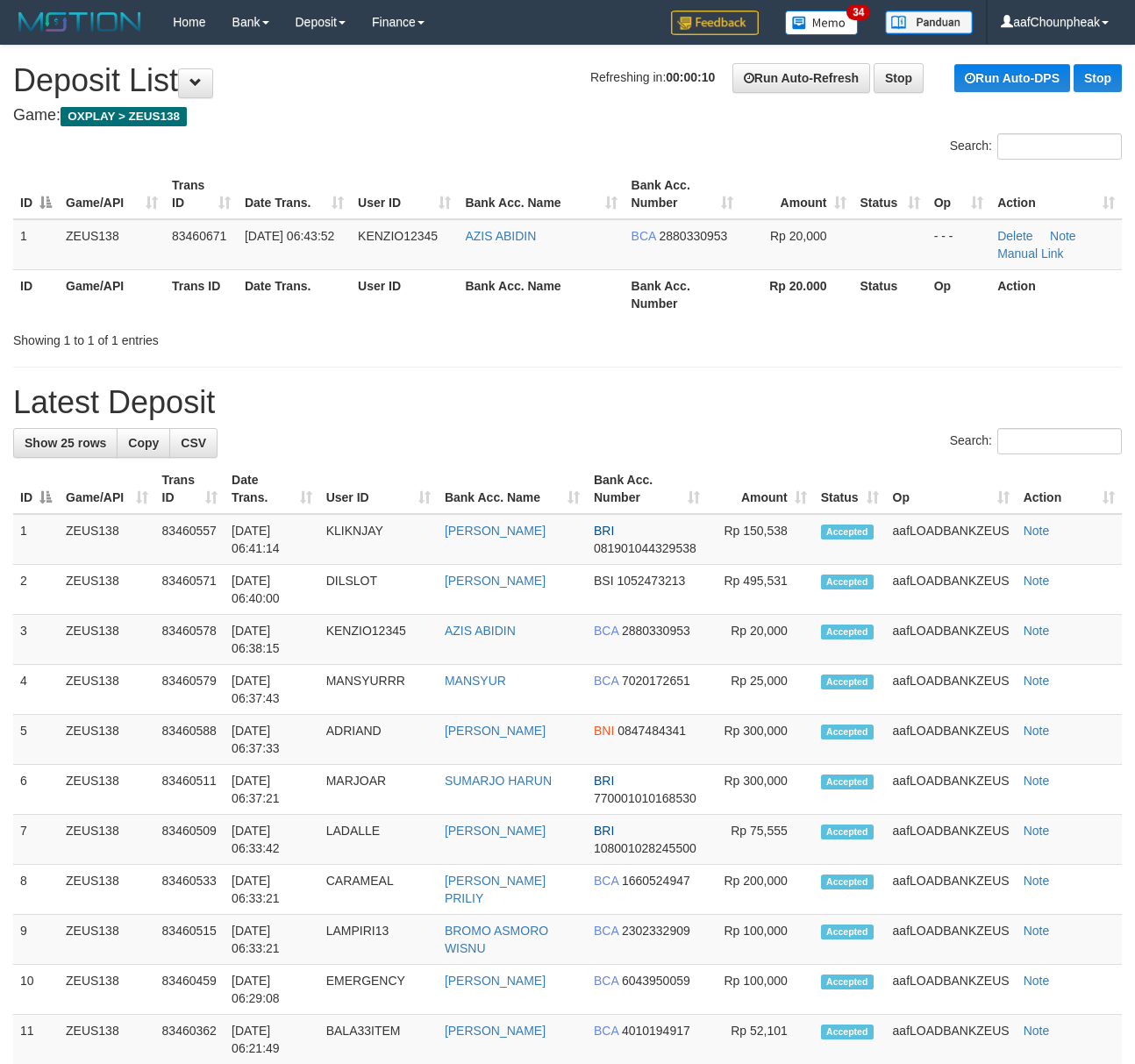 scroll, scrollTop: 0, scrollLeft: 0, axis: both 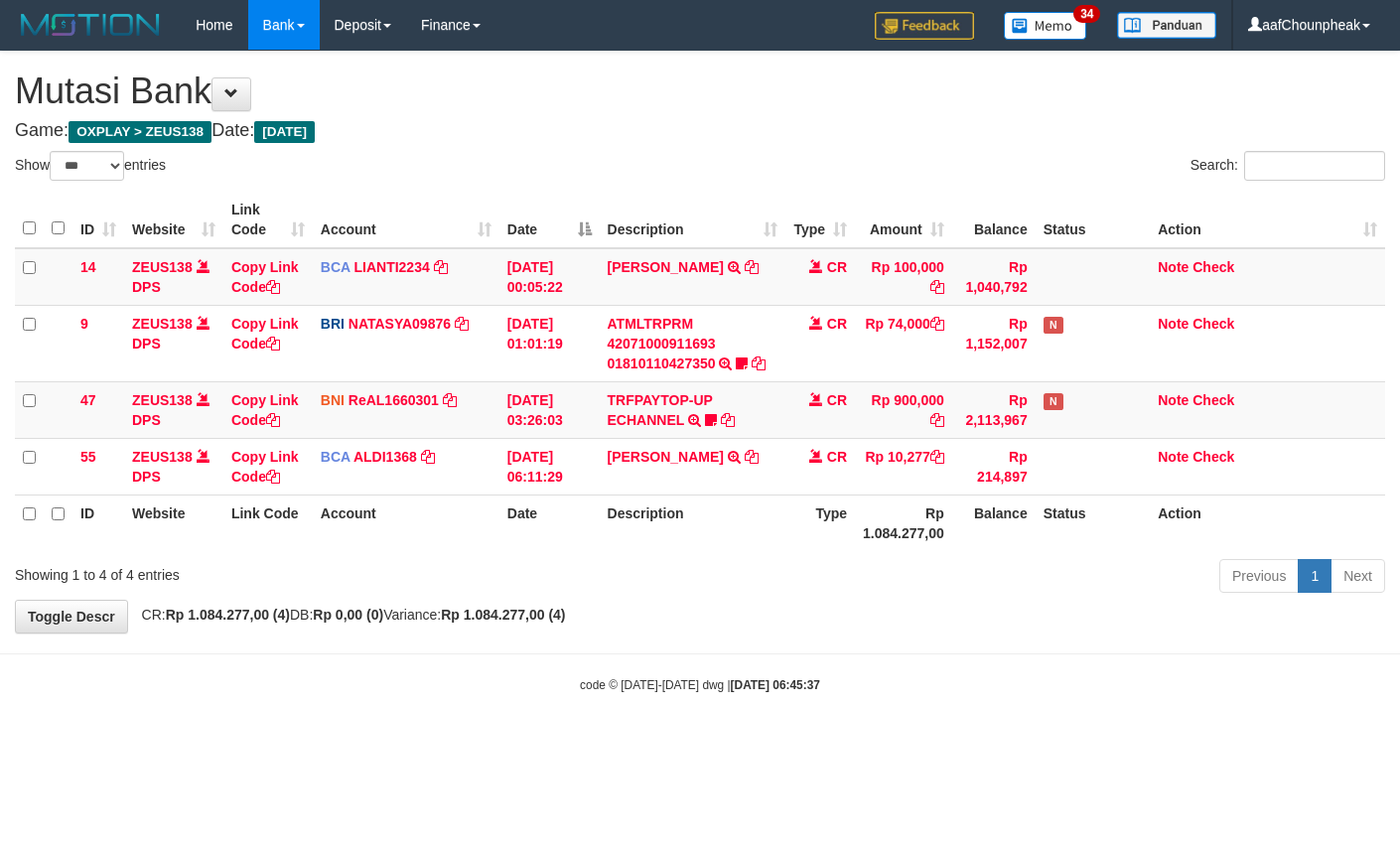 select on "***" 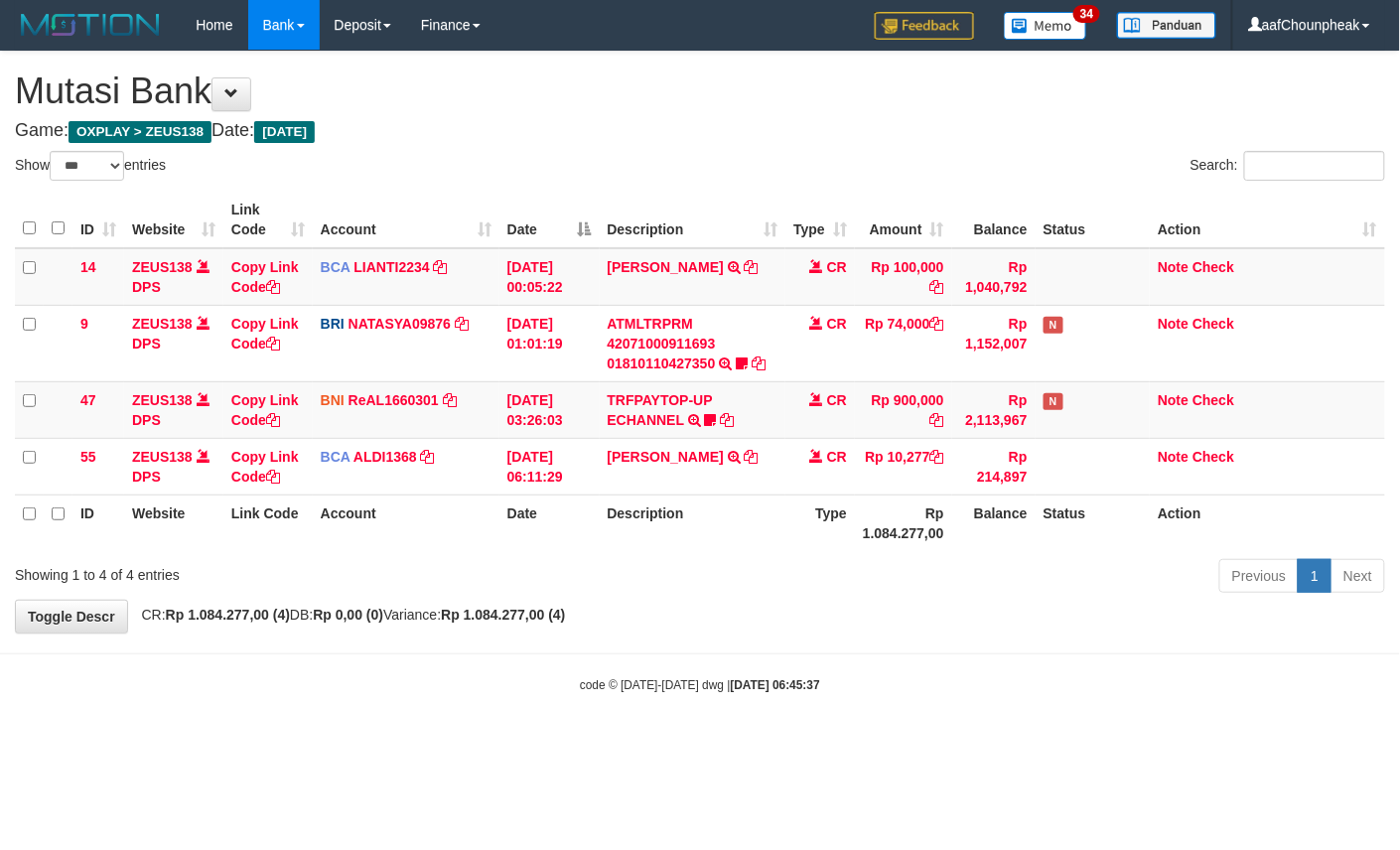 click on "Toggle navigation
Home
Bank
Account List
Mutasi Bank
Search
Note Mutasi
Deposit
DPS List
History
Finance
Financial Data
aafChounpheak
My Profile
Log Out
34" at bounding box center [700, 371] 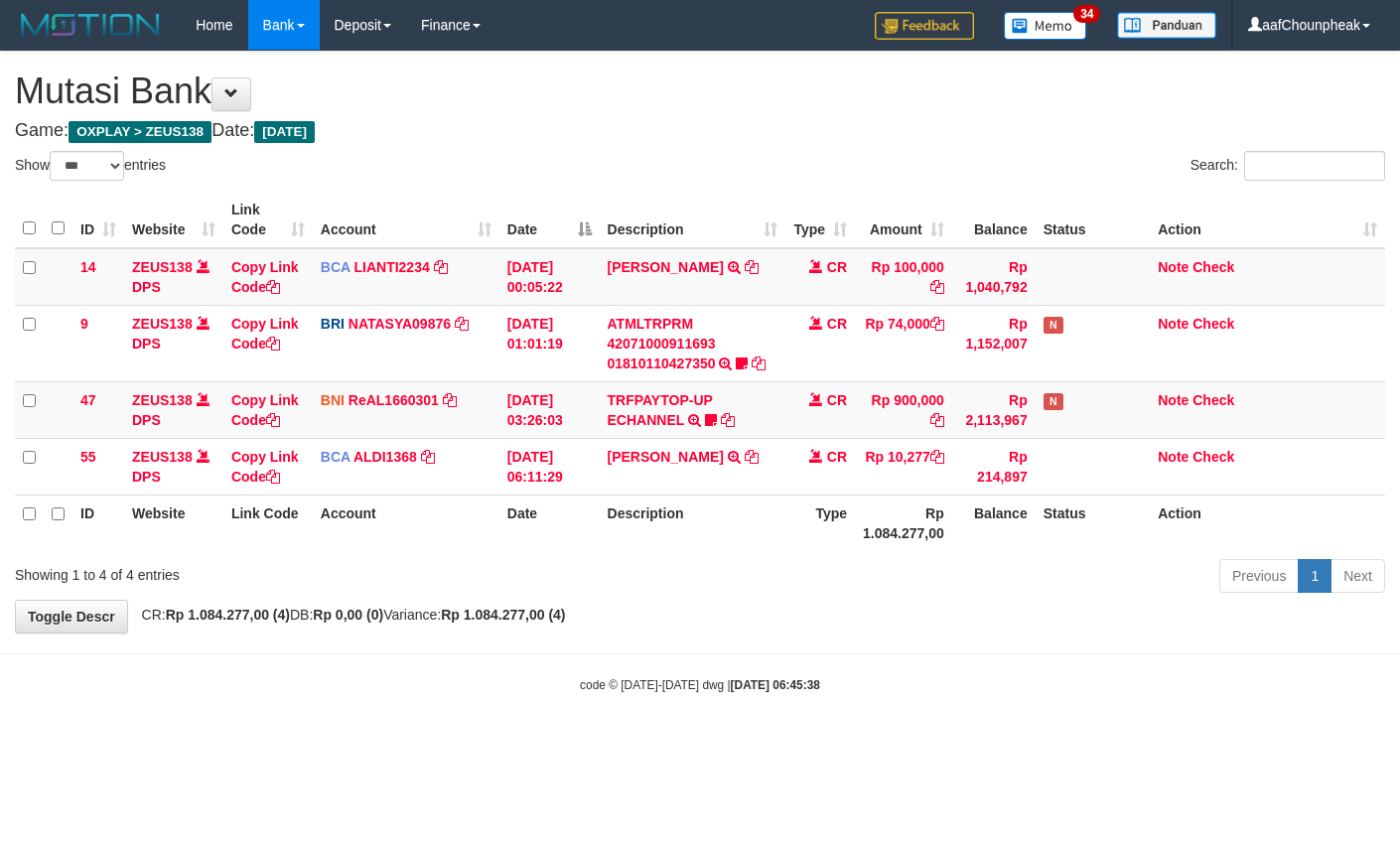 select on "***" 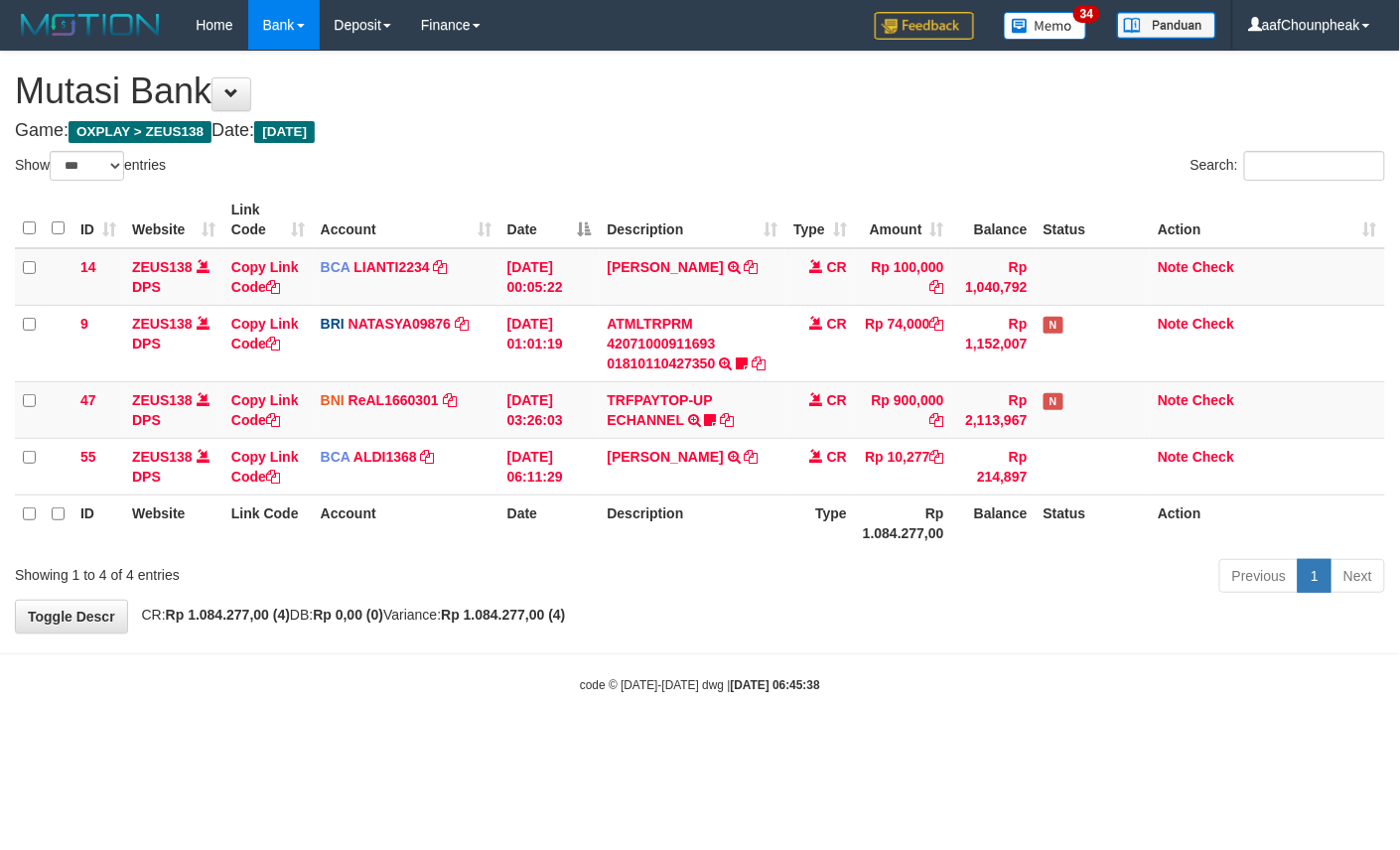 click on "Toggle navigation
Home
Bank
Account List
Mutasi Bank
Search
Note Mutasi
Deposit
DPS List
History
Finance
Financial Data
aafChounpheak
My Profile
Log Out
34" at bounding box center (700, 371) 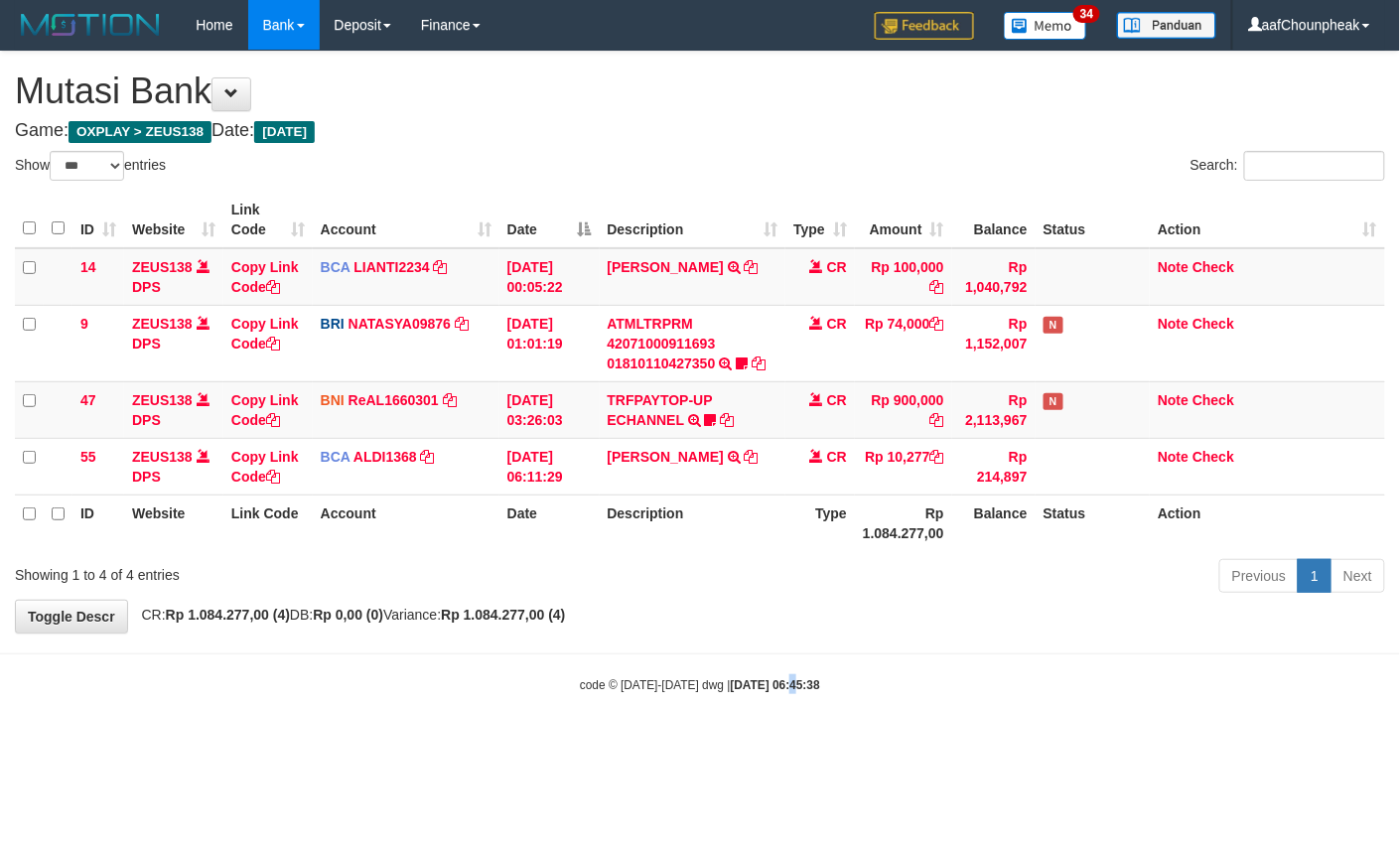 click on "Toggle navigation
Home
Bank
Account List
Mutasi Bank
Search
Note Mutasi
Deposit
DPS List
History
Finance
Financial Data
aafChounpheak
My Profile
Log Out
34" at bounding box center (700, 371) 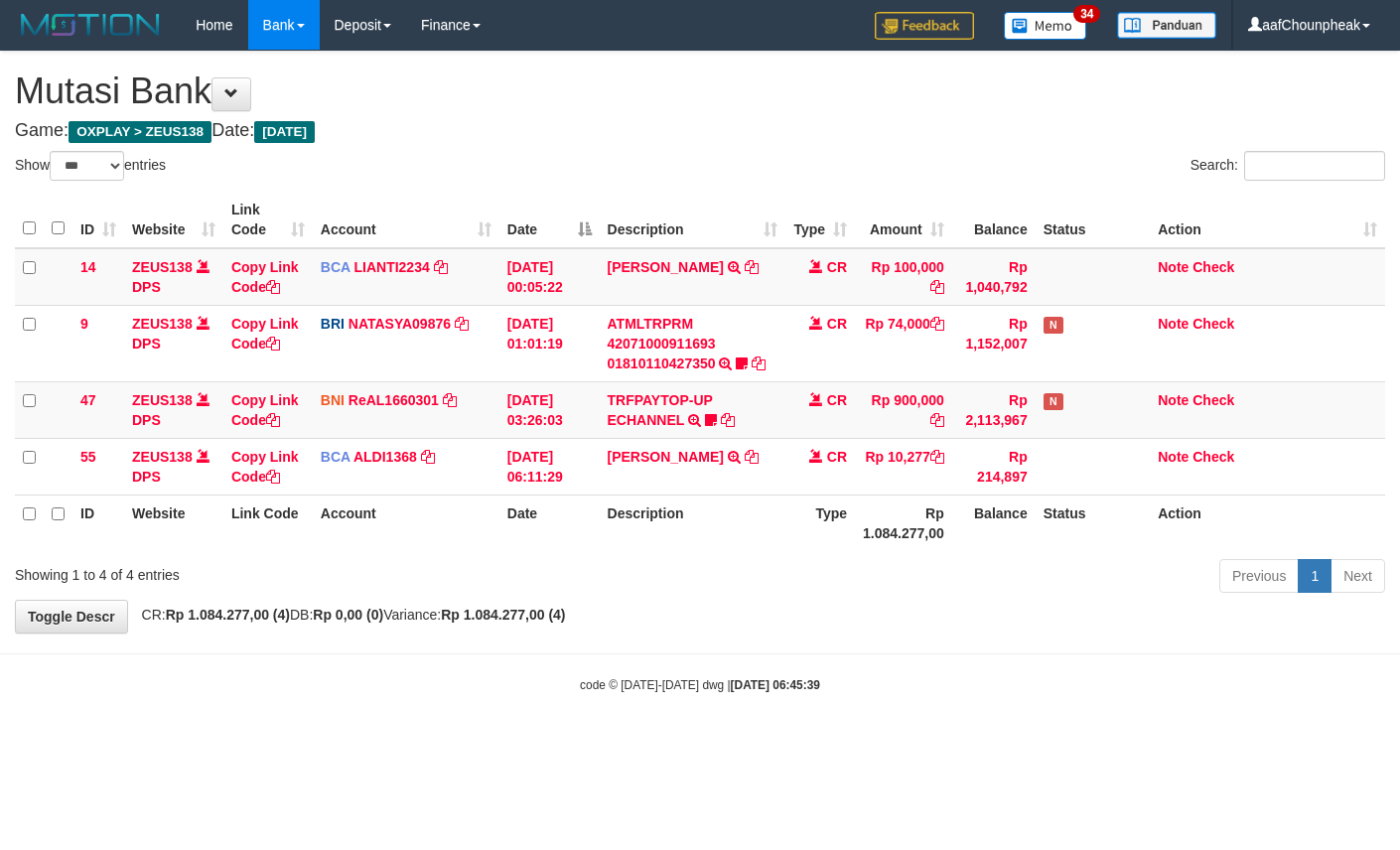 select on "***" 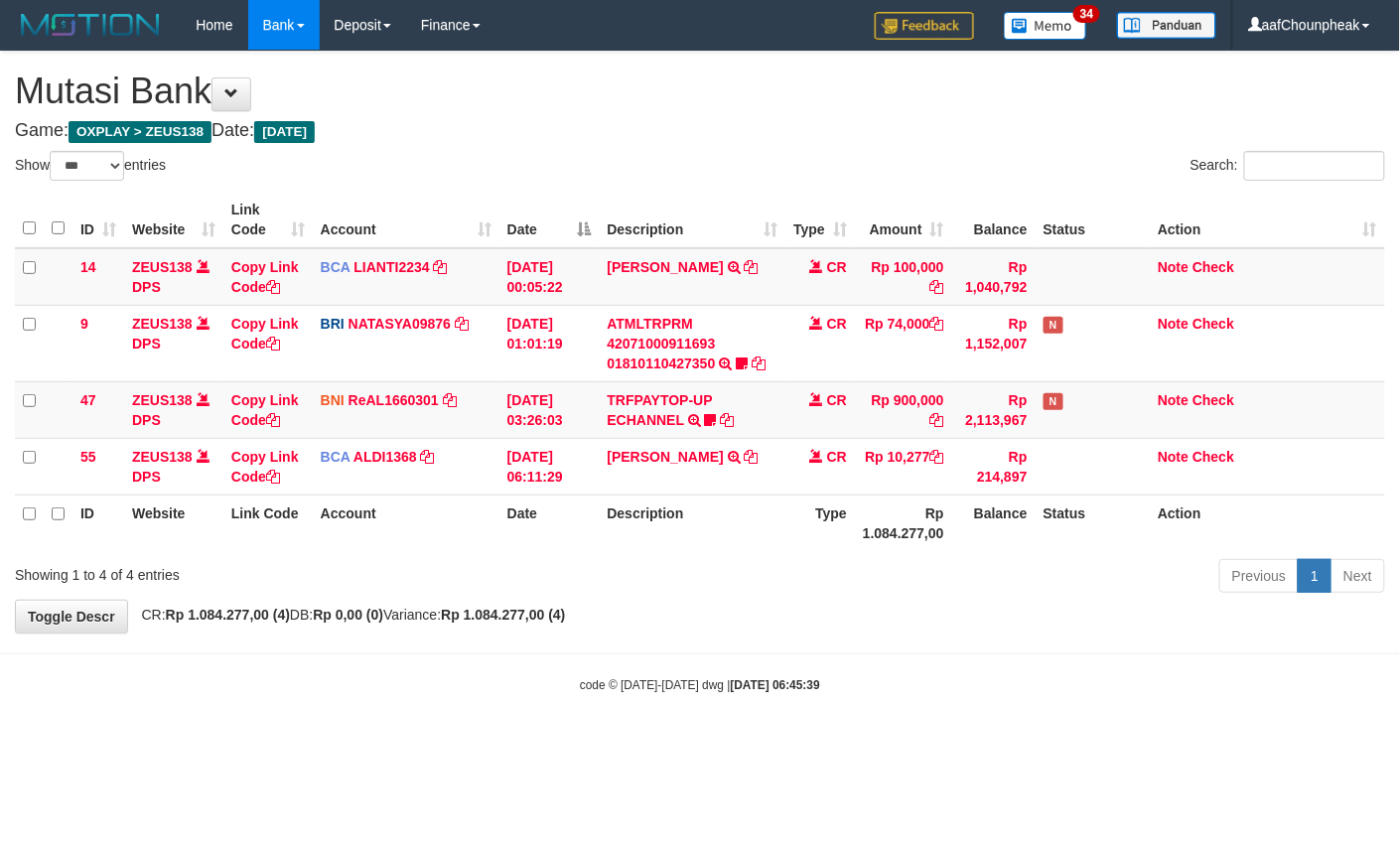 click on "Toggle navigation
Home
Bank
Account List
Mutasi Bank
Search
Note Mutasi
Deposit
DPS List
History
Finance
Financial Data
aafChounpheak
My Profile
Log Out
34" at bounding box center [700, 371] 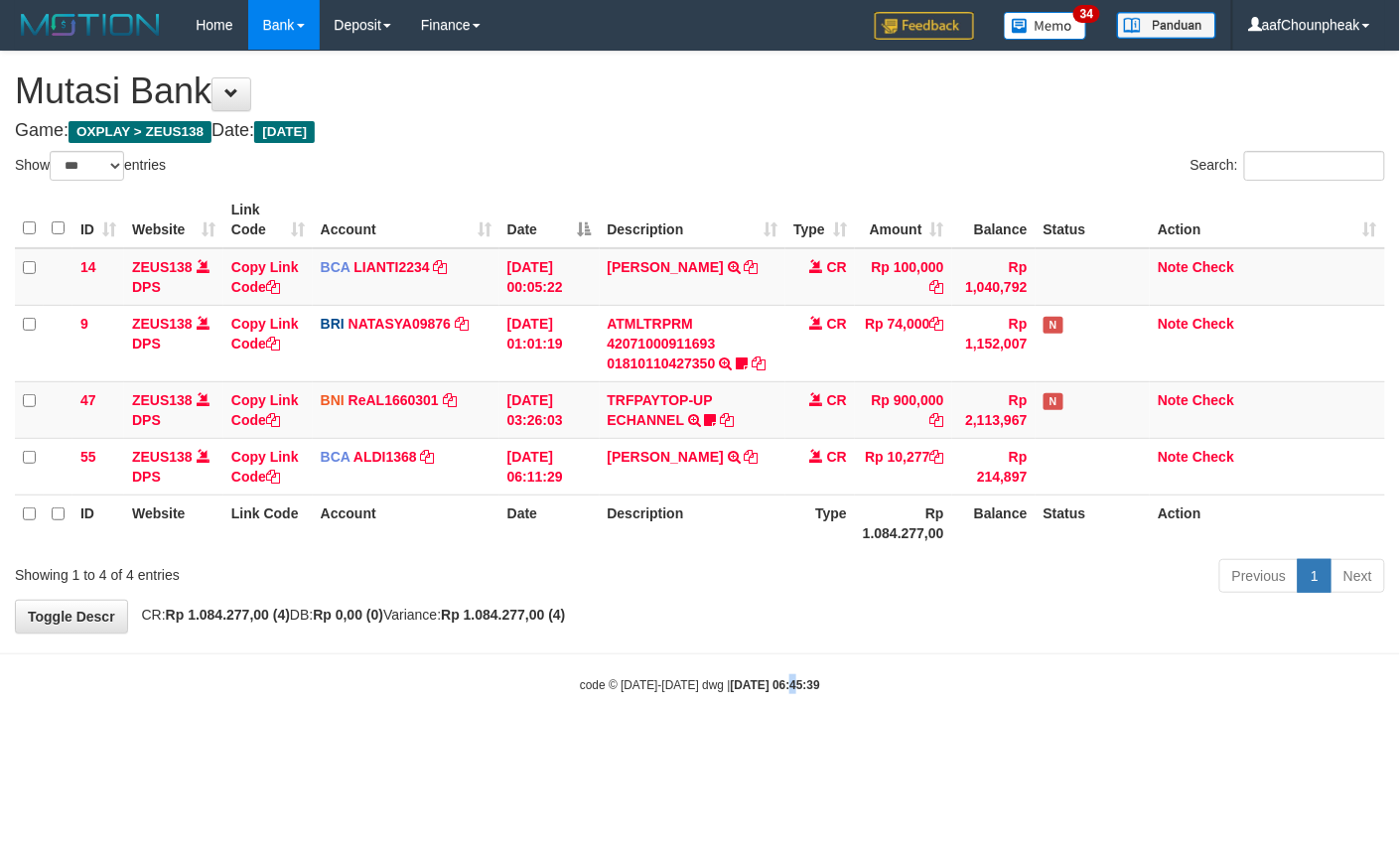 click on "Toggle navigation
Home
Bank
Account List
Mutasi Bank
Search
Note Mutasi
Deposit
DPS List
History
Finance
Financial Data
aafChounpheak
My Profile
Log Out
34" at bounding box center (700, 371) 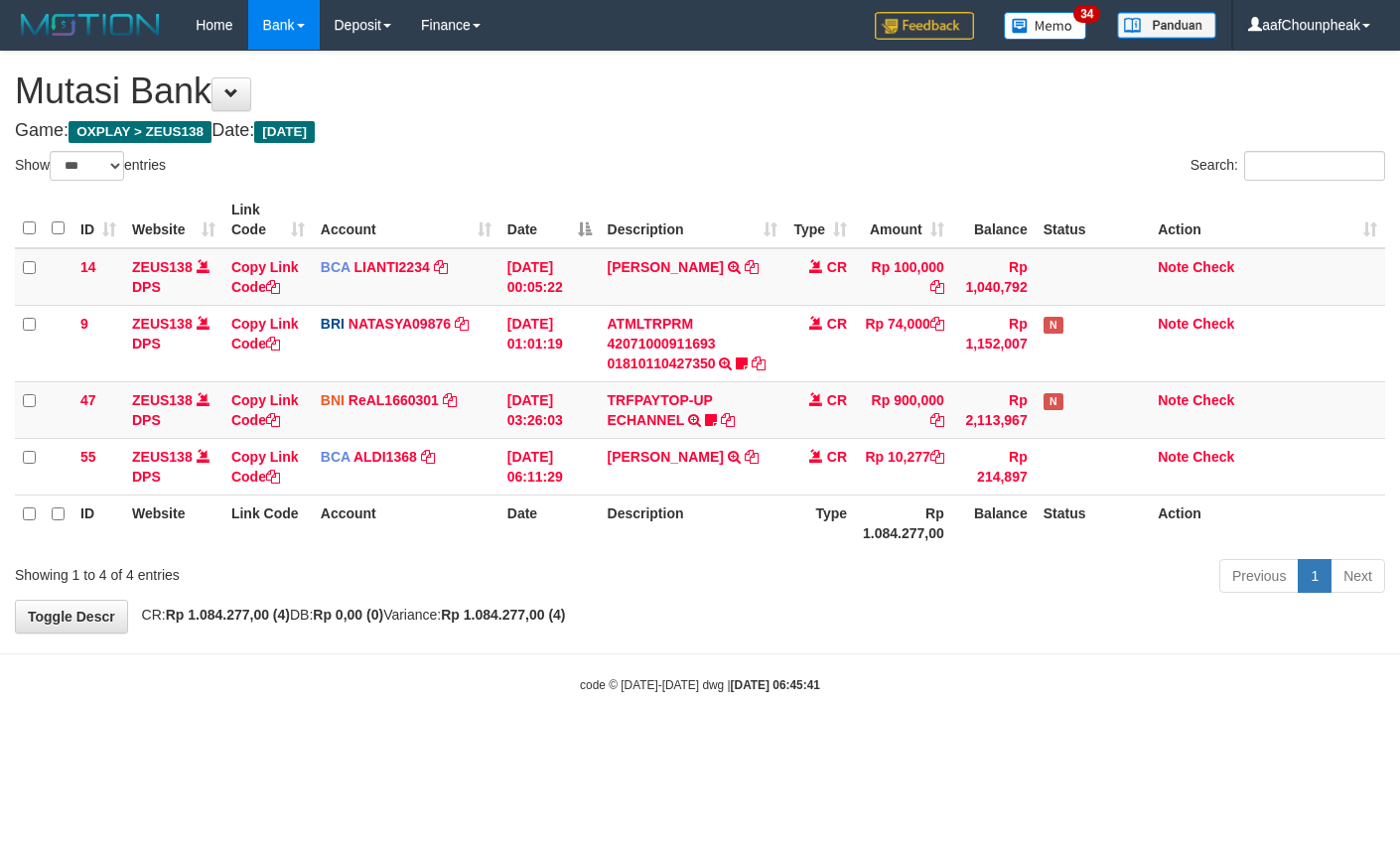 select on "***" 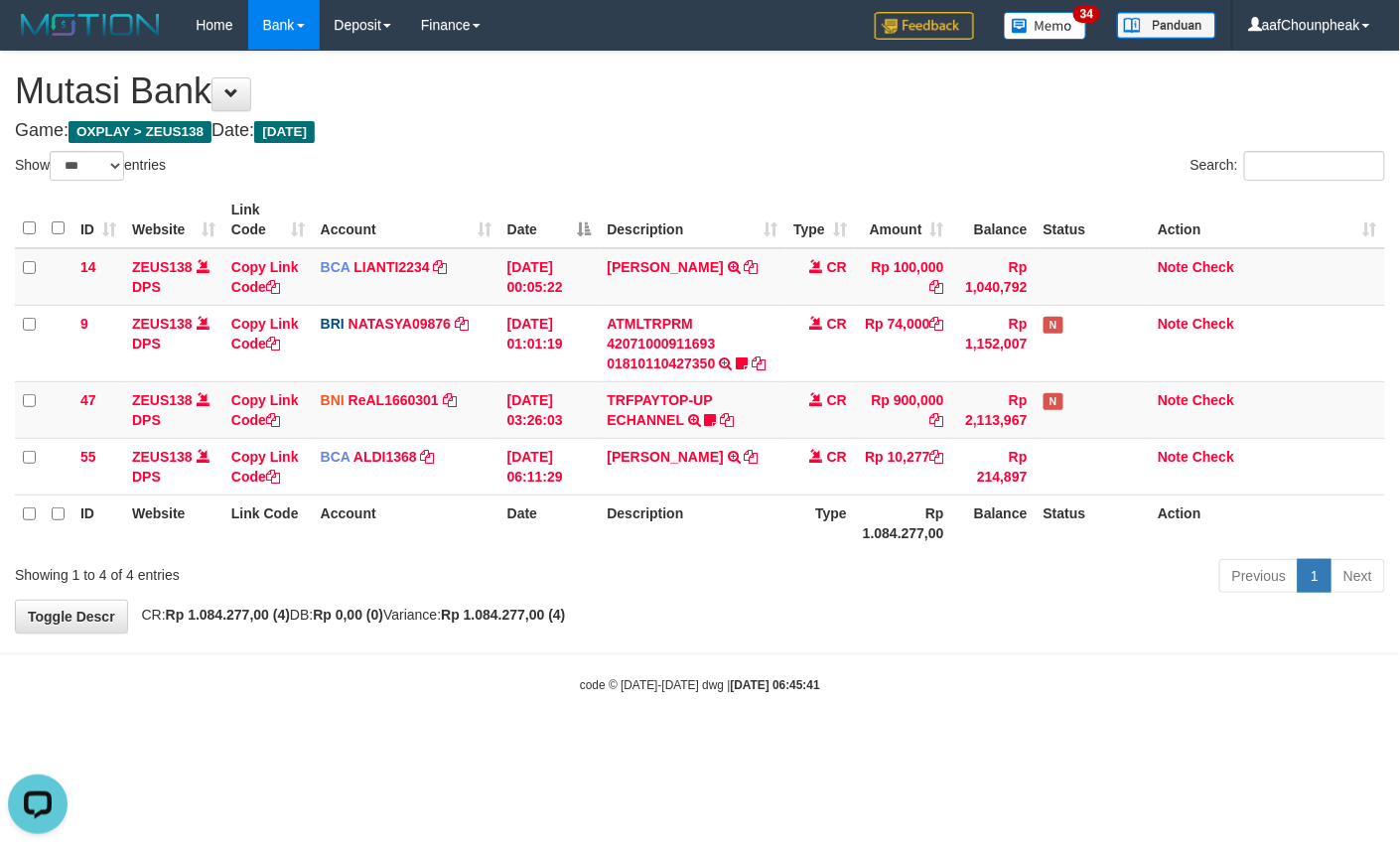 scroll, scrollTop: 0, scrollLeft: 0, axis: both 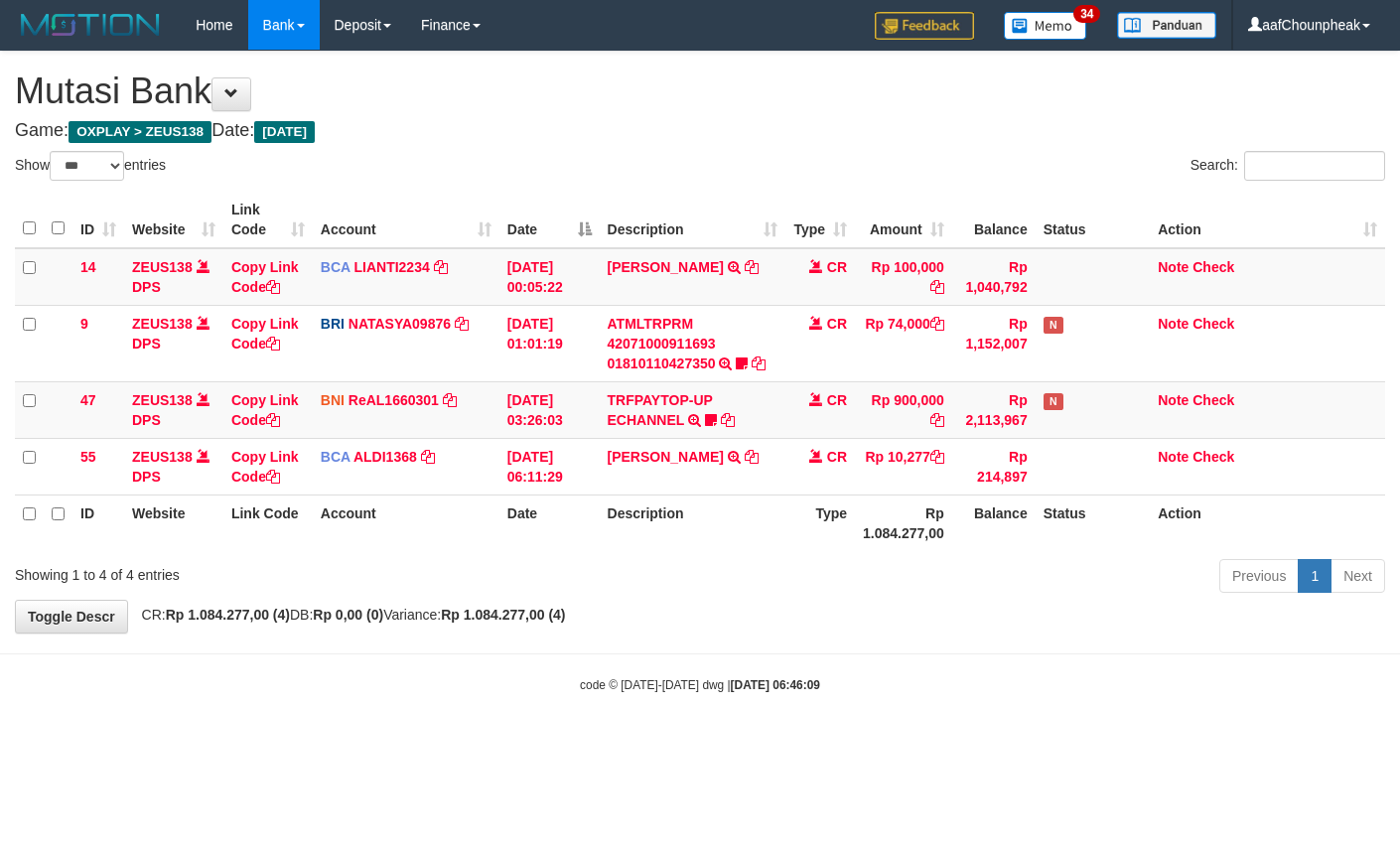 select on "***" 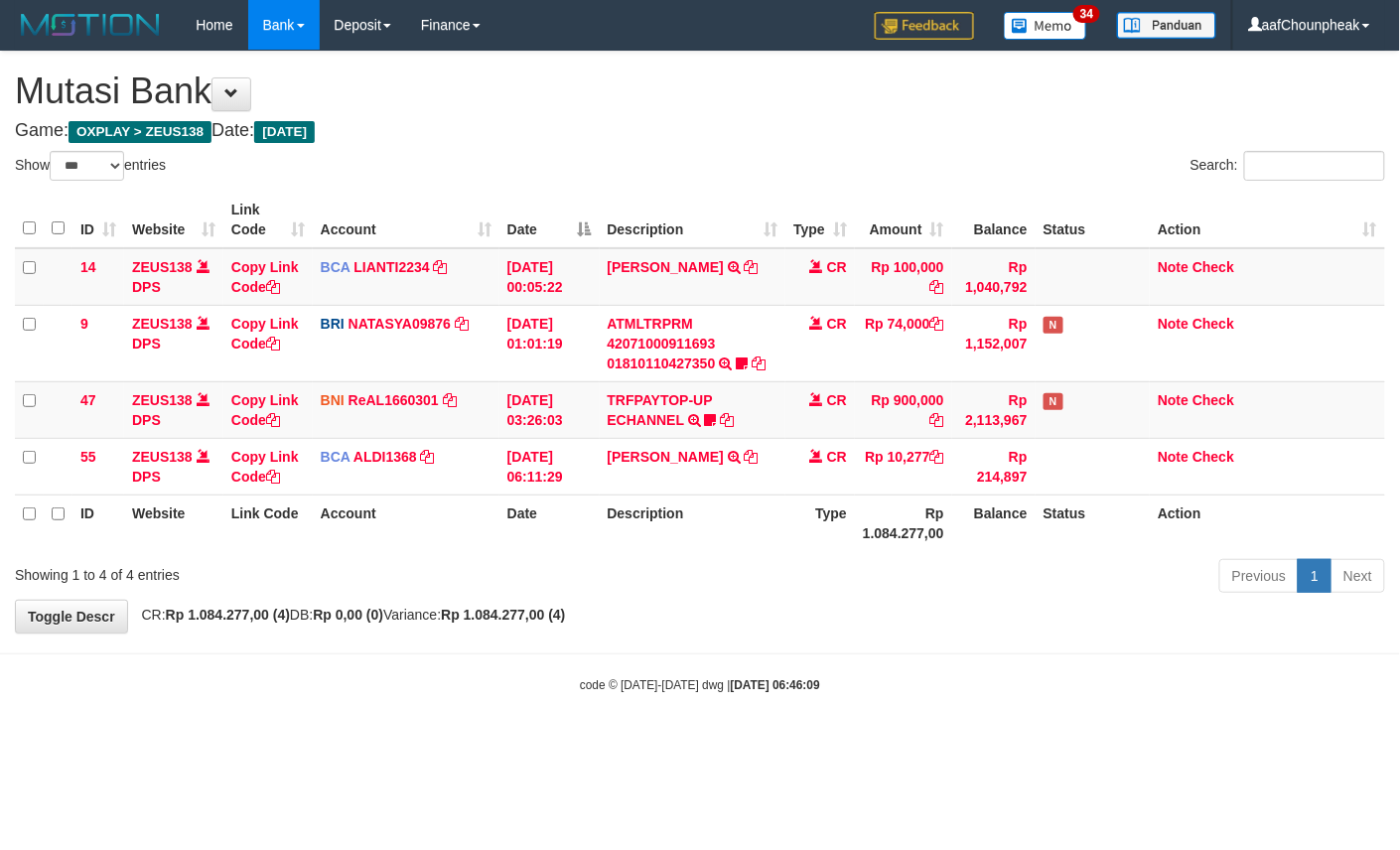 click on "**********" at bounding box center [700, 342] 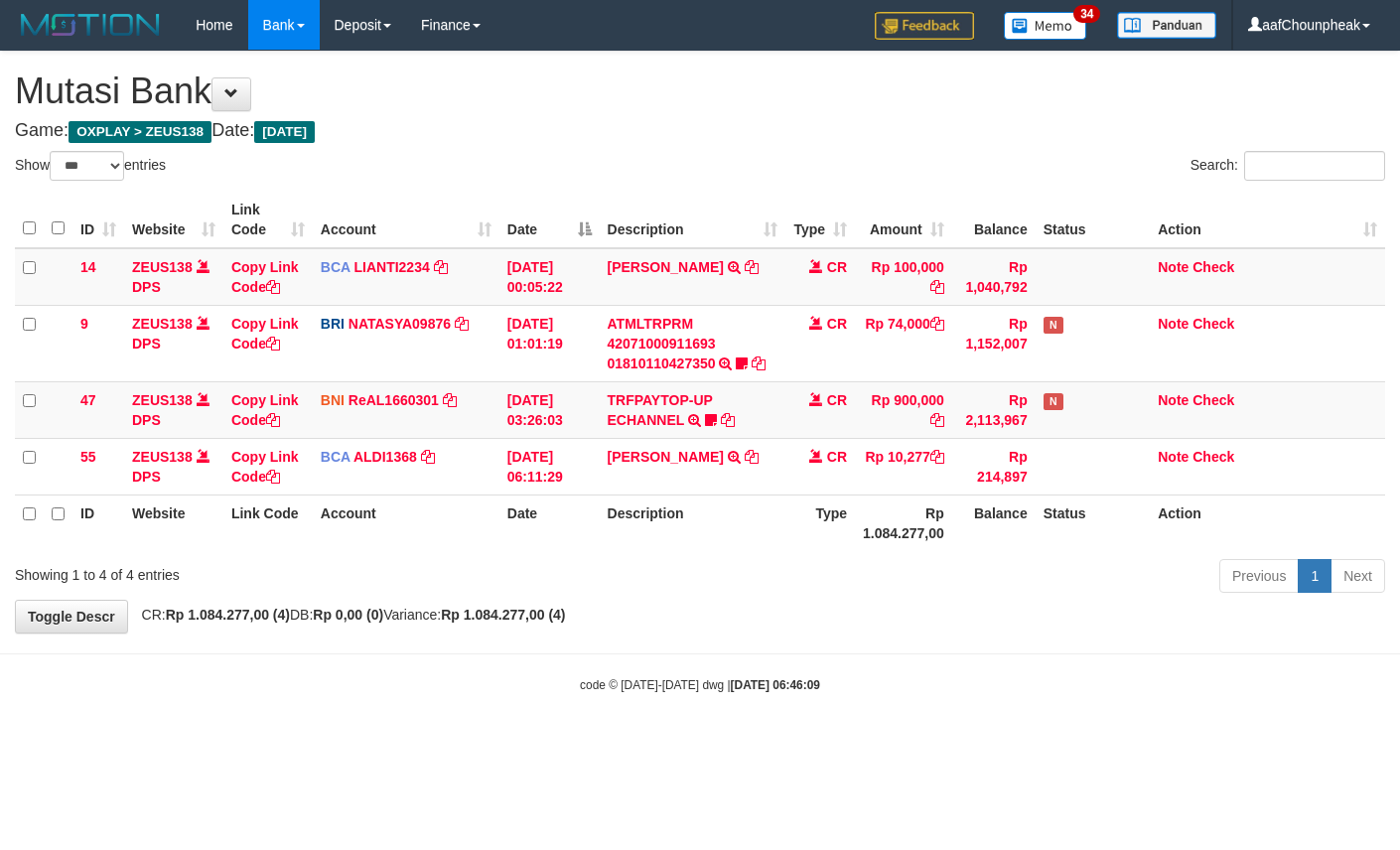select on "***" 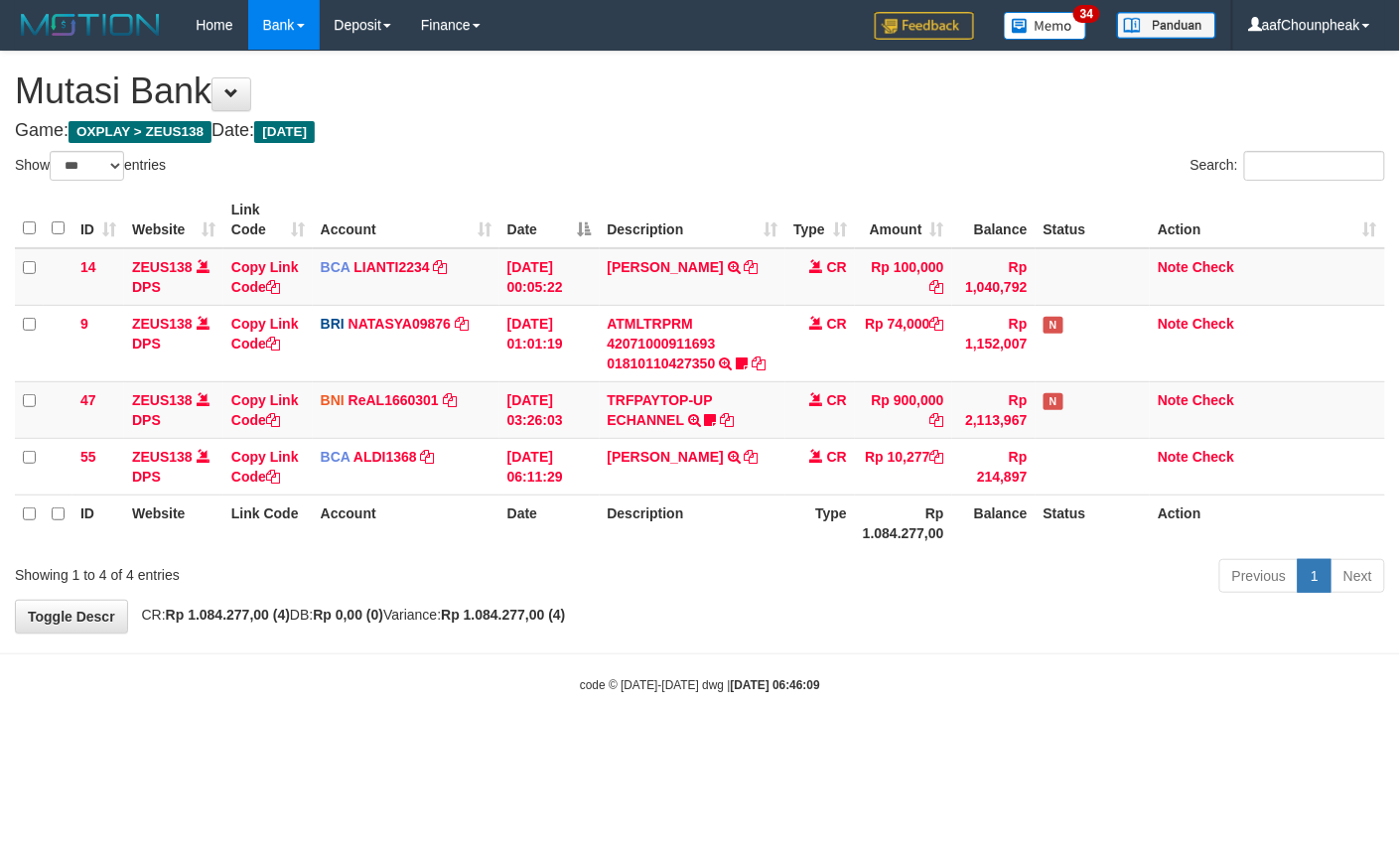 drag, startPoint x: 0, startPoint y: 0, endPoint x: 692, endPoint y: 634, distance: 938.52 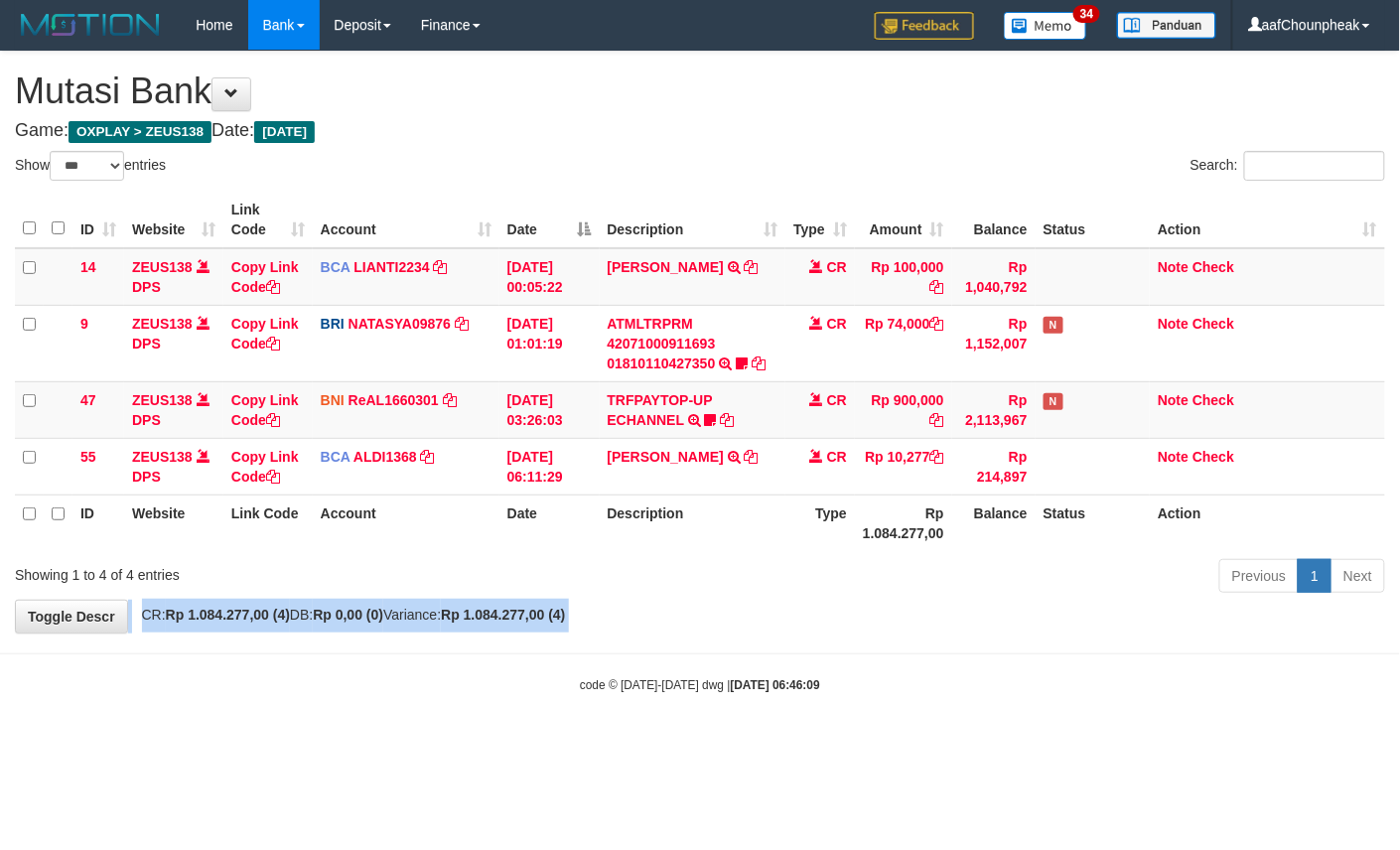 click on "**********" at bounding box center (700, 342) 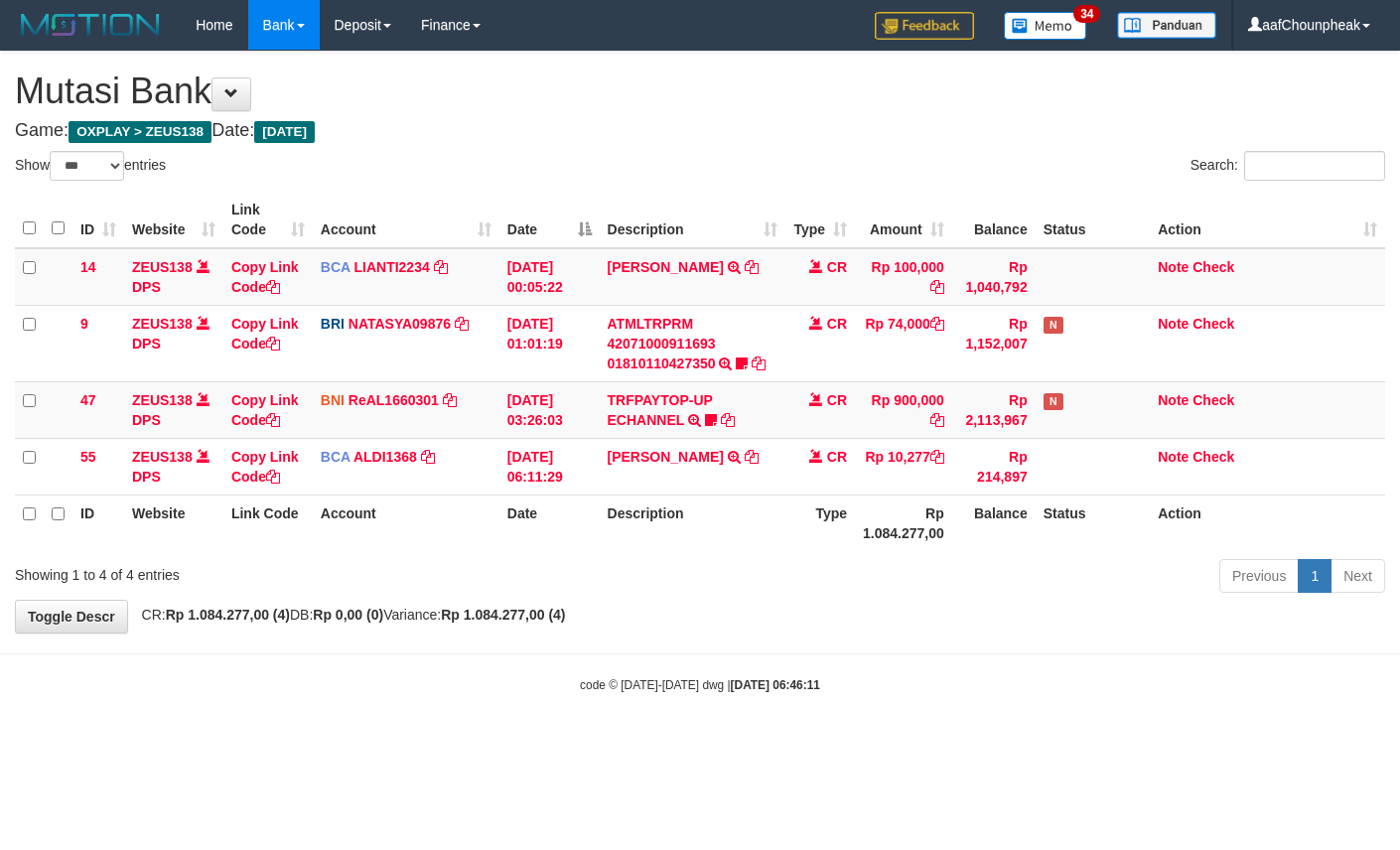 select on "***" 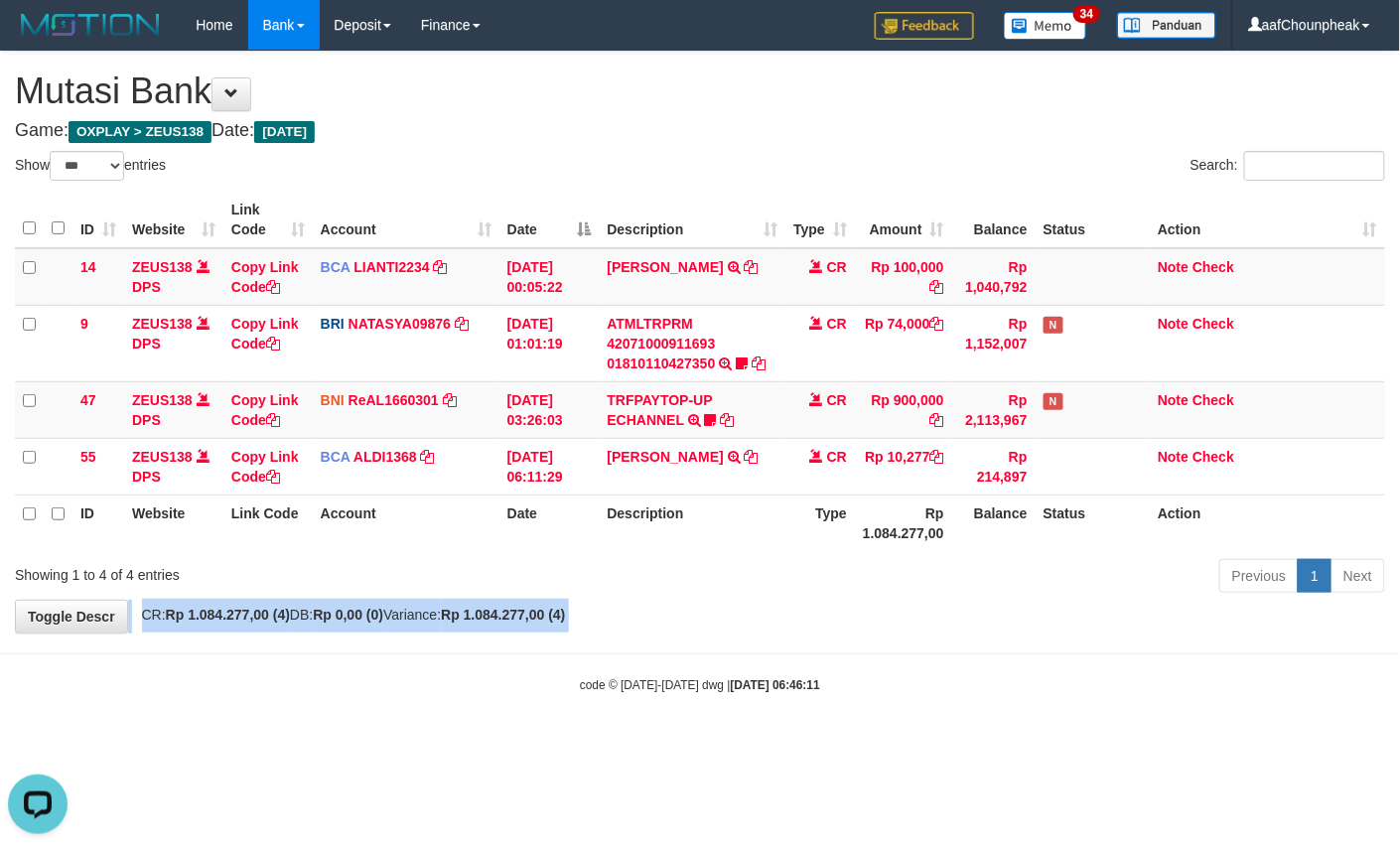 scroll, scrollTop: 0, scrollLeft: 0, axis: both 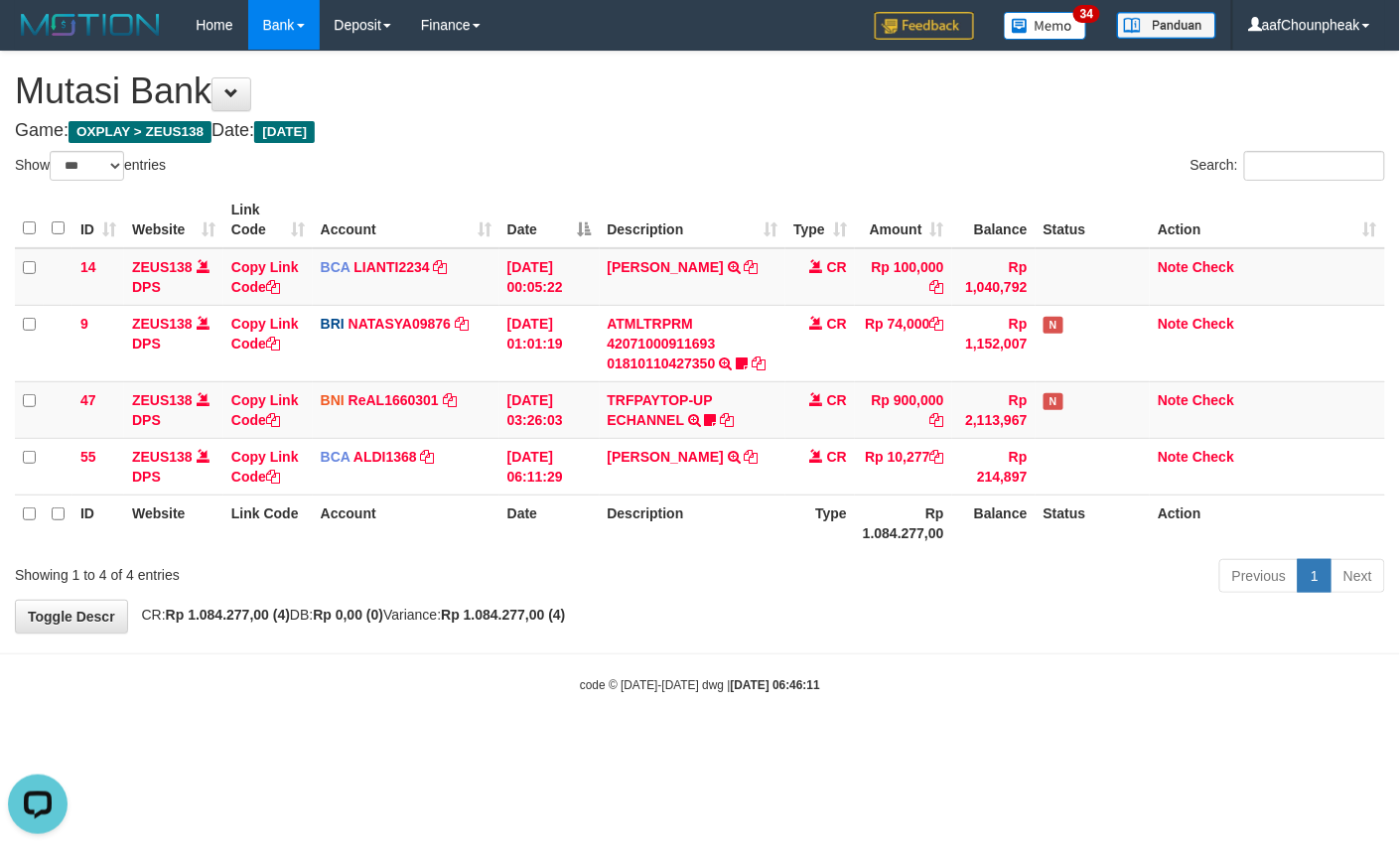 click on "Toggle navigation
Home
Bank
Account List
Mutasi Bank
Search
Note Mutasi
Deposit
DPS List
History
Finance
Financial Data
aafChounpheak
My Profile
Log Out
34" at bounding box center [700, 371] 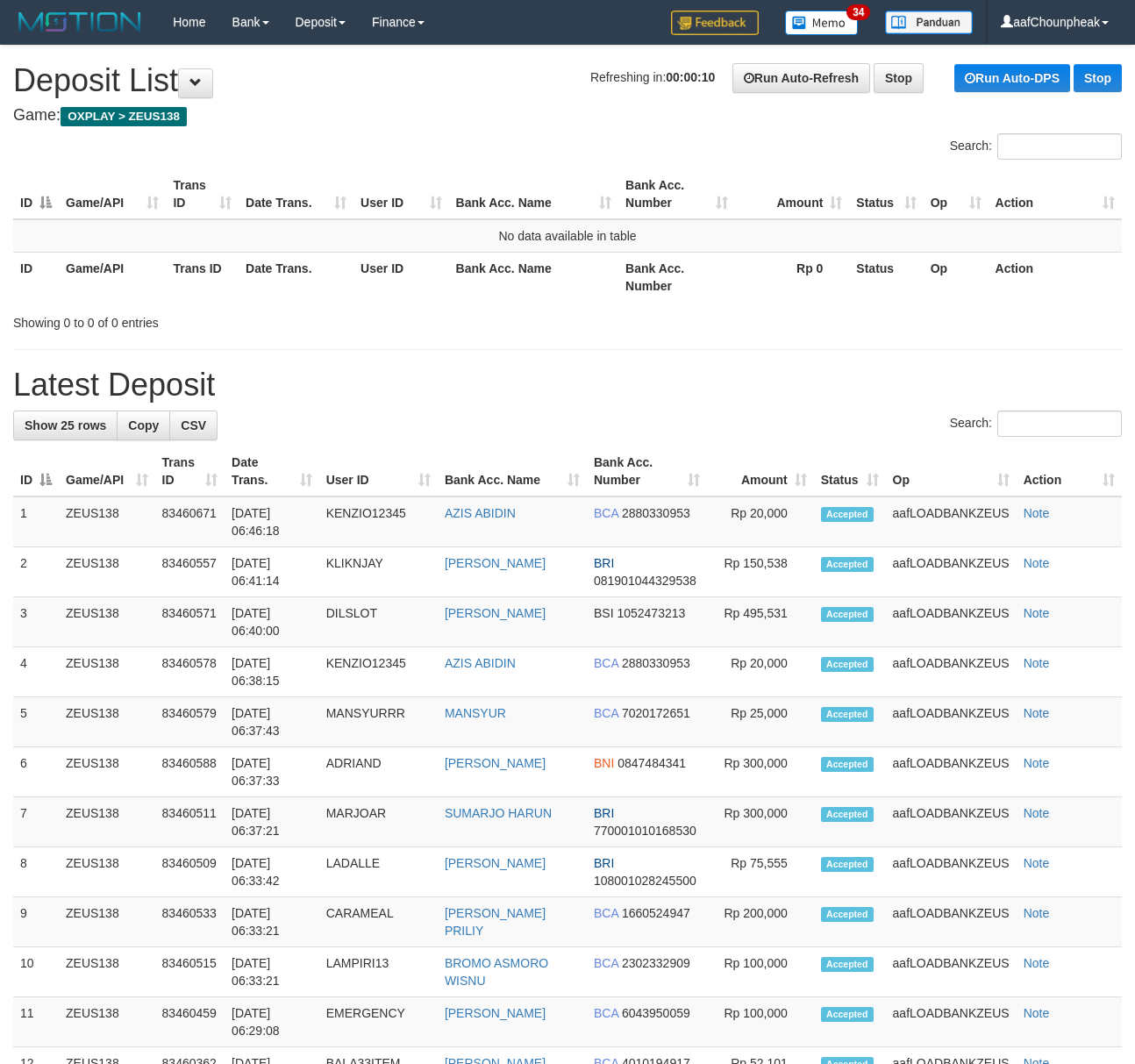 scroll, scrollTop: 0, scrollLeft: 0, axis: both 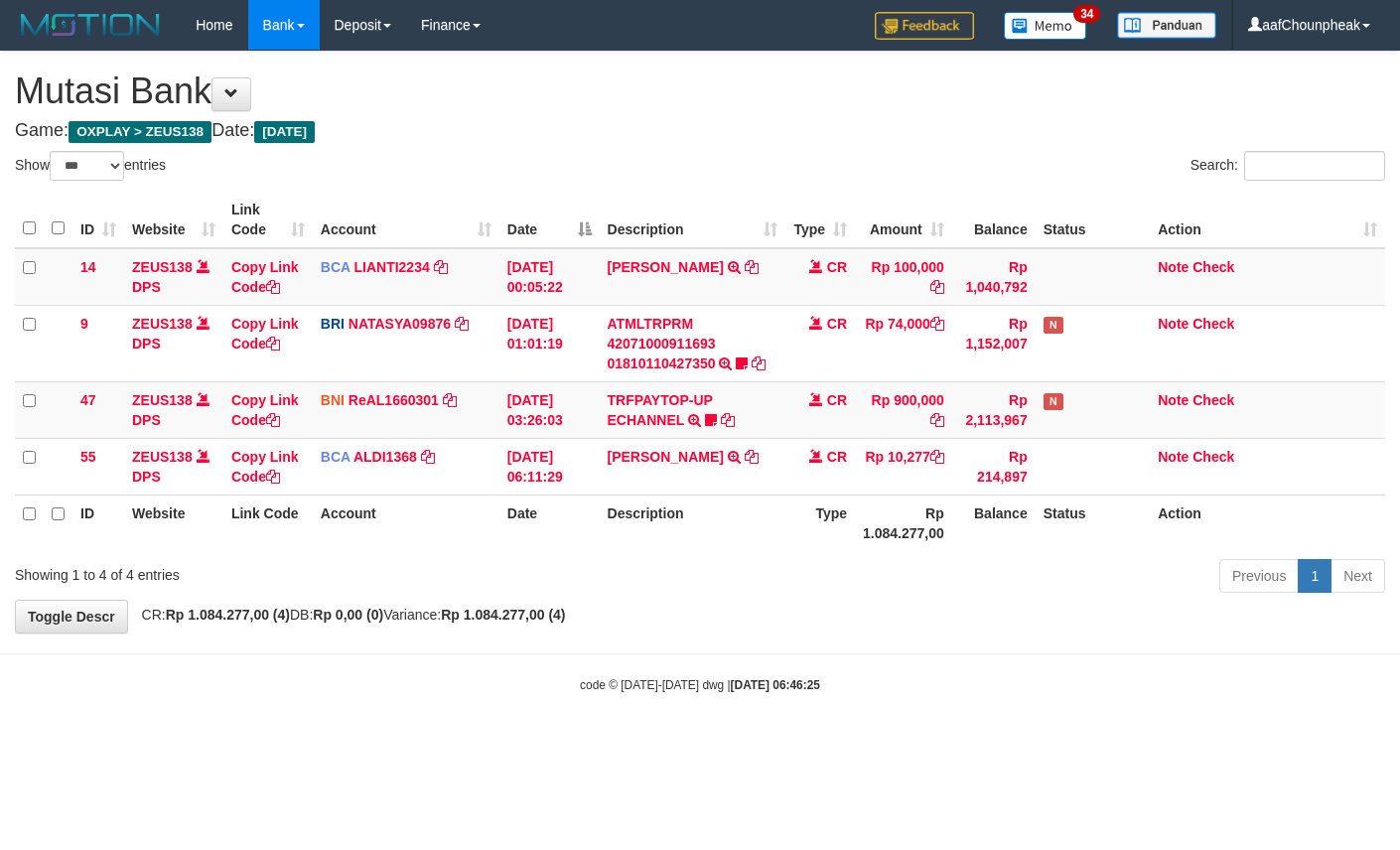 select on "***" 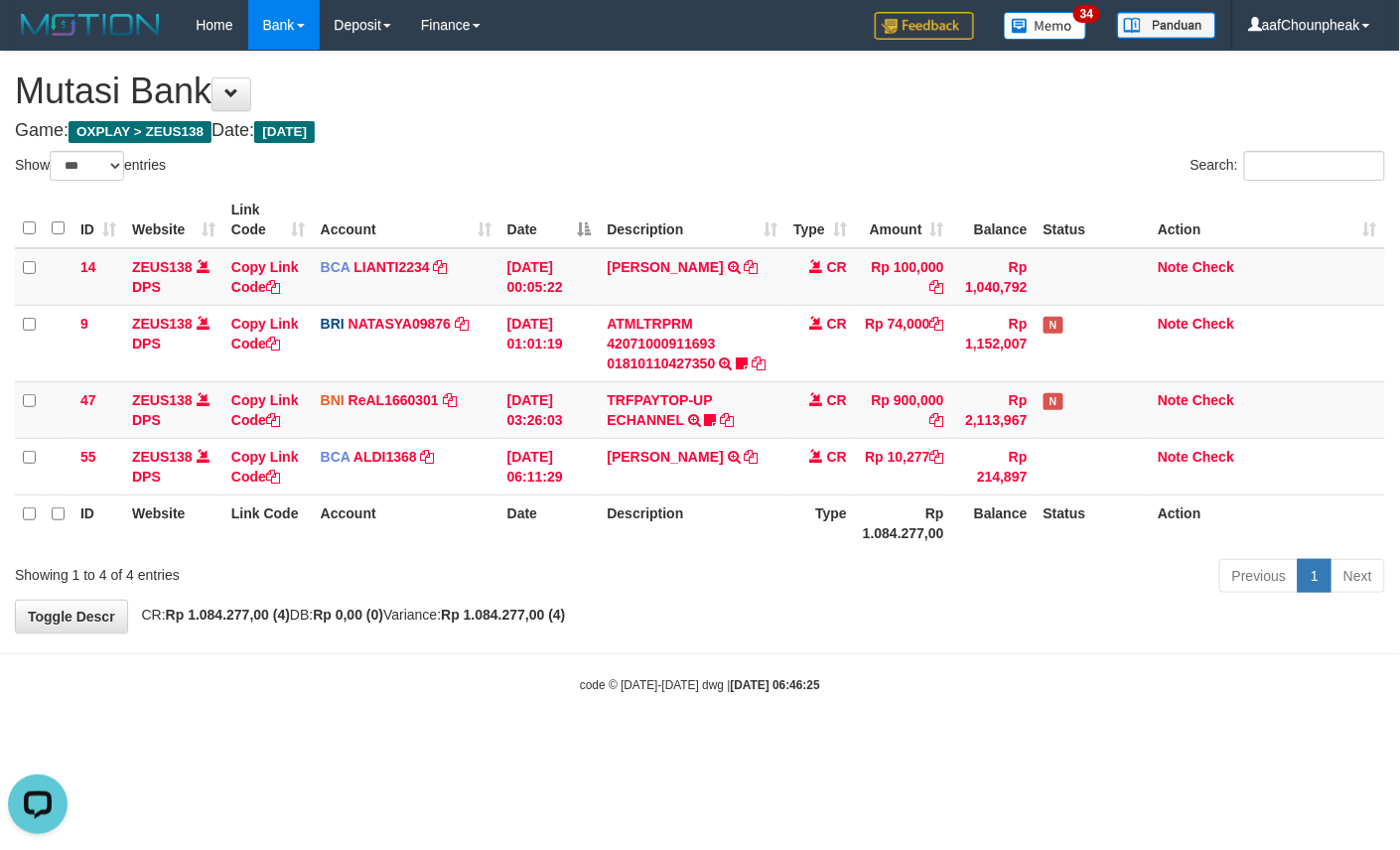 scroll, scrollTop: 0, scrollLeft: 0, axis: both 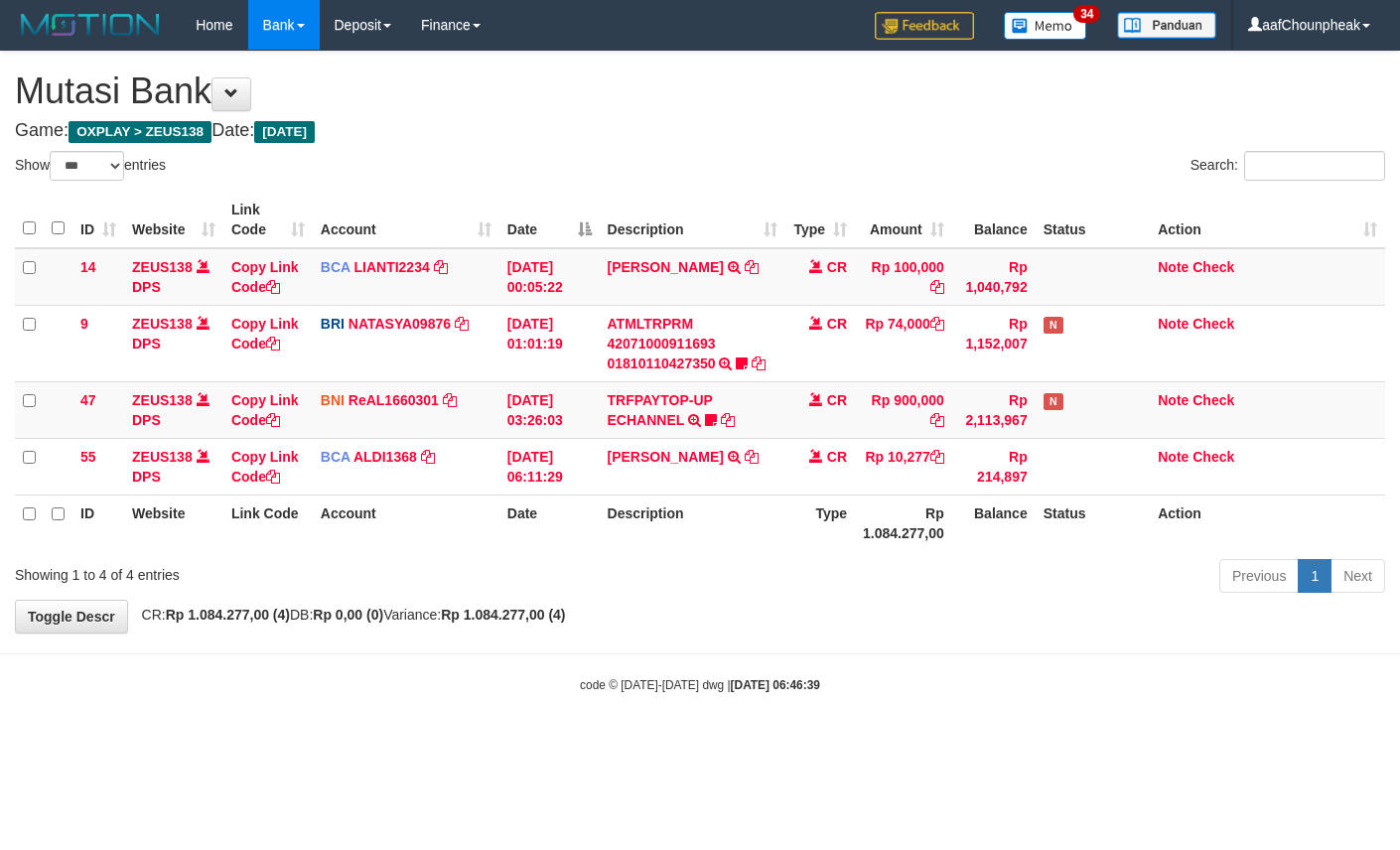 select on "***" 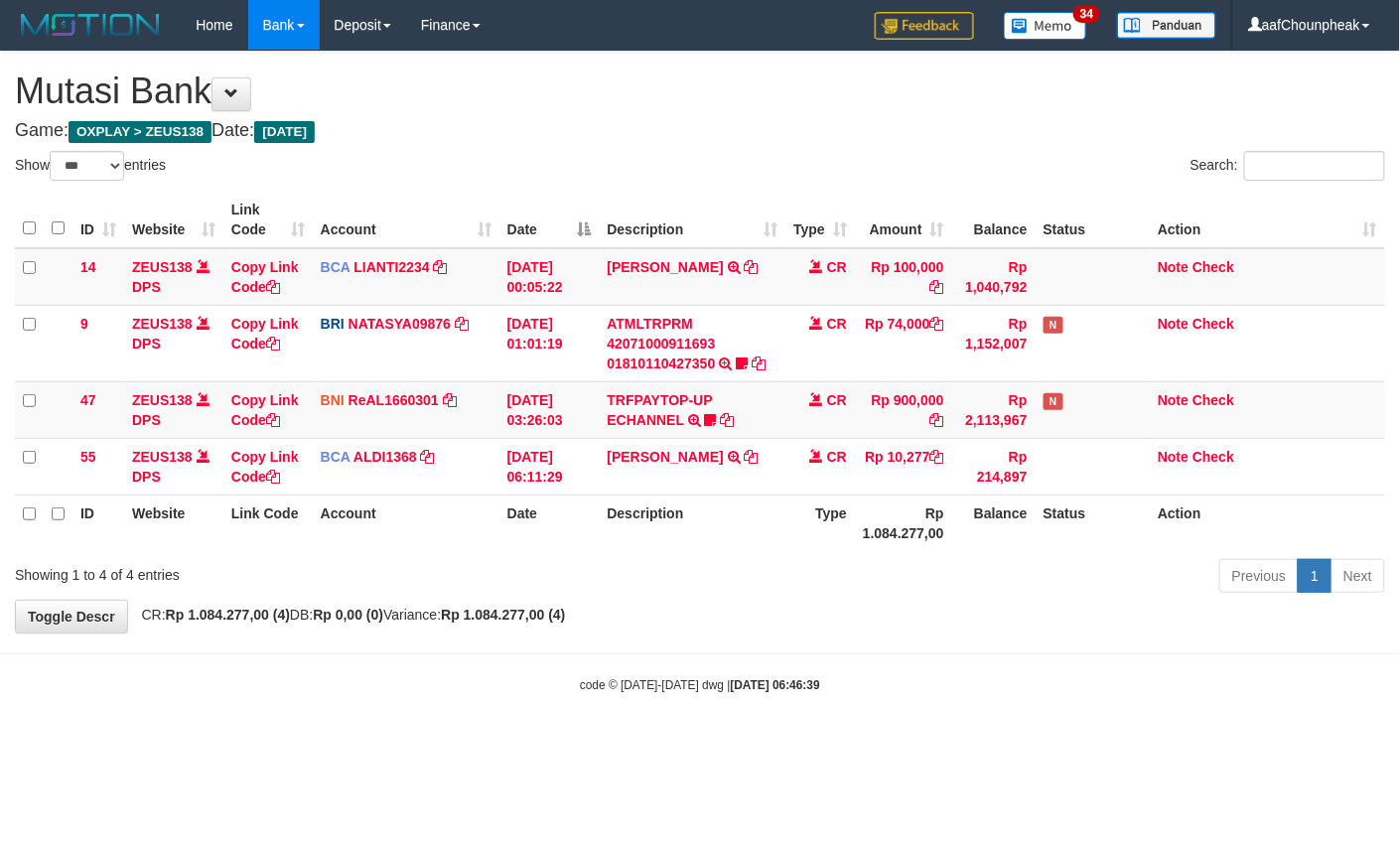 click on "**********" at bounding box center [700, 342] 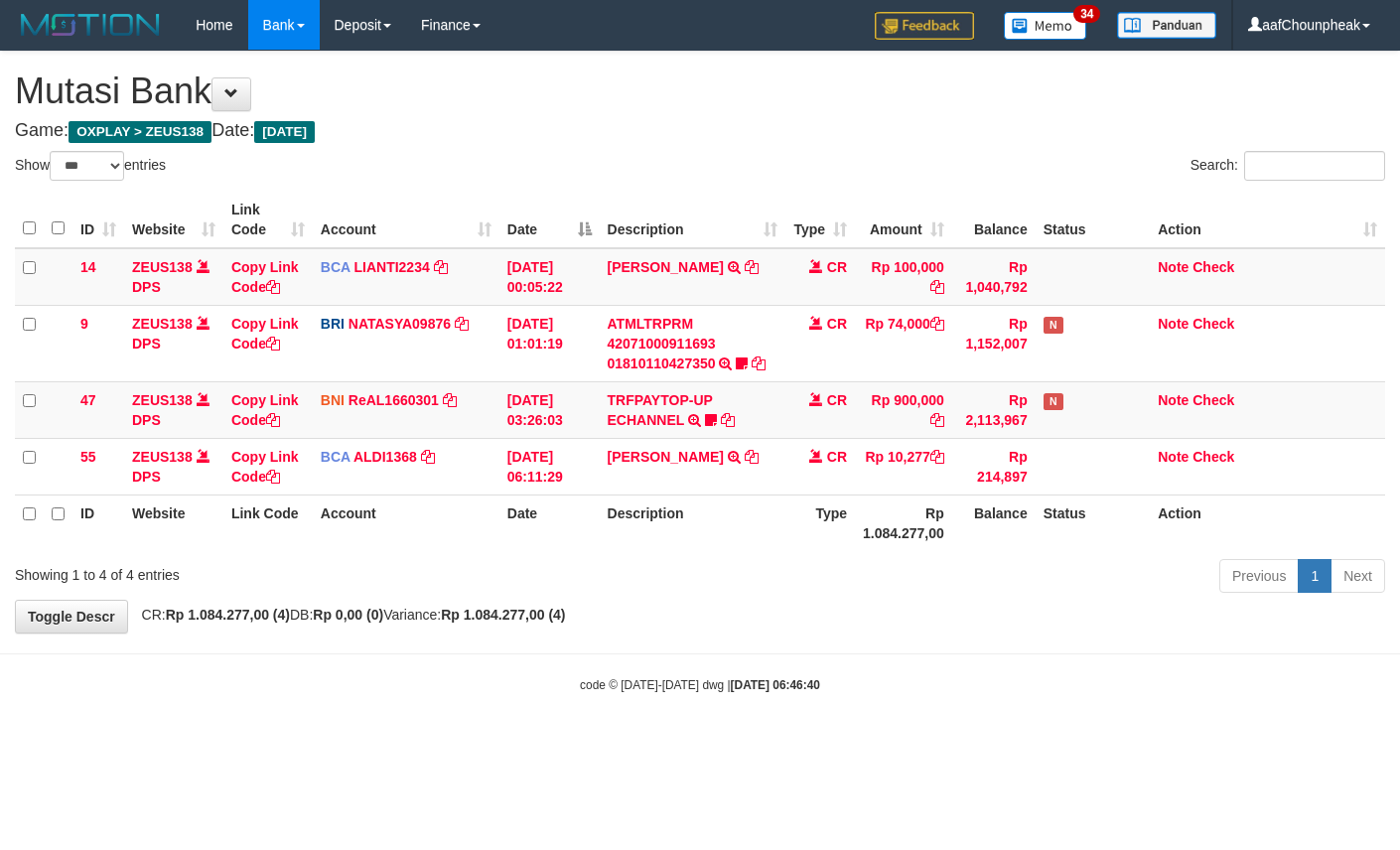 select on "***" 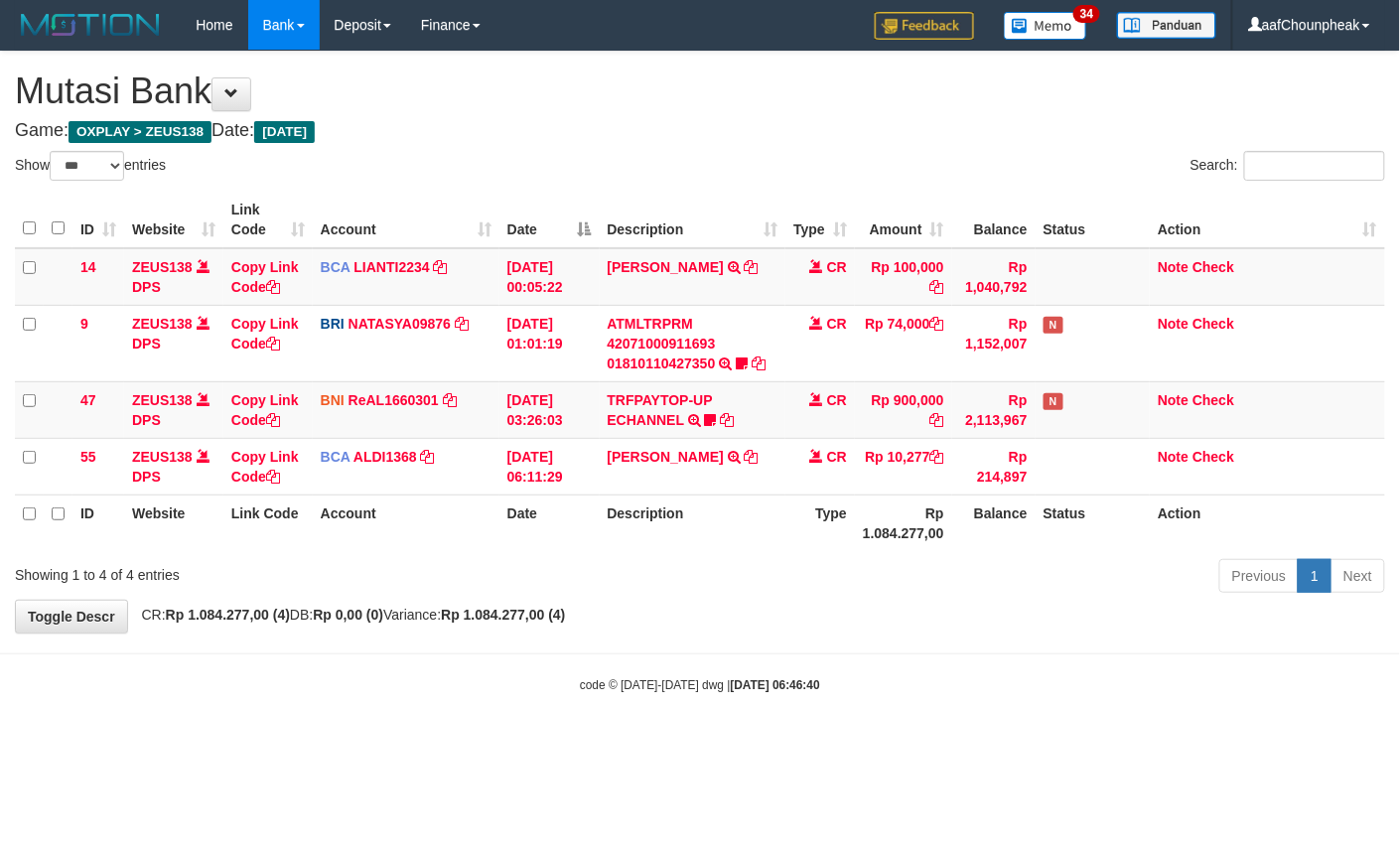click on "**********" at bounding box center (700, 342) 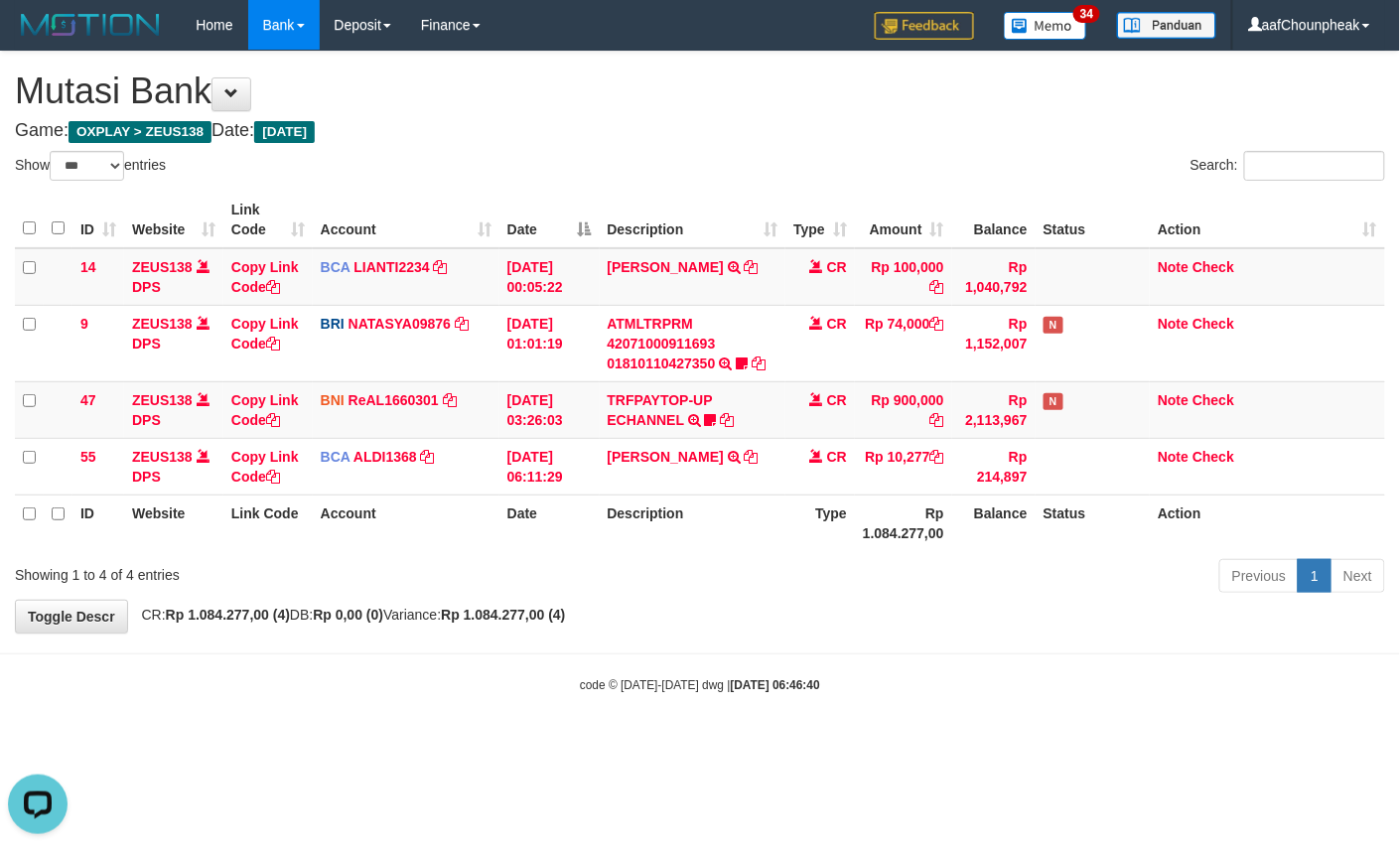 scroll, scrollTop: 0, scrollLeft: 0, axis: both 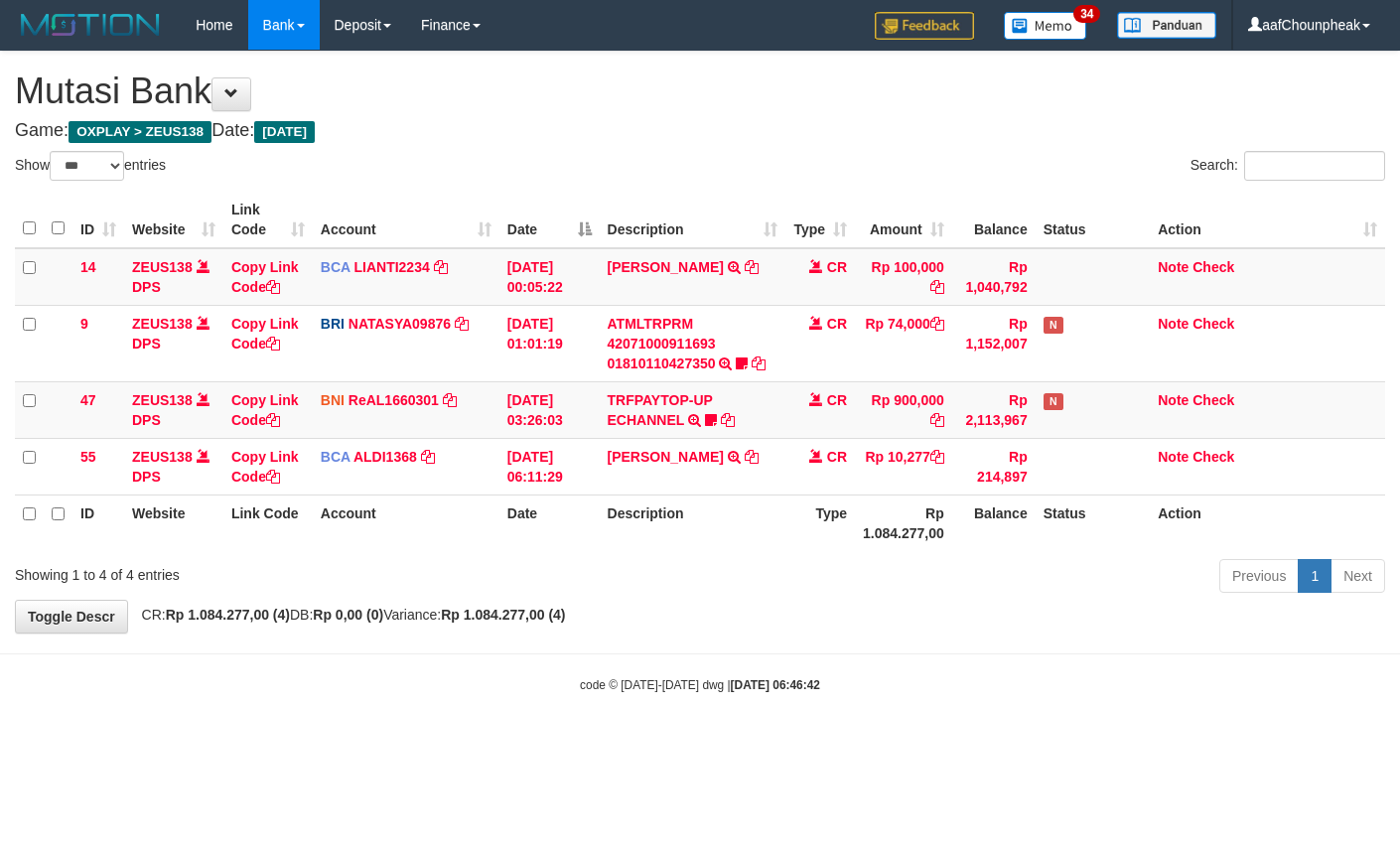 select on "***" 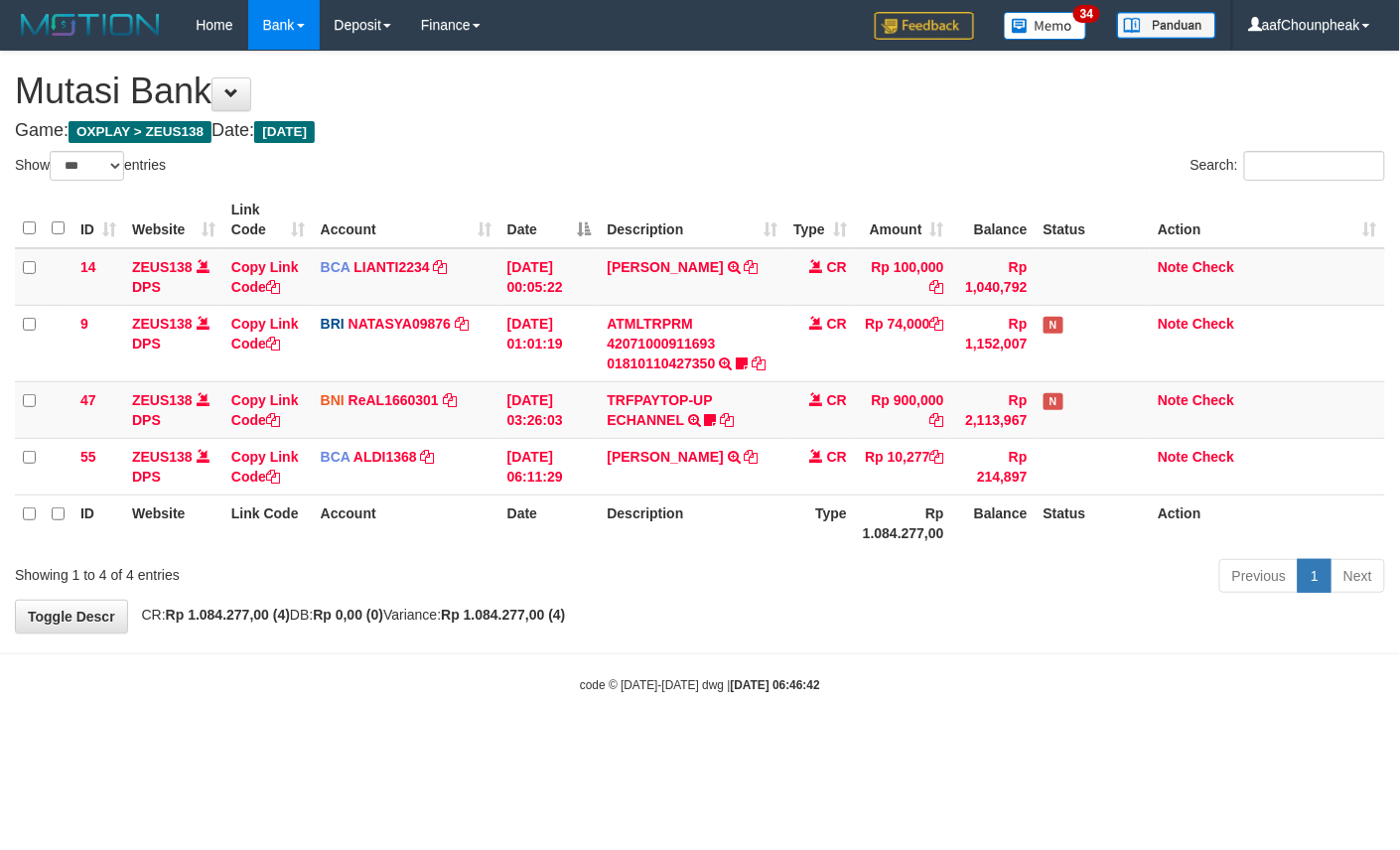 click on "Toggle navigation
Home
Bank
Account List
Mutasi Bank
Search
Note Mutasi
Deposit
DPS List
History
Finance
Financial Data
aafChounpheak
My Profile
Log Out
34" at bounding box center [700, 371] 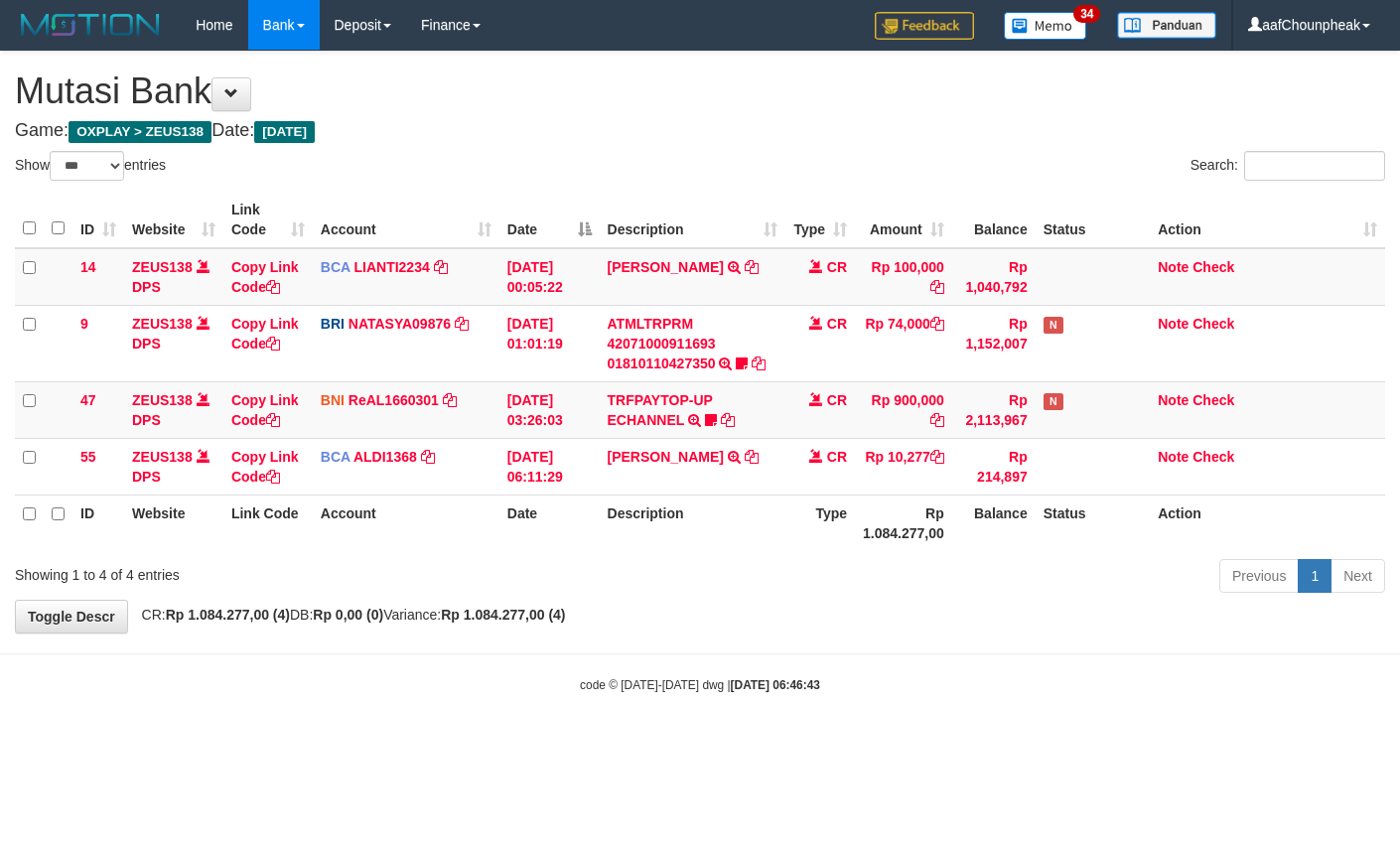 select on "***" 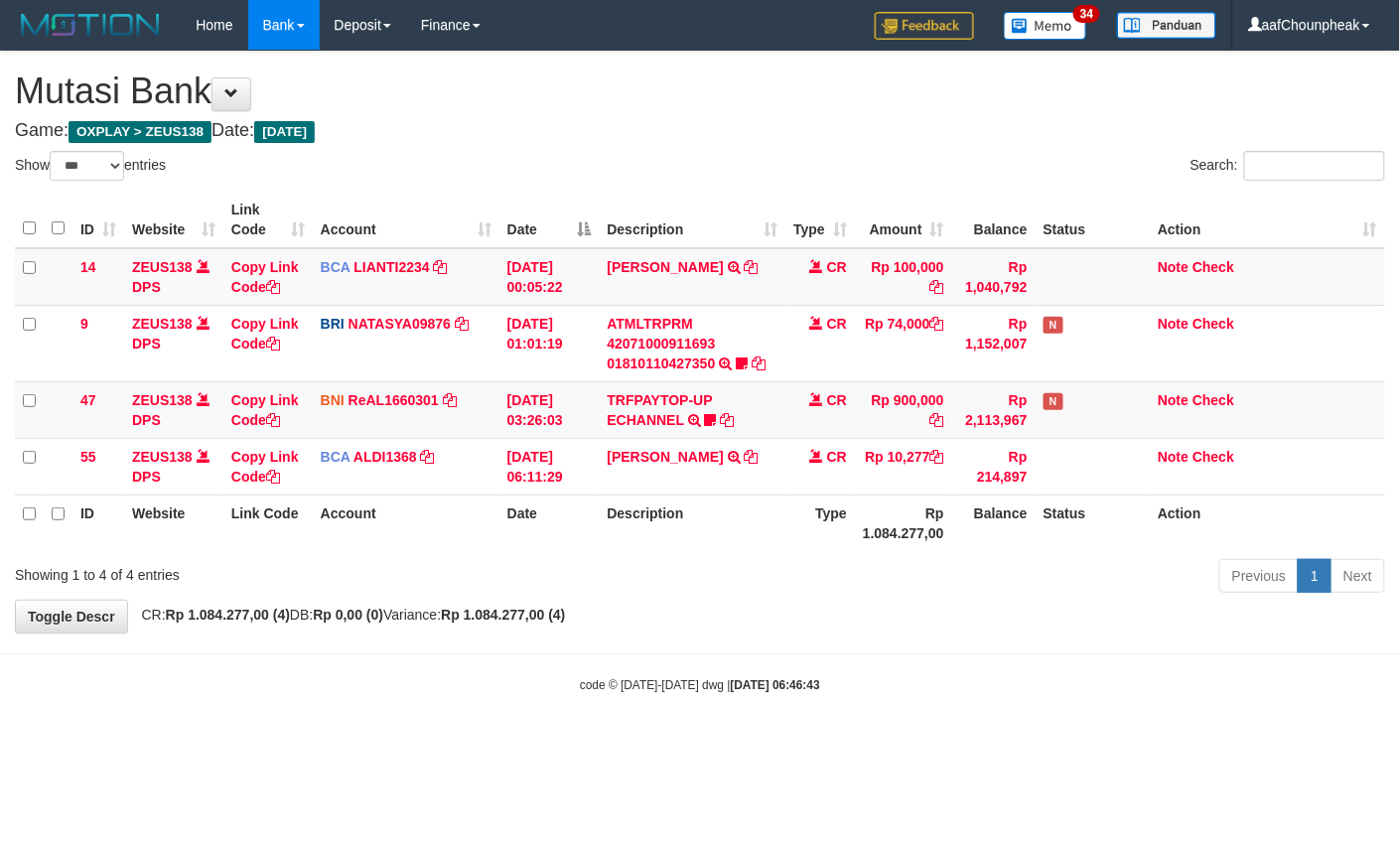 click on "Toggle navigation
Home
Bank
Account List
Mutasi Bank
Search
Note Mutasi
Deposit
DPS List
History
Finance
Financial Data
aafChounpheak
My Profile
Log Out
34" at bounding box center [700, 371] 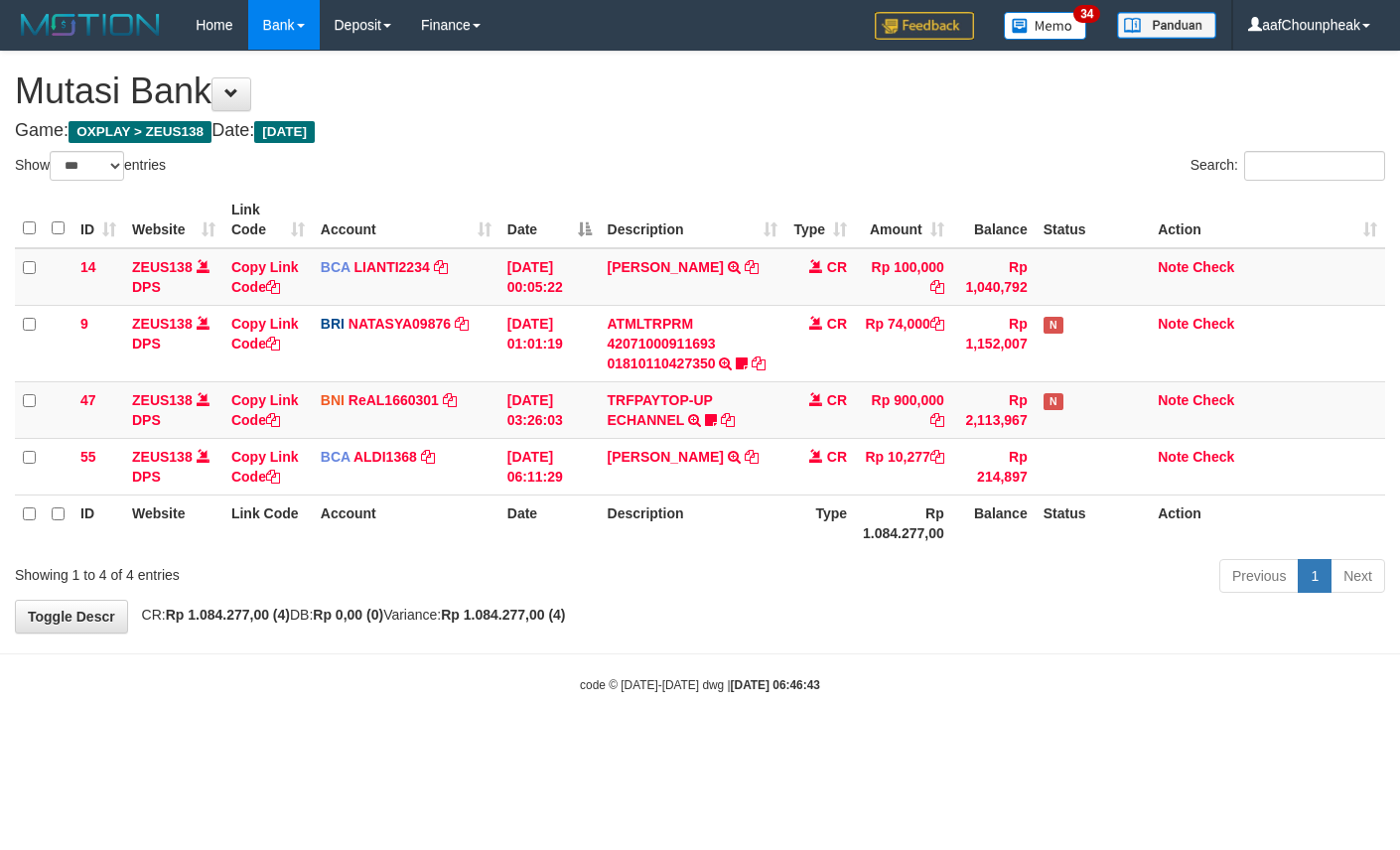 select on "***" 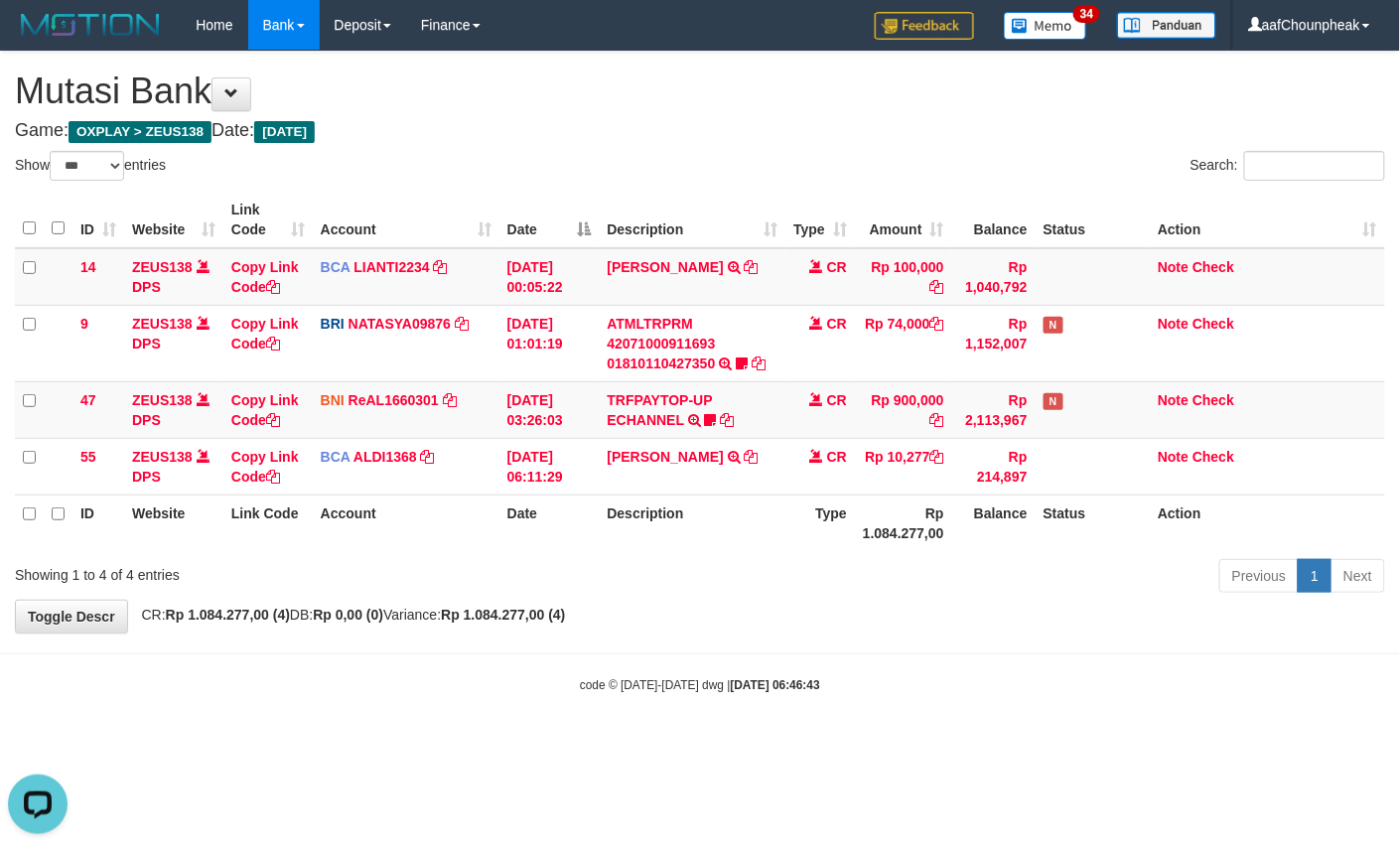 scroll, scrollTop: 0, scrollLeft: 0, axis: both 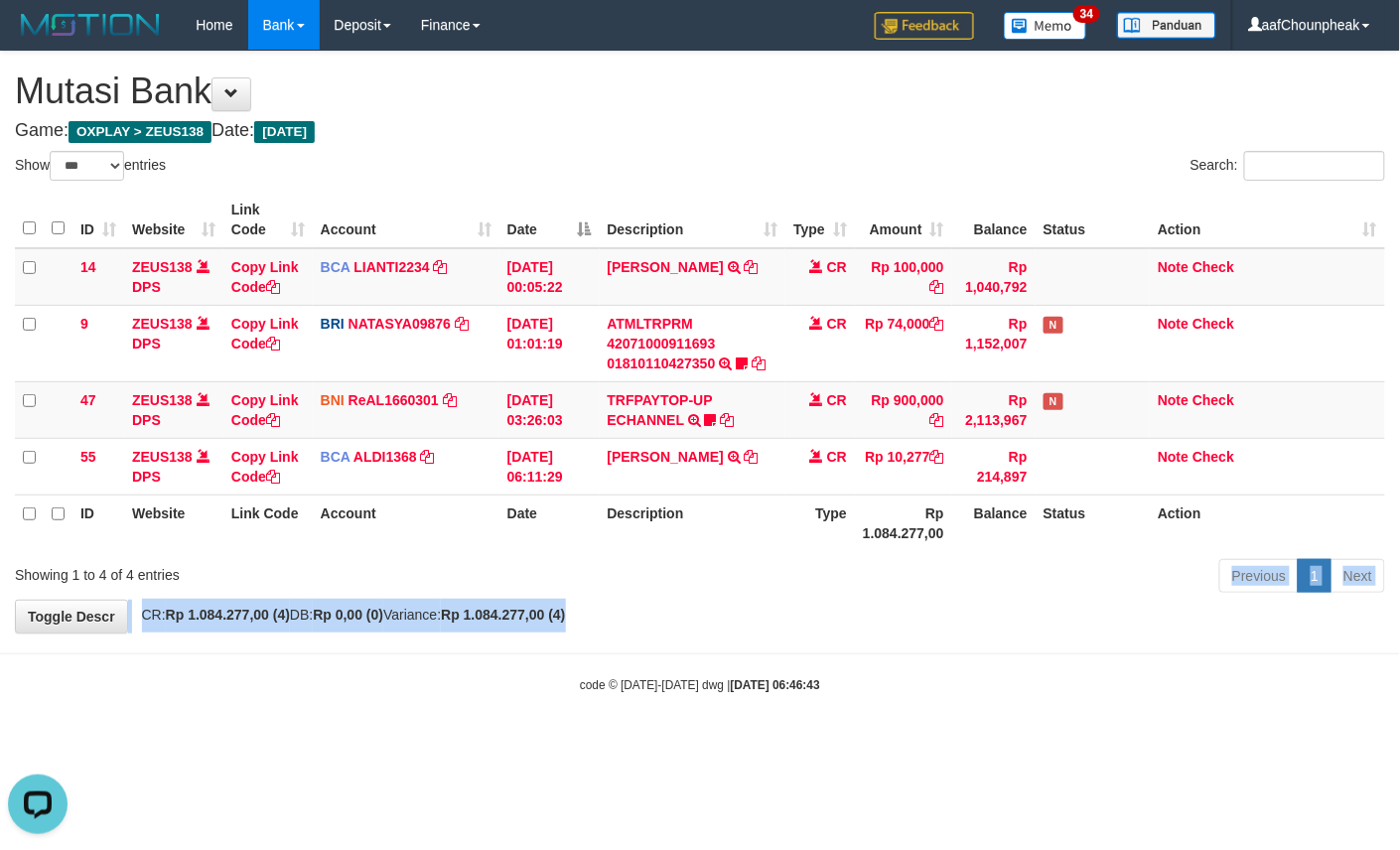 drag, startPoint x: 770, startPoint y: 594, endPoint x: 786, endPoint y: 605, distance: 19.416488 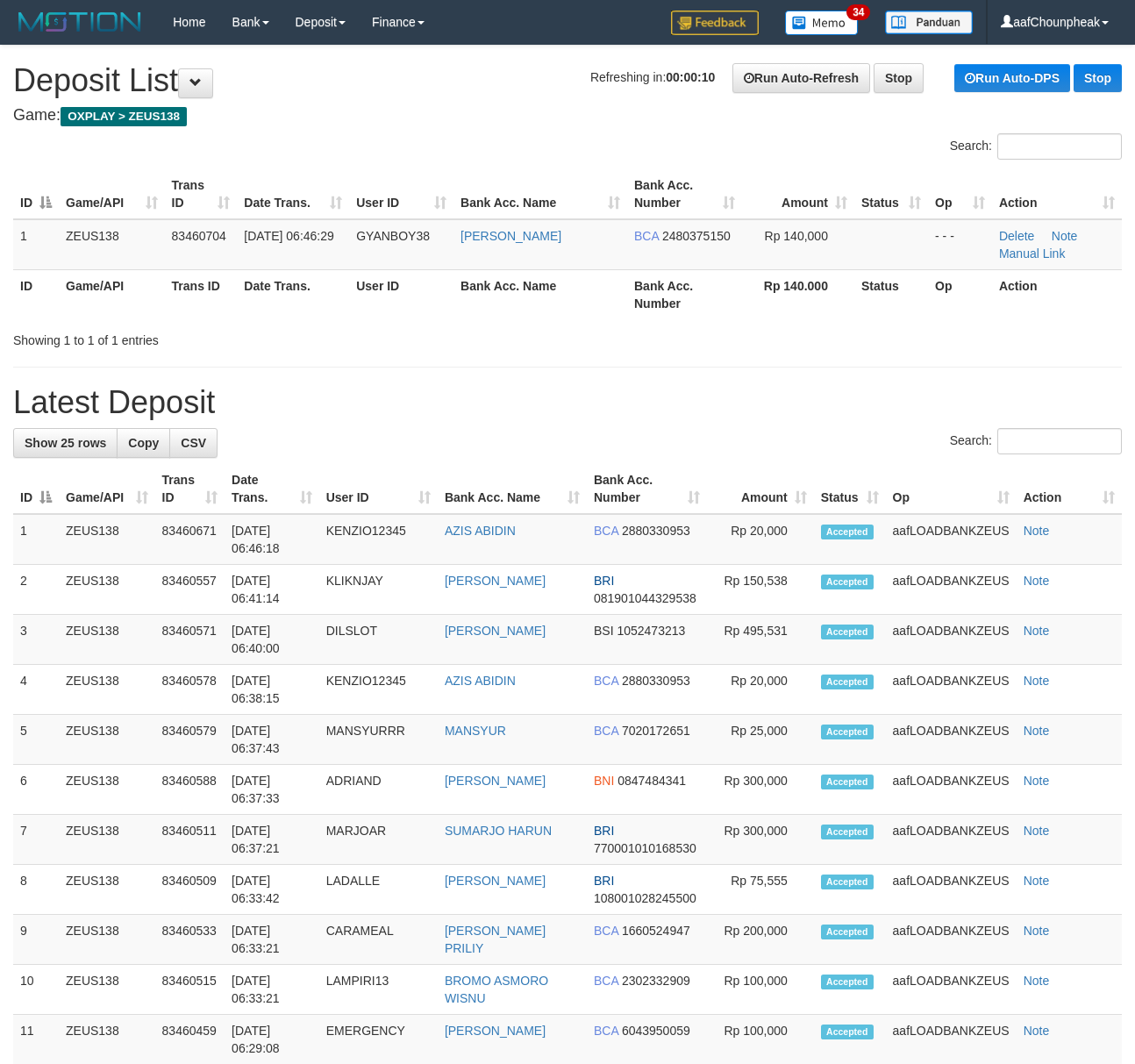 scroll, scrollTop: 0, scrollLeft: 0, axis: both 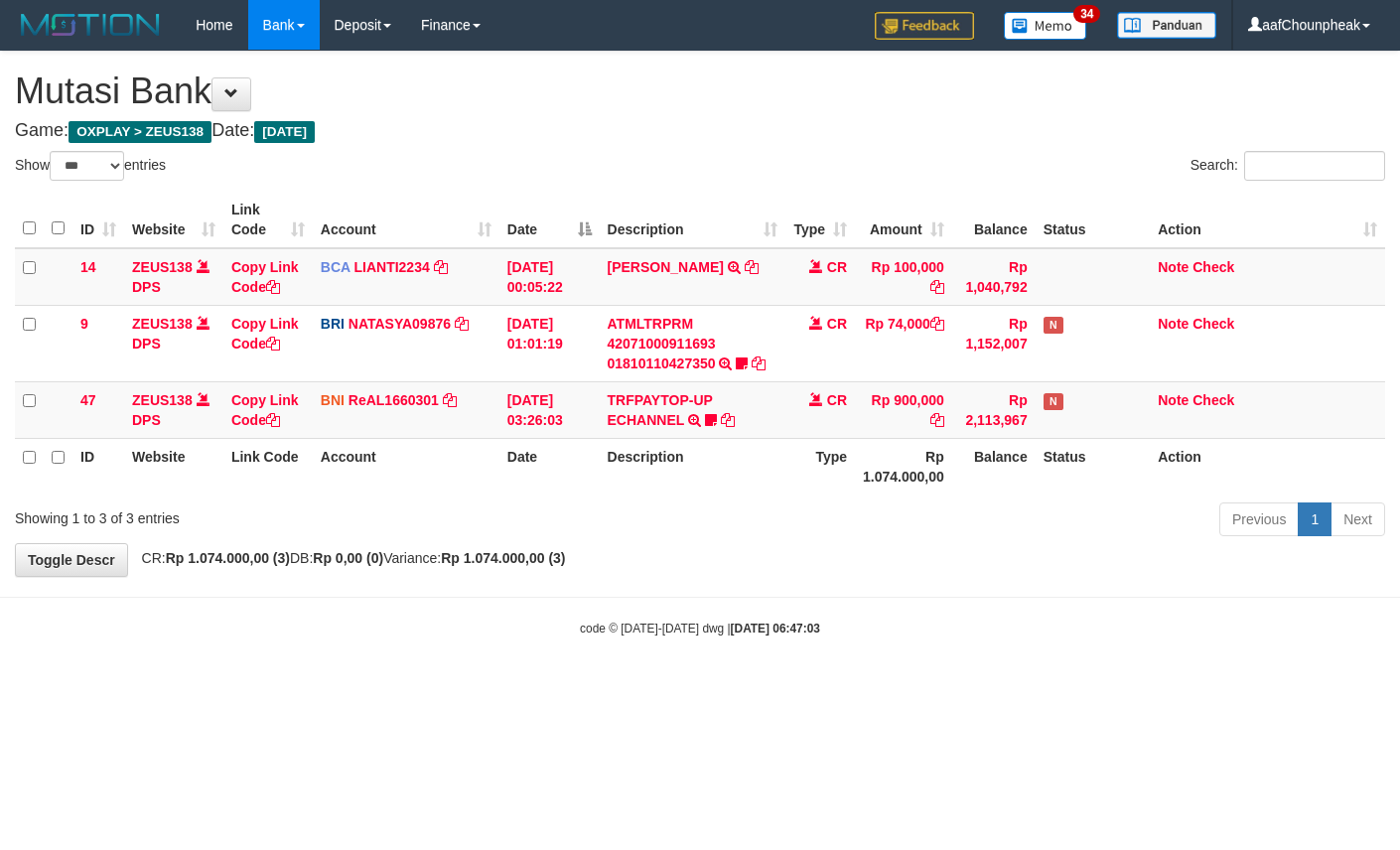 select on "***" 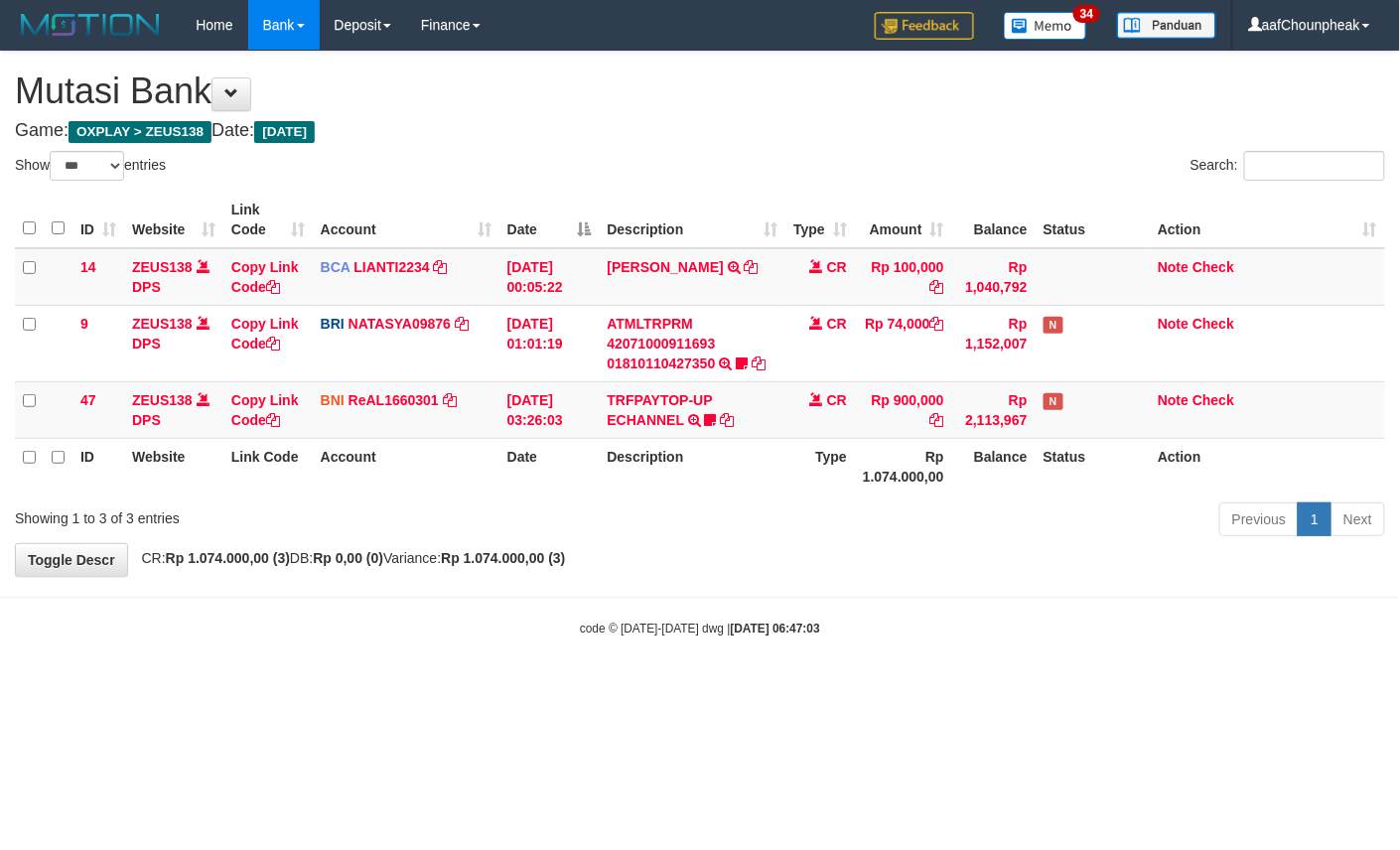 click on "code © 2012-2018 dwg |  2025/07/12 06:47:03" at bounding box center [700, 628] 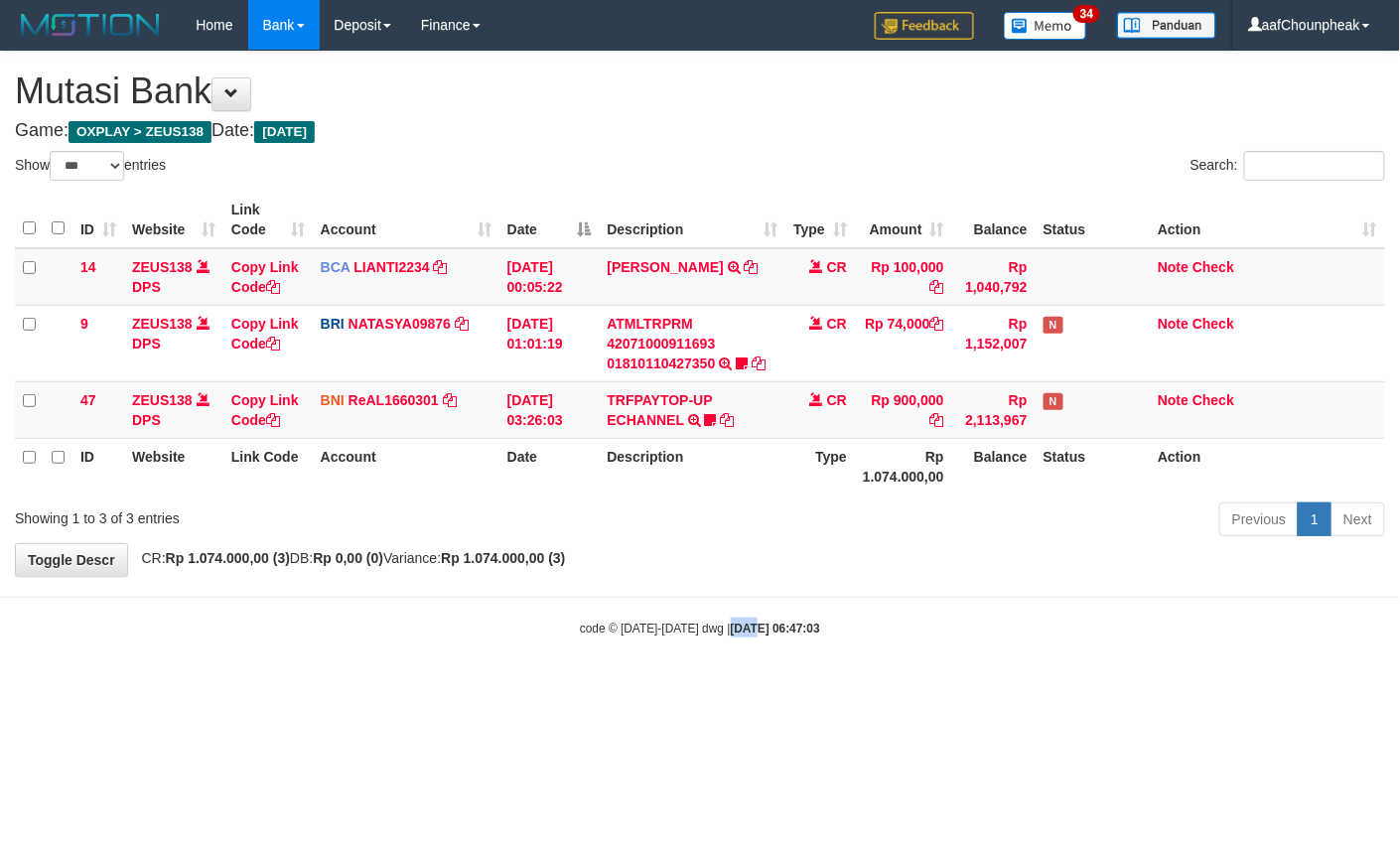 click on "code © 2012-2018 dwg |  2025/07/12 06:47:03" at bounding box center (700, 628) 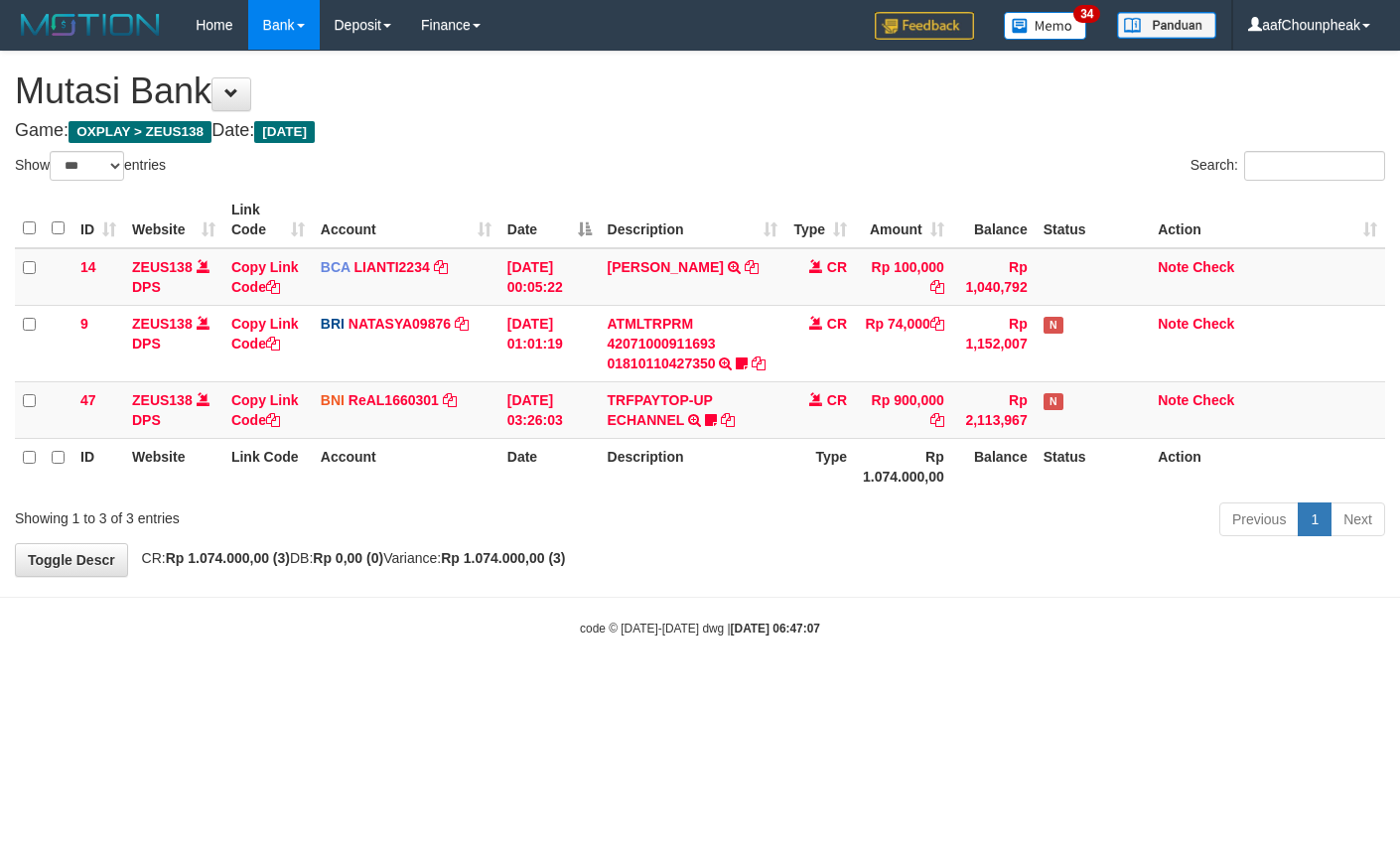 select on "***" 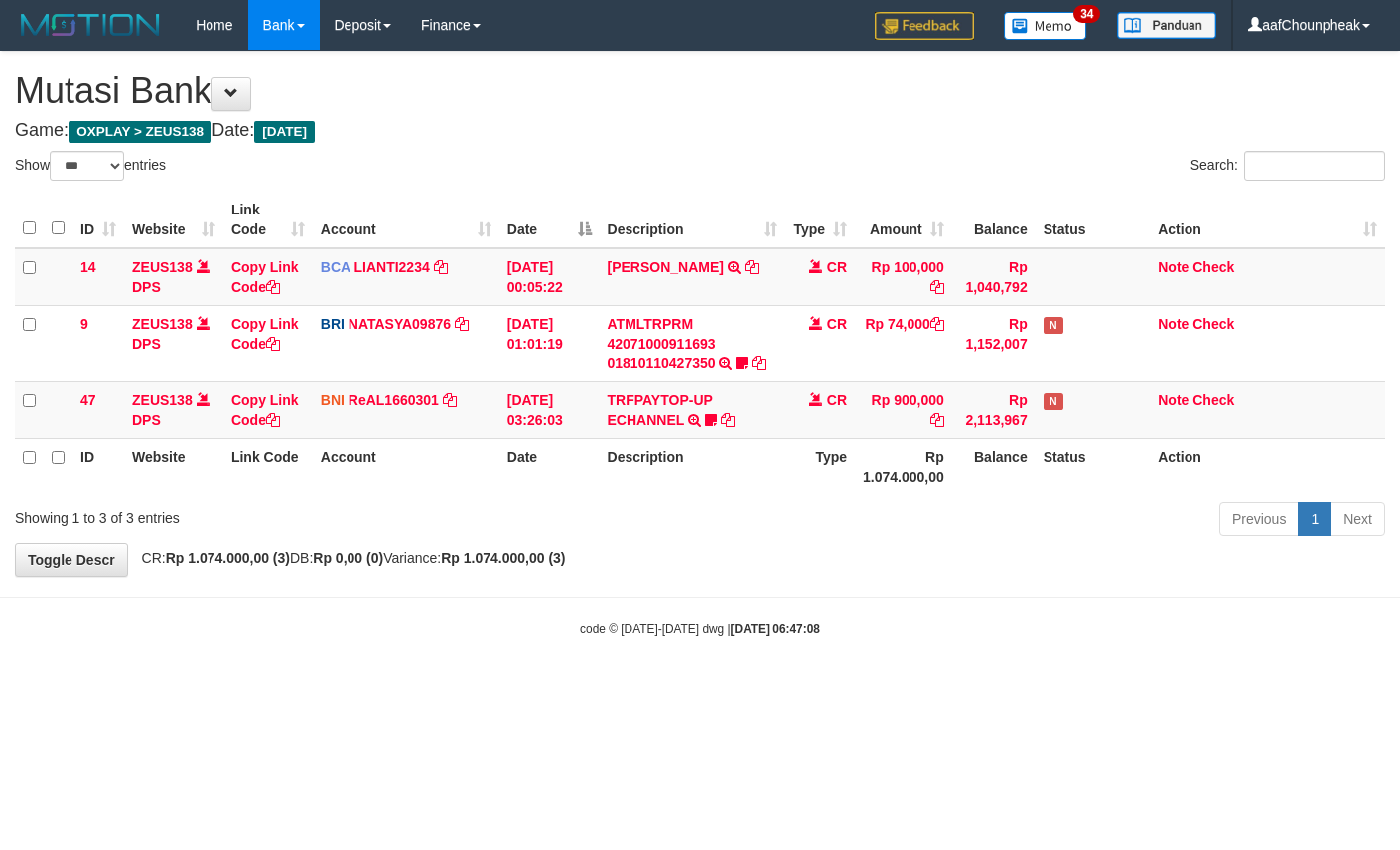 select on "***" 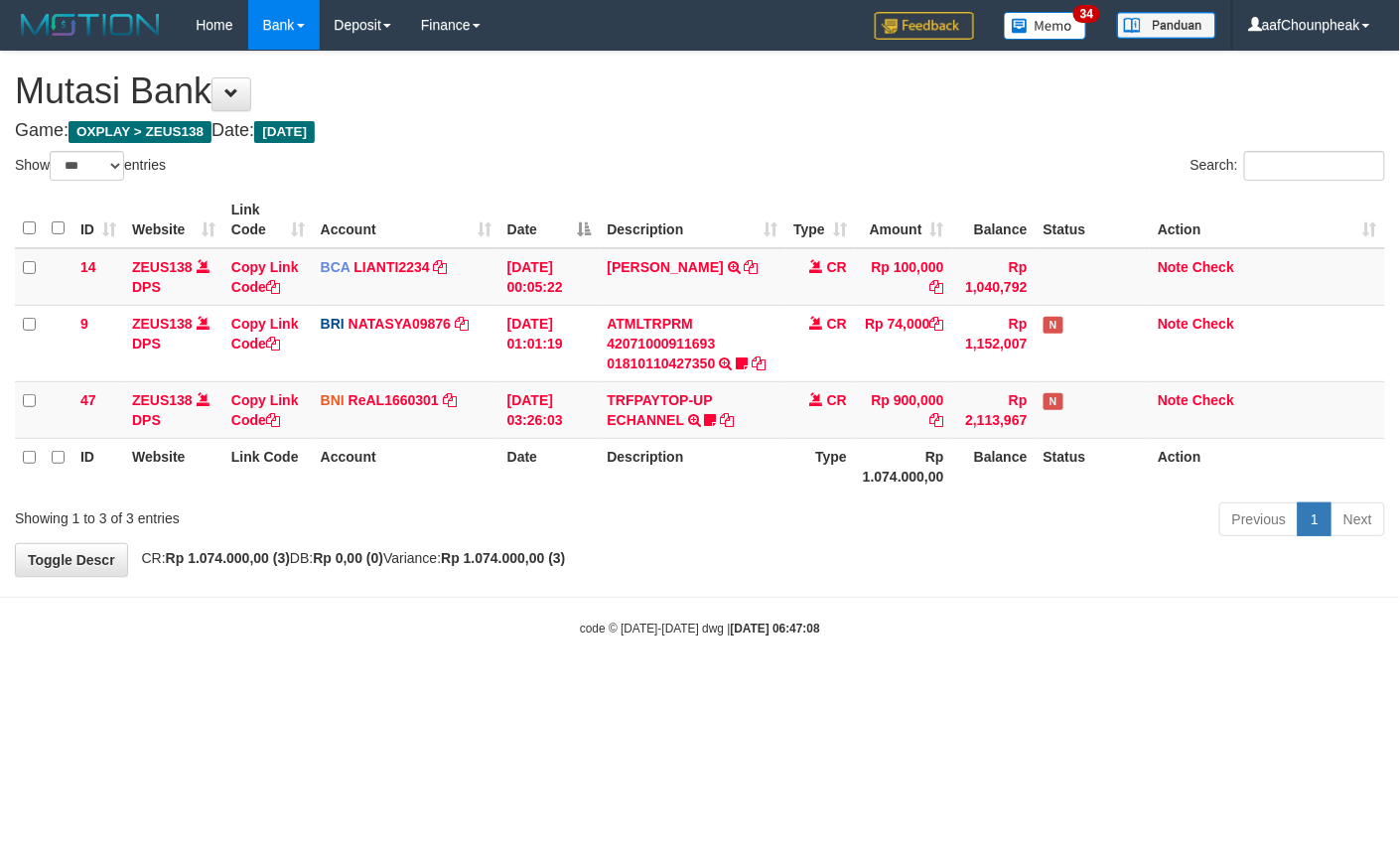 click on "Toggle navigation
Home
Bank
Account List
Mutasi Bank
Search
Note Mutasi
Deposit
DPS List
History
Finance
Financial Data
aafChounpheak
My Profile
Log Out
34" at bounding box center (700, 344) 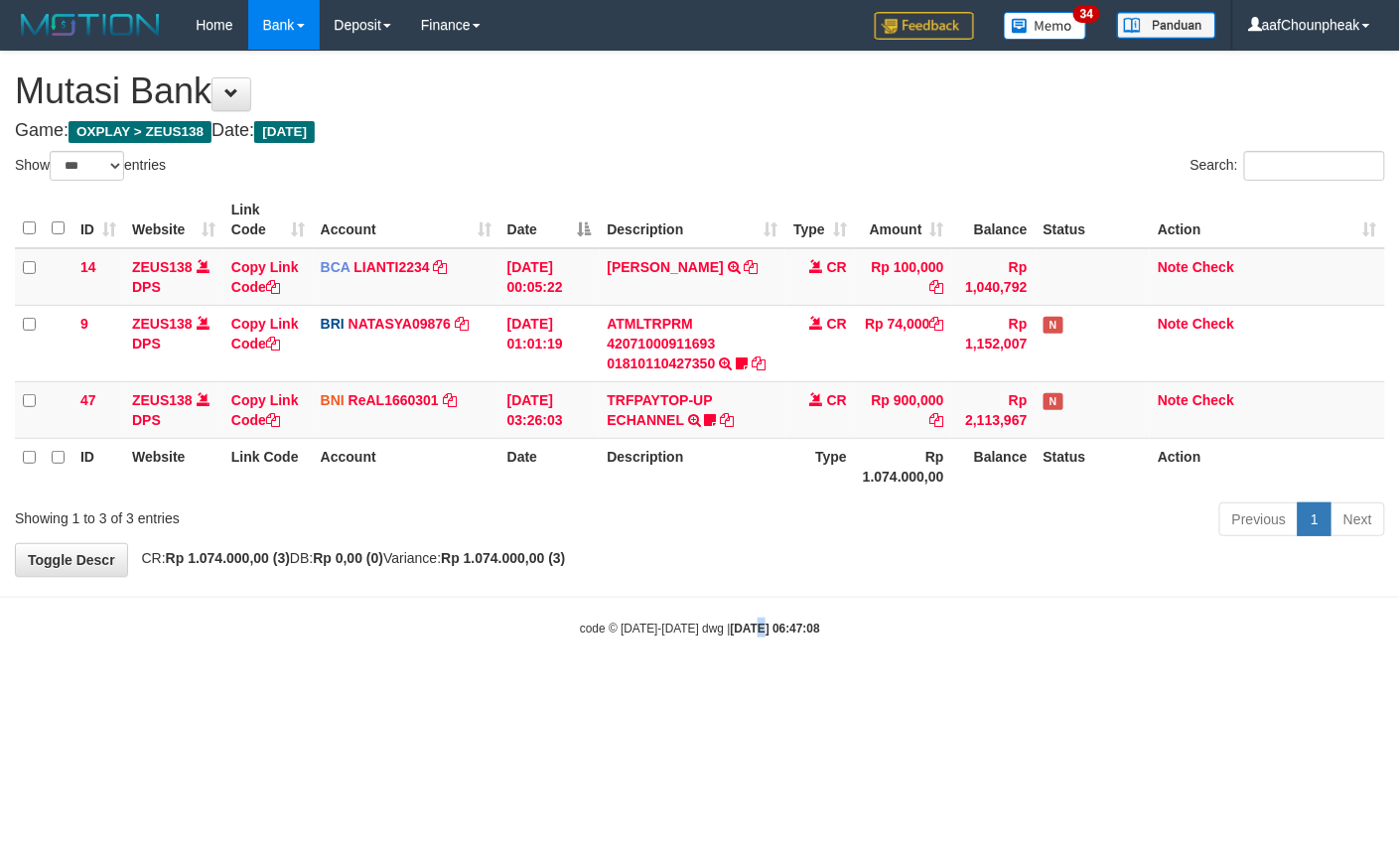 click on "Toggle navigation
Home
Bank
Account List
Mutasi Bank
Search
Note Mutasi
Deposit
DPS List
History
Finance
Financial Data
aafChounpheak
My Profile
Log Out
34" at bounding box center (700, 344) 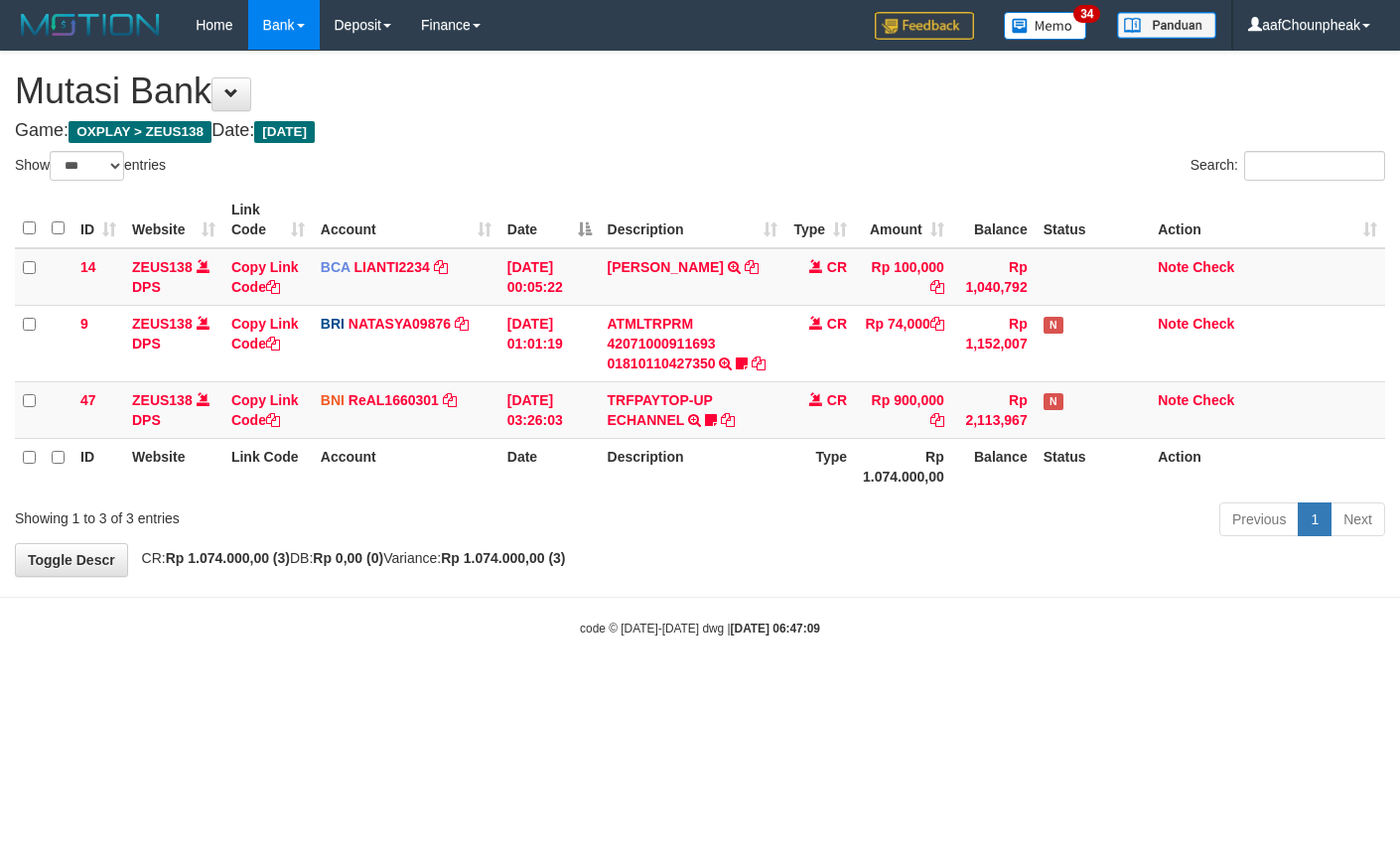 select on "***" 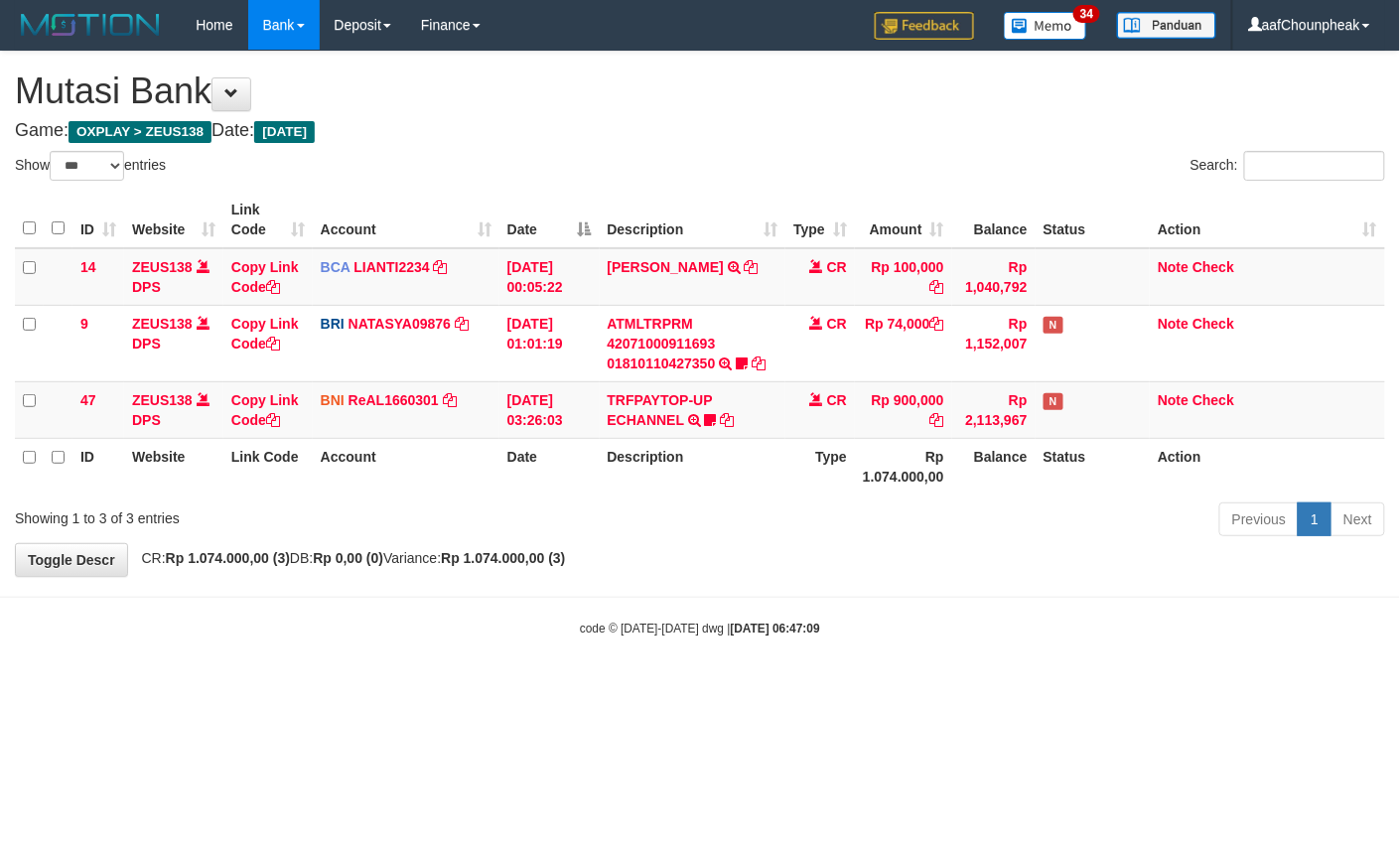 click on "Toggle navigation
Home
Bank
Account List
Mutasi Bank
Search
Note Mutasi
Deposit
DPS List
History
Finance
Financial Data
aafChounpheak
My Profile
Log Out
34" at bounding box center (700, 344) 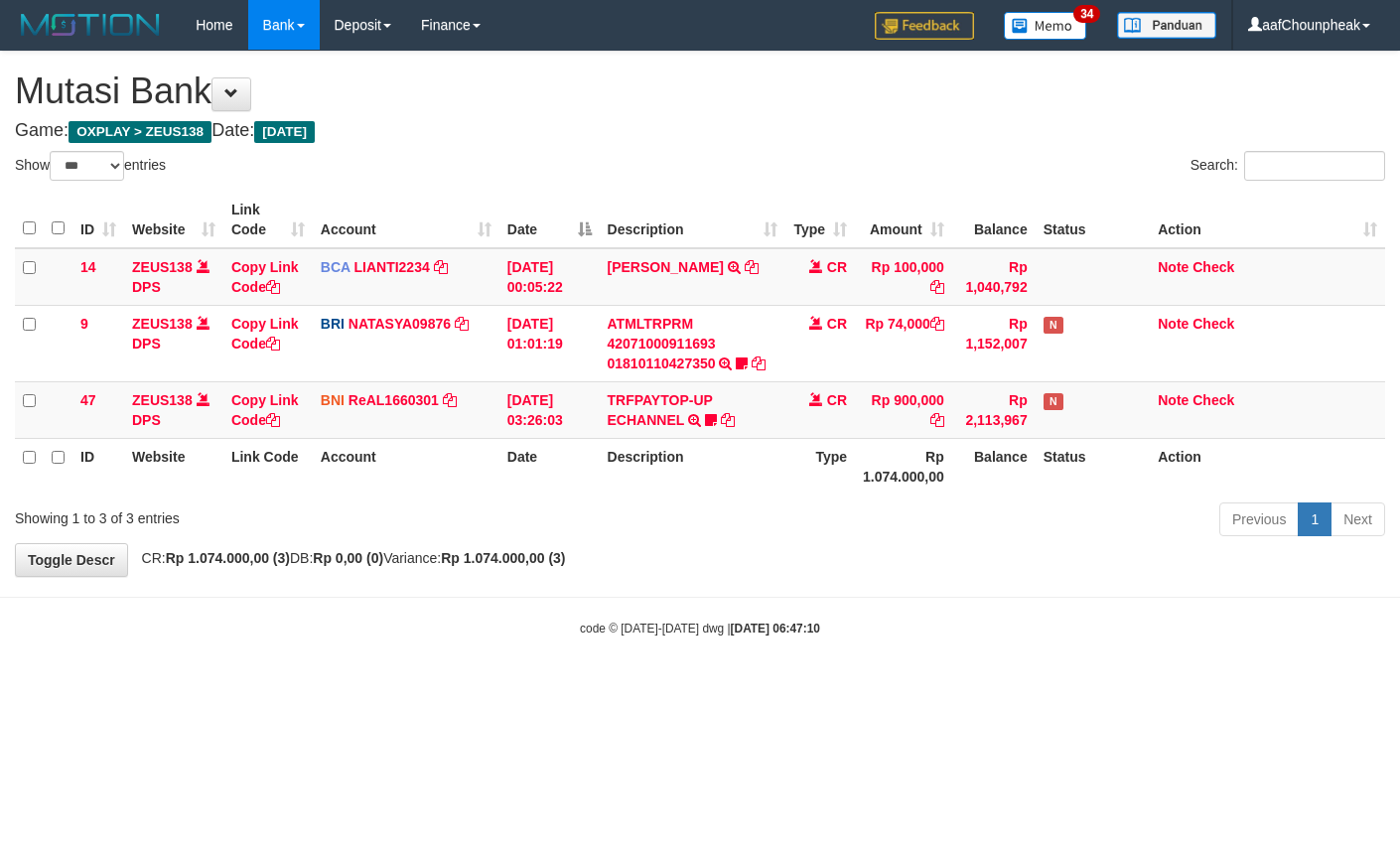 select on "***" 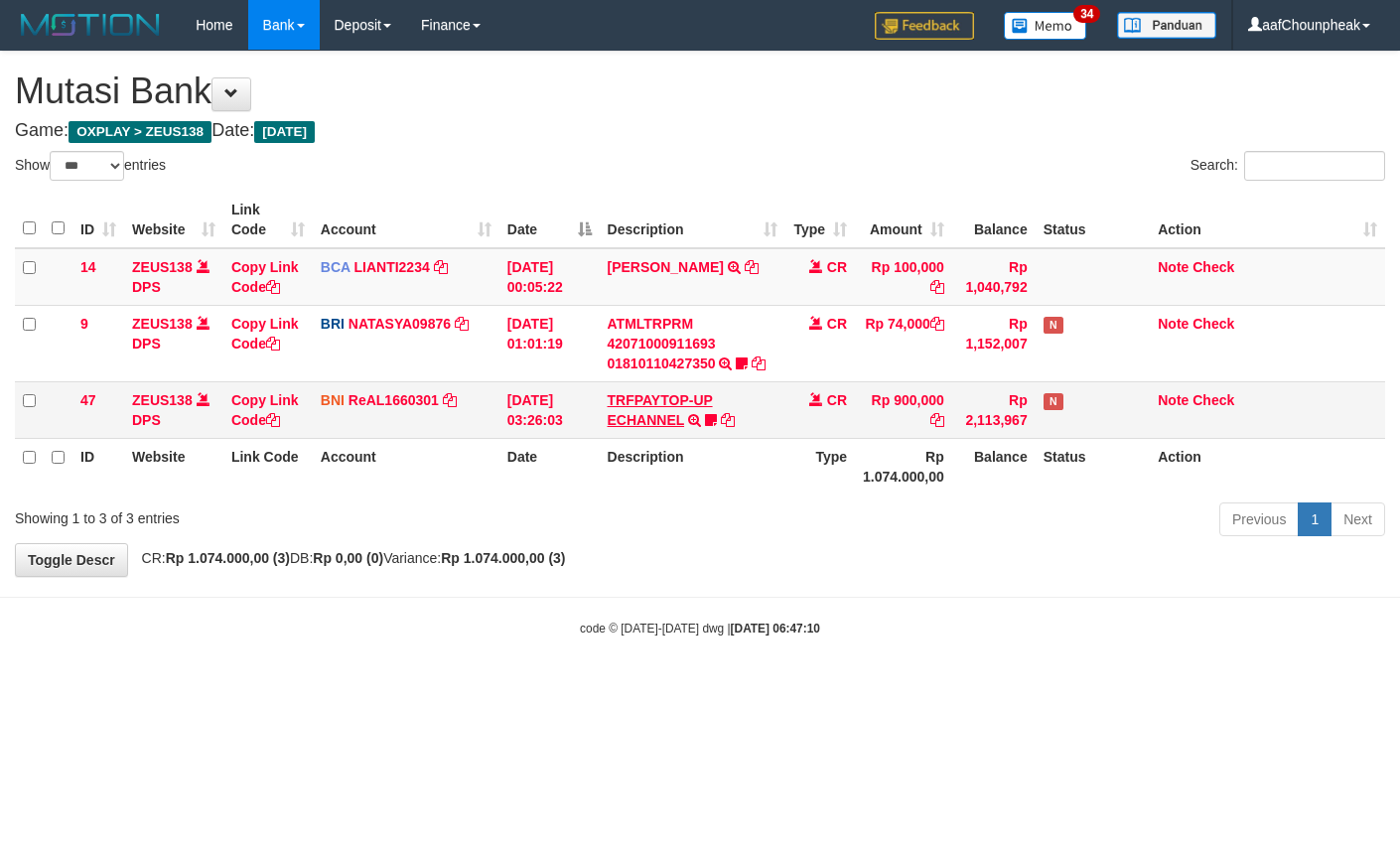 scroll, scrollTop: 0, scrollLeft: 0, axis: both 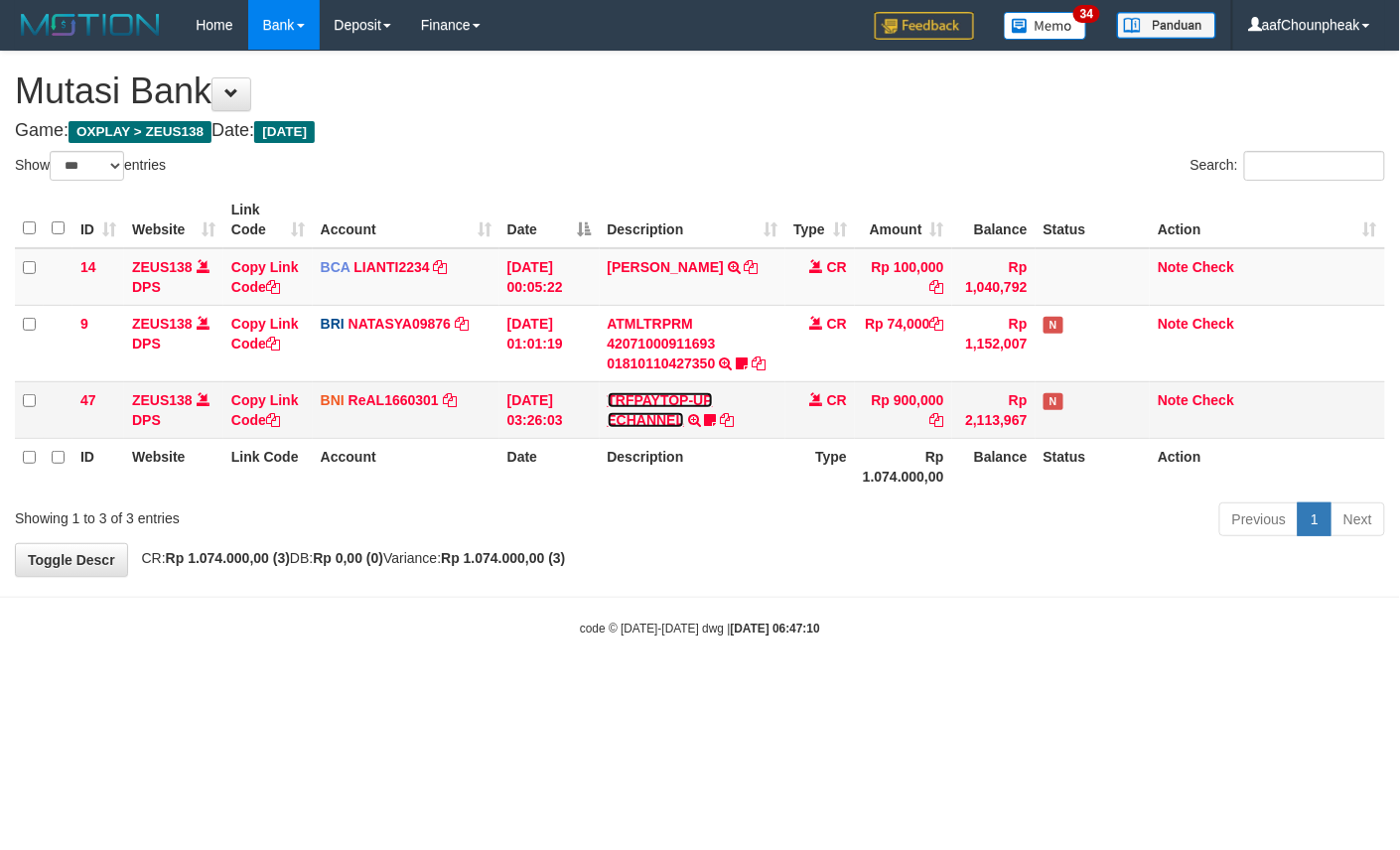 click on "TRFPAYTOP-UP ECHANNEL" at bounding box center [660, 410] 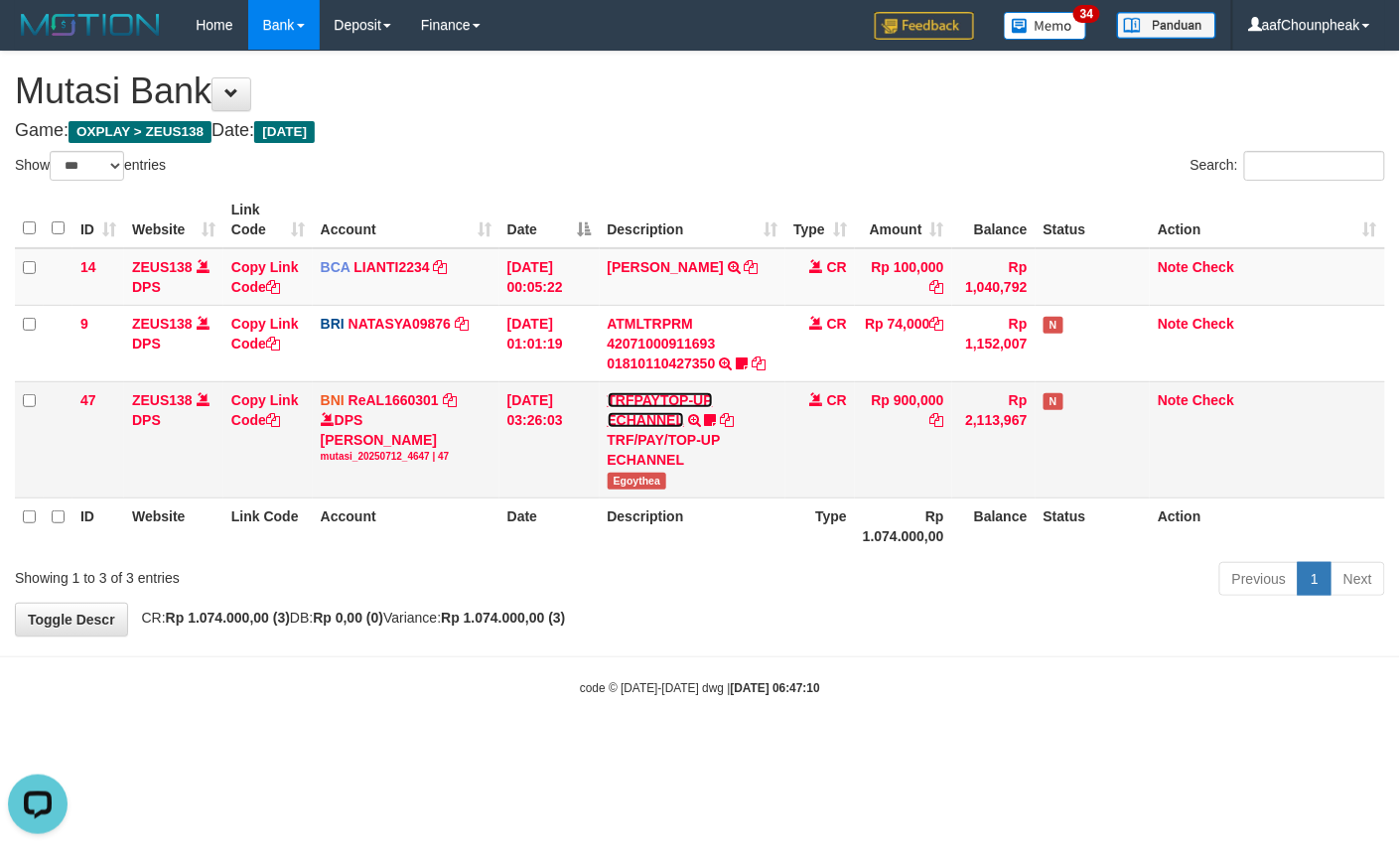 scroll, scrollTop: 0, scrollLeft: 0, axis: both 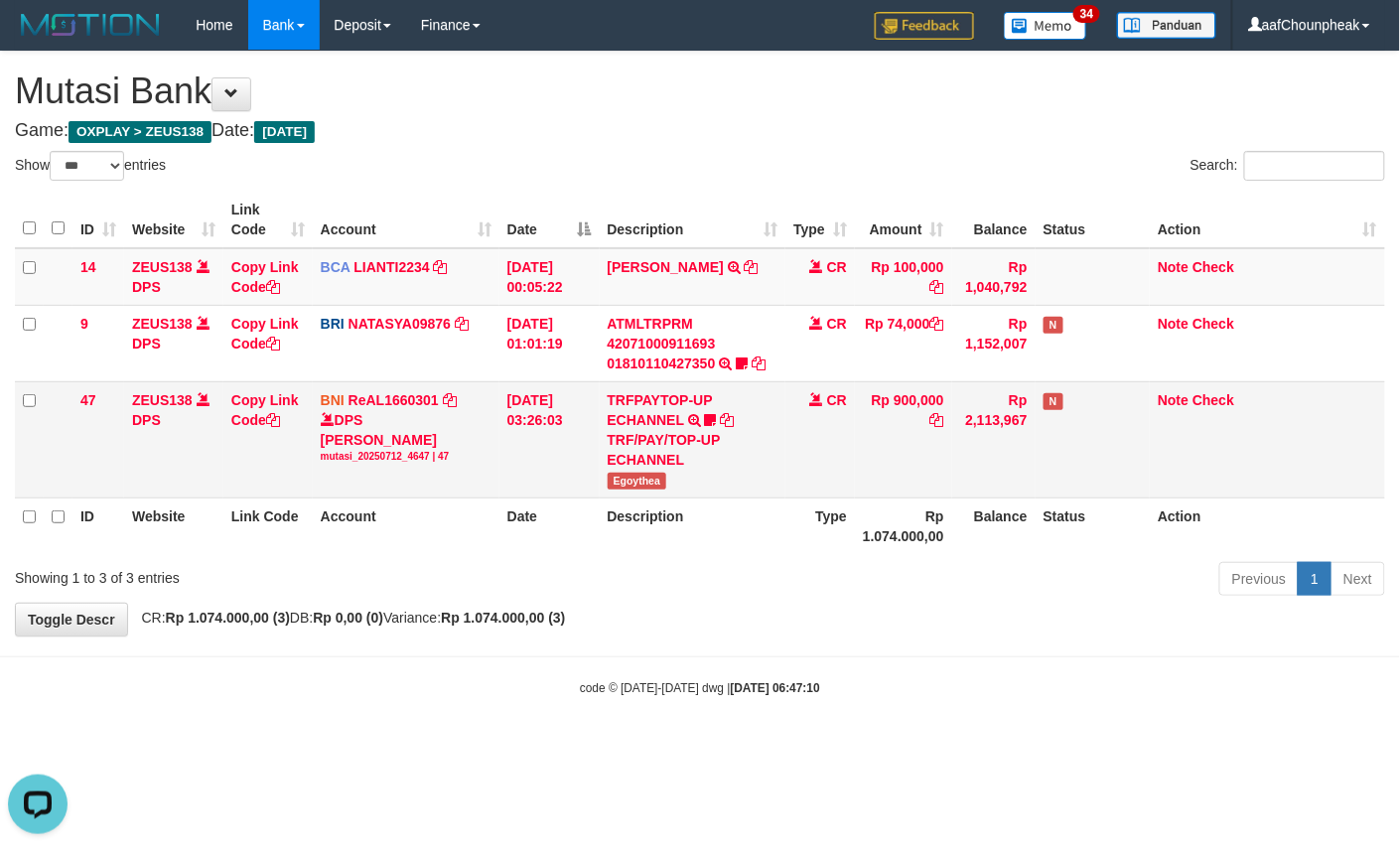 click on "TRFPAYTOP-UP ECHANNEL            TRF/PAY/TOP-UP ECHANNEL    Egoythea" at bounding box center [693, 439] 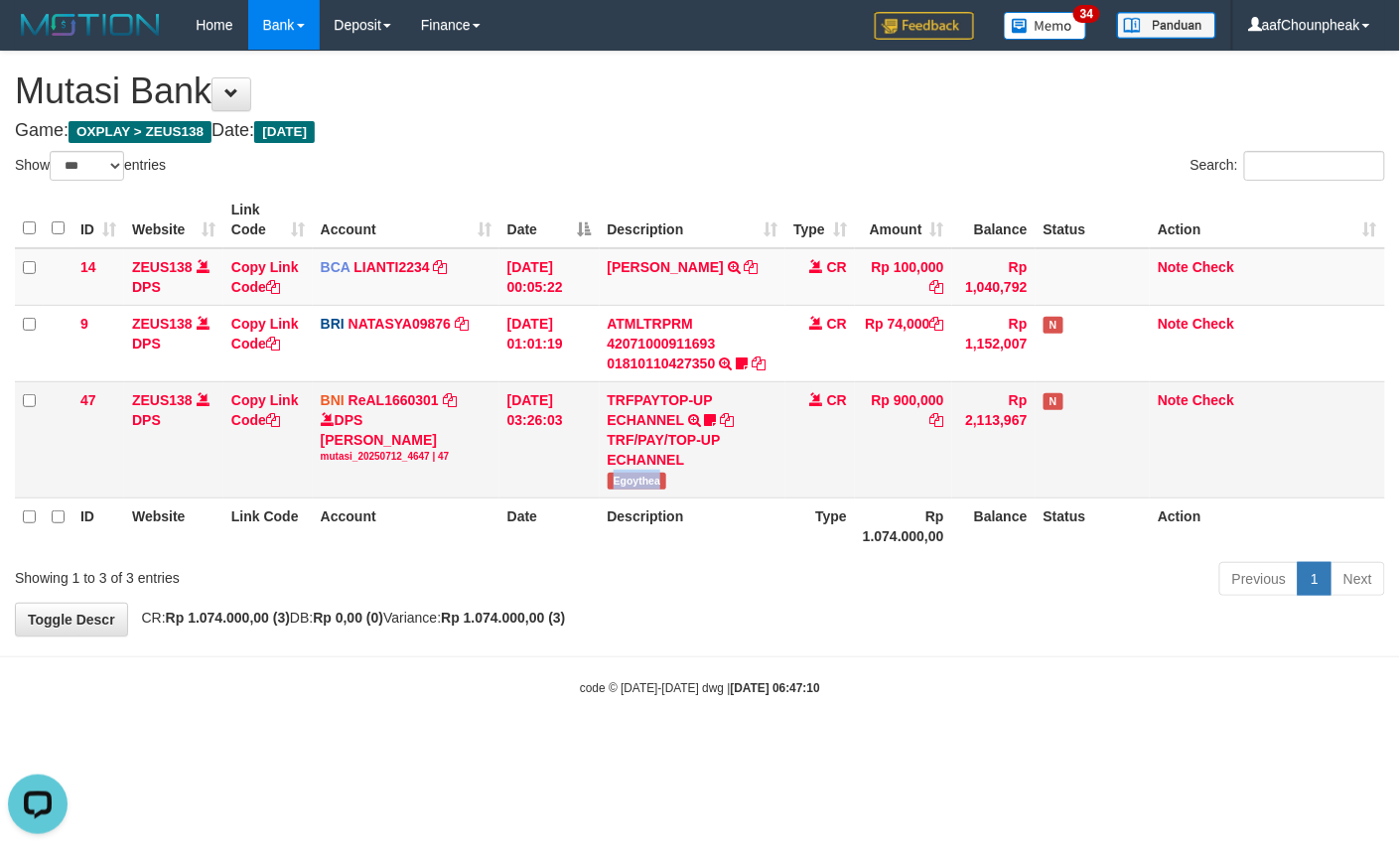 click on "Egoythea" at bounding box center [637, 481] 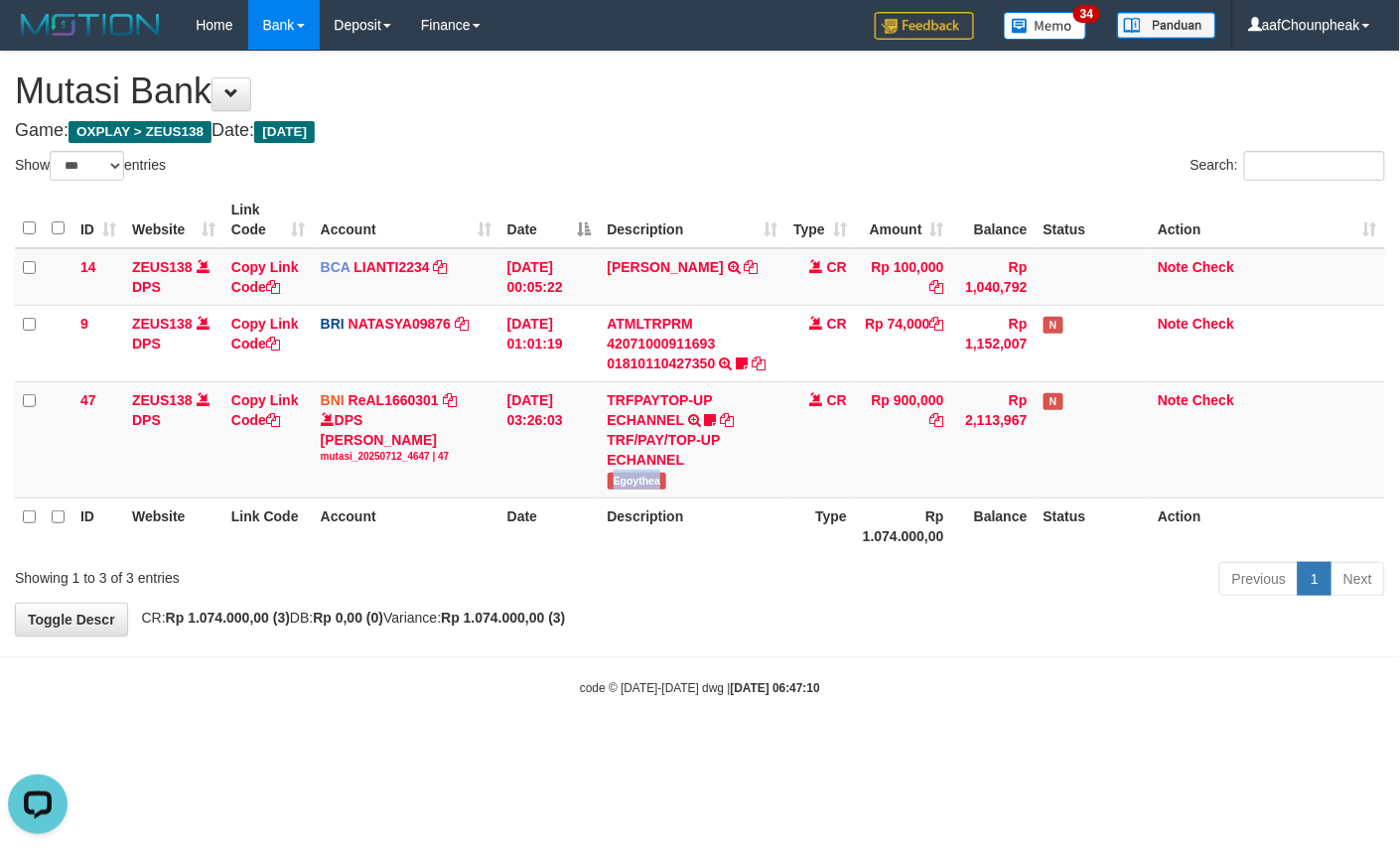 copy on "Egoythea" 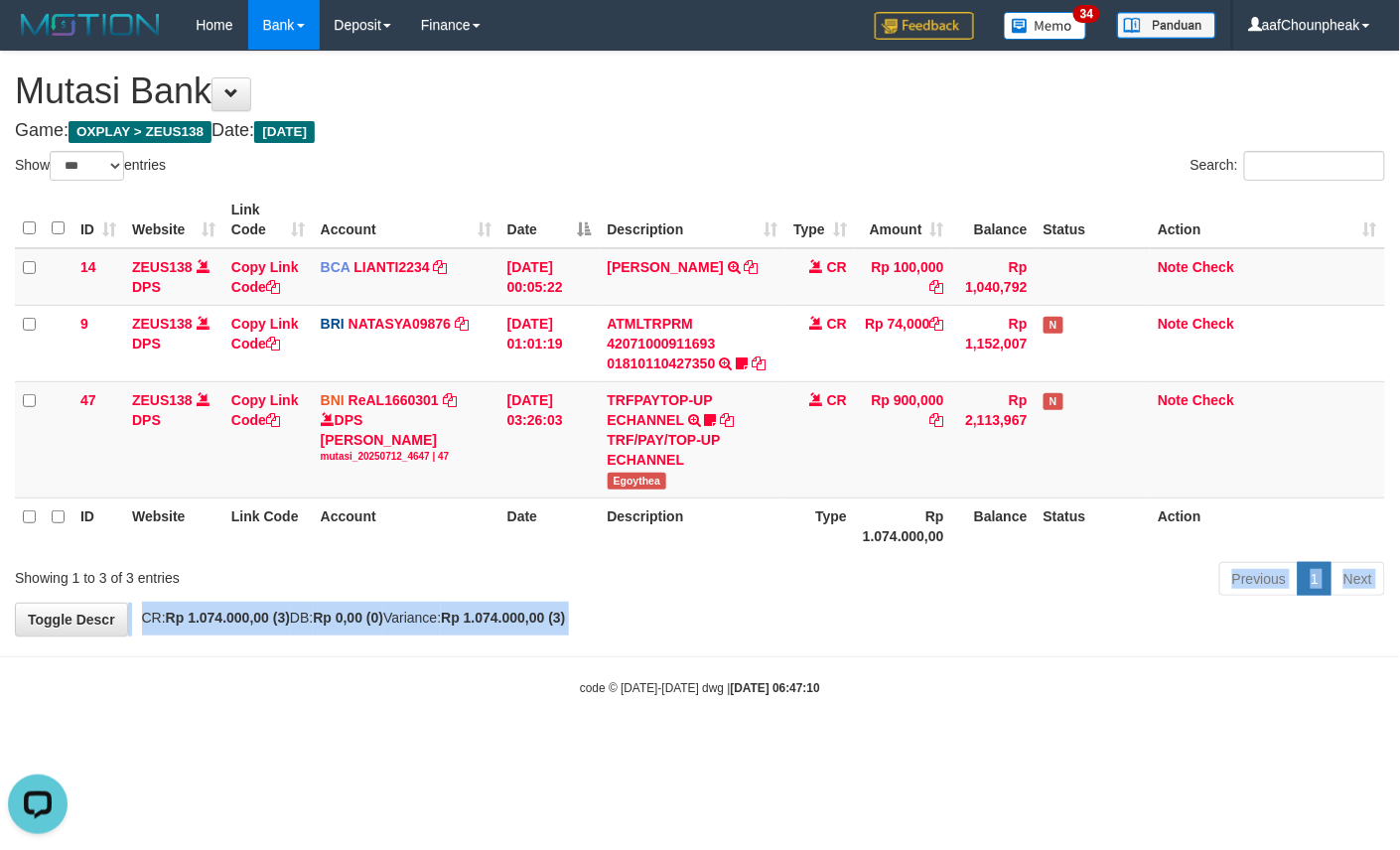 drag, startPoint x: 556, startPoint y: 664, endPoint x: 541, endPoint y: 696, distance: 35.341194 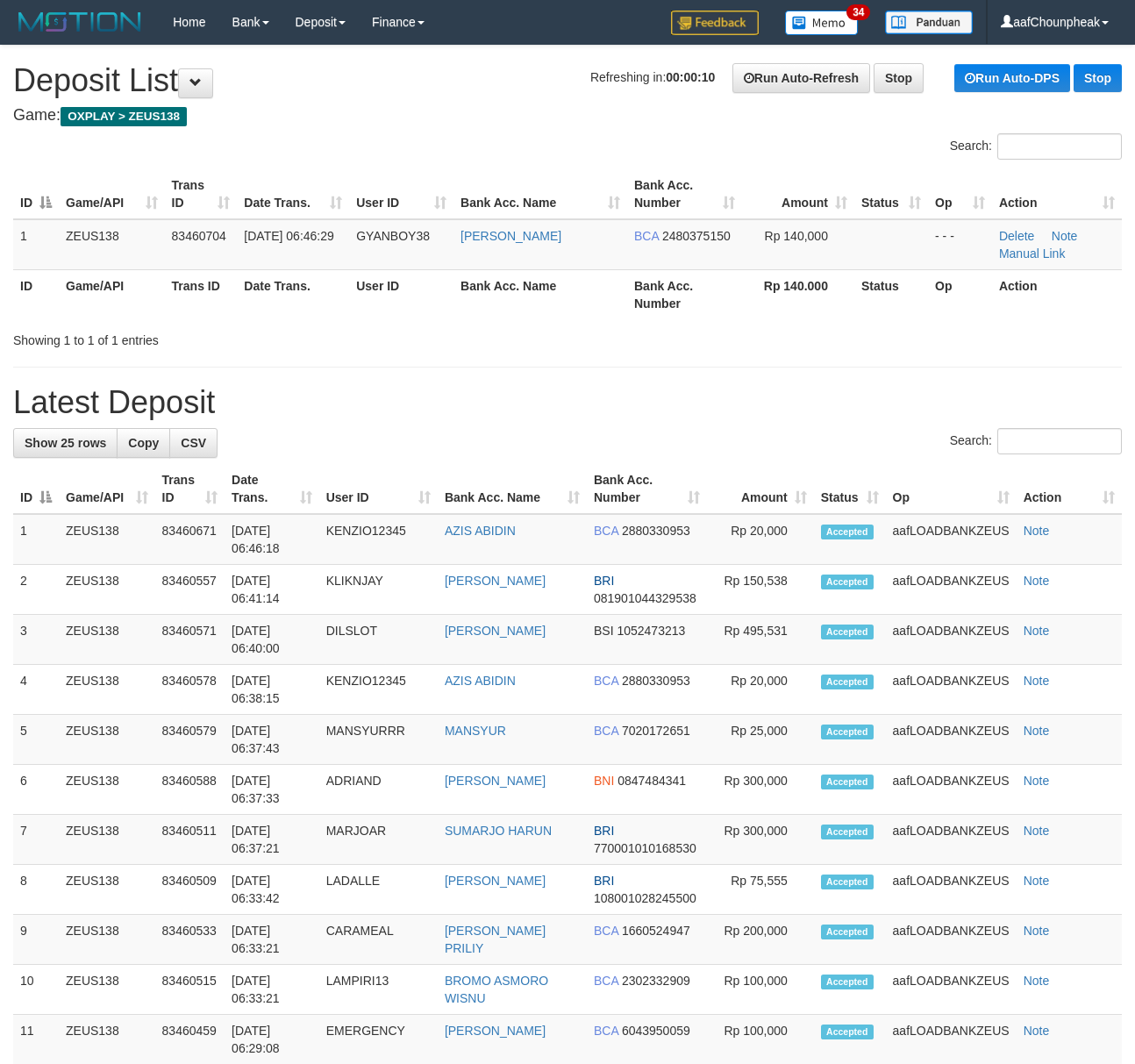 scroll, scrollTop: 0, scrollLeft: 0, axis: both 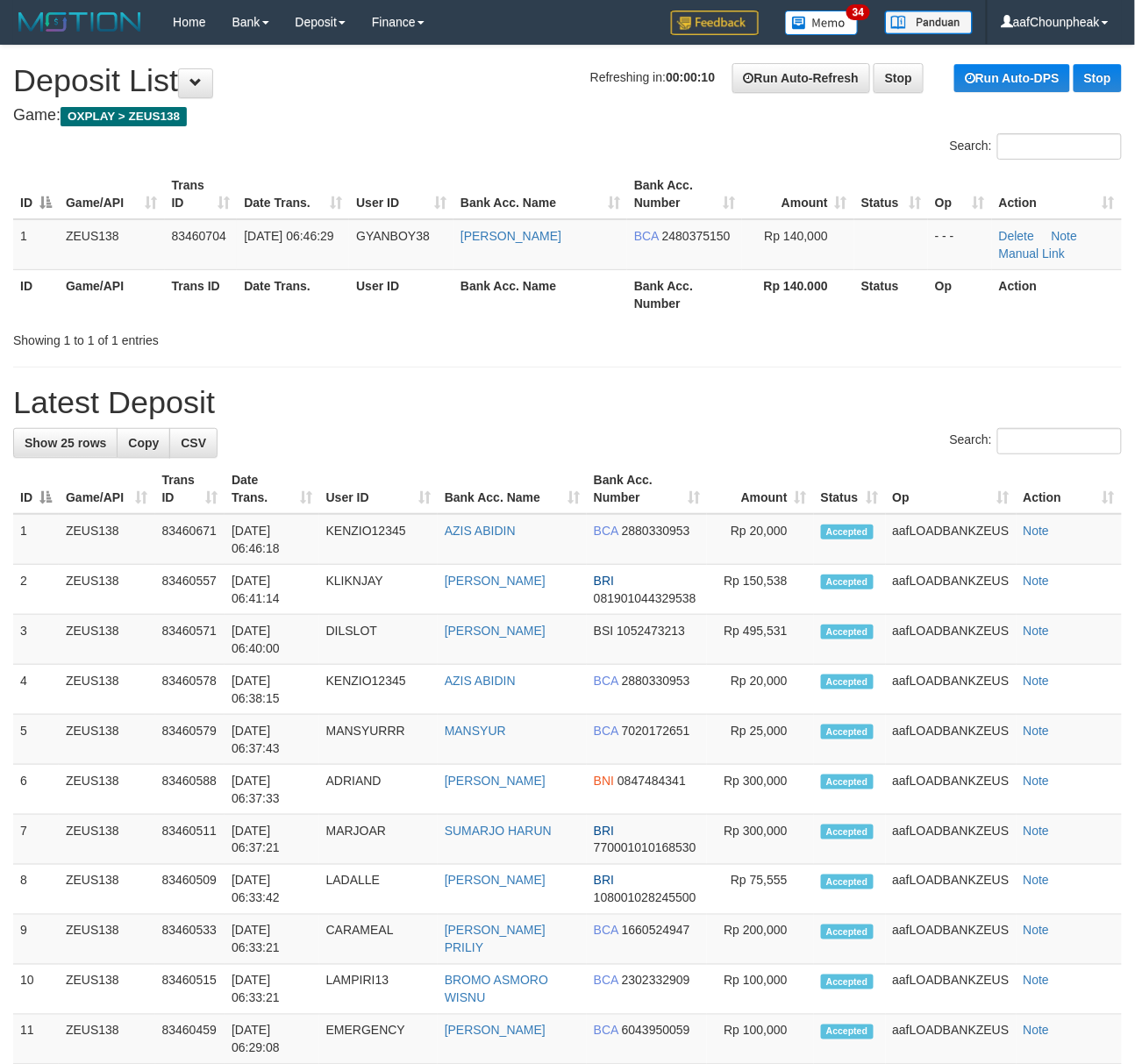 click on "**********" at bounding box center (568, 963) 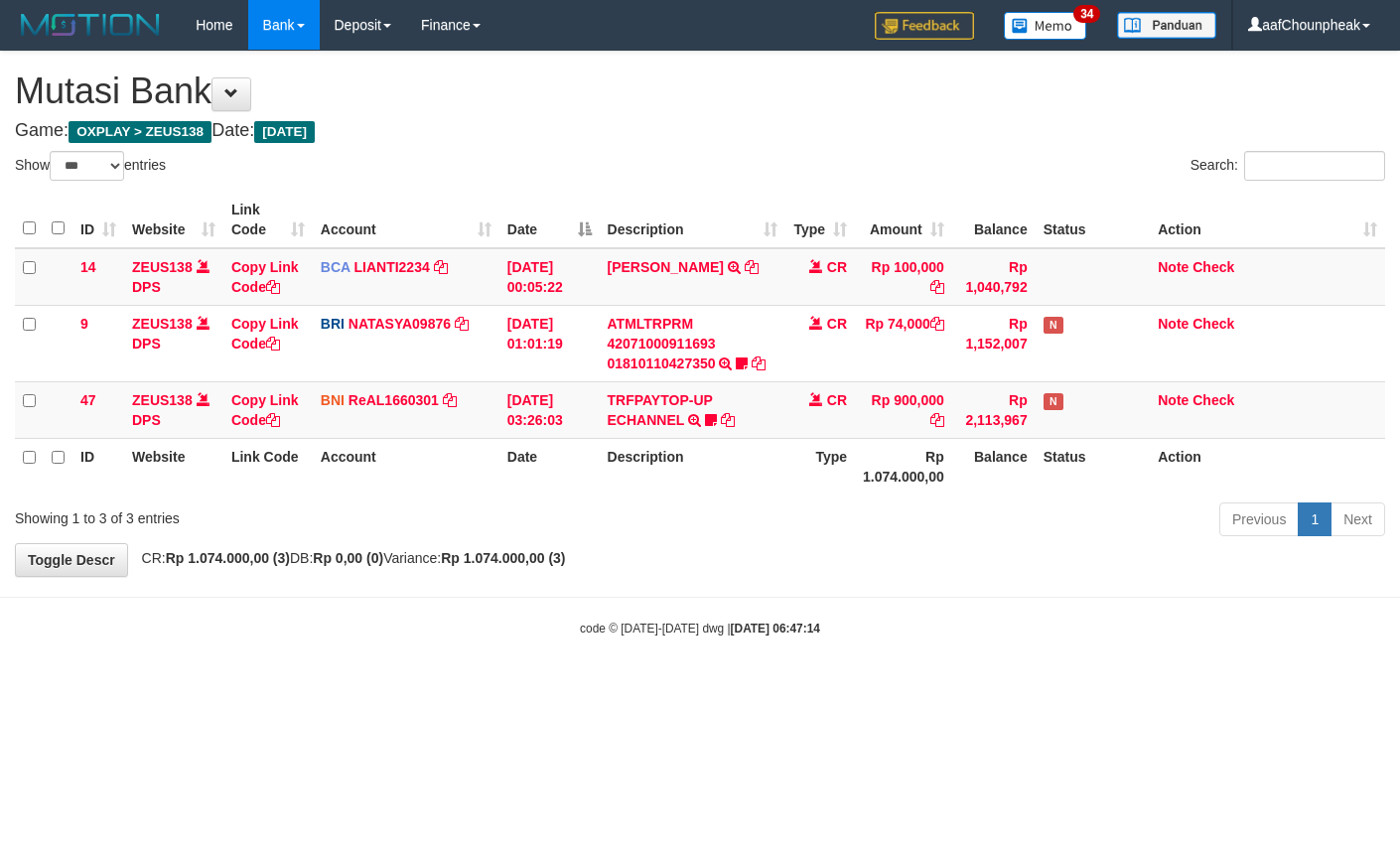select on "***" 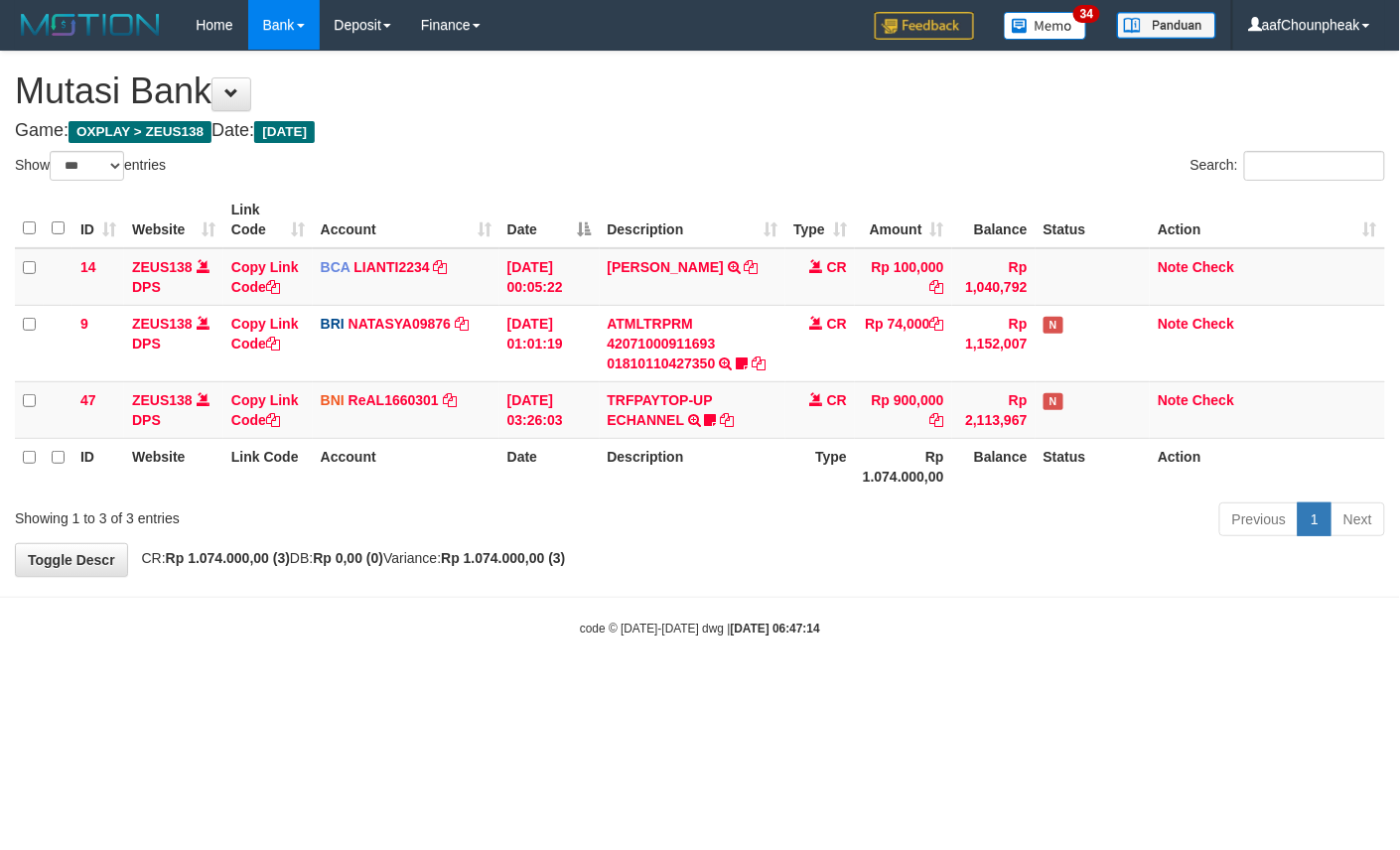 click on "Toggle navigation
Home
Bank
Account List
Mutasi Bank
Search
Note Mutasi
Deposit
DPS List
History
Finance
Financial Data
aafChounpheak
My Profile
Log Out
34" at bounding box center (700, 344) 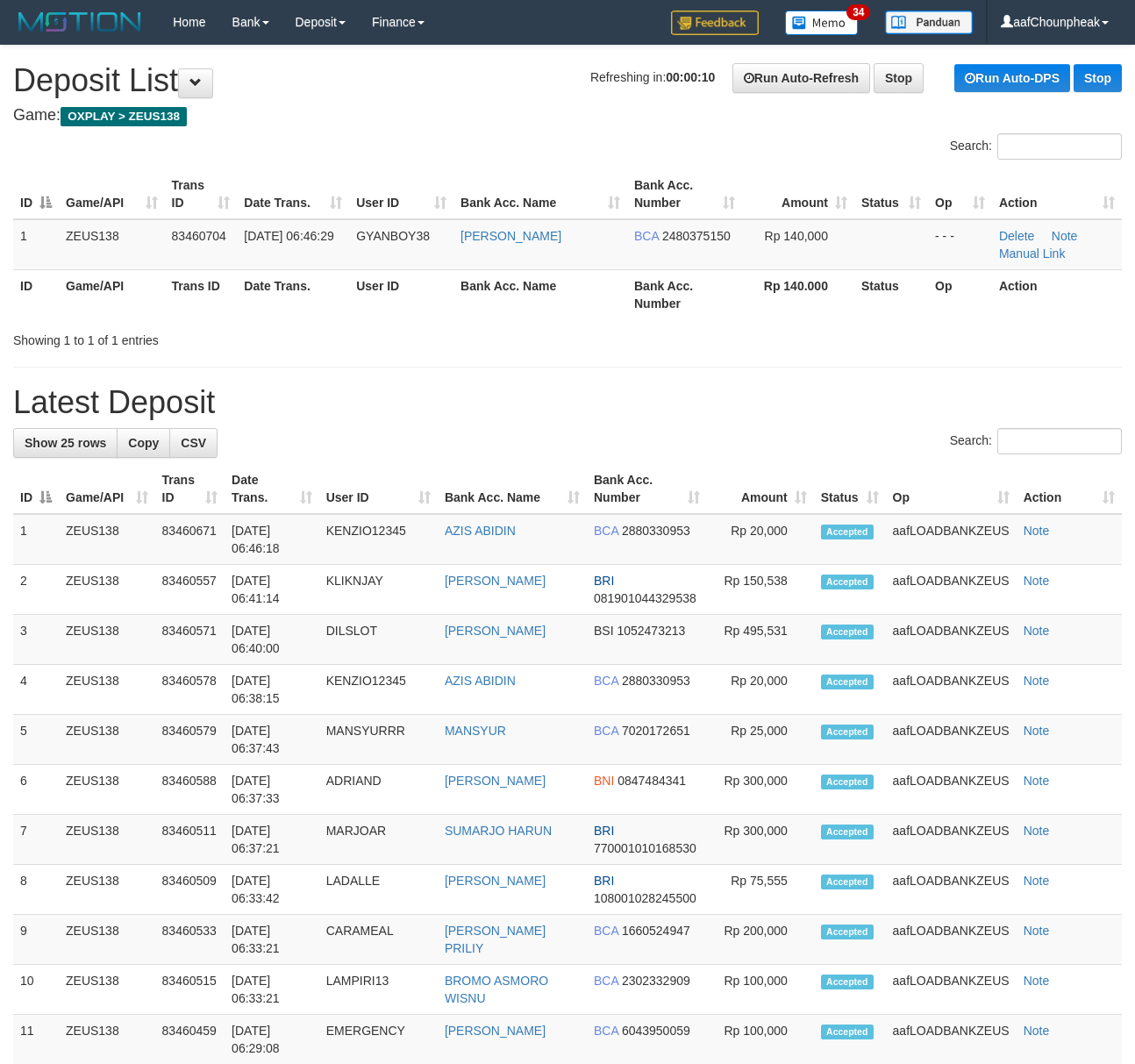 scroll, scrollTop: 0, scrollLeft: 0, axis: both 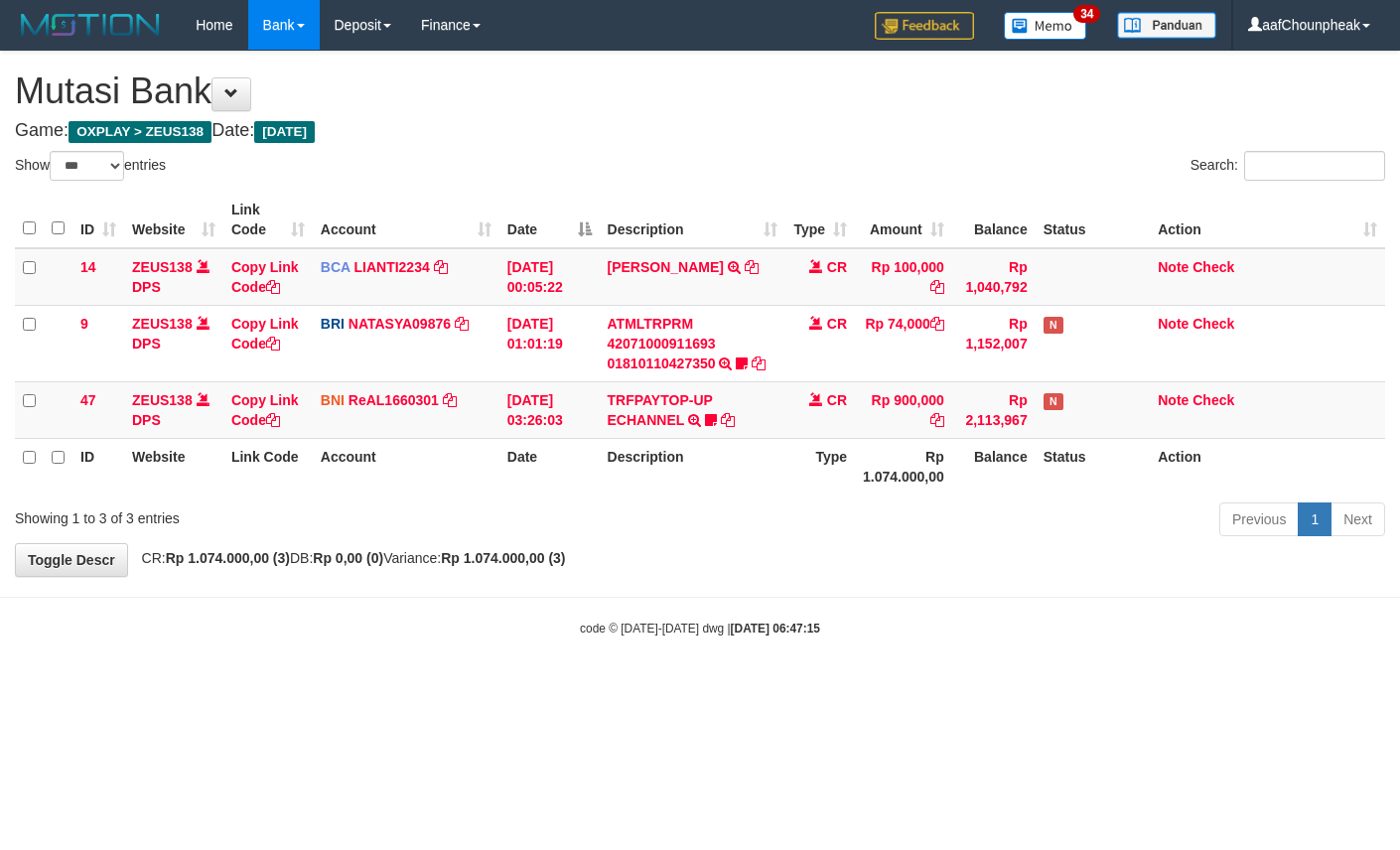 select on "***" 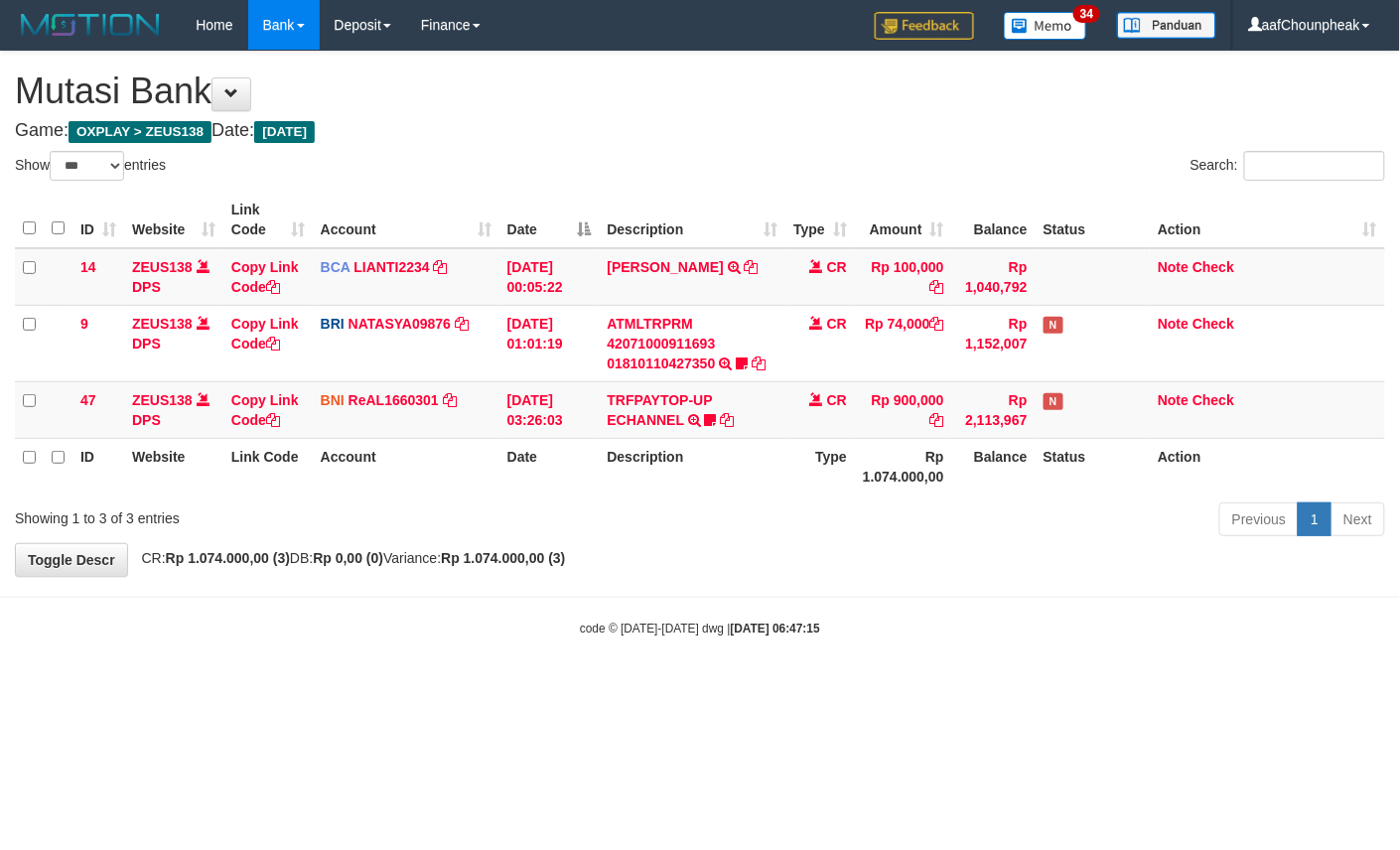 drag, startPoint x: 0, startPoint y: 0, endPoint x: 641, endPoint y: 625, distance: 895.2687 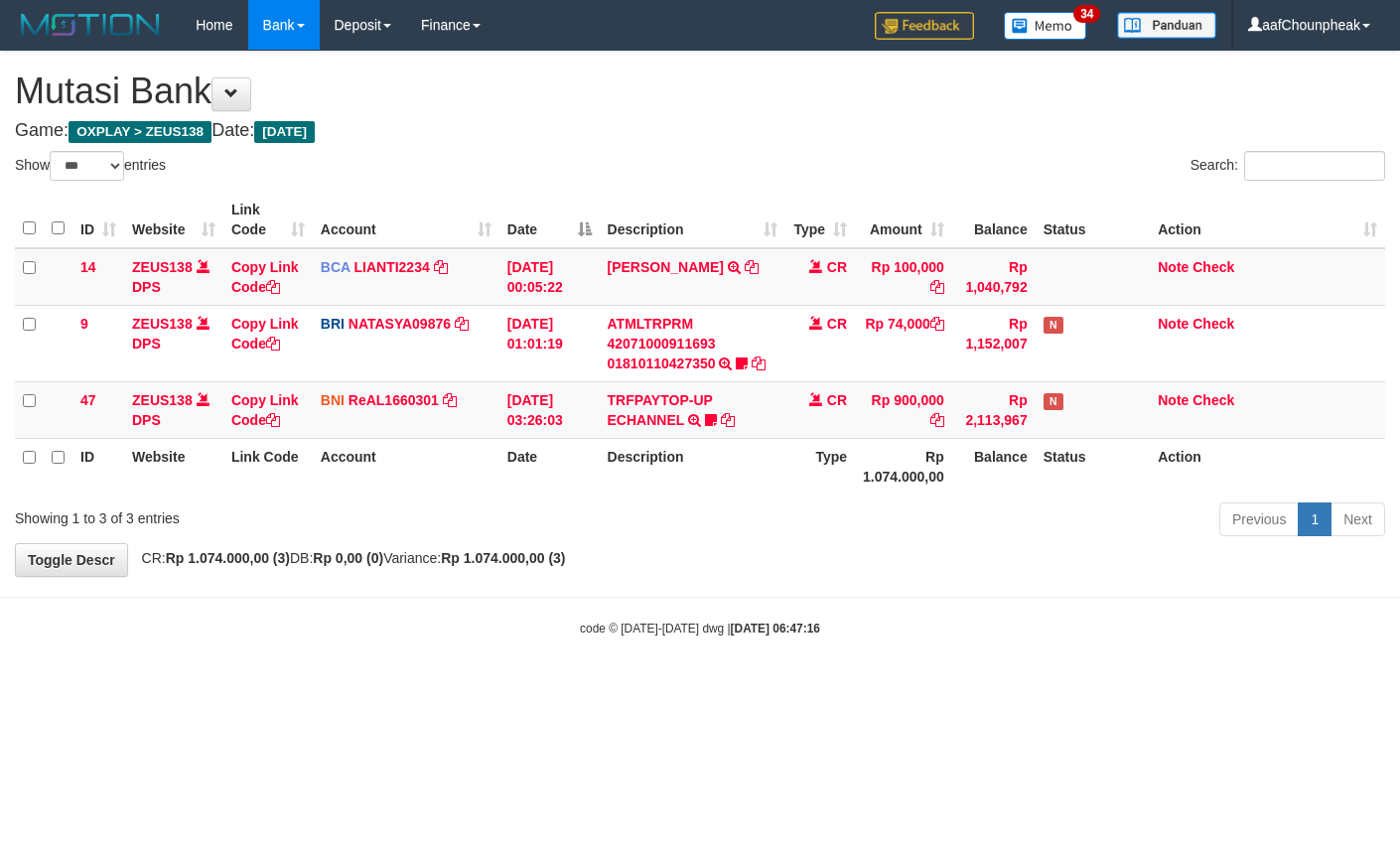select on "***" 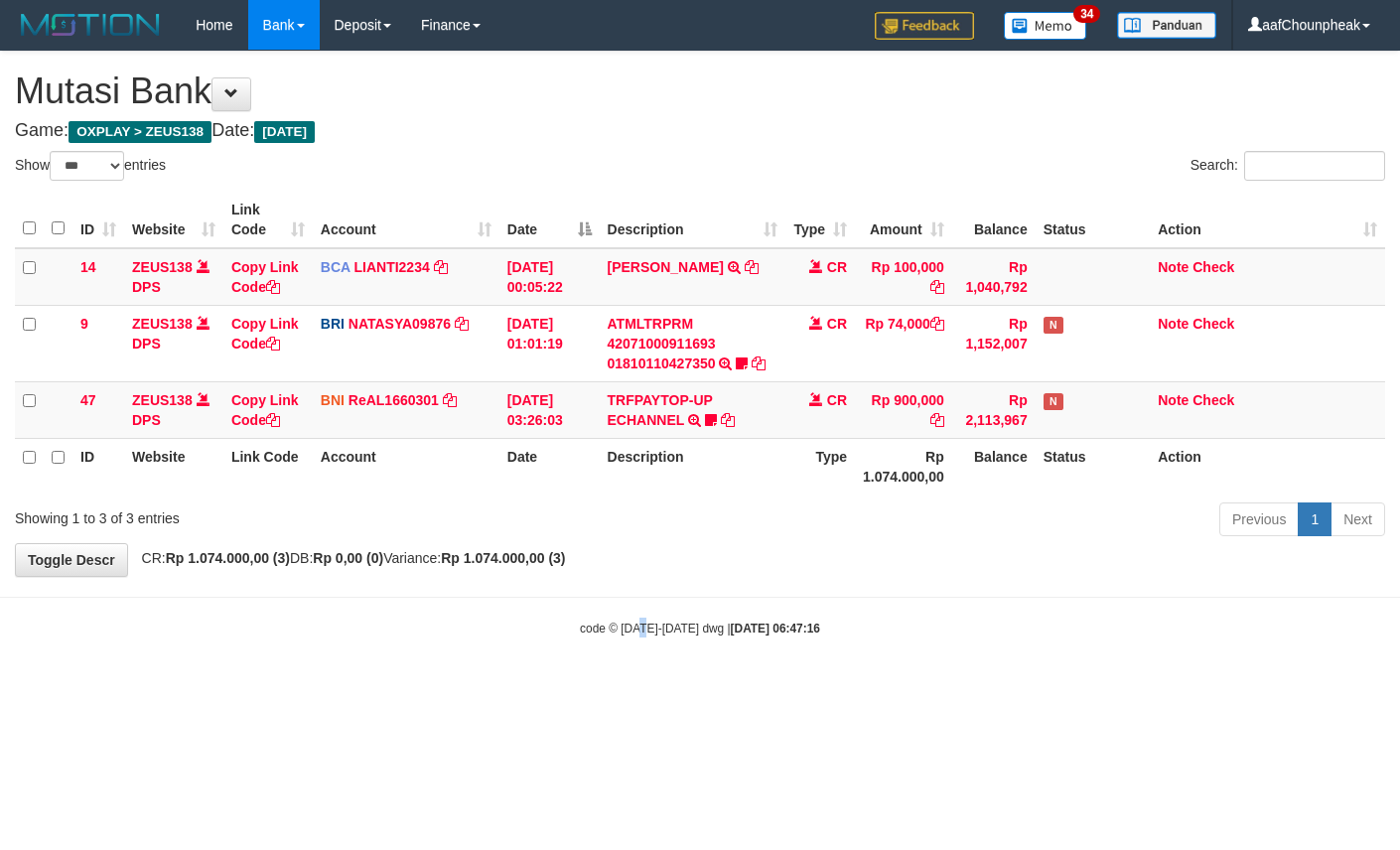 scroll, scrollTop: 0, scrollLeft: 0, axis: both 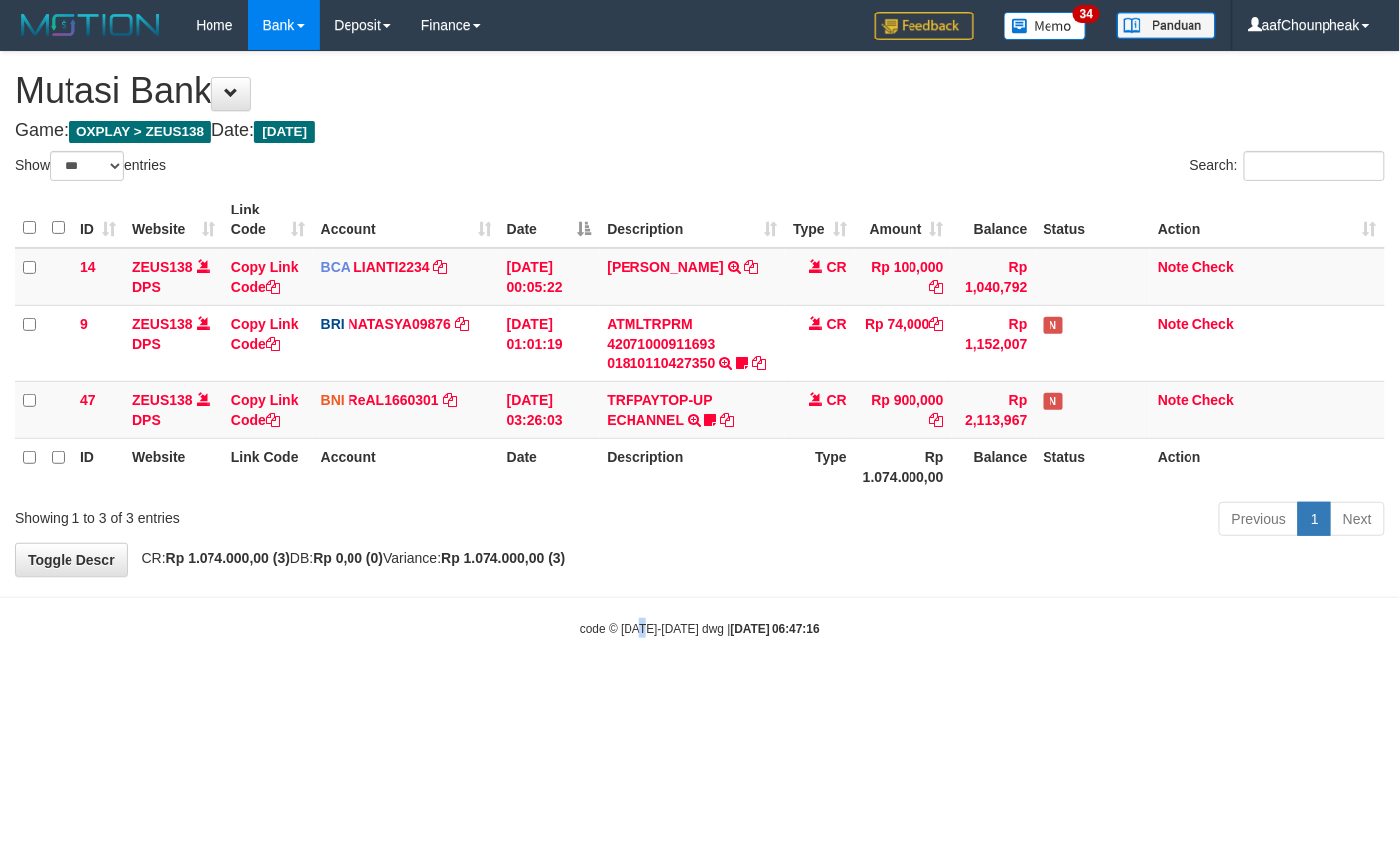 click on "code © [DATE]-[DATE] dwg |  [DATE] 06:47:16" at bounding box center (700, 629) 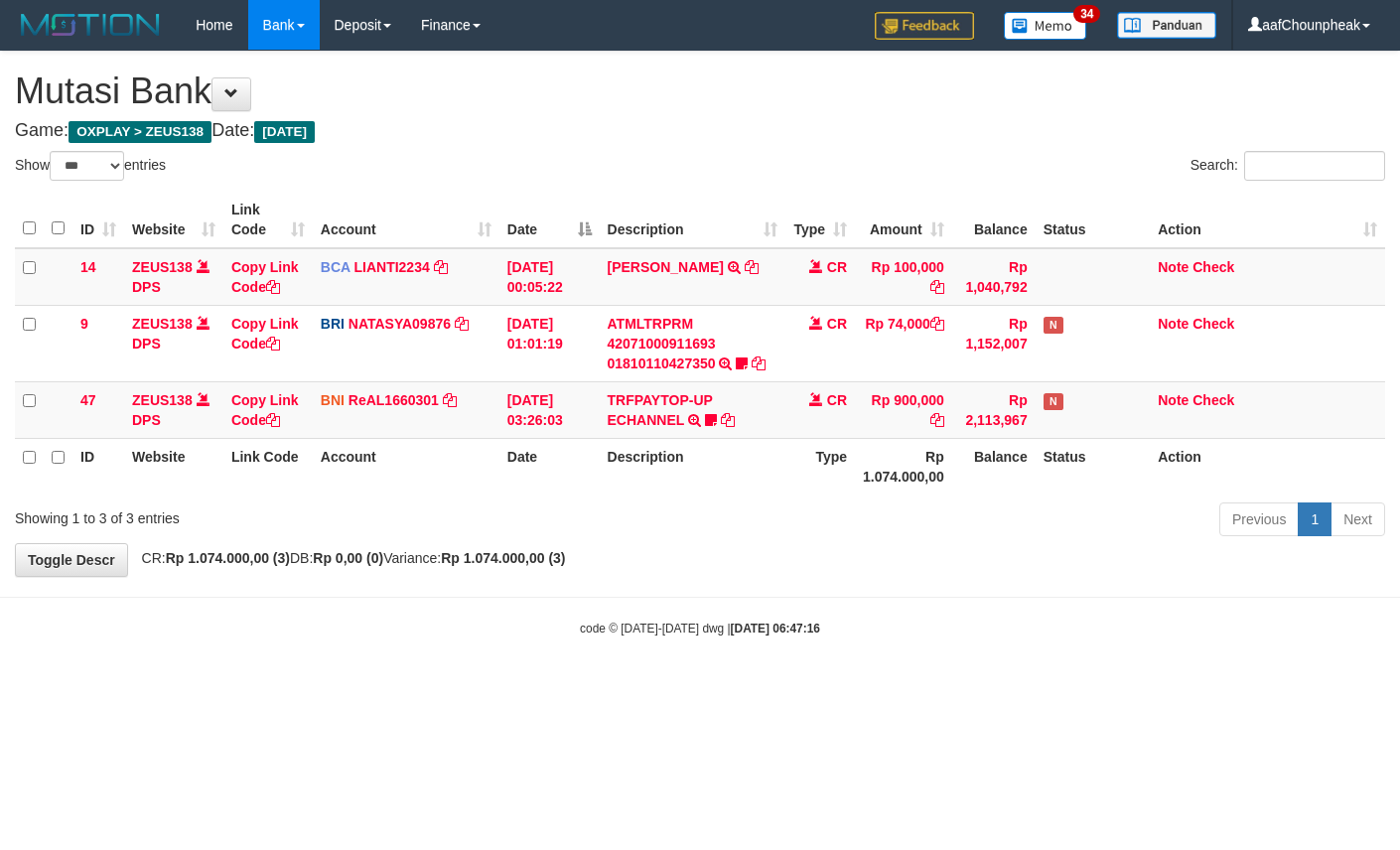 select on "***" 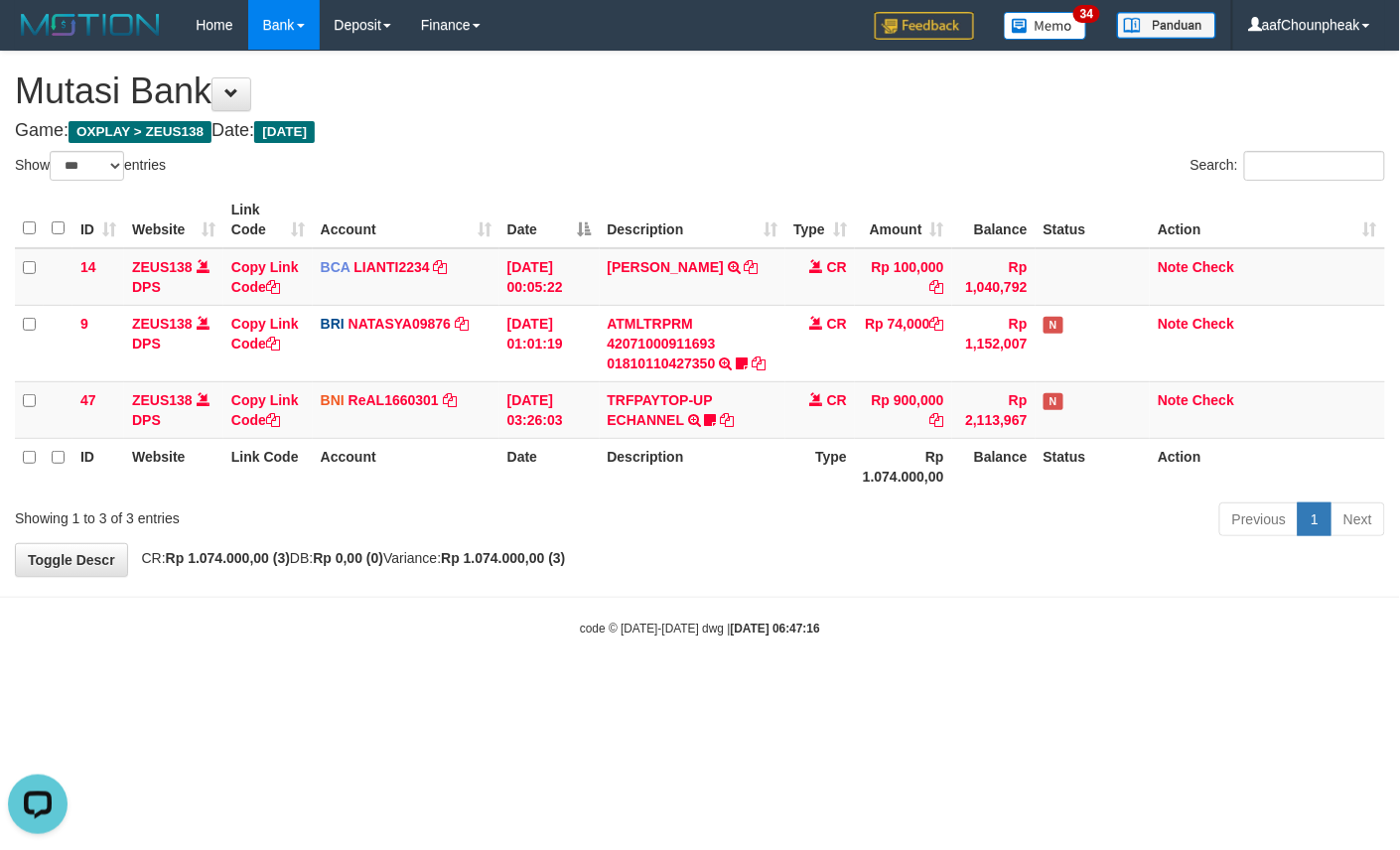 scroll, scrollTop: 0, scrollLeft: 0, axis: both 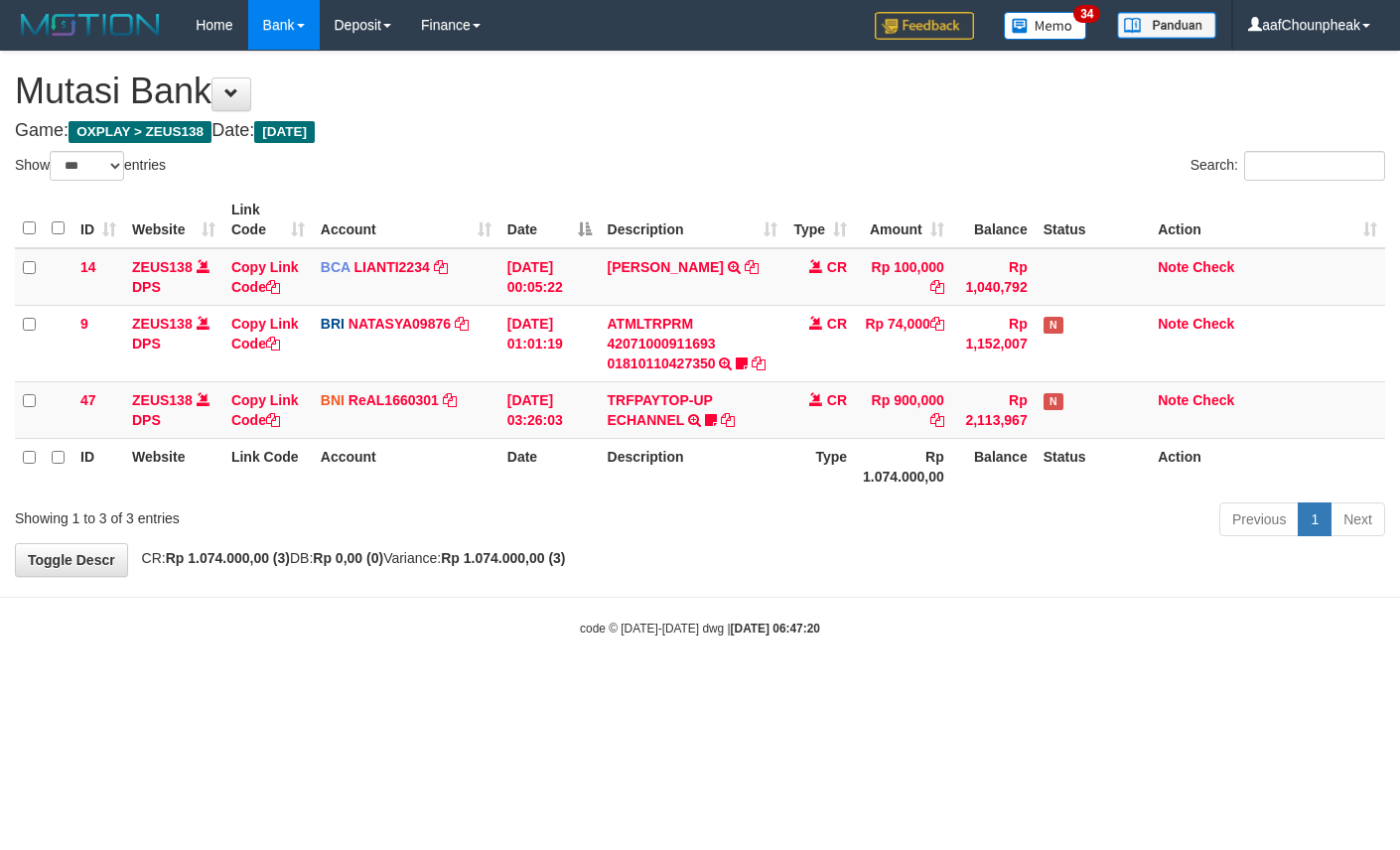 select on "***" 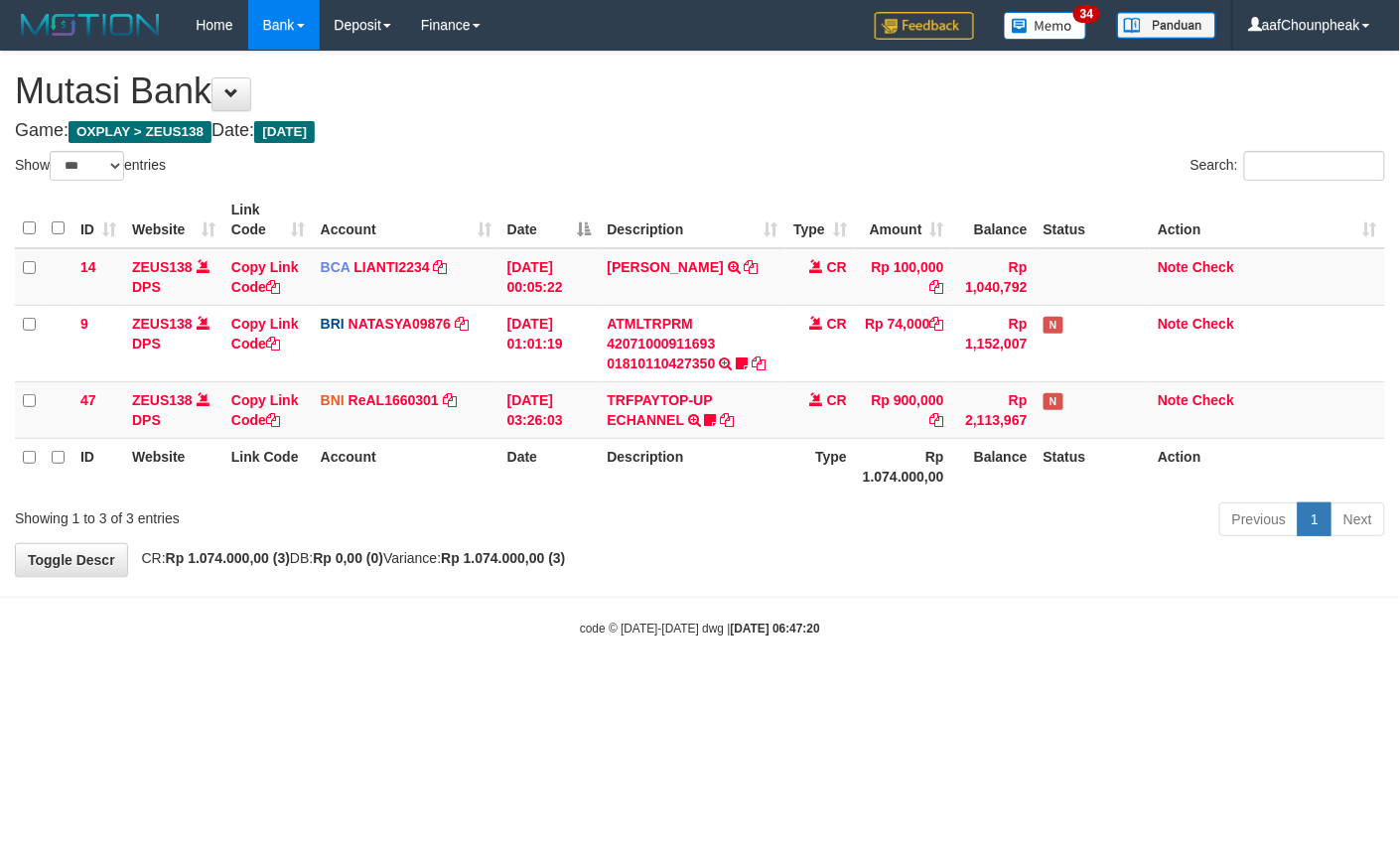 drag, startPoint x: 0, startPoint y: 0, endPoint x: 668, endPoint y: 700, distance: 967.5867 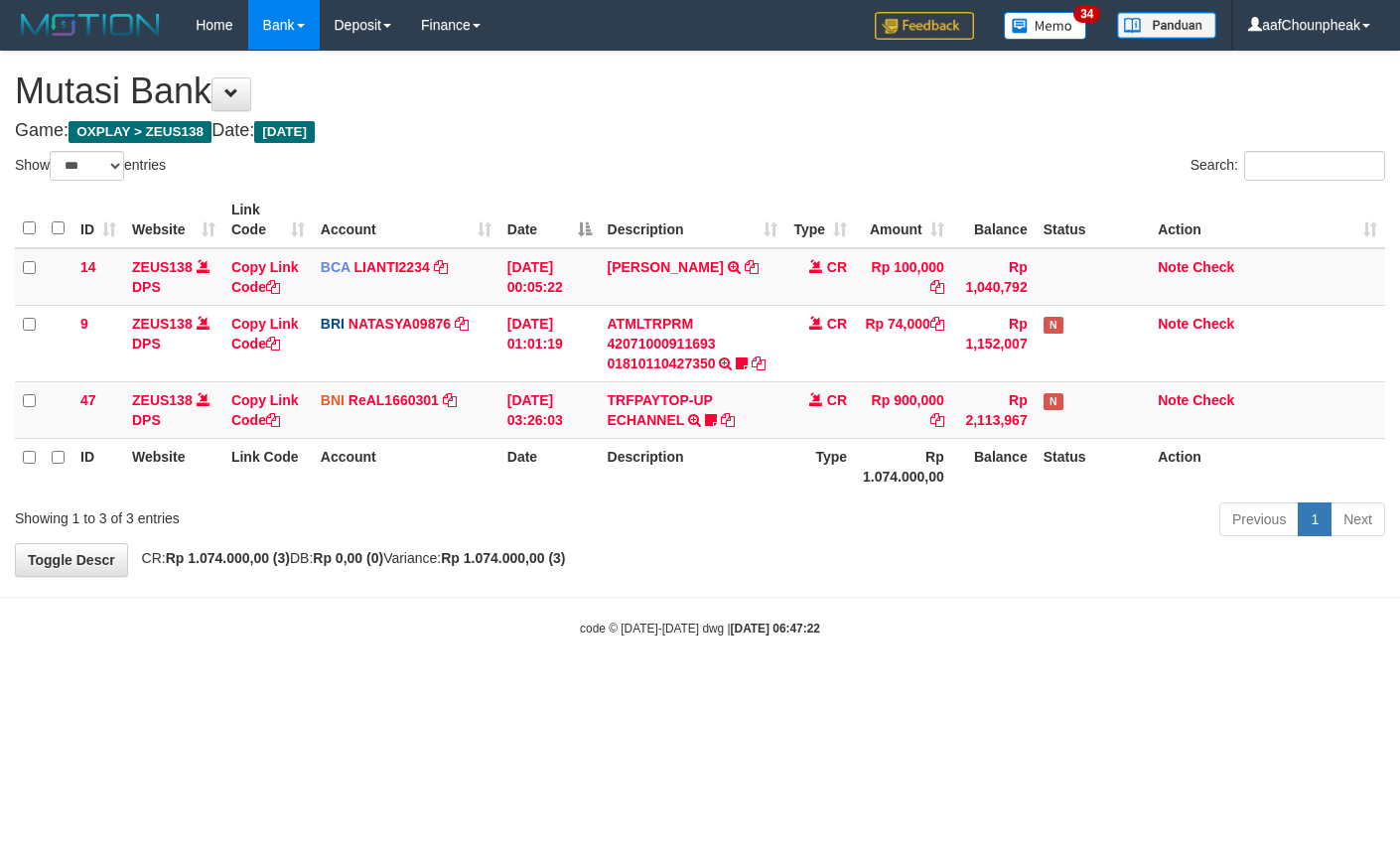 select on "***" 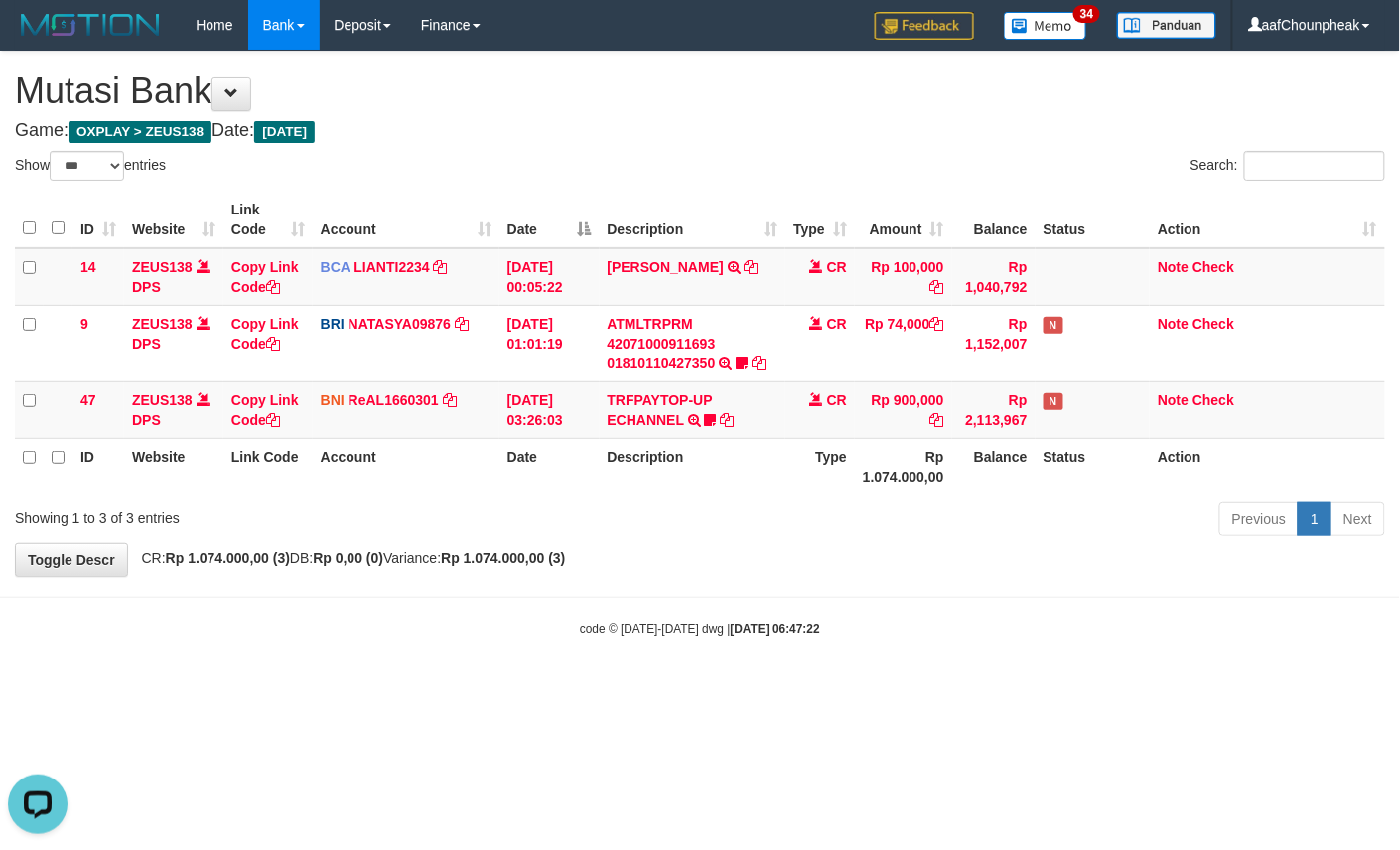 scroll, scrollTop: 0, scrollLeft: 0, axis: both 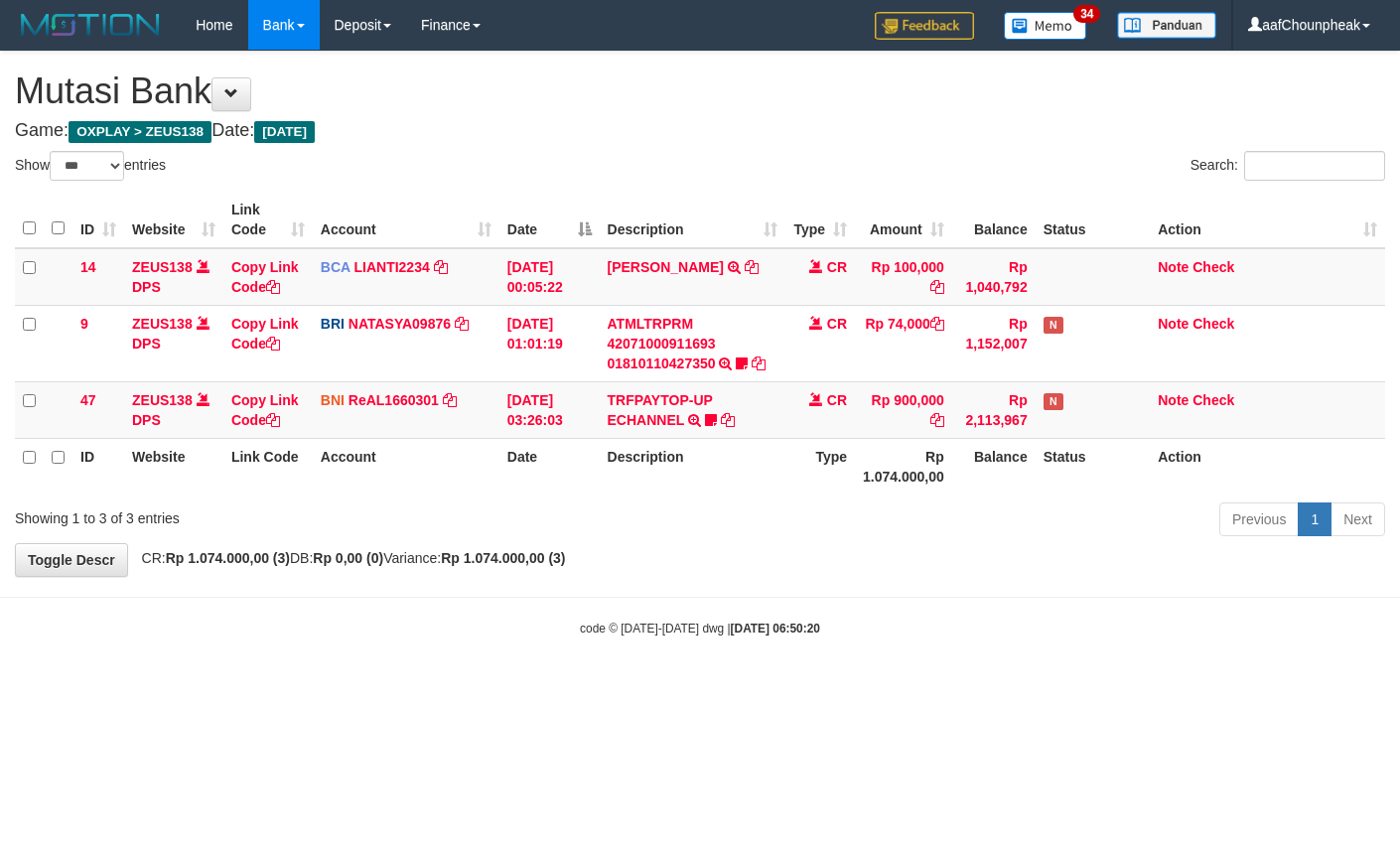 select on "***" 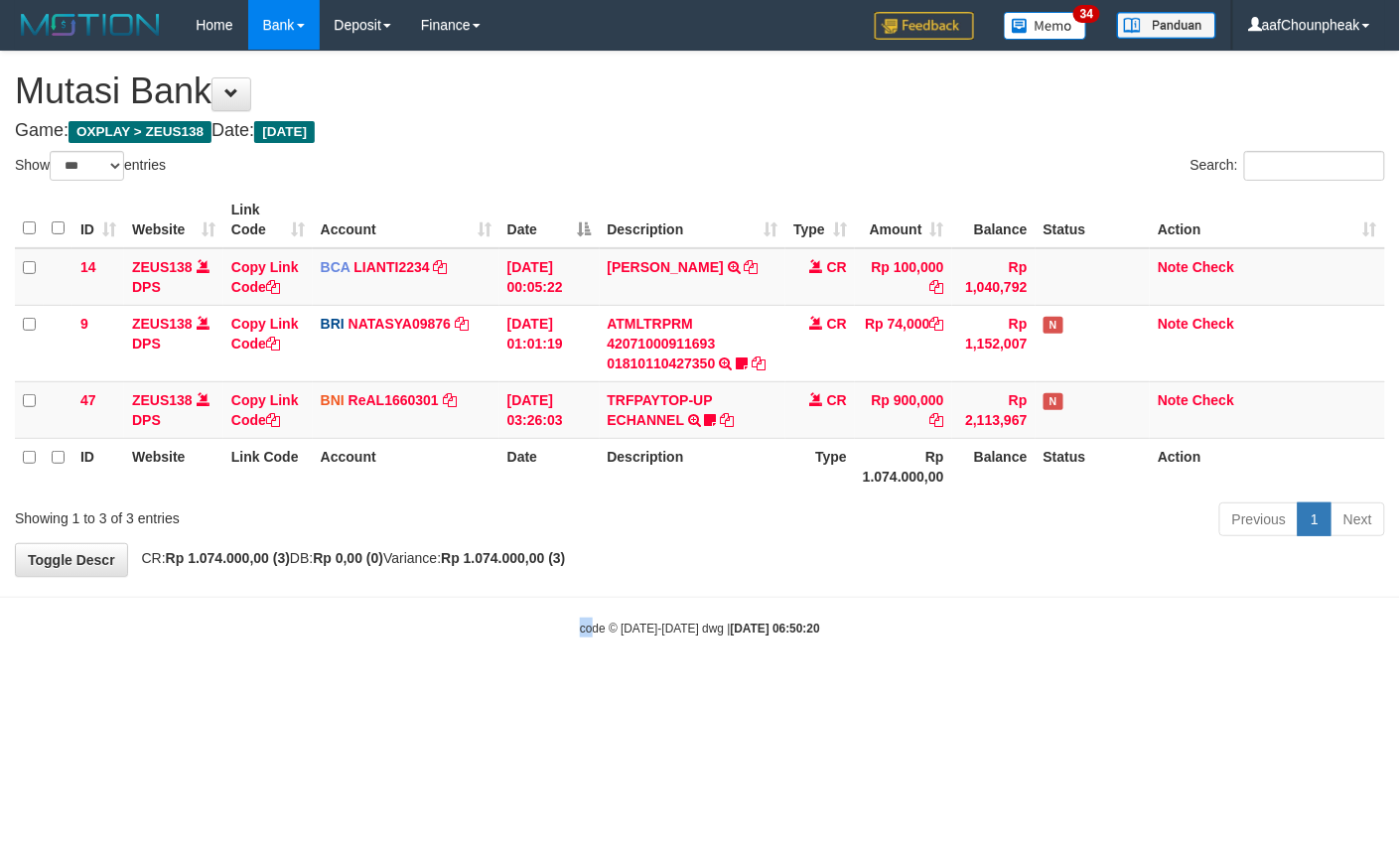 click on "Toggle navigation
Home
Bank
Account List
Mutasi Bank
Search
Note Mutasi
Deposit
DPS List
History
Finance
Financial Data
aafChounpheak
My Profile
Log Out
34" at bounding box center [700, 344] 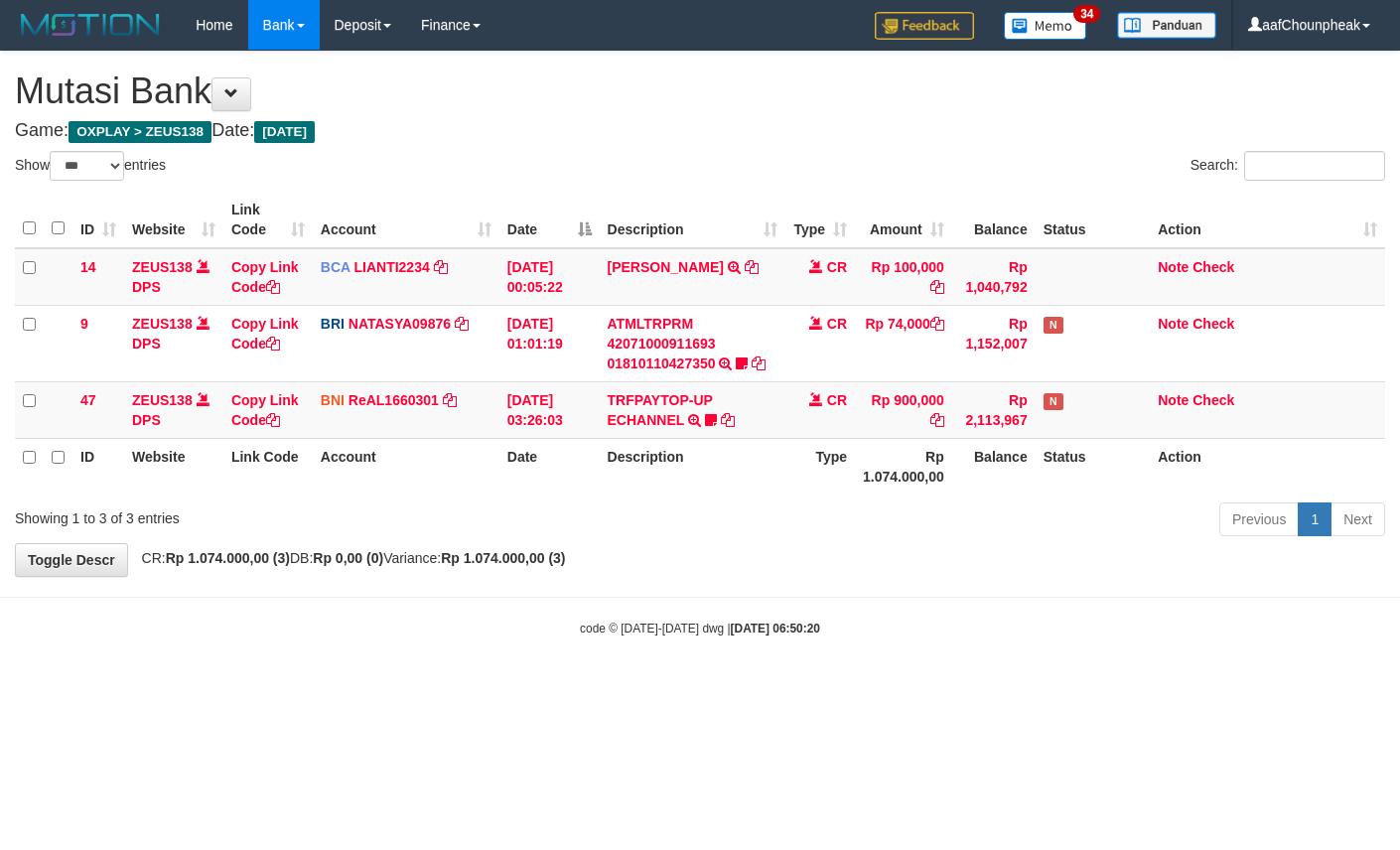 select on "***" 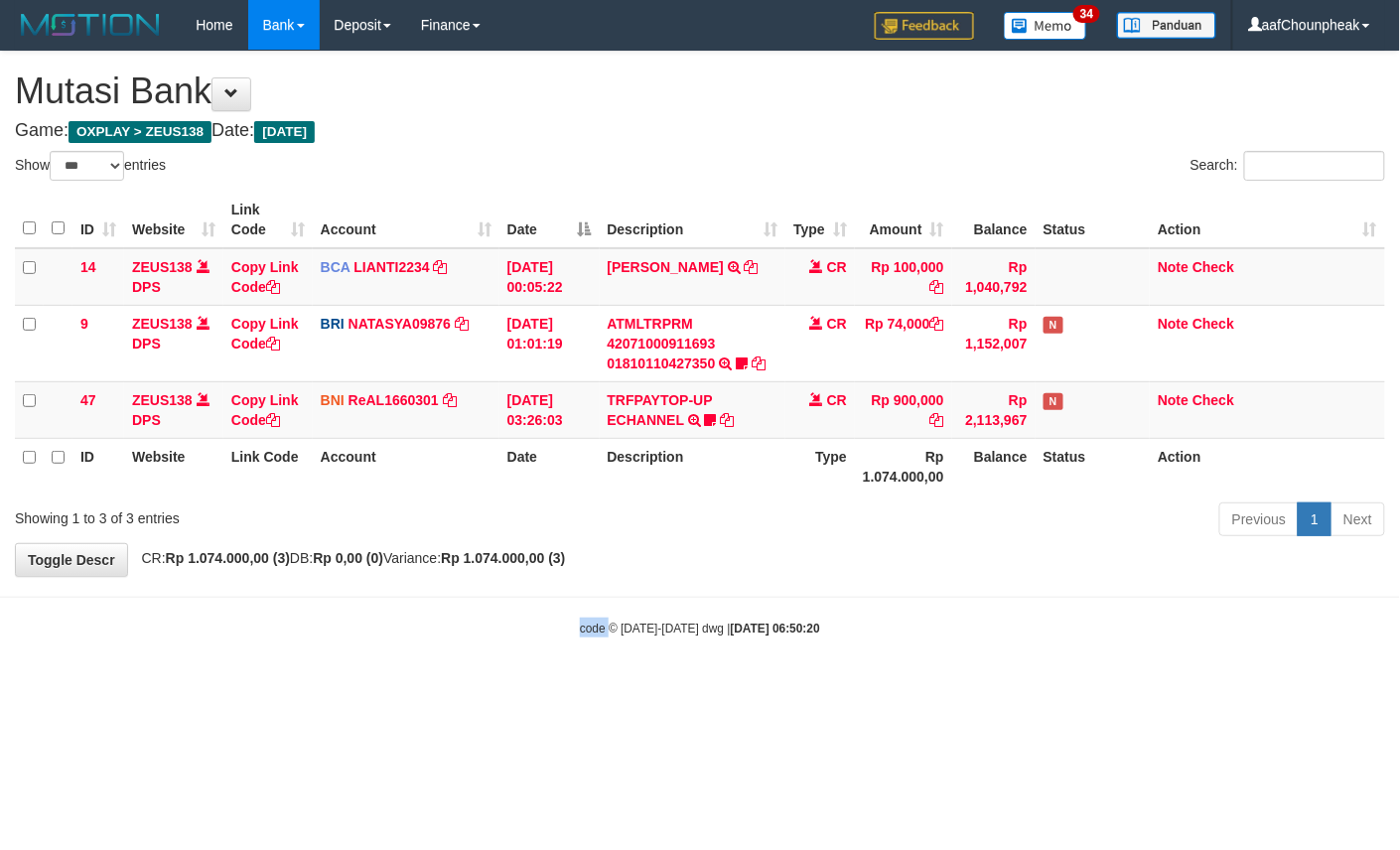 click on "Toggle navigation
Home
Bank
Account List
Mutasi Bank
Search
Note Mutasi
Deposit
DPS List
History
Finance
Financial Data
aafChounpheak
My Profile
Log Out
34" at bounding box center (700, 344) 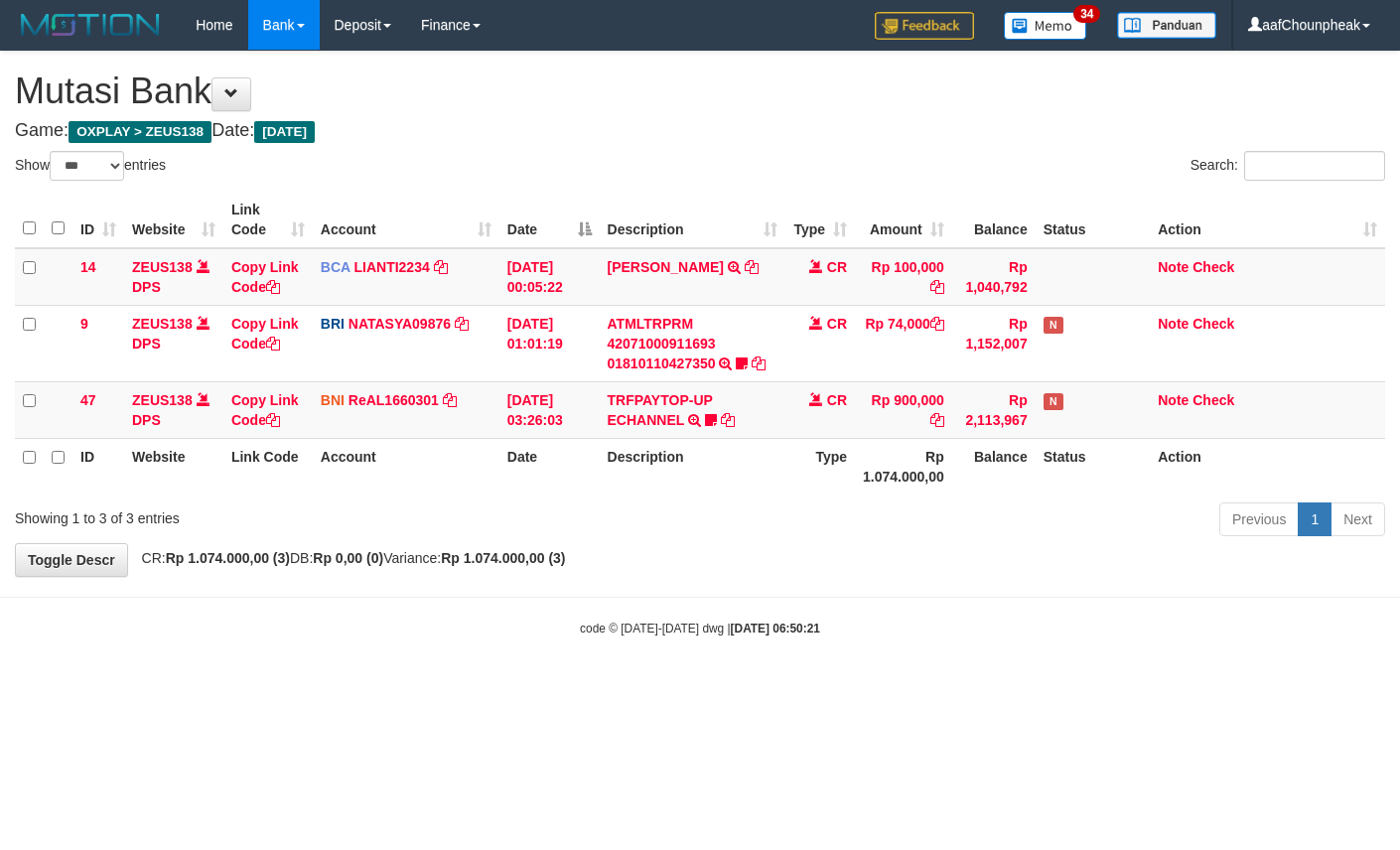 select on "***" 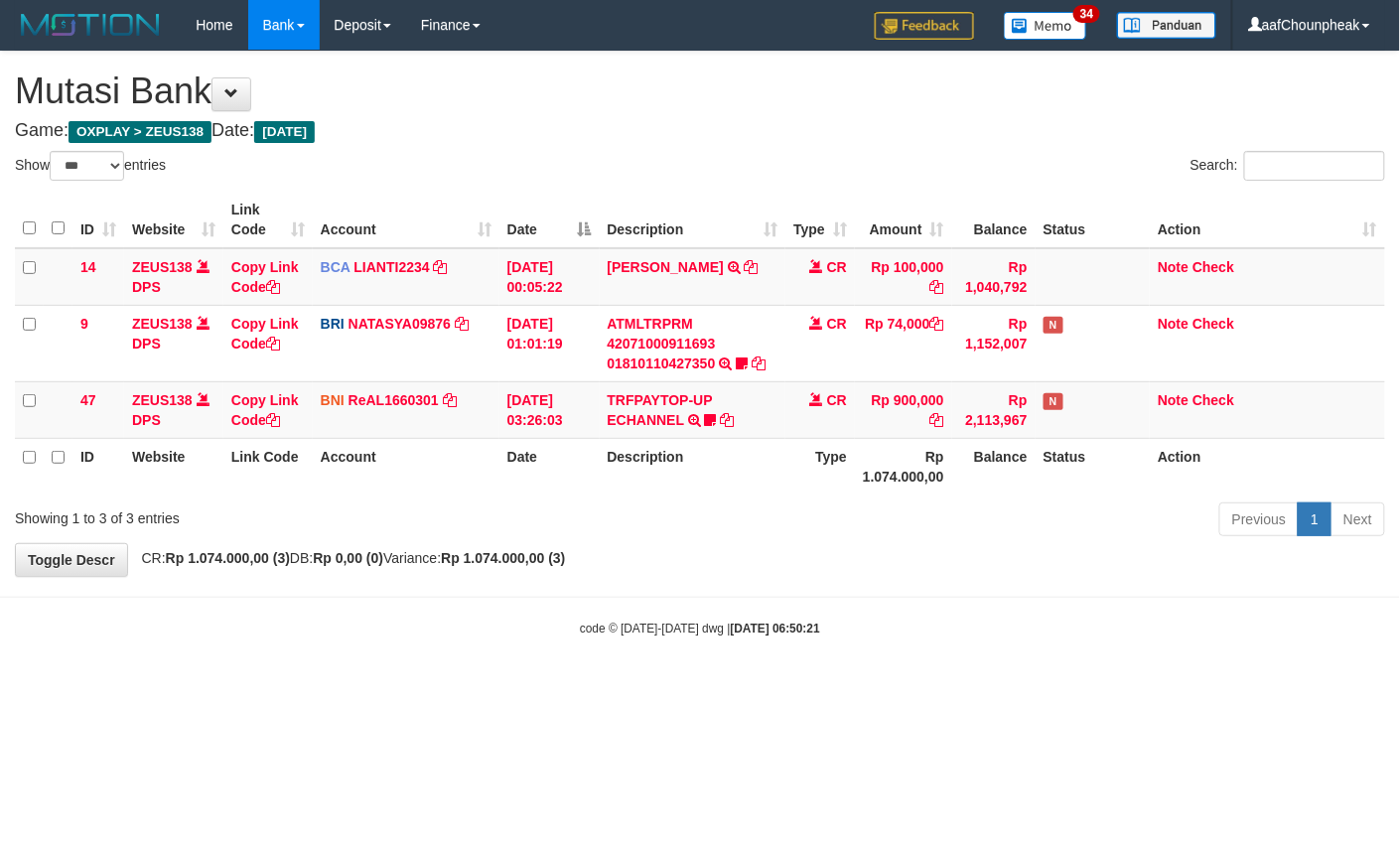 click on "Toggle navigation
Home
Bank
Account List
Mutasi Bank
Search
Note Mutasi
Deposit
DPS List
History
Finance
Financial Data
aafChounpheak
My Profile
Log Out
34" at bounding box center [700, 344] 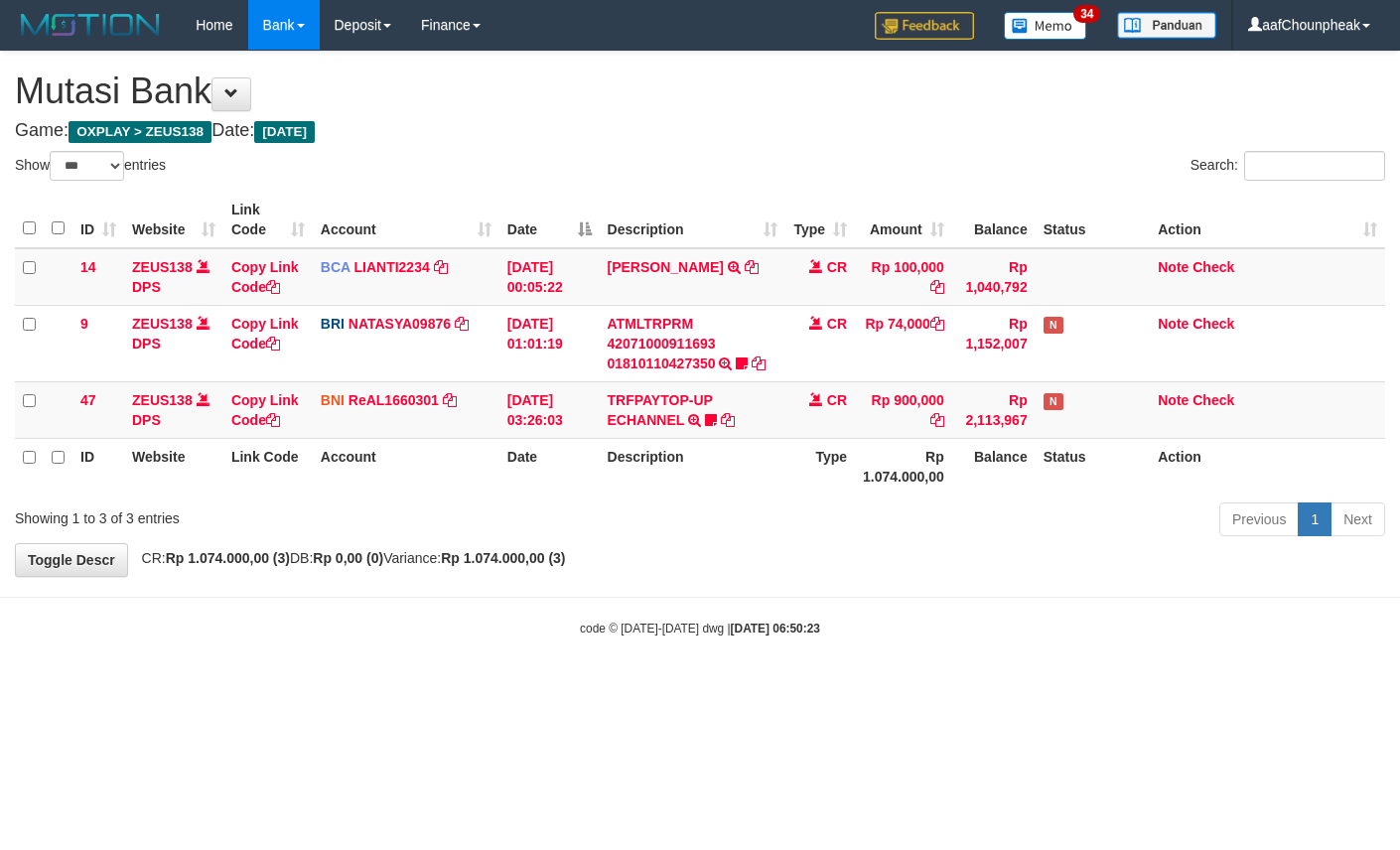 select on "***" 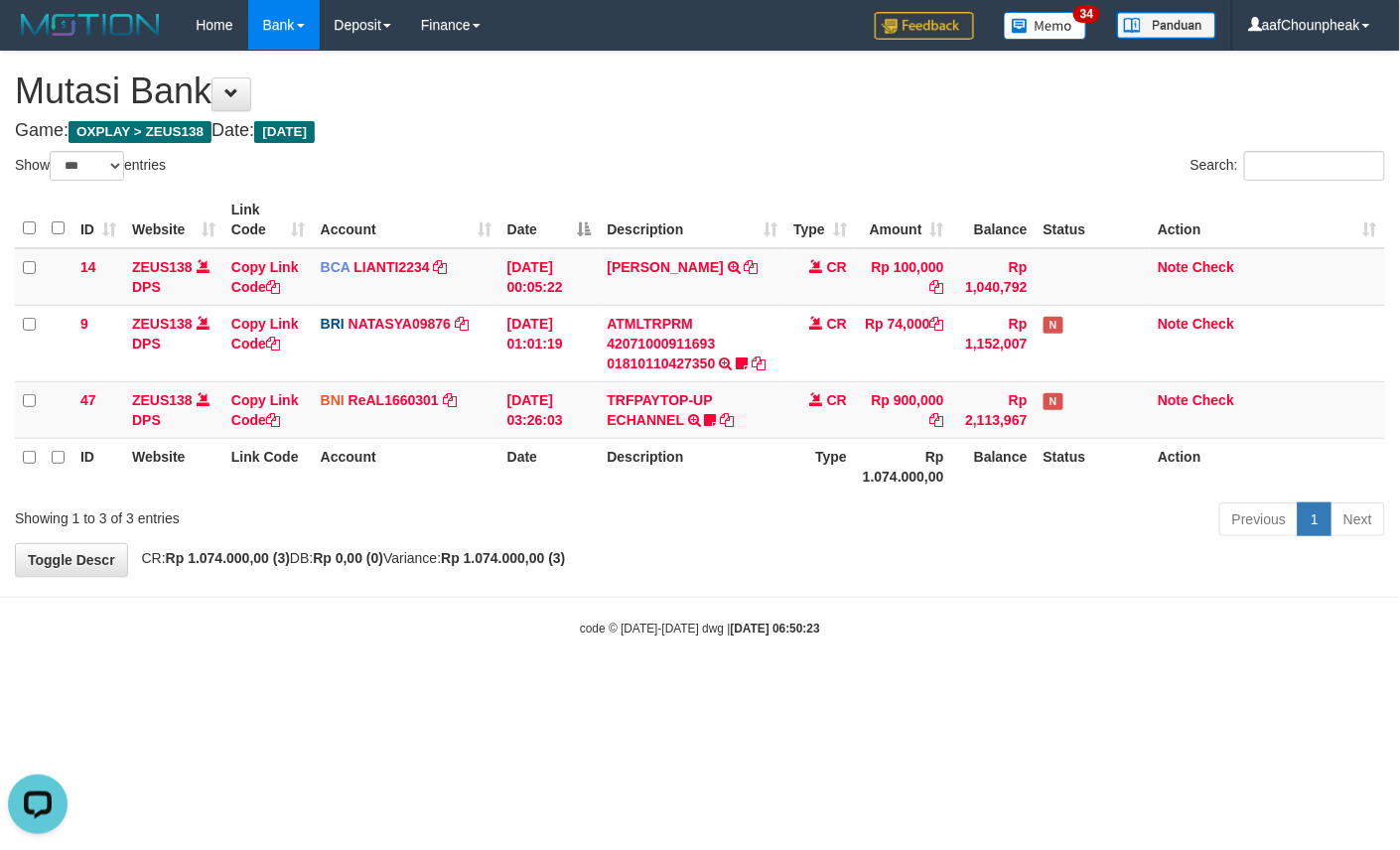 scroll, scrollTop: 0, scrollLeft: 0, axis: both 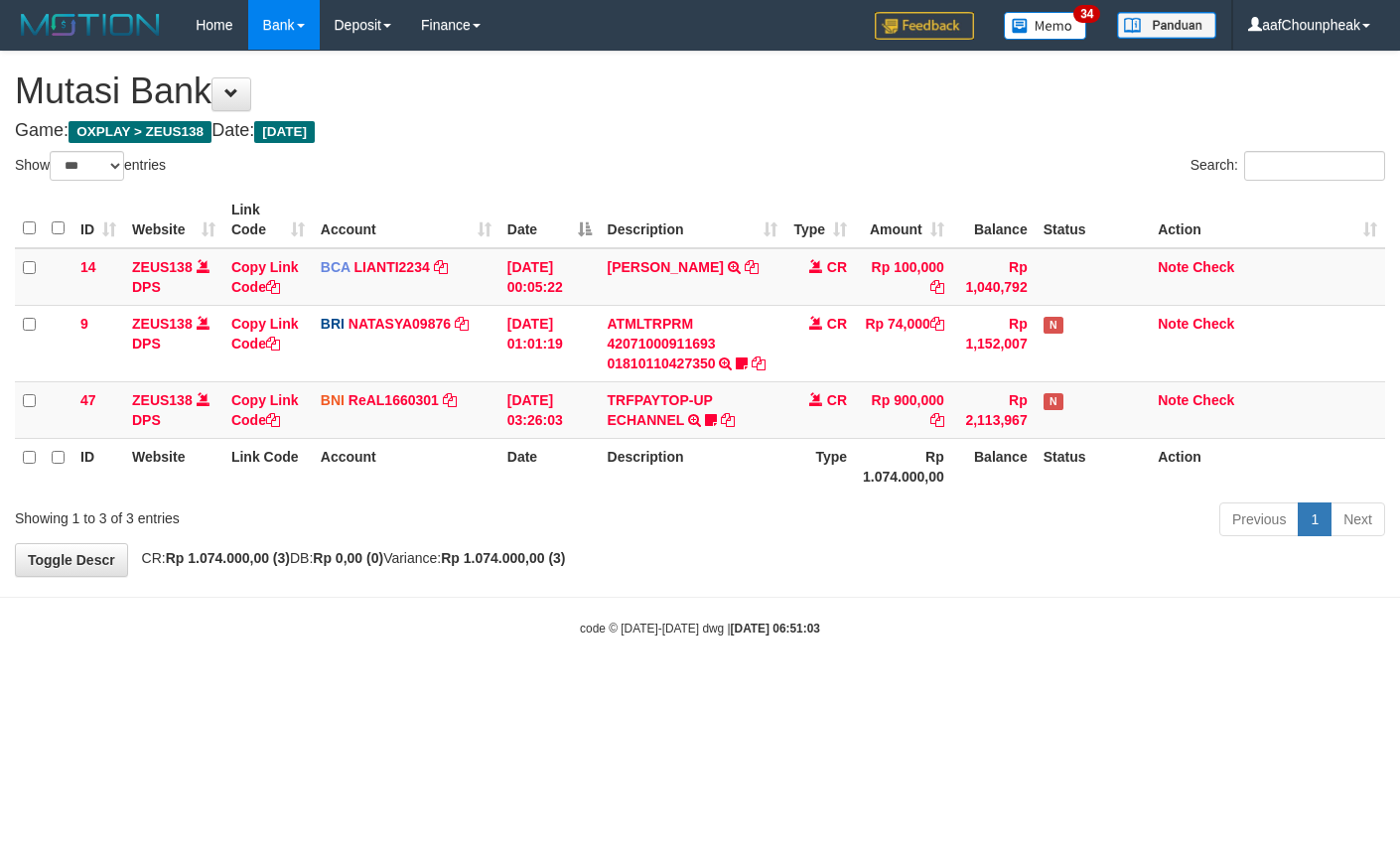 select on "***" 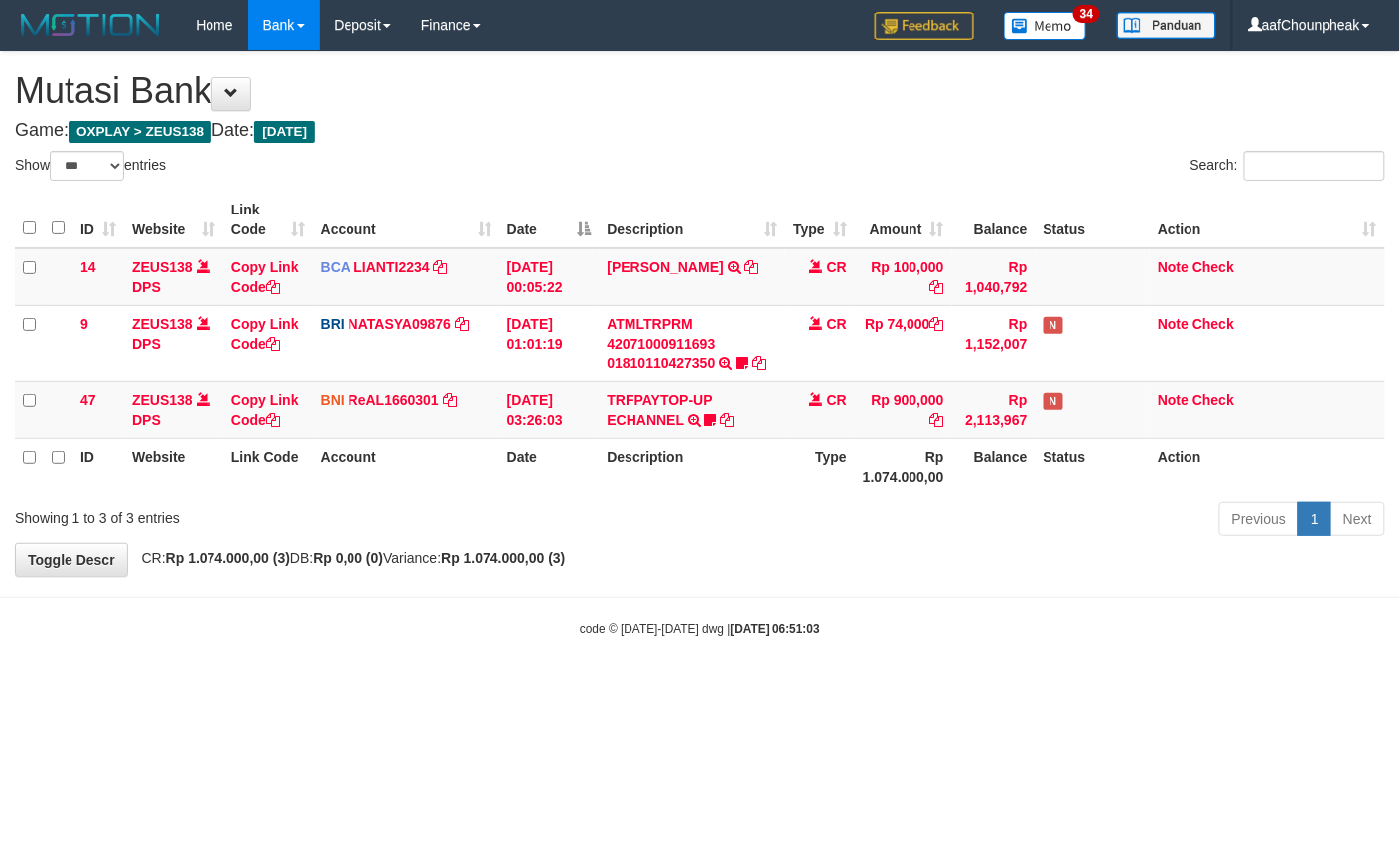 click on "Toggle navigation
Home
Bank
Account List
Mutasi Bank
Search
Note Mutasi
Deposit
DPS List
History
Finance
Financial Data
aafChounpheak
My Profile
Log Out
34" at bounding box center (700, 344) 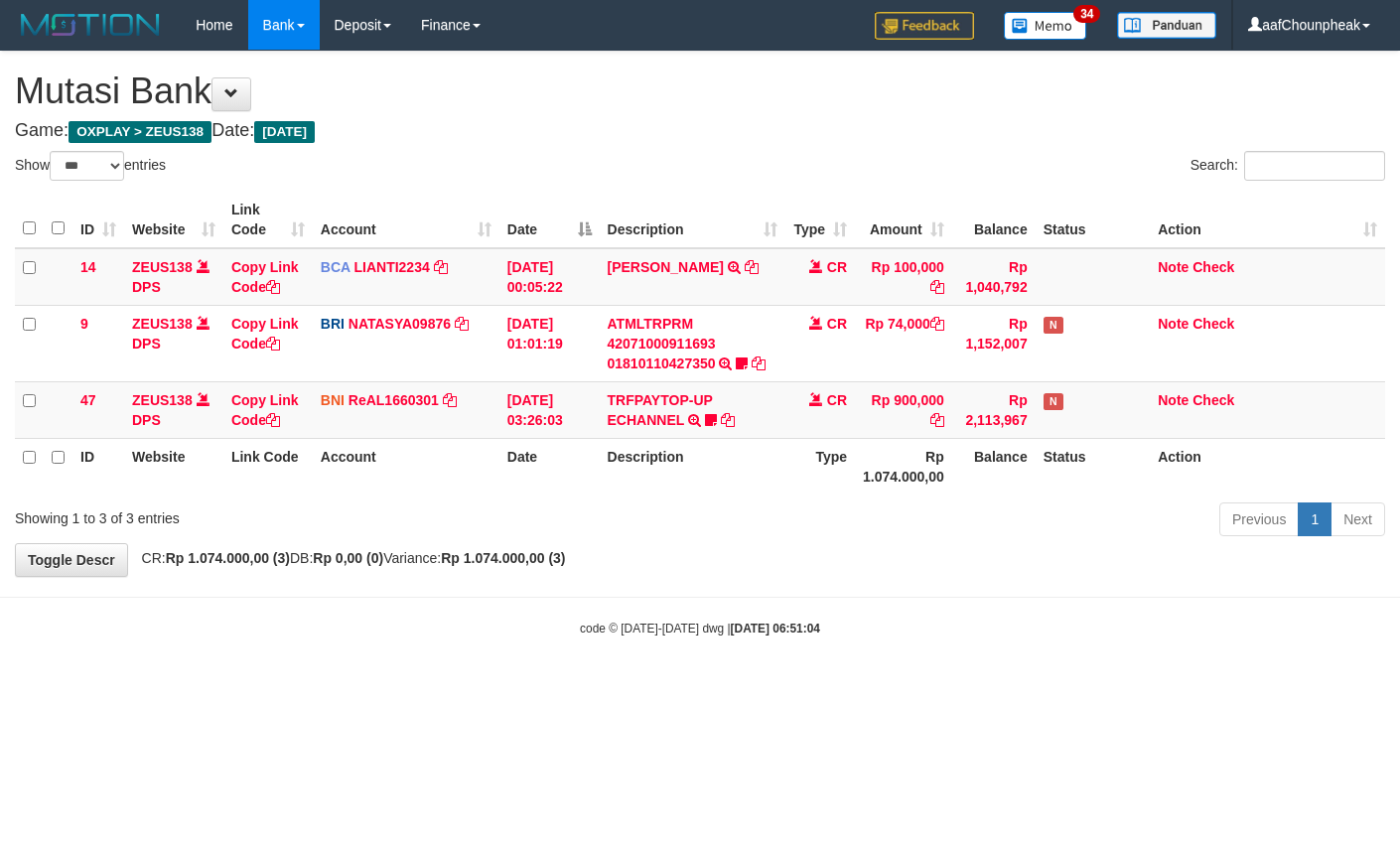 select on "***" 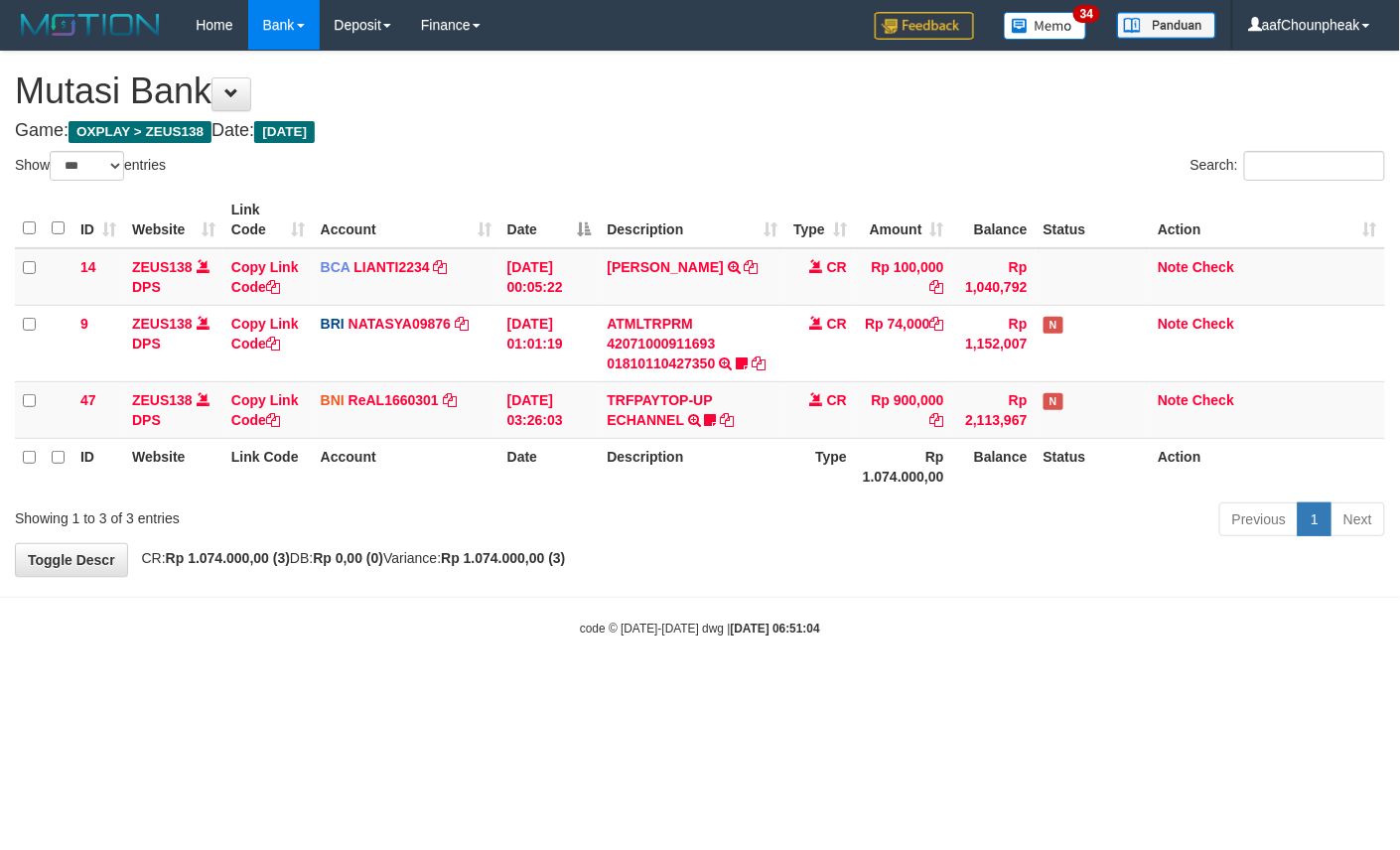 click on "Toggle navigation
Home
Bank
Account List
Mutasi Bank
Search
Note Mutasi
Deposit
DPS List
History
Finance
Financial Data
aafChounpheak
My Profile
Log Out
34" at bounding box center [700, 344] 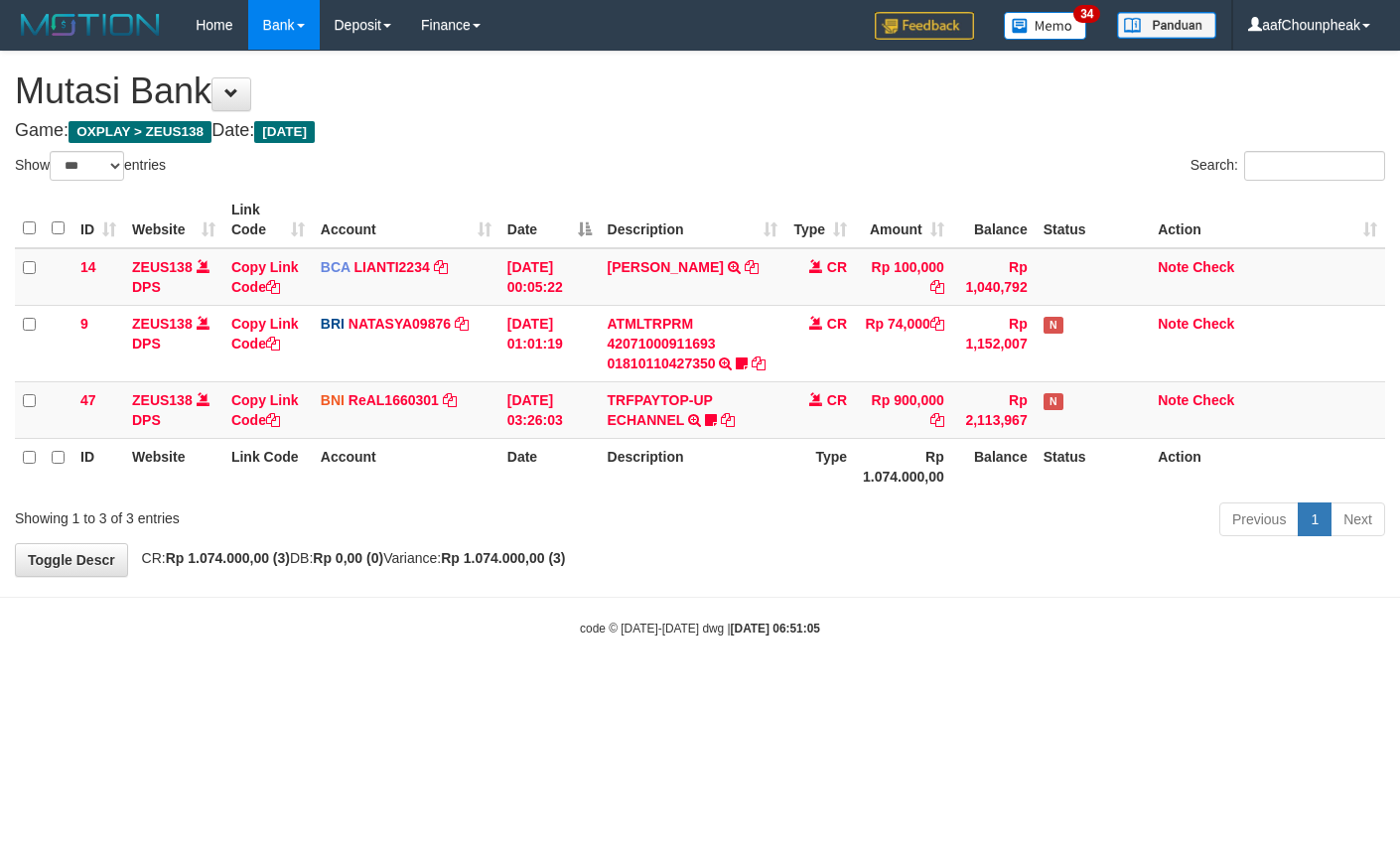 select on "***" 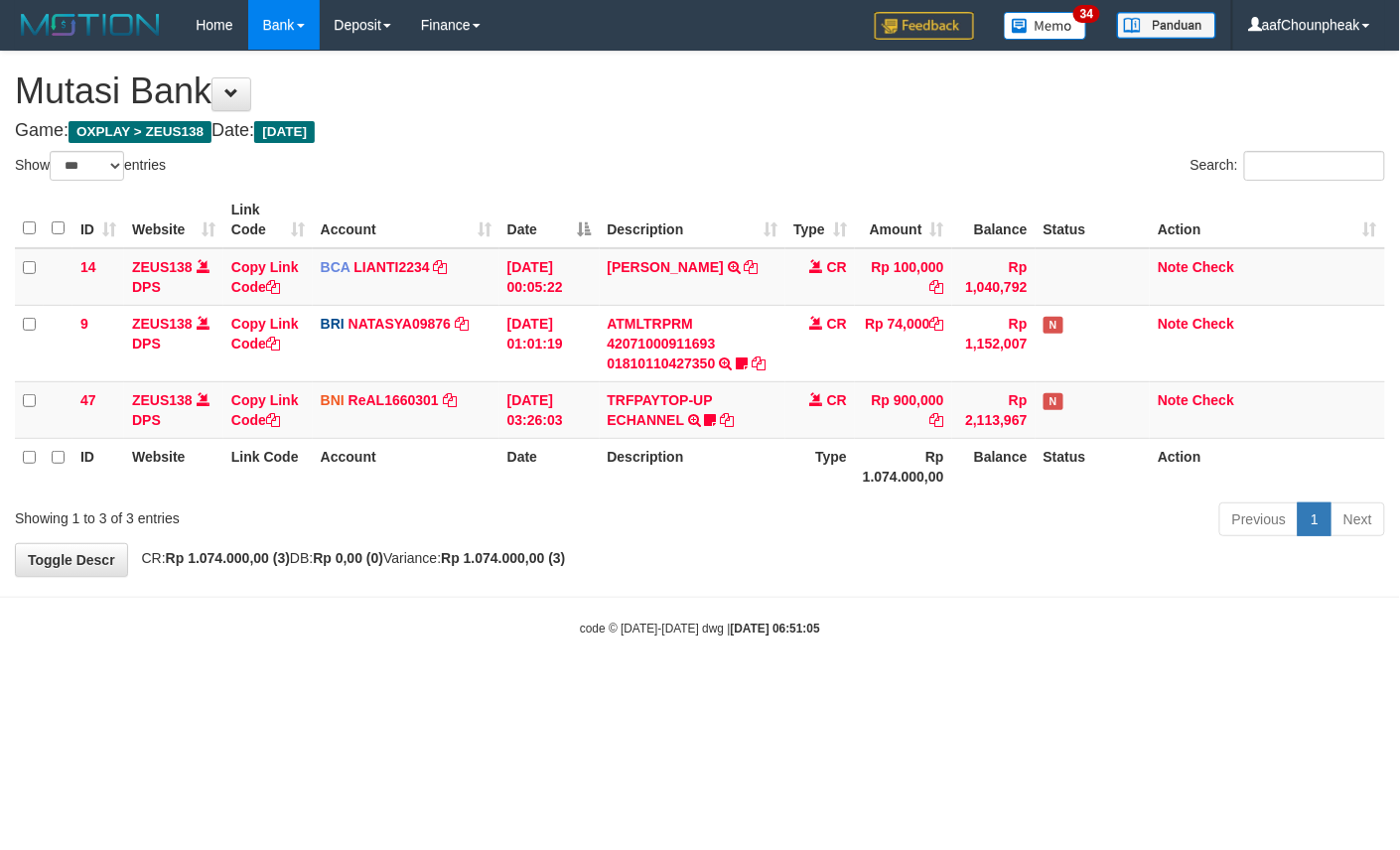 click on "Toggle navigation
Home
Bank
Account List
Mutasi Bank
Search
Note Mutasi
Deposit
DPS List
History
Finance
Financial Data
aafChounpheak
My Profile
Log Out
34" at bounding box center [700, 344] 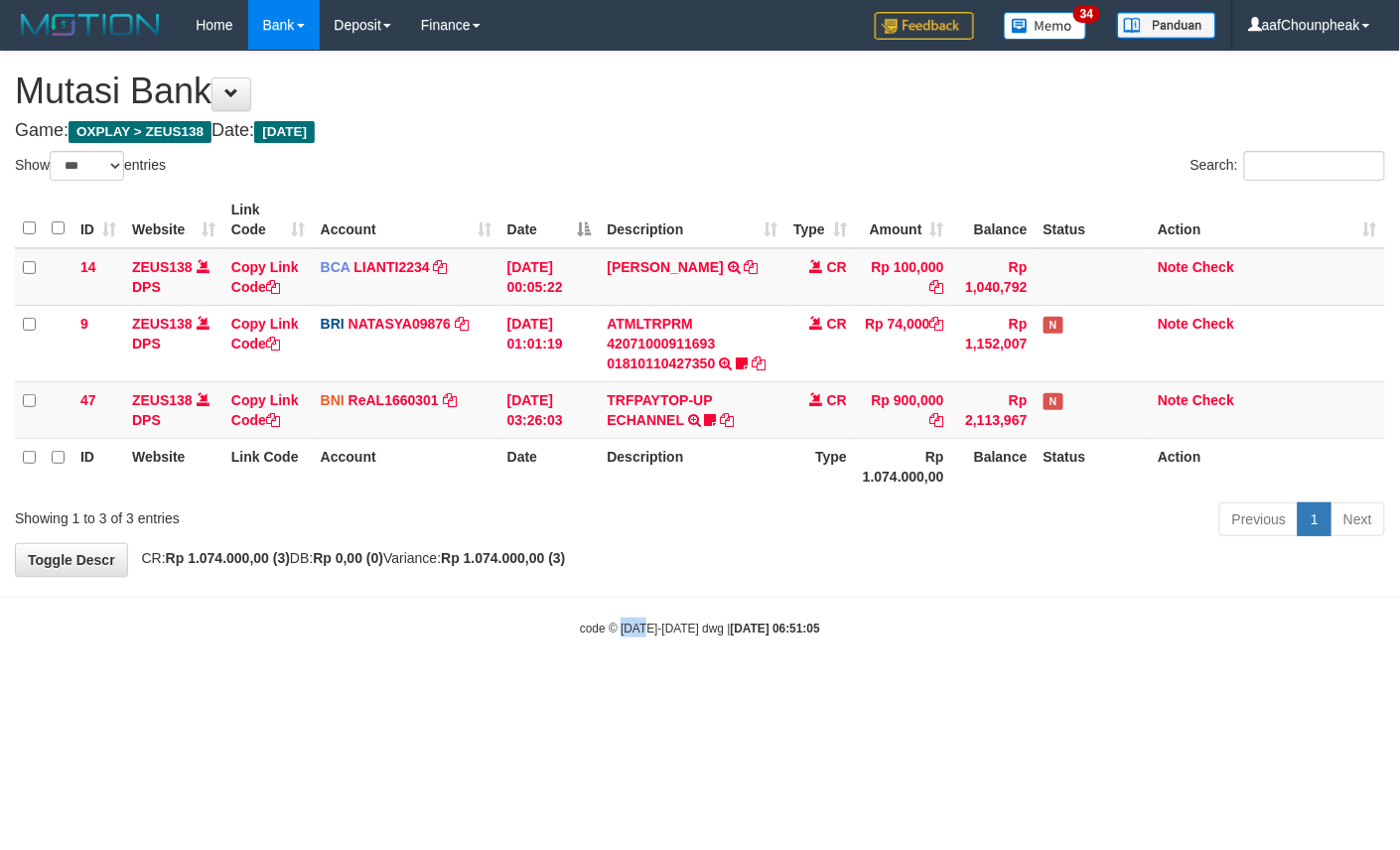 click on "Toggle navigation
Home
Bank
Account List
Mutasi Bank
Search
Note Mutasi
Deposit
DPS List
History
Finance
Financial Data
aafChounpheak
My Profile
Log Out
34" at bounding box center [700, 344] 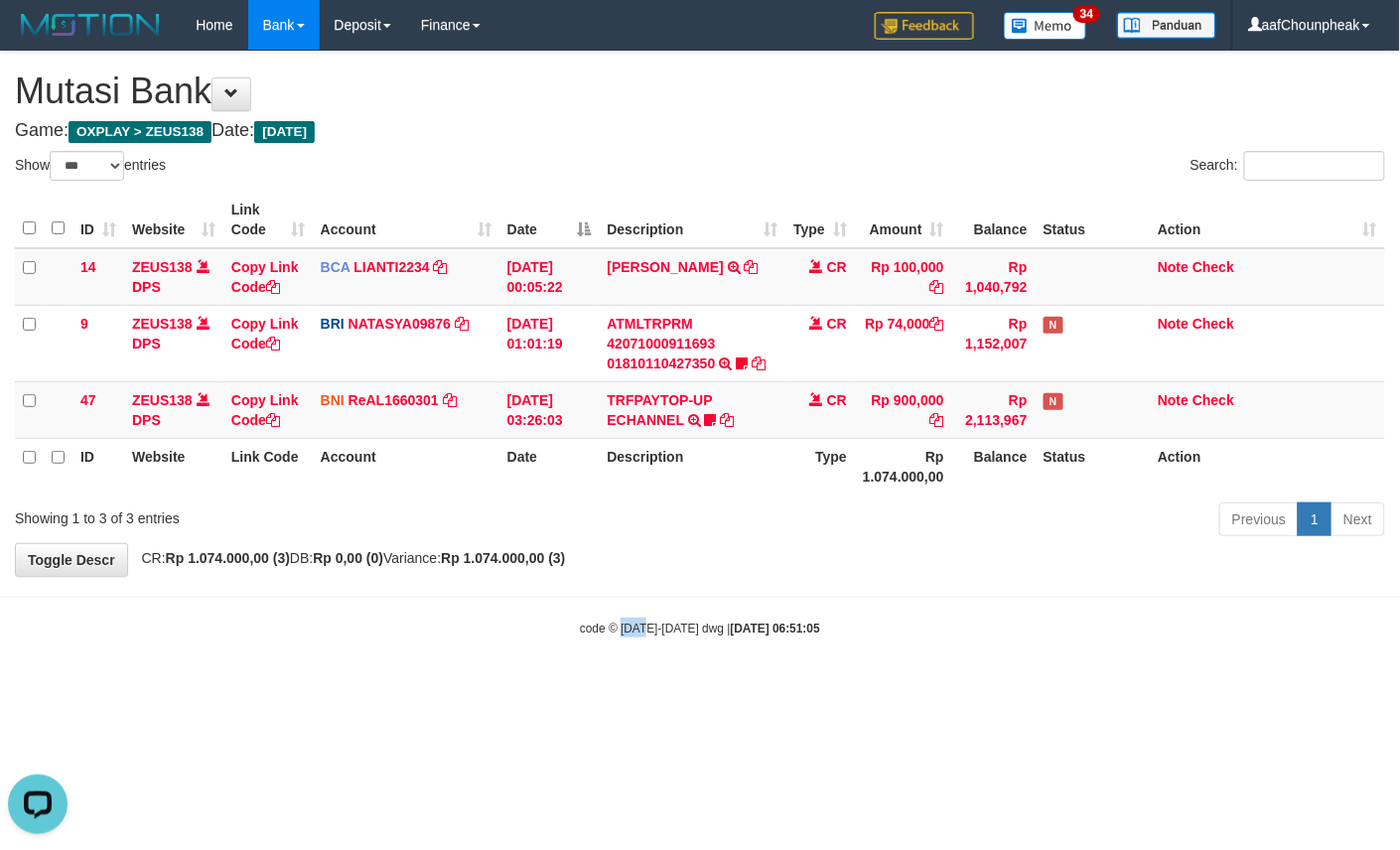 scroll, scrollTop: 0, scrollLeft: 0, axis: both 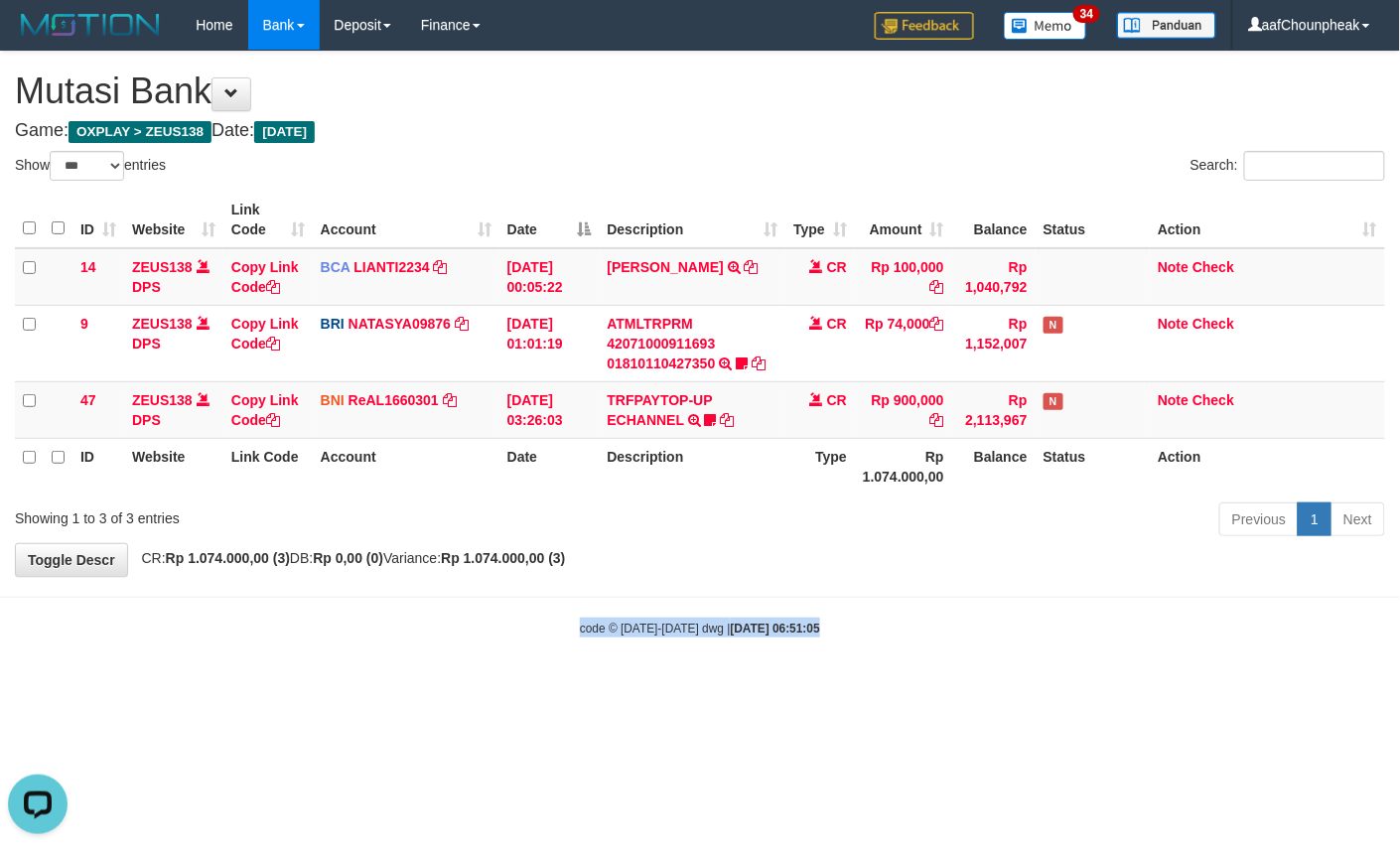 click on "code © 2012-2018 dwg |  2025/07/12 06:51:05" at bounding box center (700, 628) 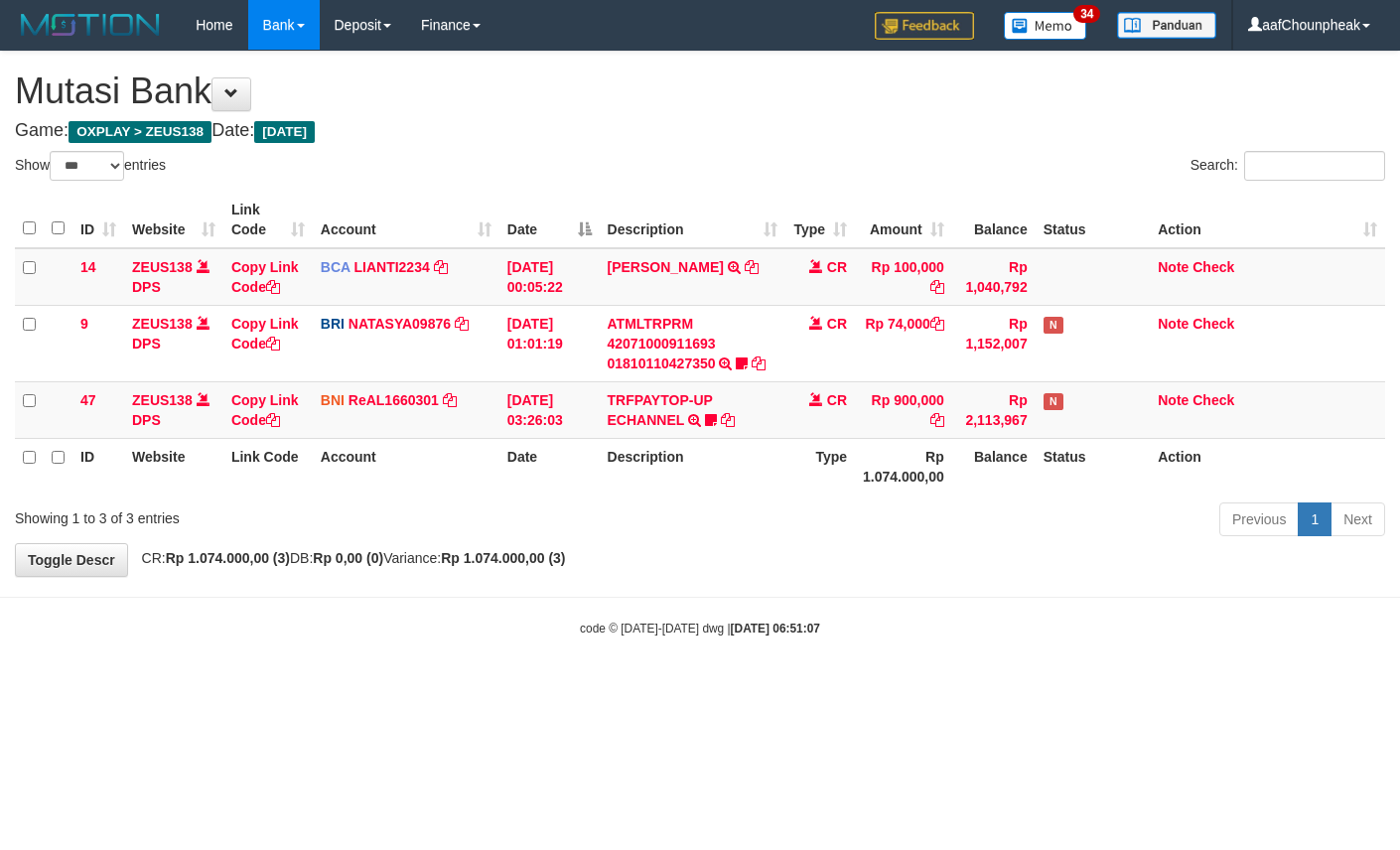 select on "***" 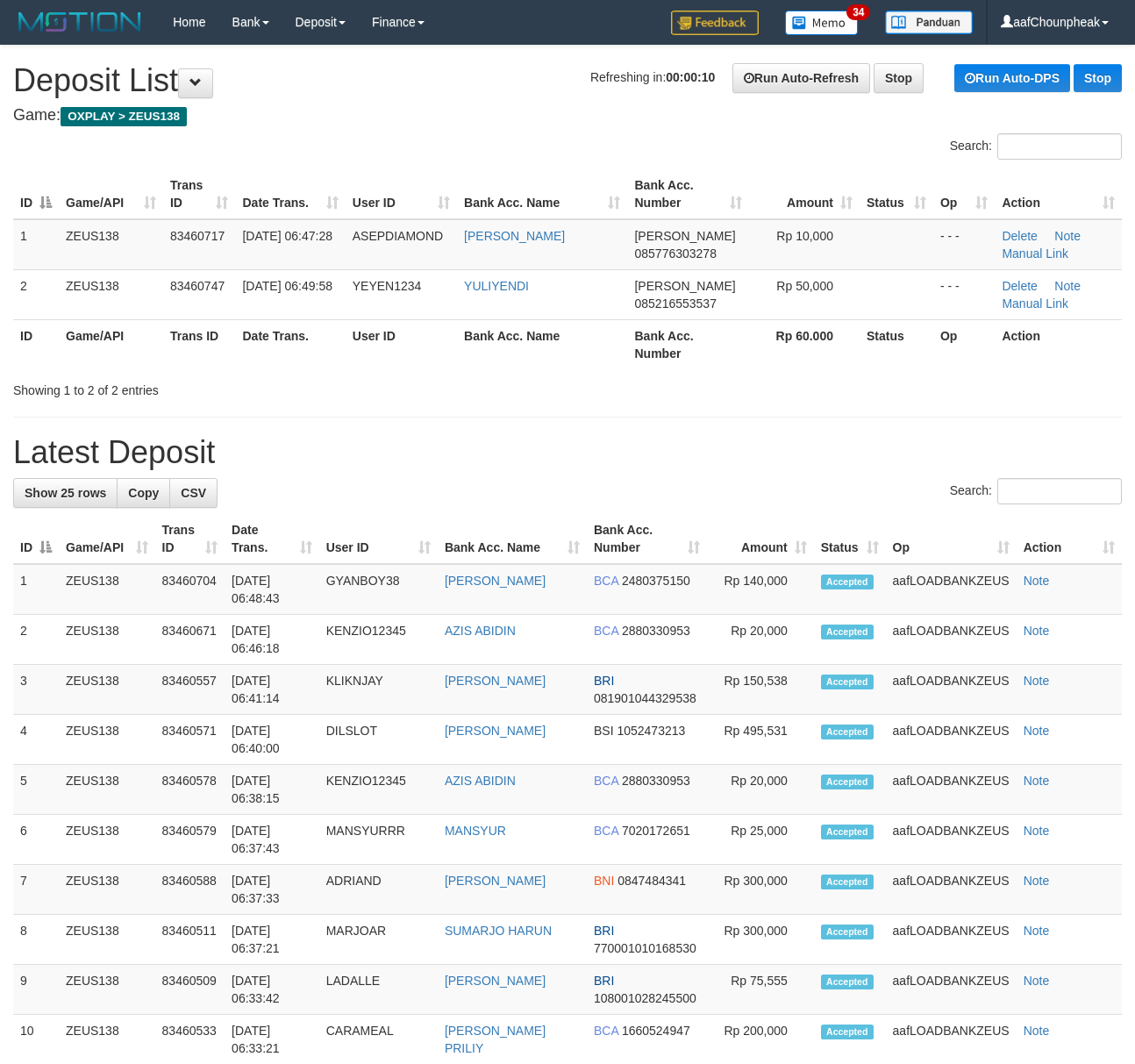 scroll, scrollTop: 0, scrollLeft: 0, axis: both 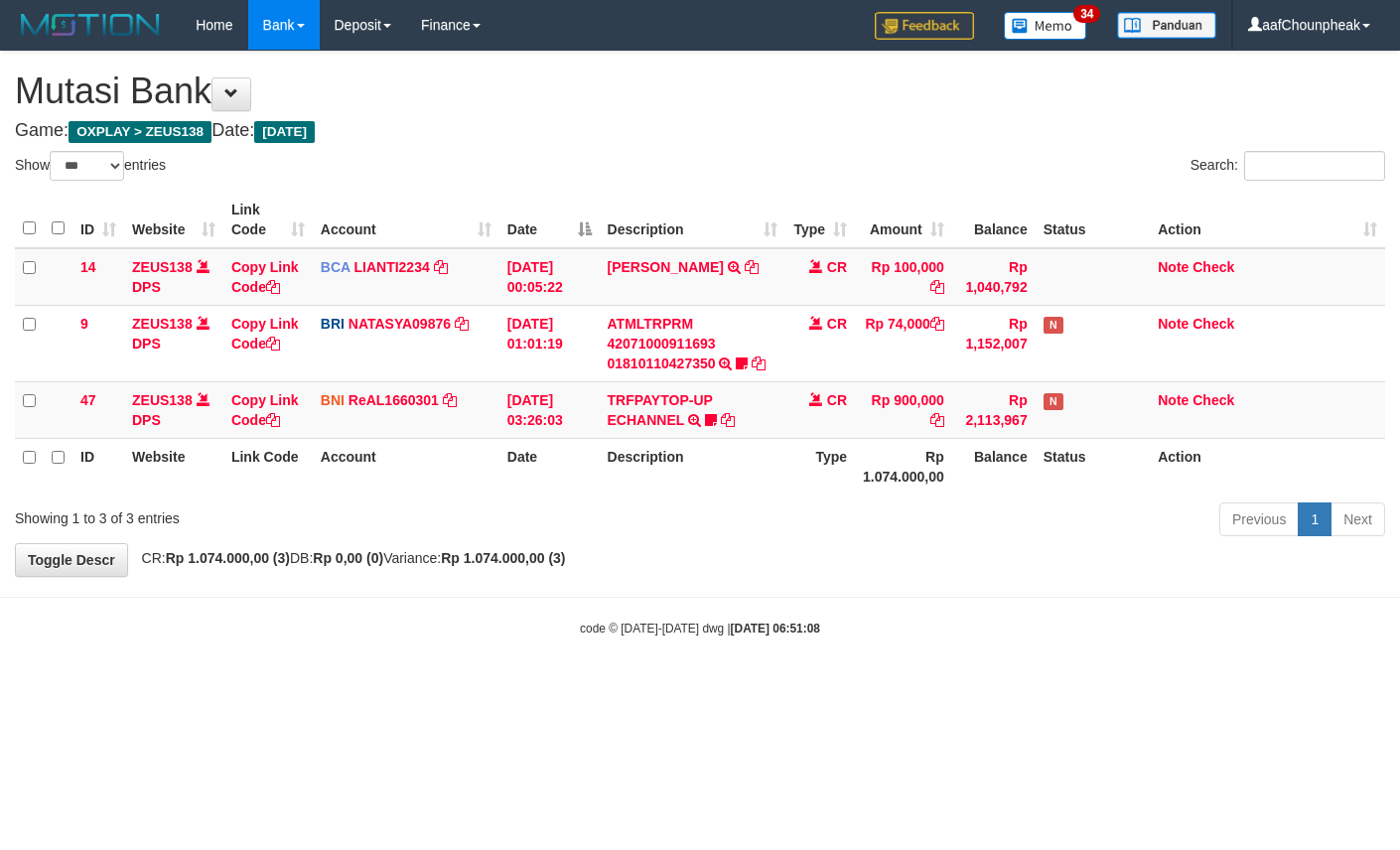 select on "***" 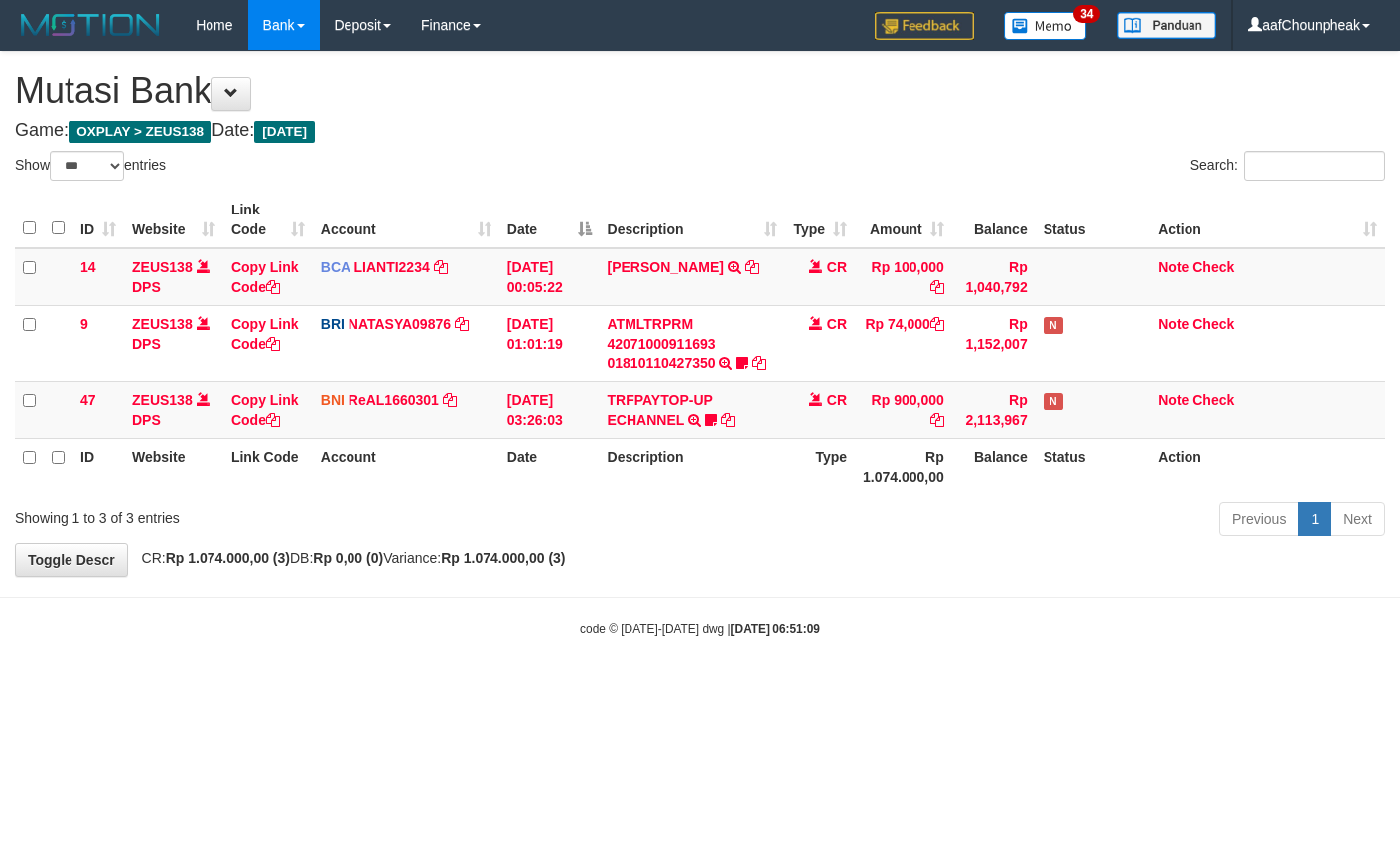 select on "***" 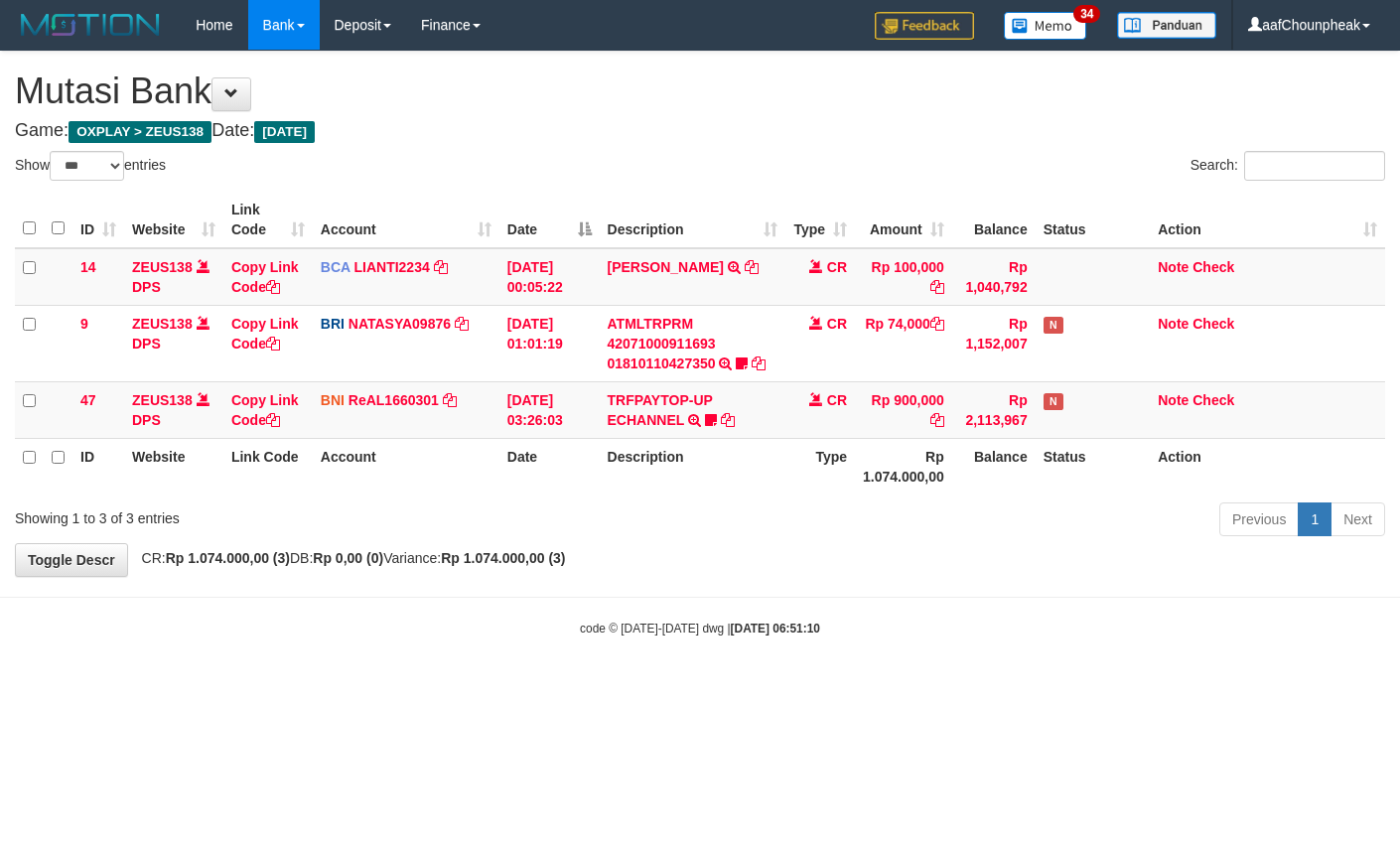 select on "***" 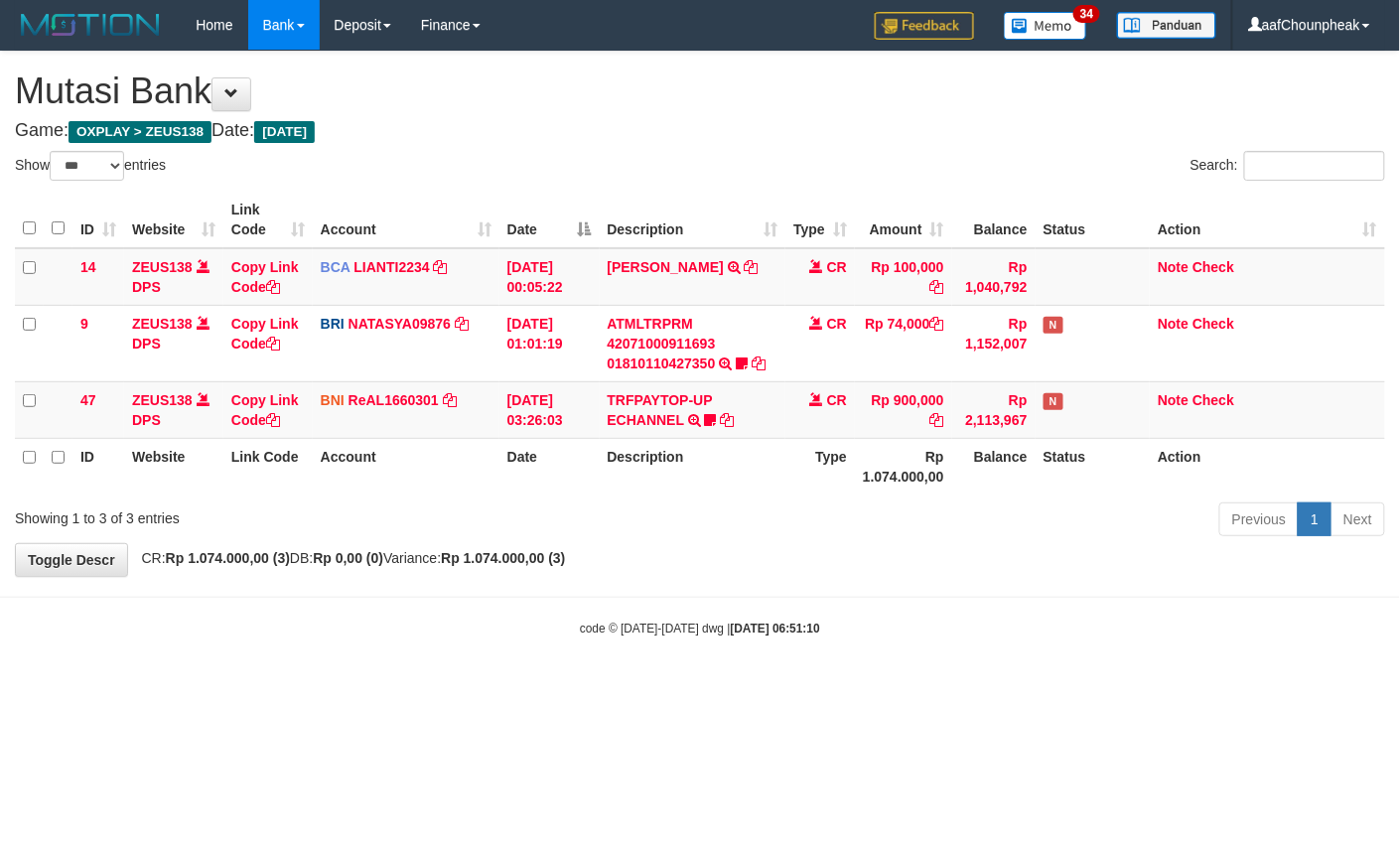 click on "code © 2012-2018 dwg |  2025/07/12 06:51:10" at bounding box center (700, 628) 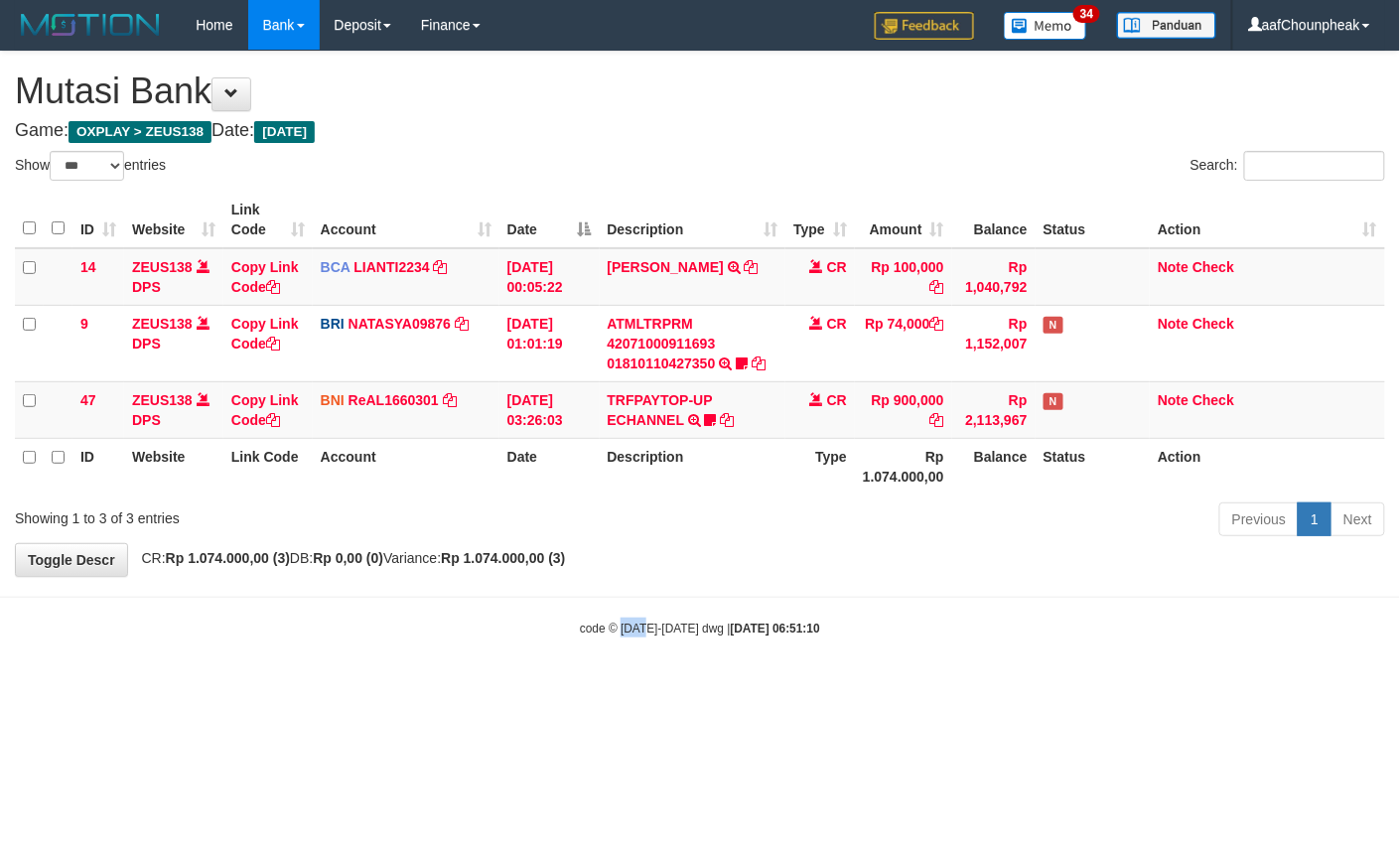 click on "code © 2012-2018 dwg |  2025/07/12 06:51:10" at bounding box center (700, 628) 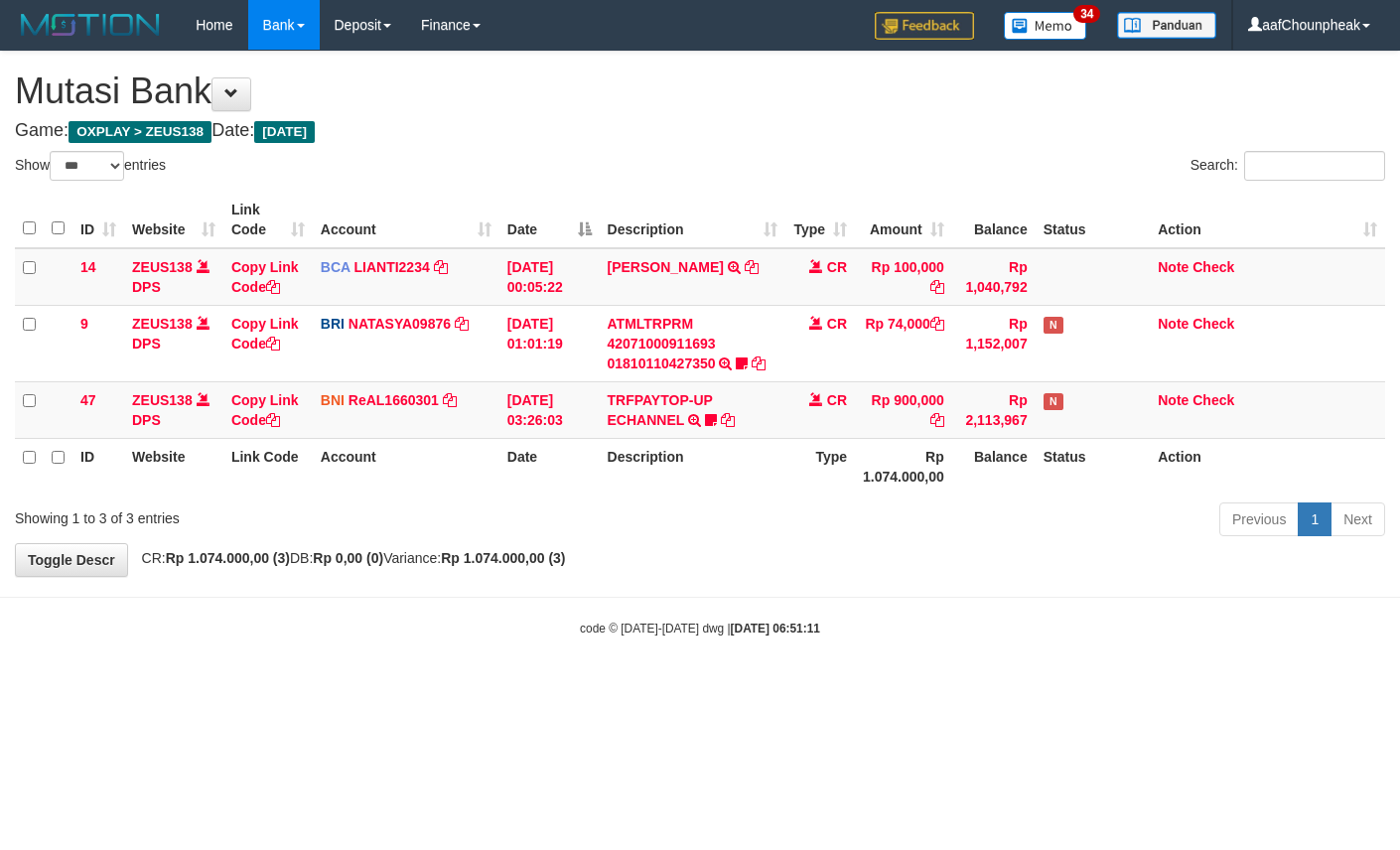 select on "***" 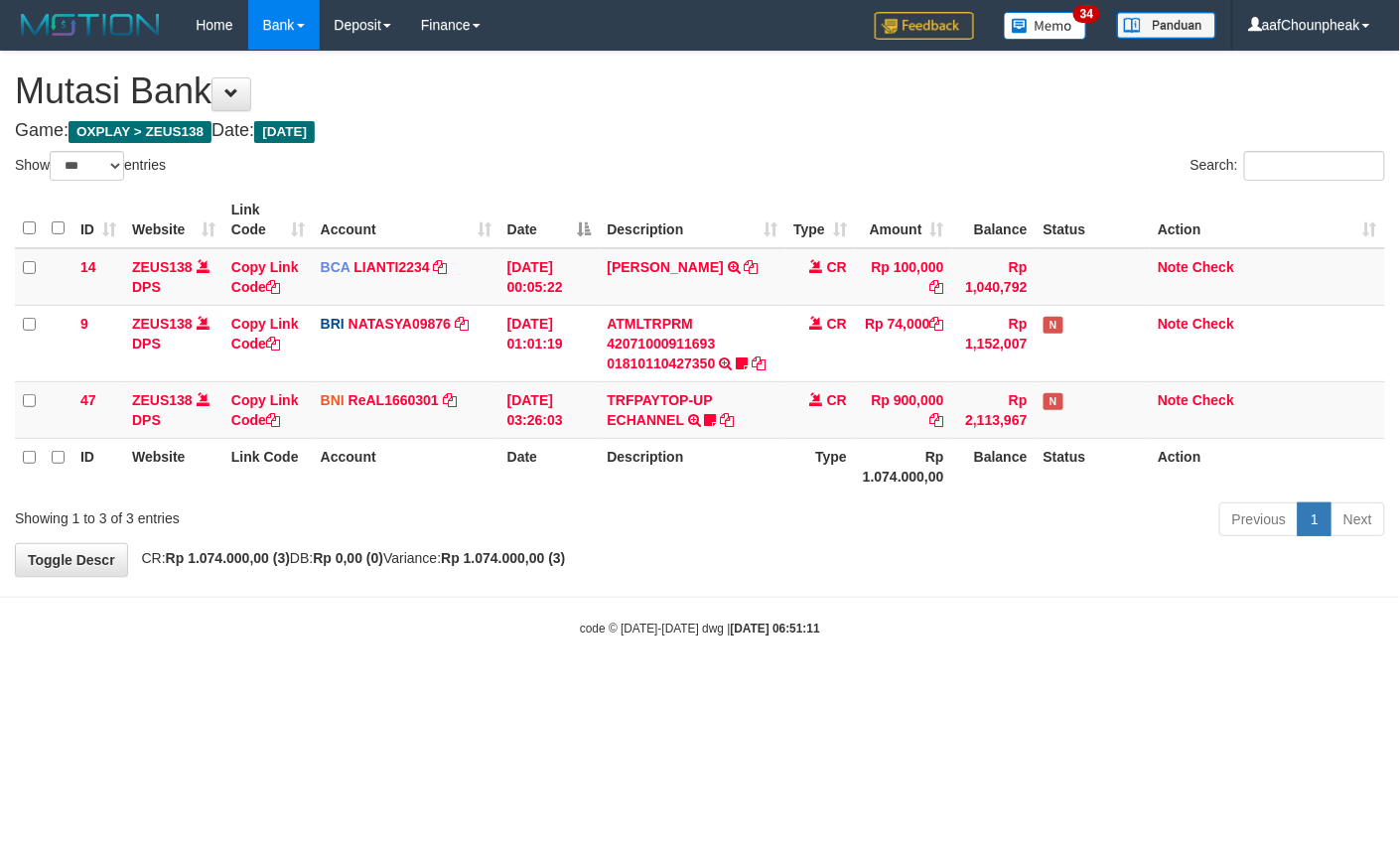click on "code © 2012-2018 dwg |  2025/07/12 06:51:11" at bounding box center (700, 628) 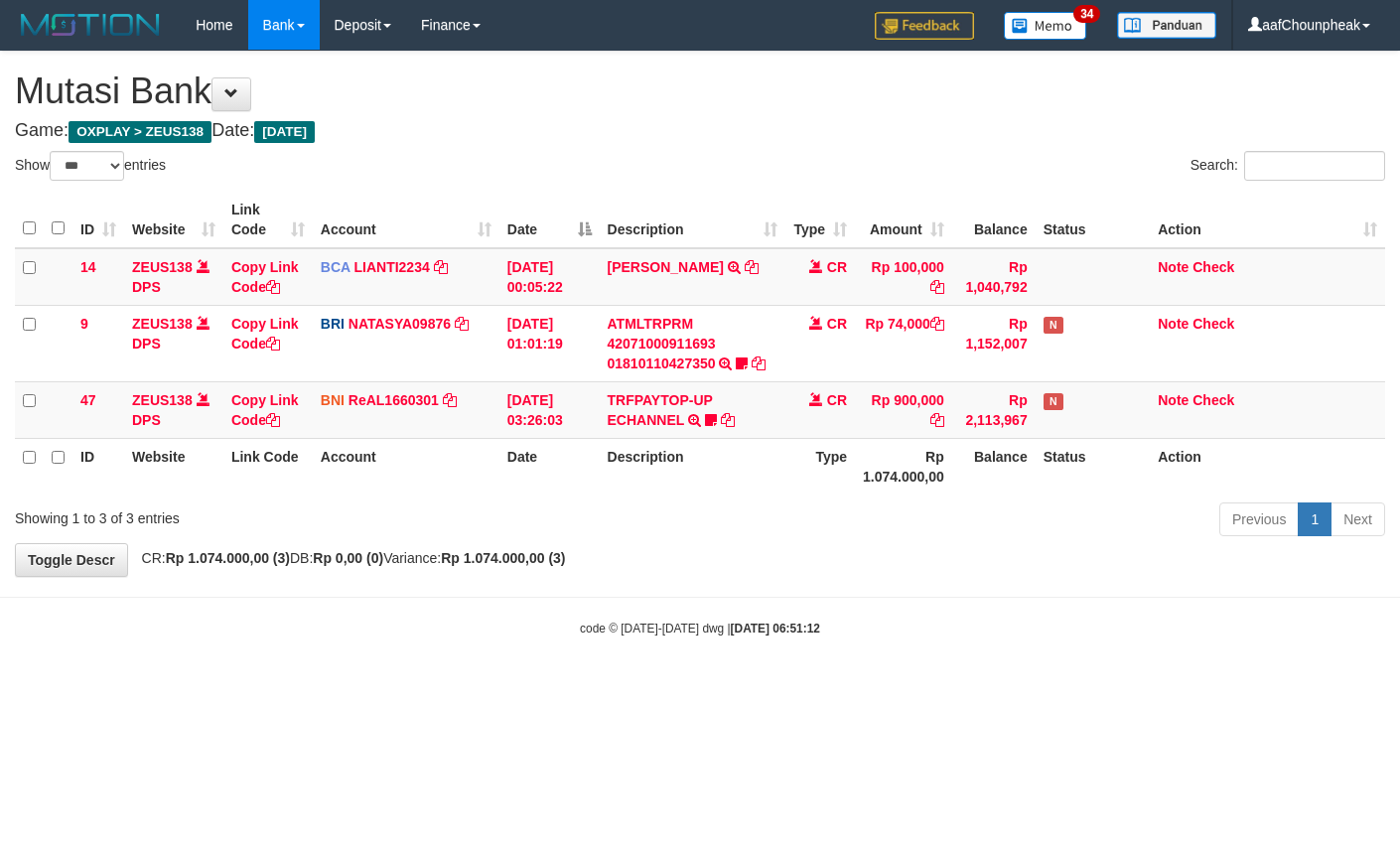 select on "***" 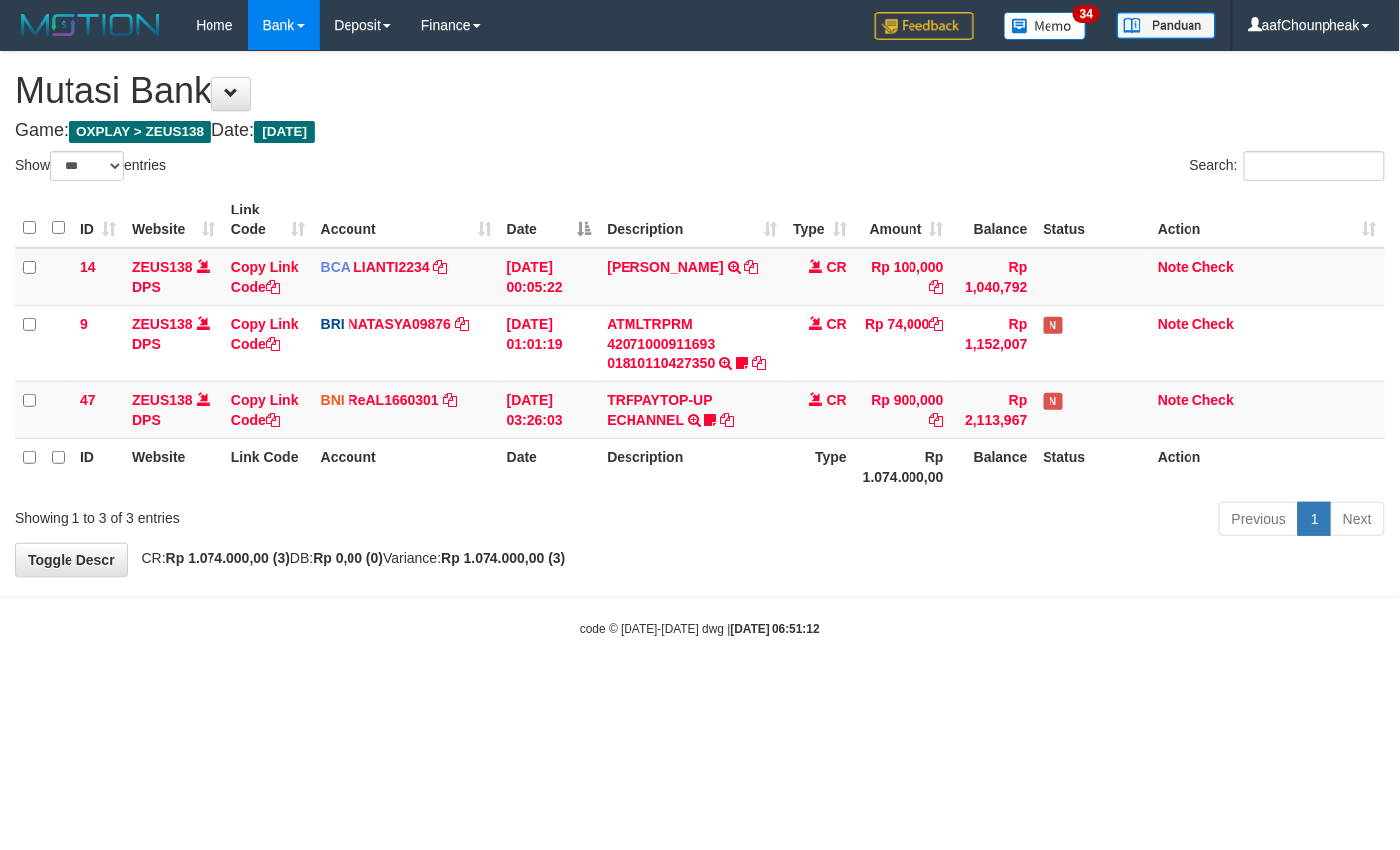 click on "Toggle navigation
Home
Bank
Account List
Mutasi Bank
Search
Note Mutasi
Deposit
DPS List
History
Finance
Financial Data
aafChounpheak
My Profile
Log Out
34" at bounding box center [700, 344] 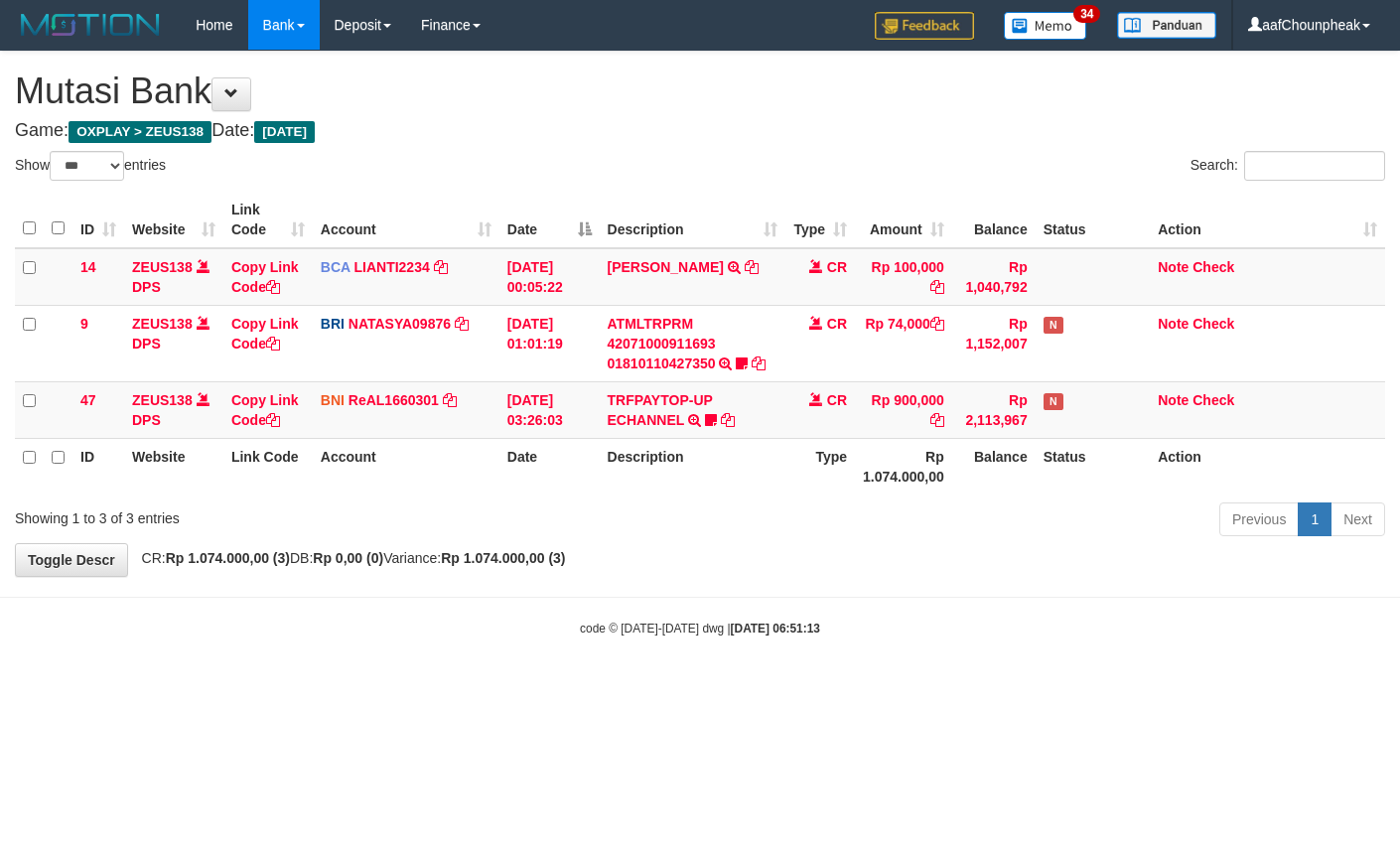 select on "***" 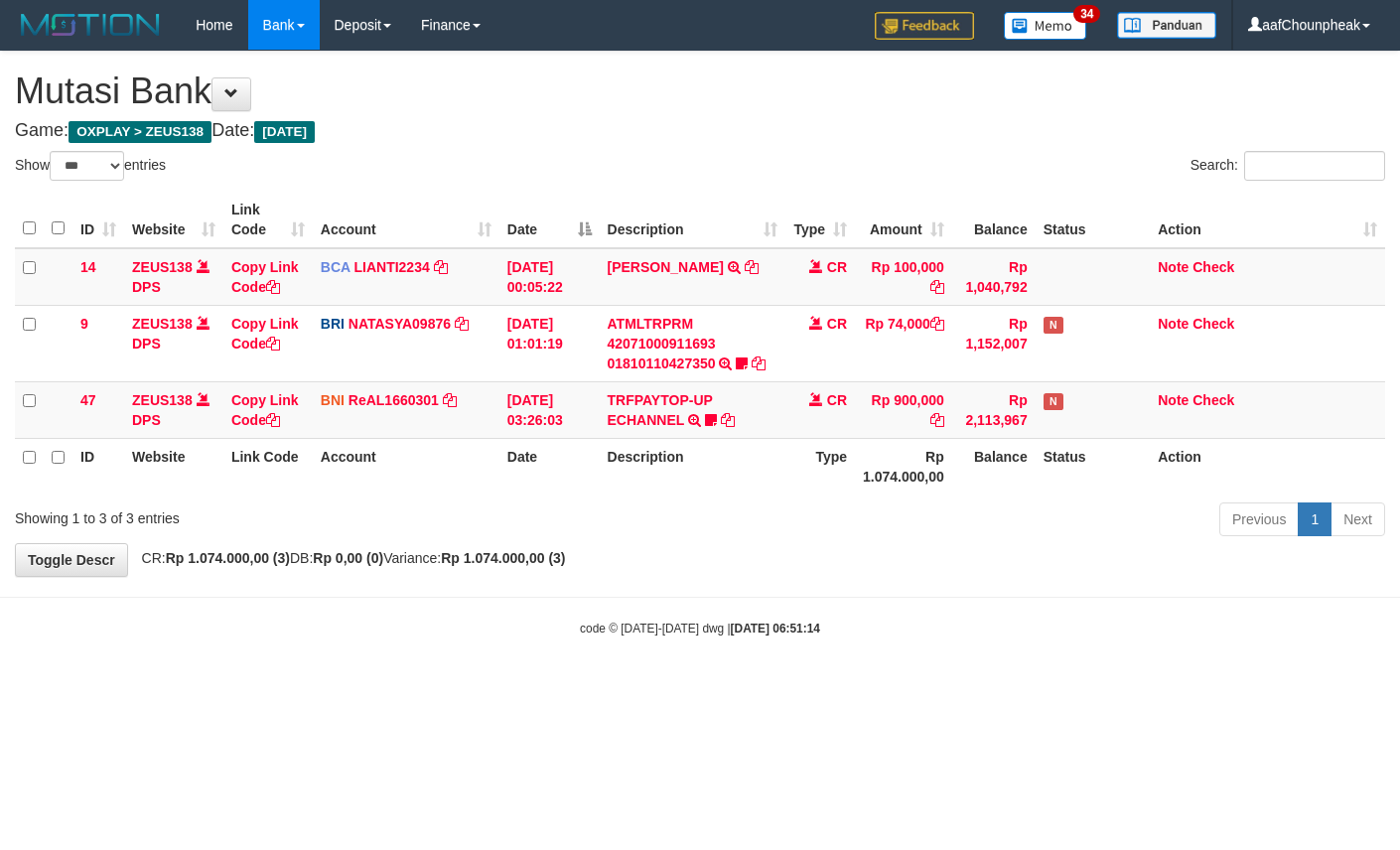 select on "***" 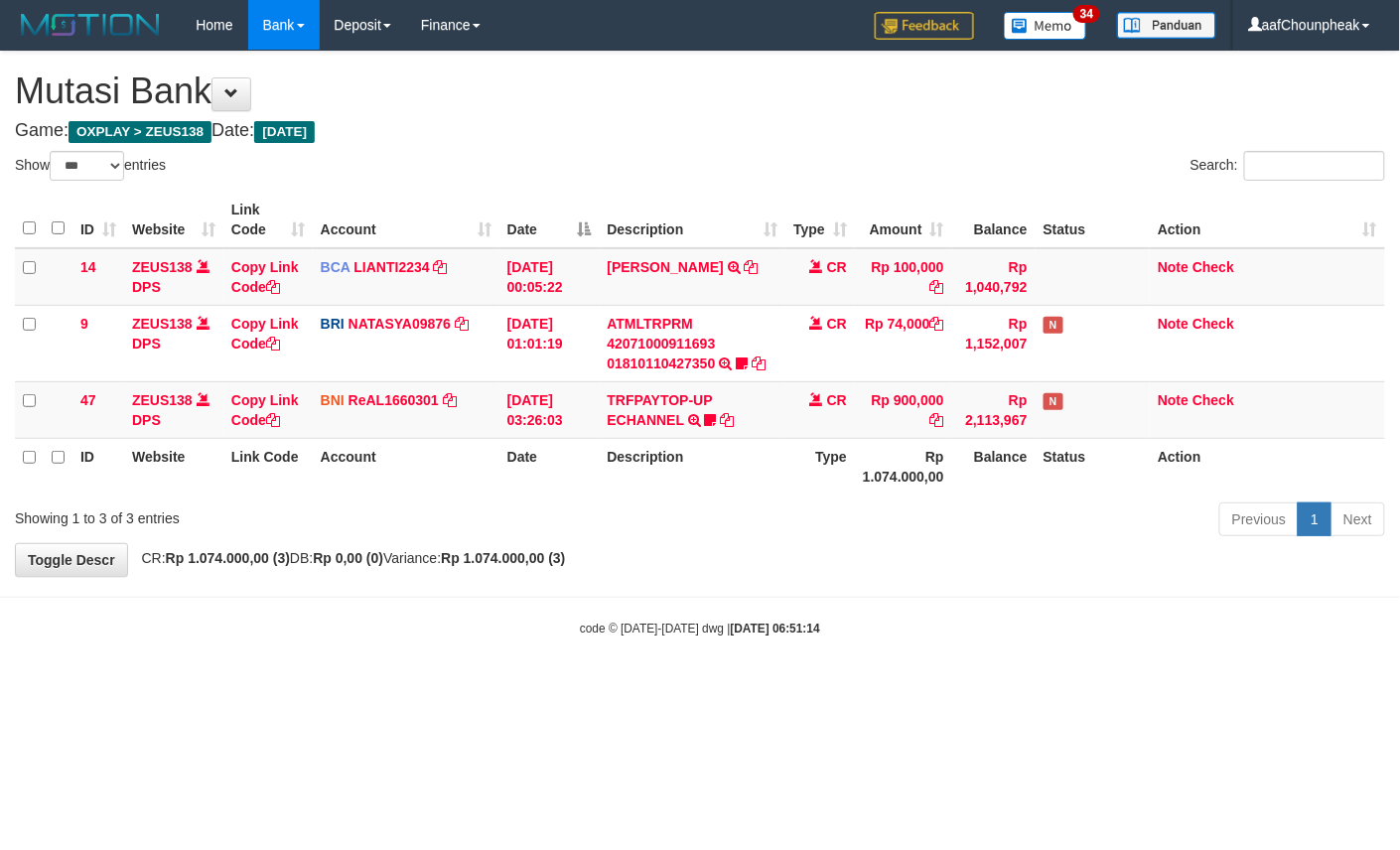 click on "Toggle navigation
Home
Bank
Account List
Mutasi Bank
Search
Note Mutasi
Deposit
DPS List
History
Finance
Financial Data
aafChounpheak
My Profile
Log Out
34" at bounding box center [700, 344] 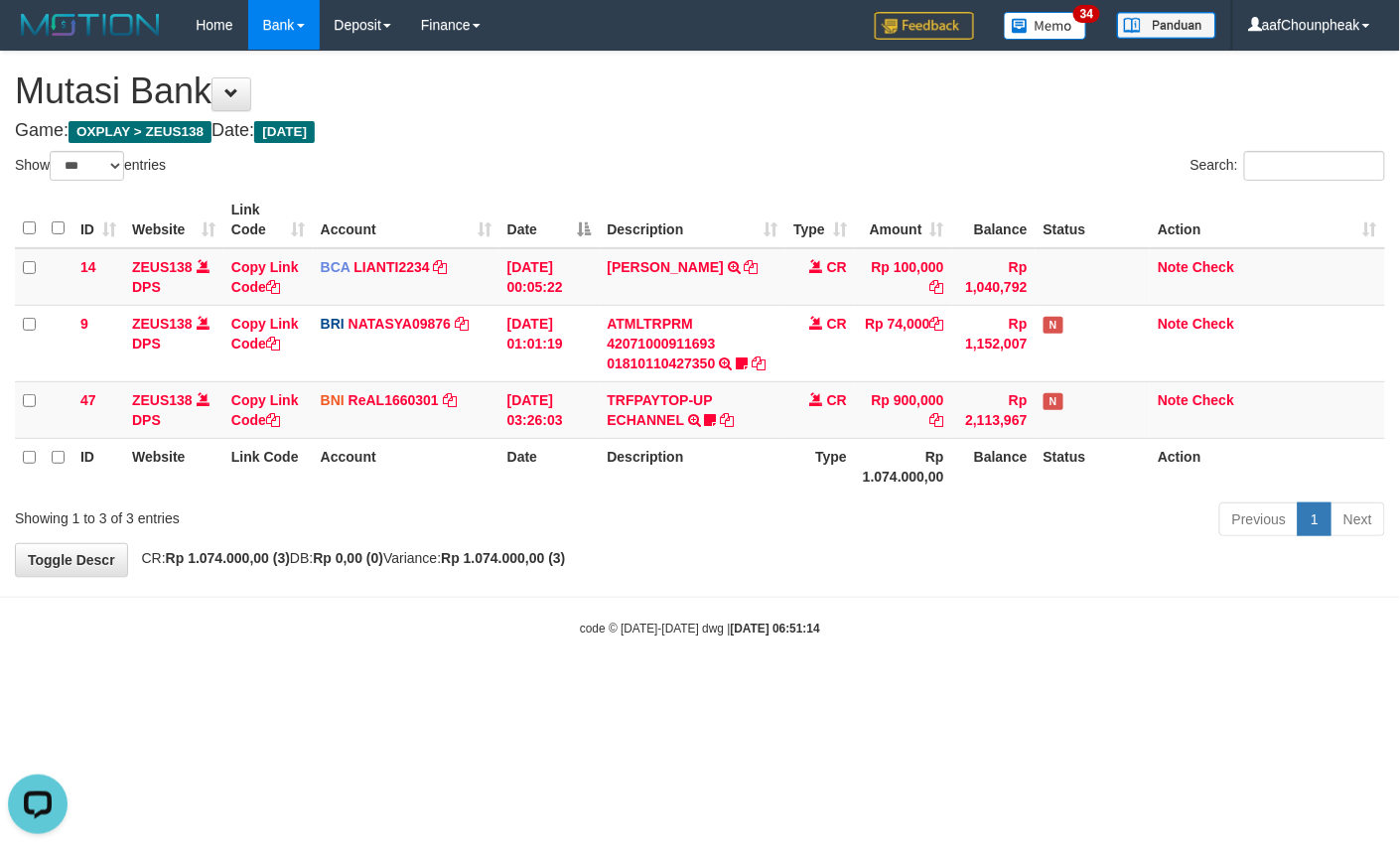 scroll, scrollTop: 0, scrollLeft: 0, axis: both 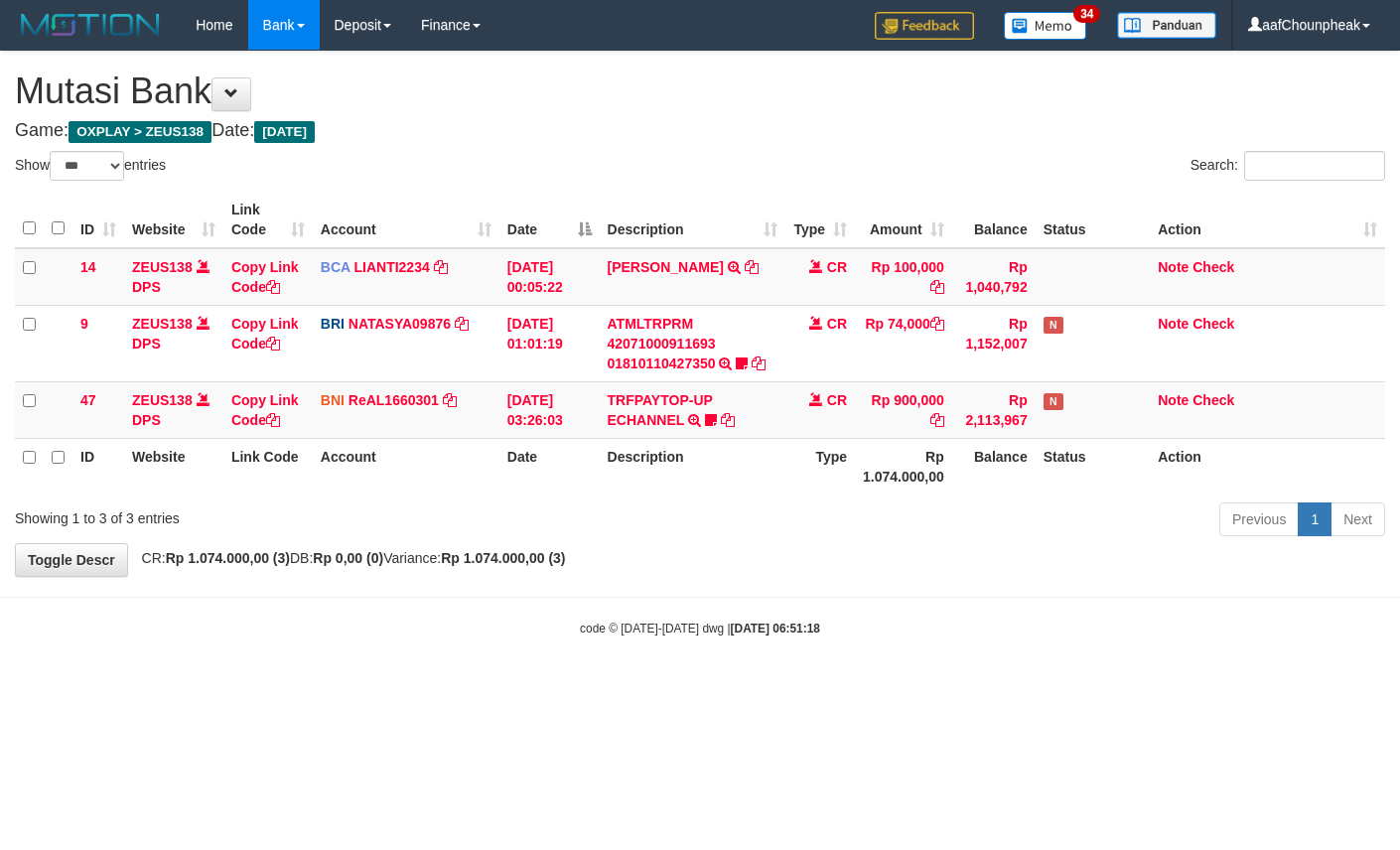 select on "***" 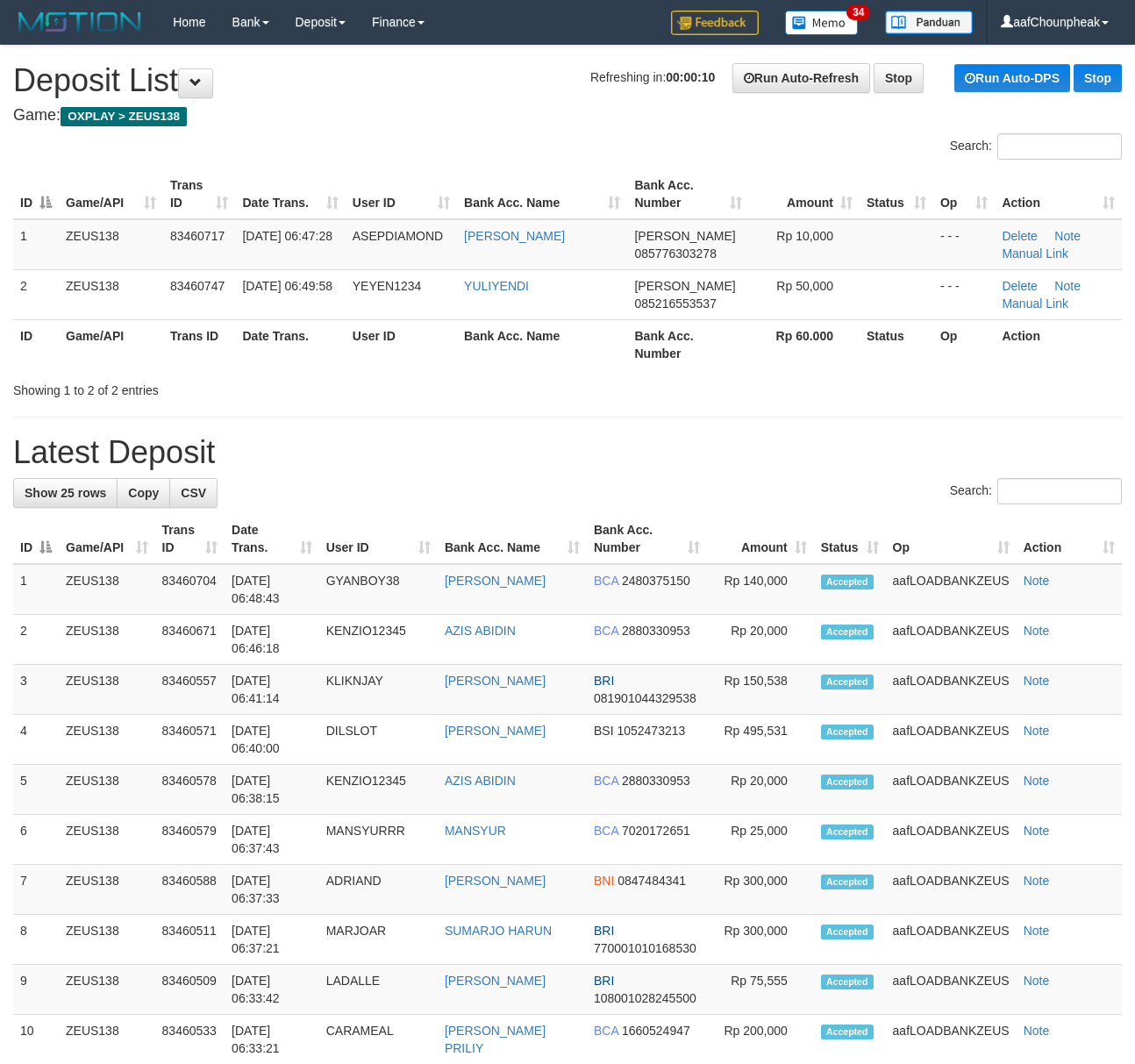scroll, scrollTop: 0, scrollLeft: 0, axis: both 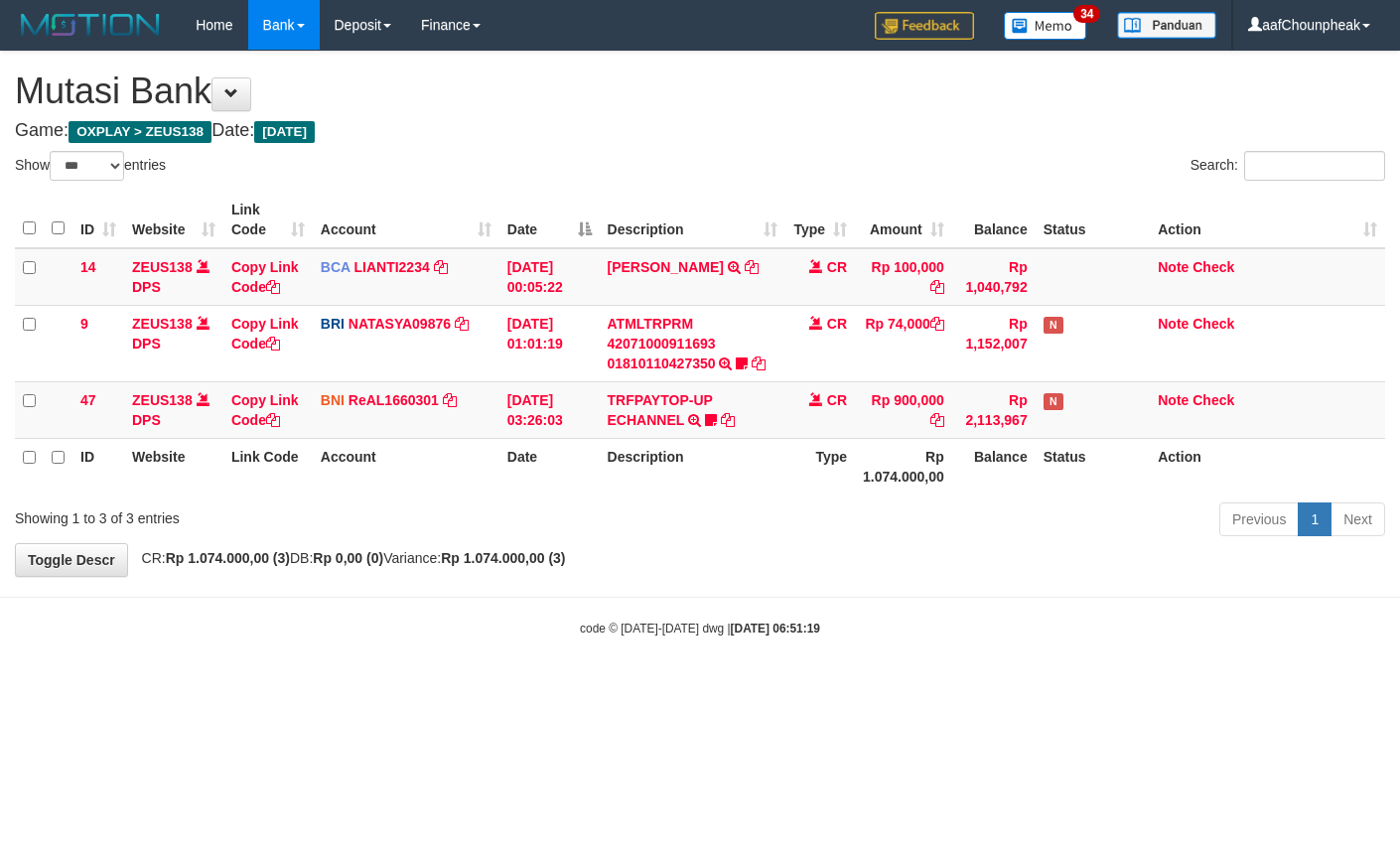 select on "***" 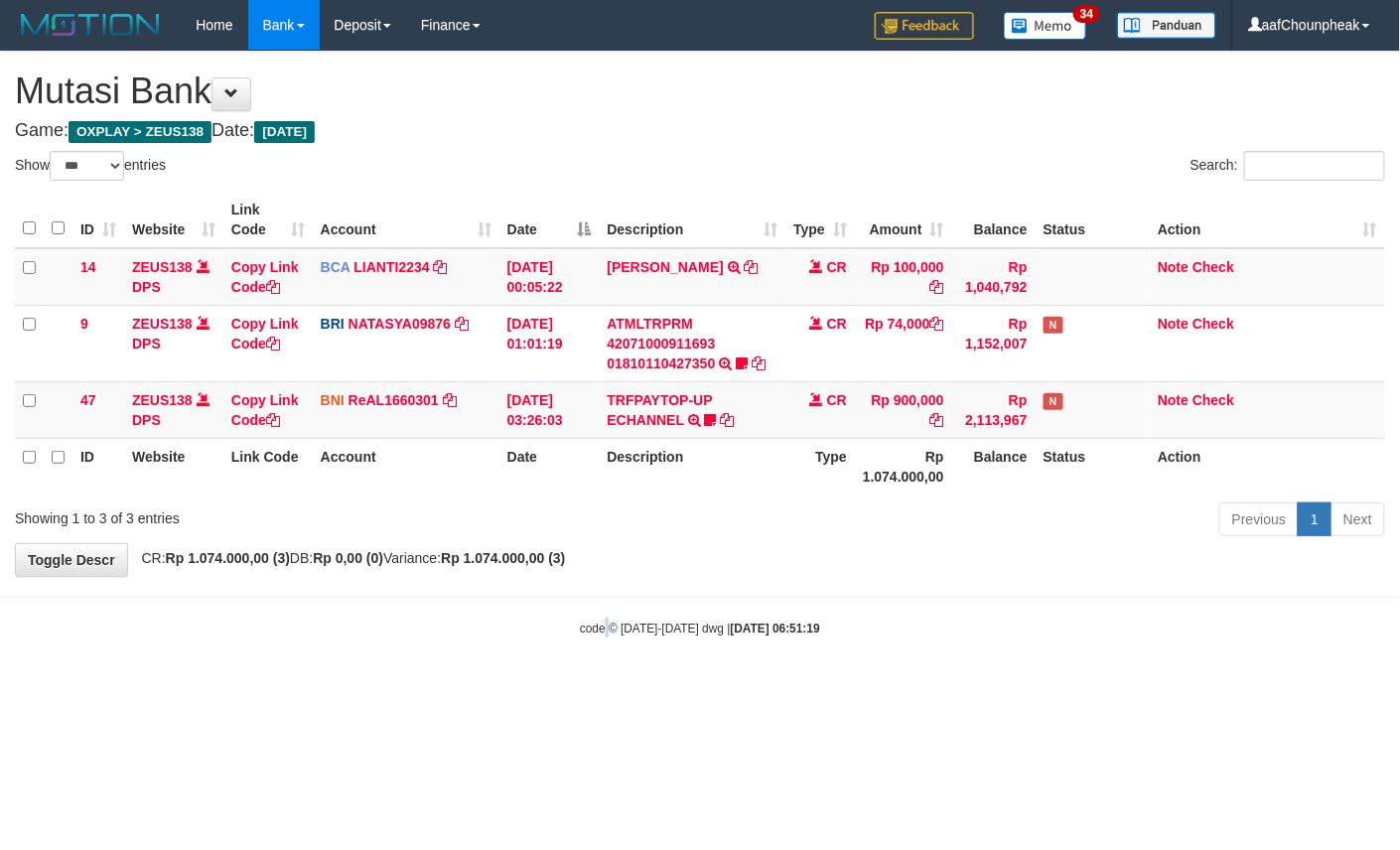 click on "Toggle navigation
Home
Bank
Account List
Mutasi Bank
Search
Note Mutasi
Deposit
DPS List
History
Finance
Financial Data
aafChounpheak
My Profile
Log Out
34" at bounding box center (700, 344) 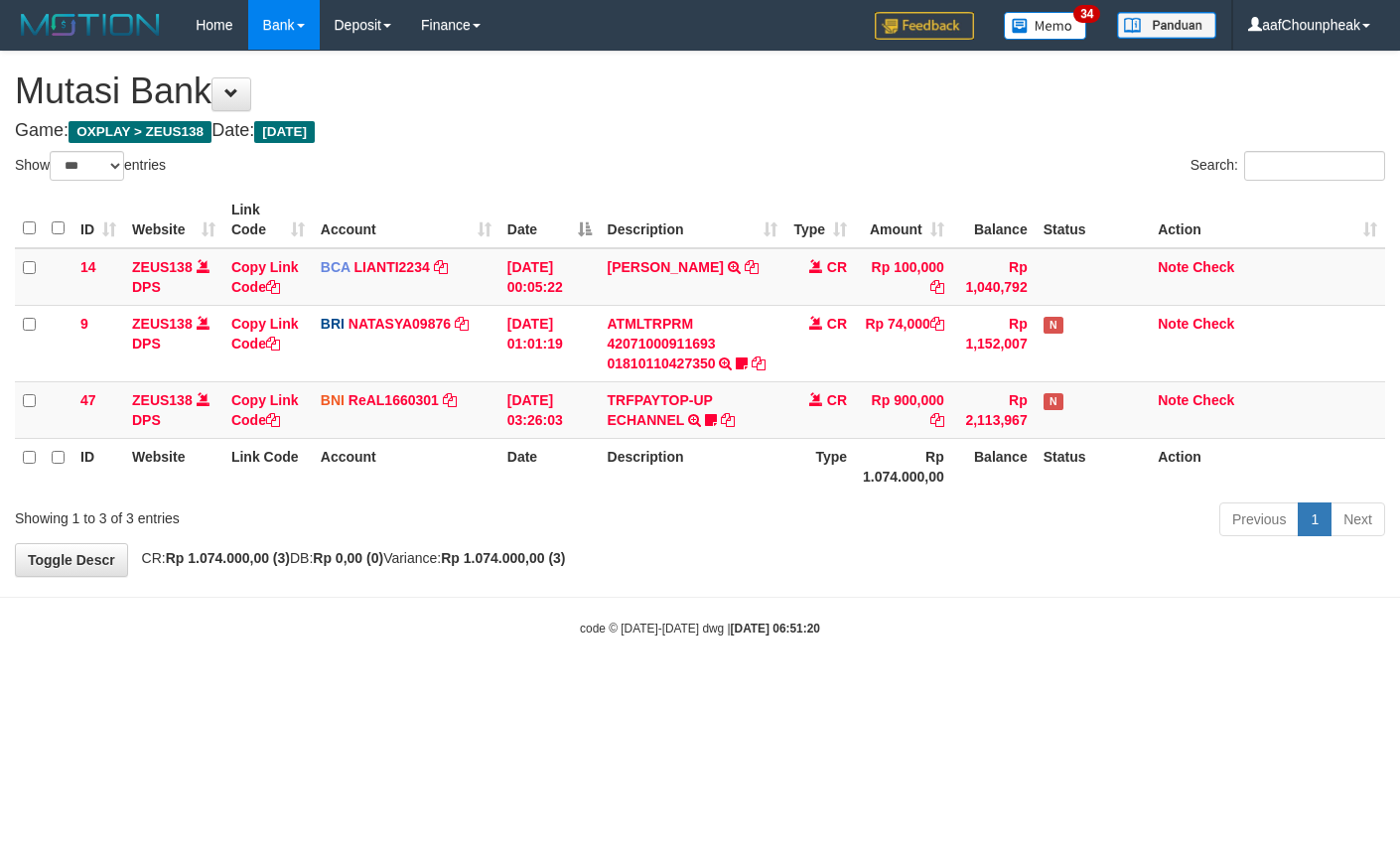 select on "***" 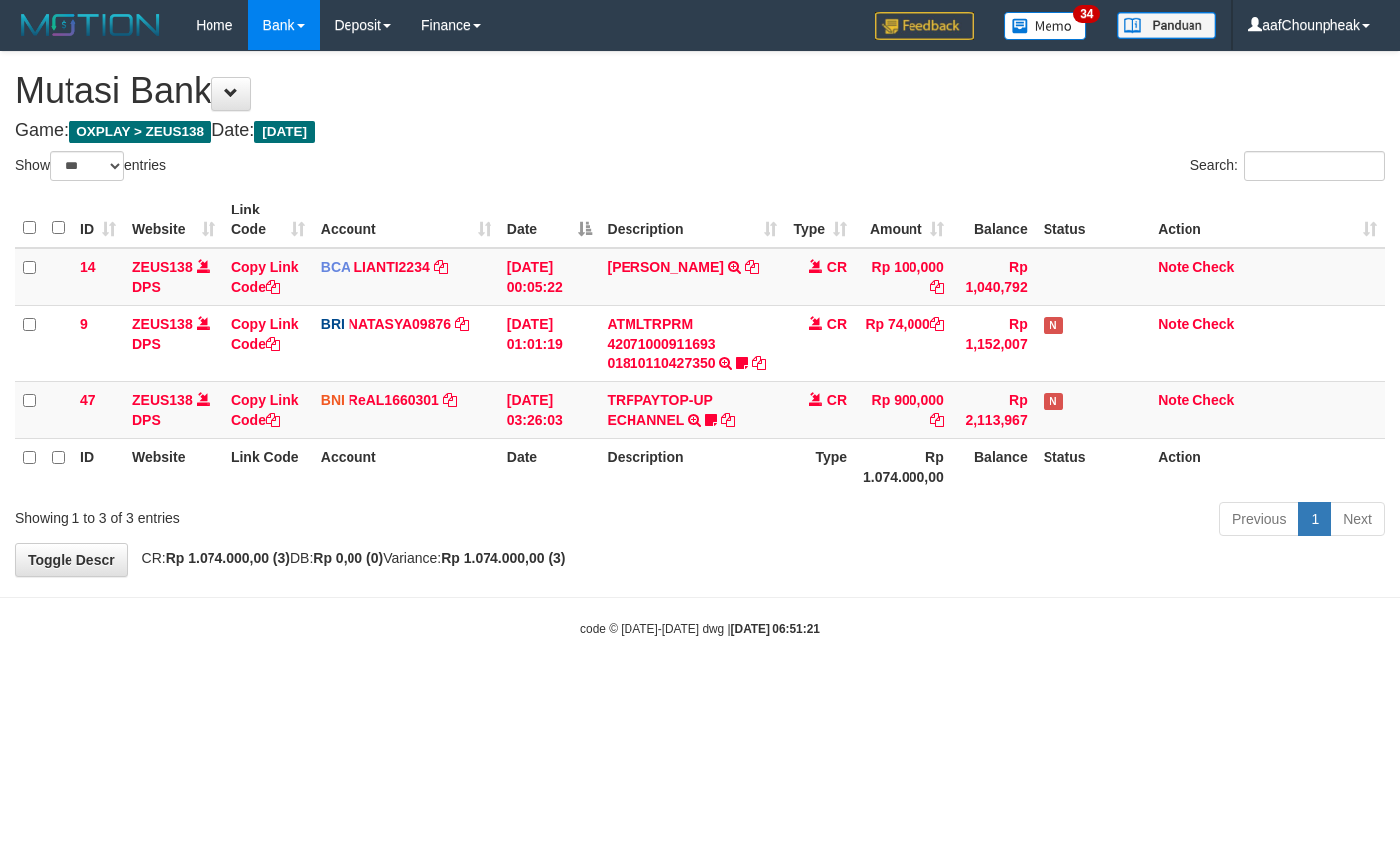 select on "***" 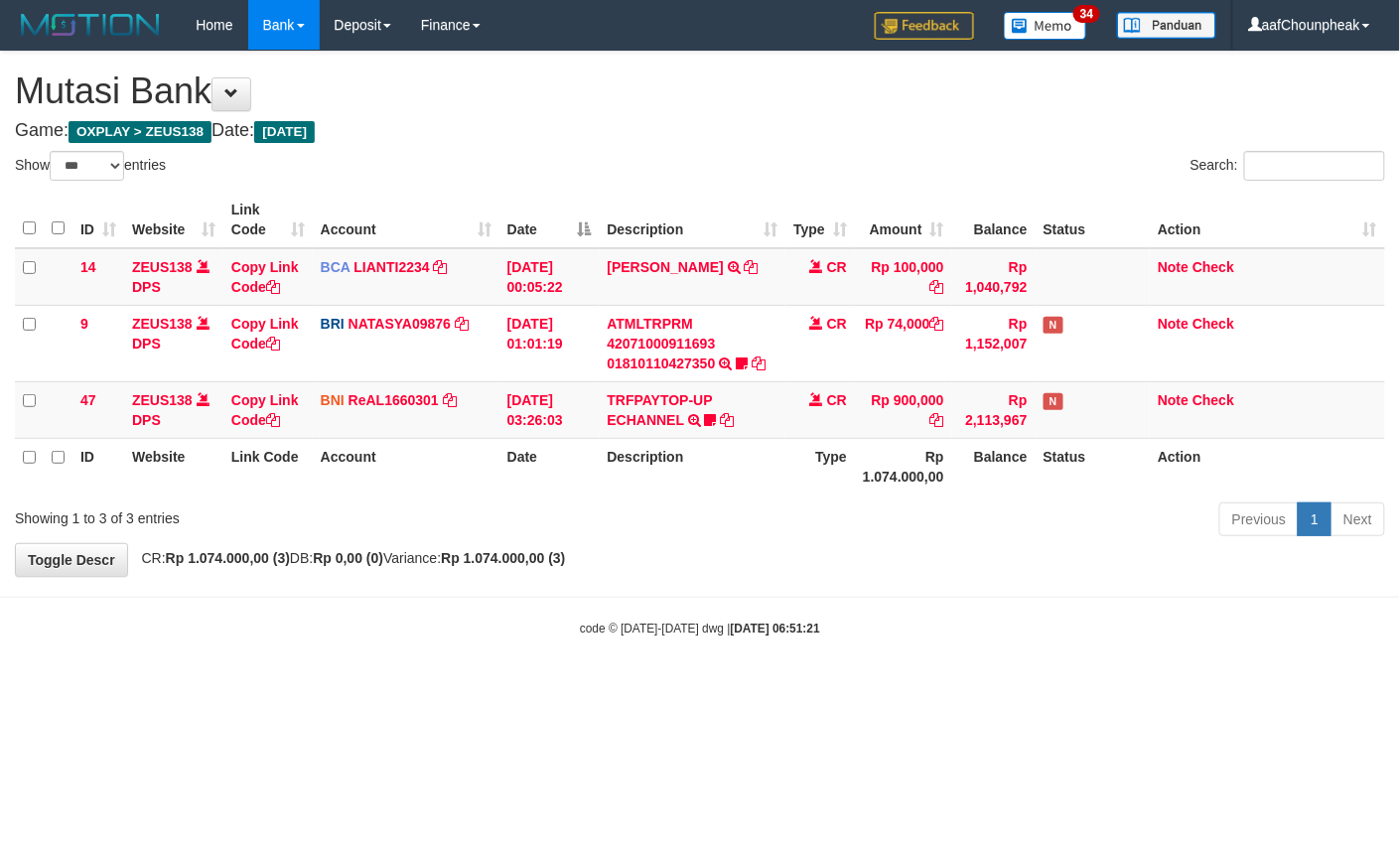 drag, startPoint x: 0, startPoint y: 0, endPoint x: 605, endPoint y: 667, distance: 900.50763 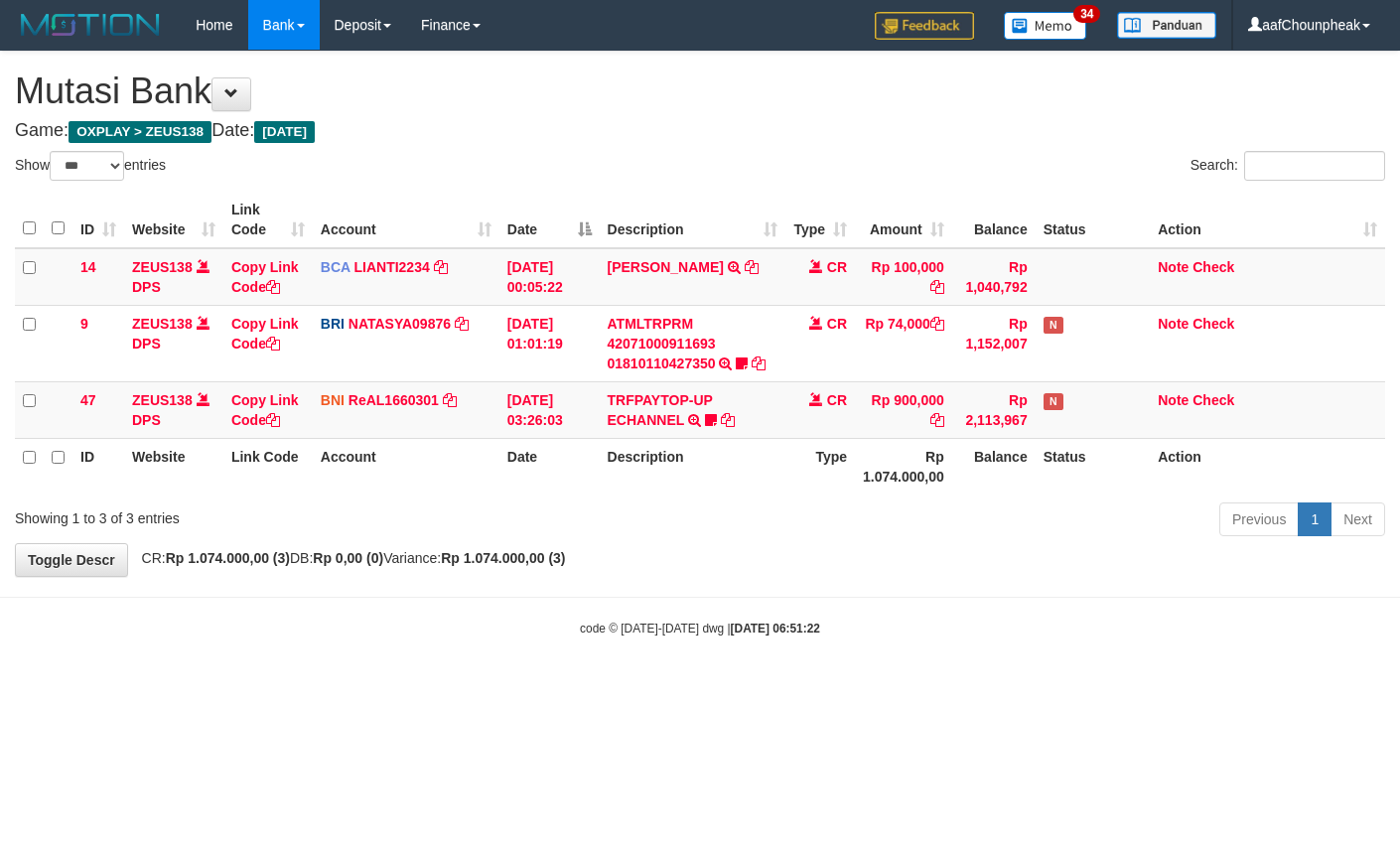 select on "***" 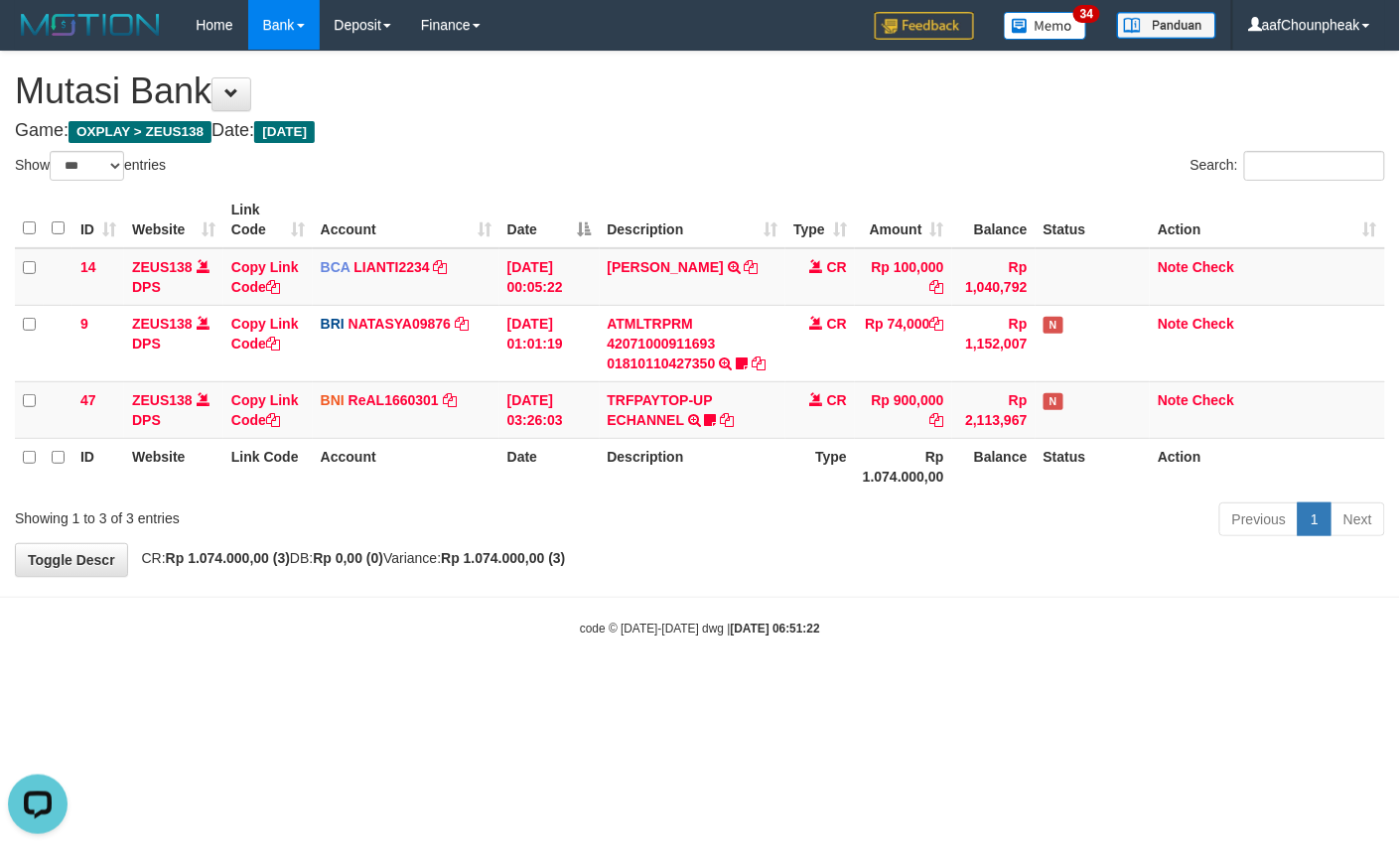 scroll, scrollTop: 0, scrollLeft: 0, axis: both 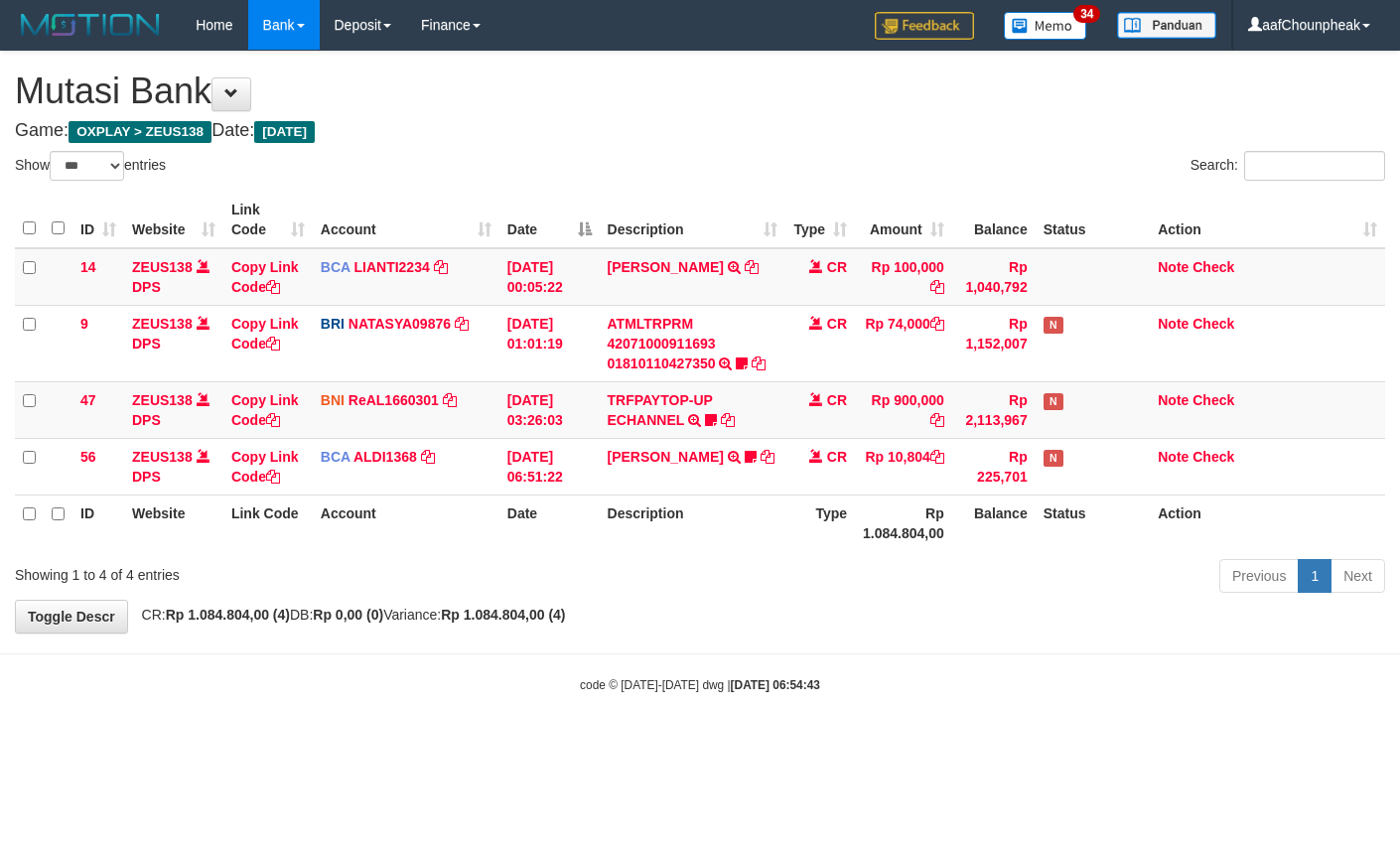 select on "***" 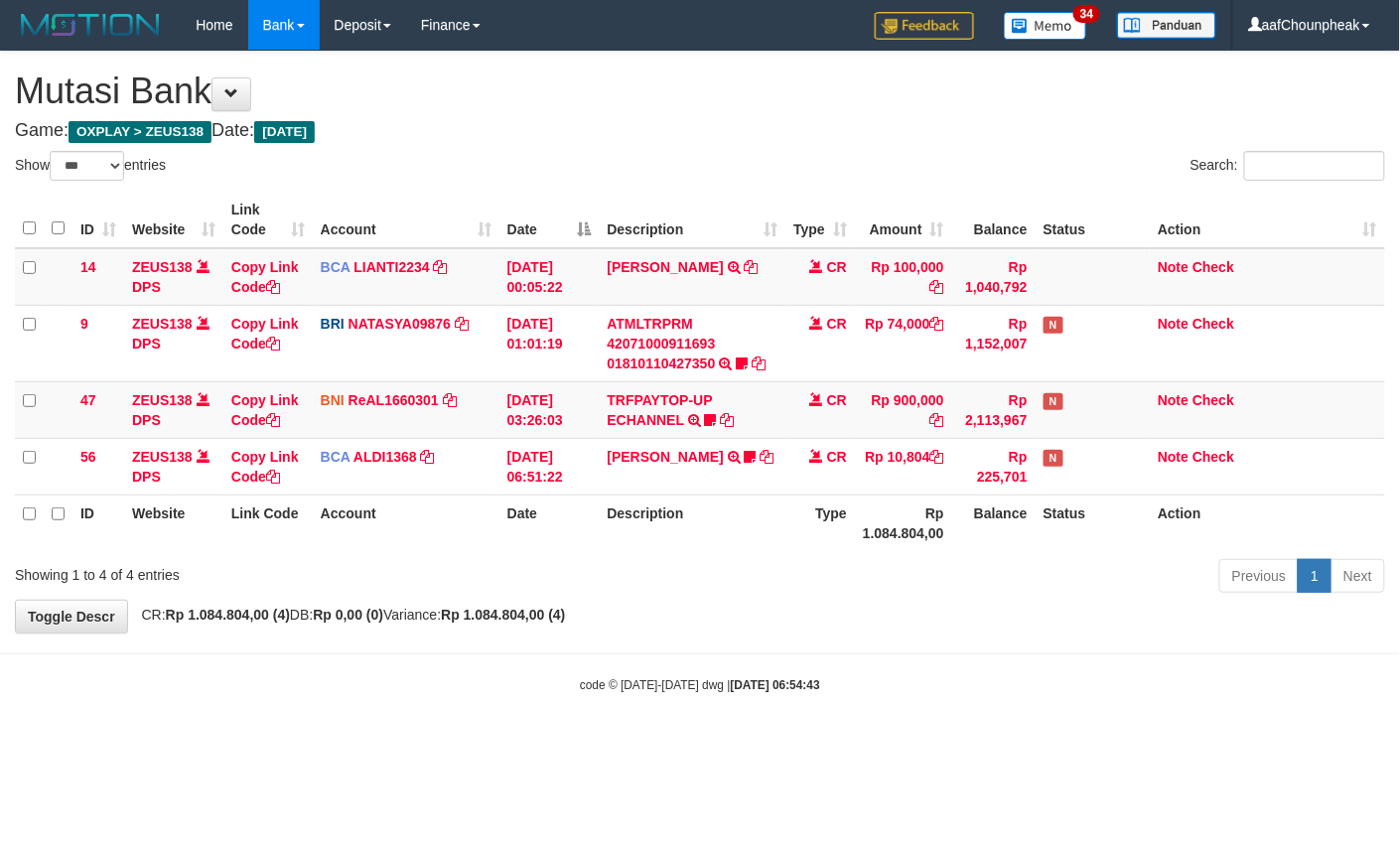 click on "**********" at bounding box center (700, 342) 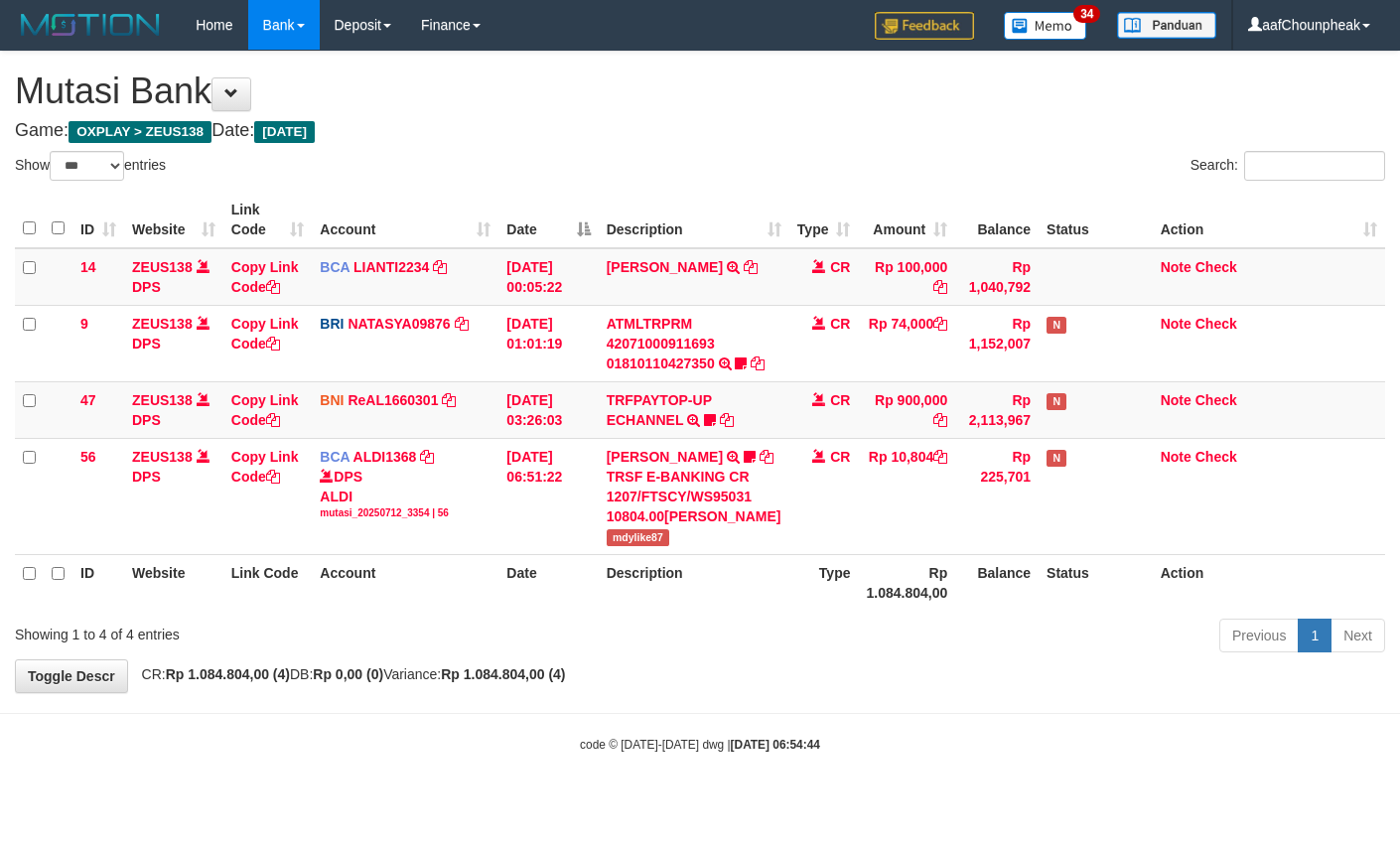 select on "***" 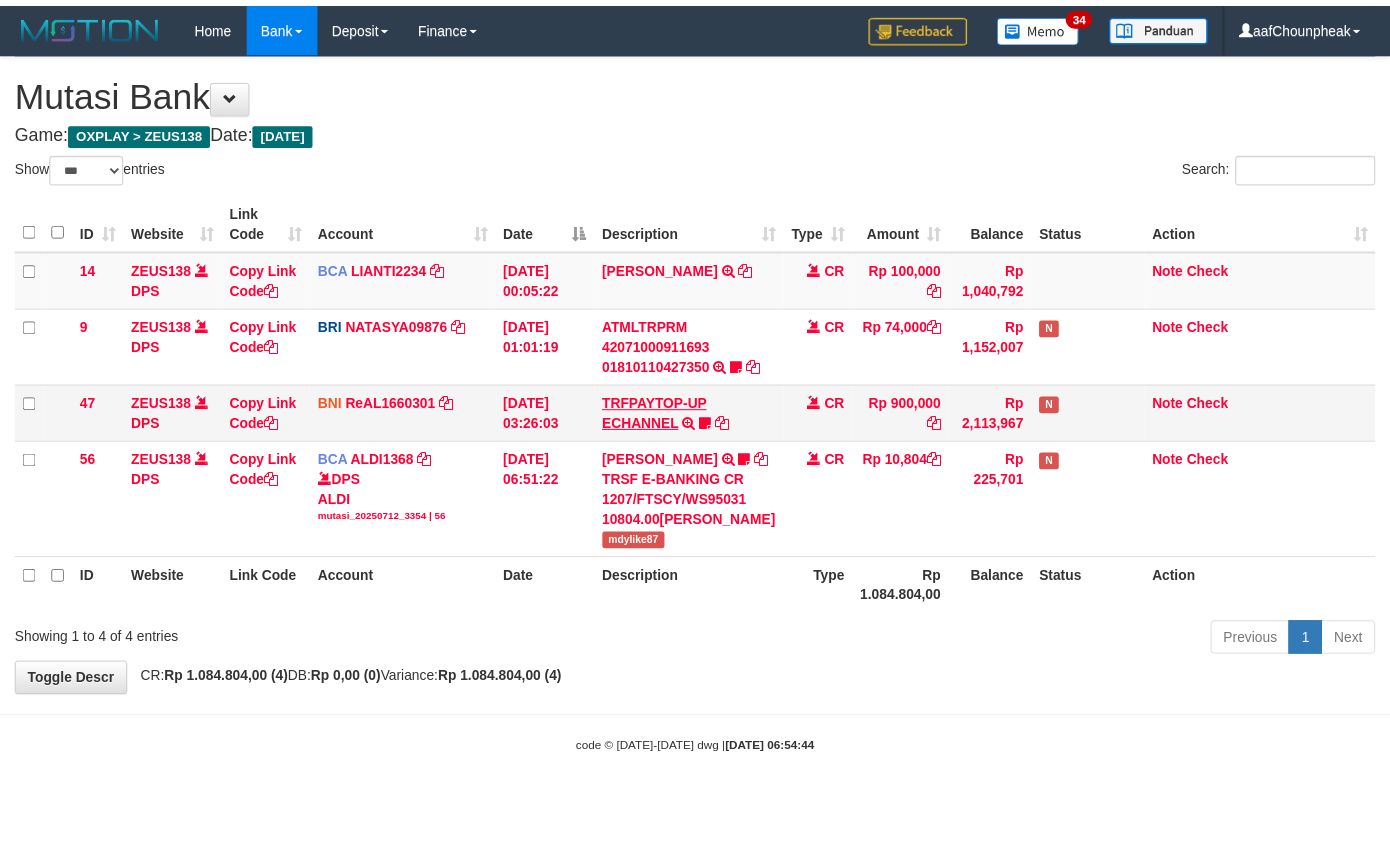 scroll, scrollTop: 0, scrollLeft: 0, axis: both 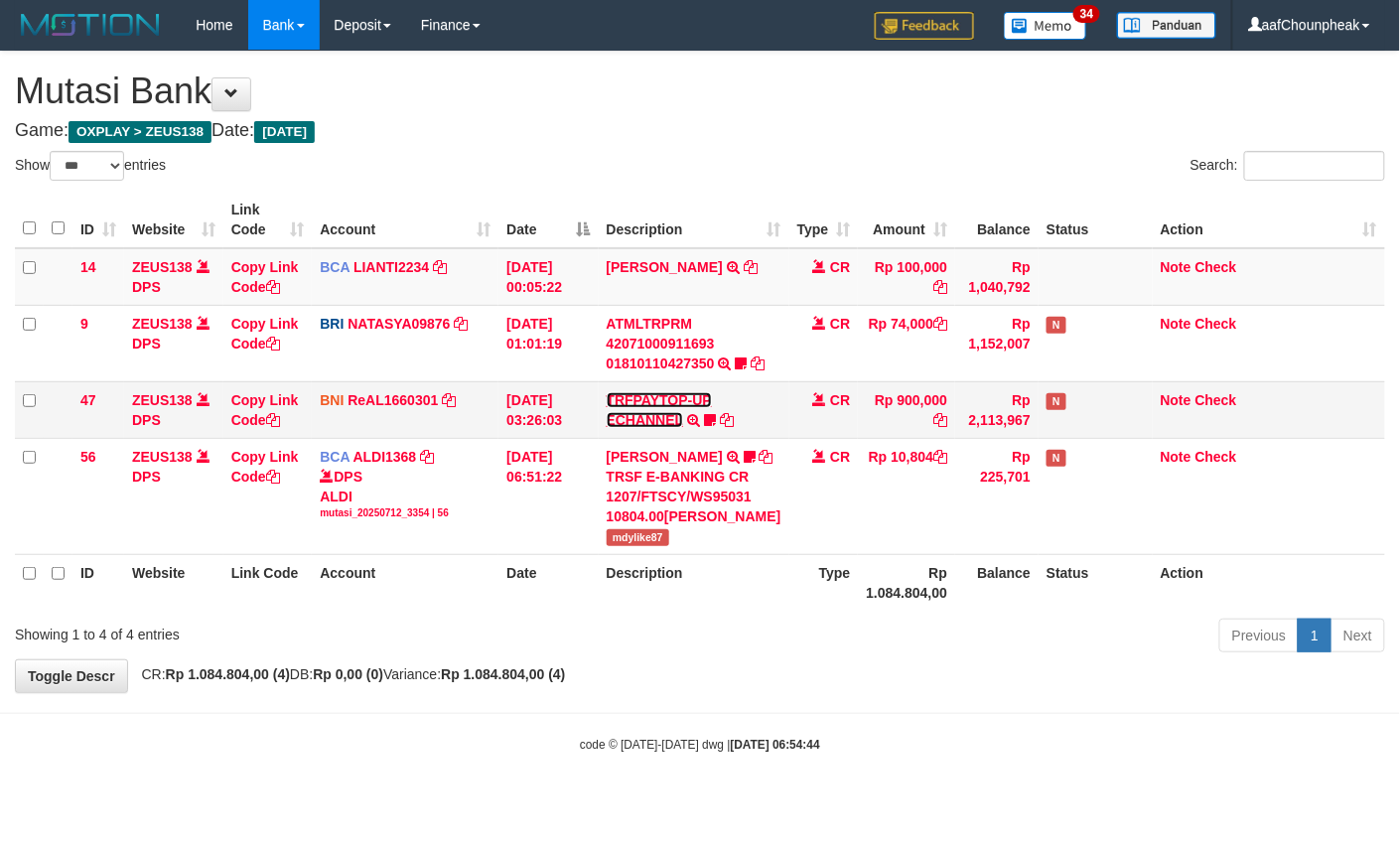 click on "TRFPAYTOP-UP ECHANNEL" at bounding box center (659, 410) 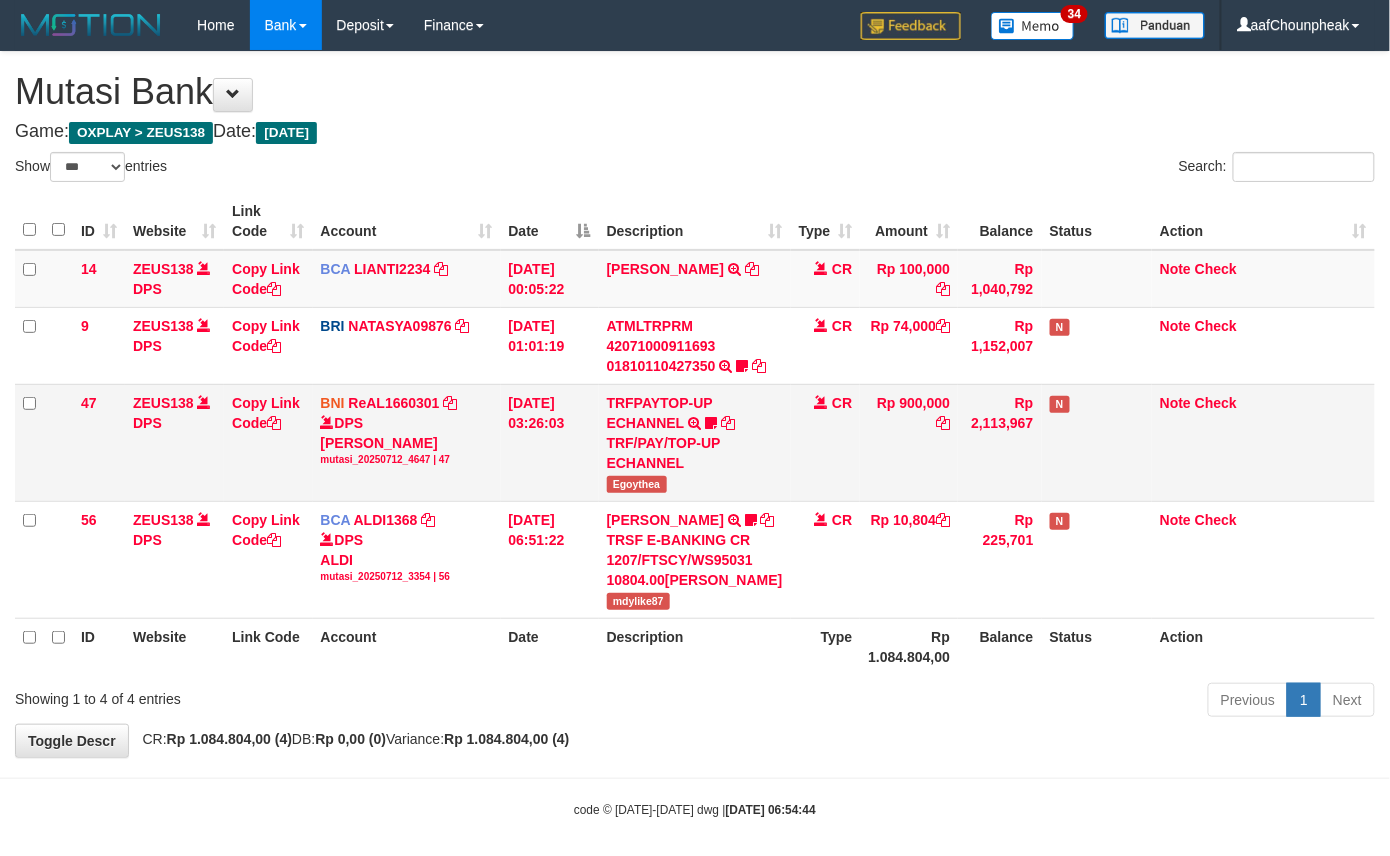 click on "Egoythea" at bounding box center (637, 484) 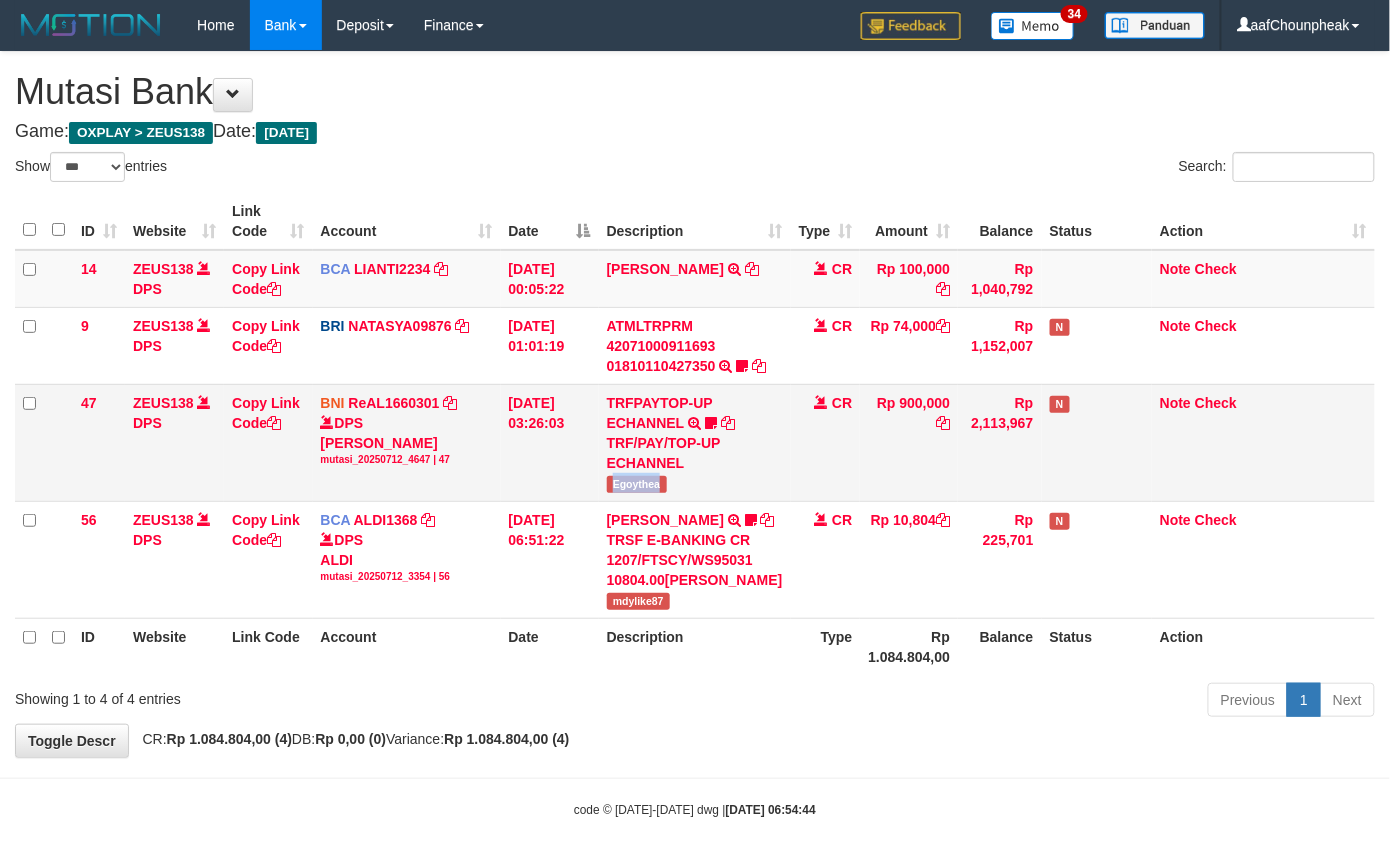 click on "Egoythea" at bounding box center [637, 484] 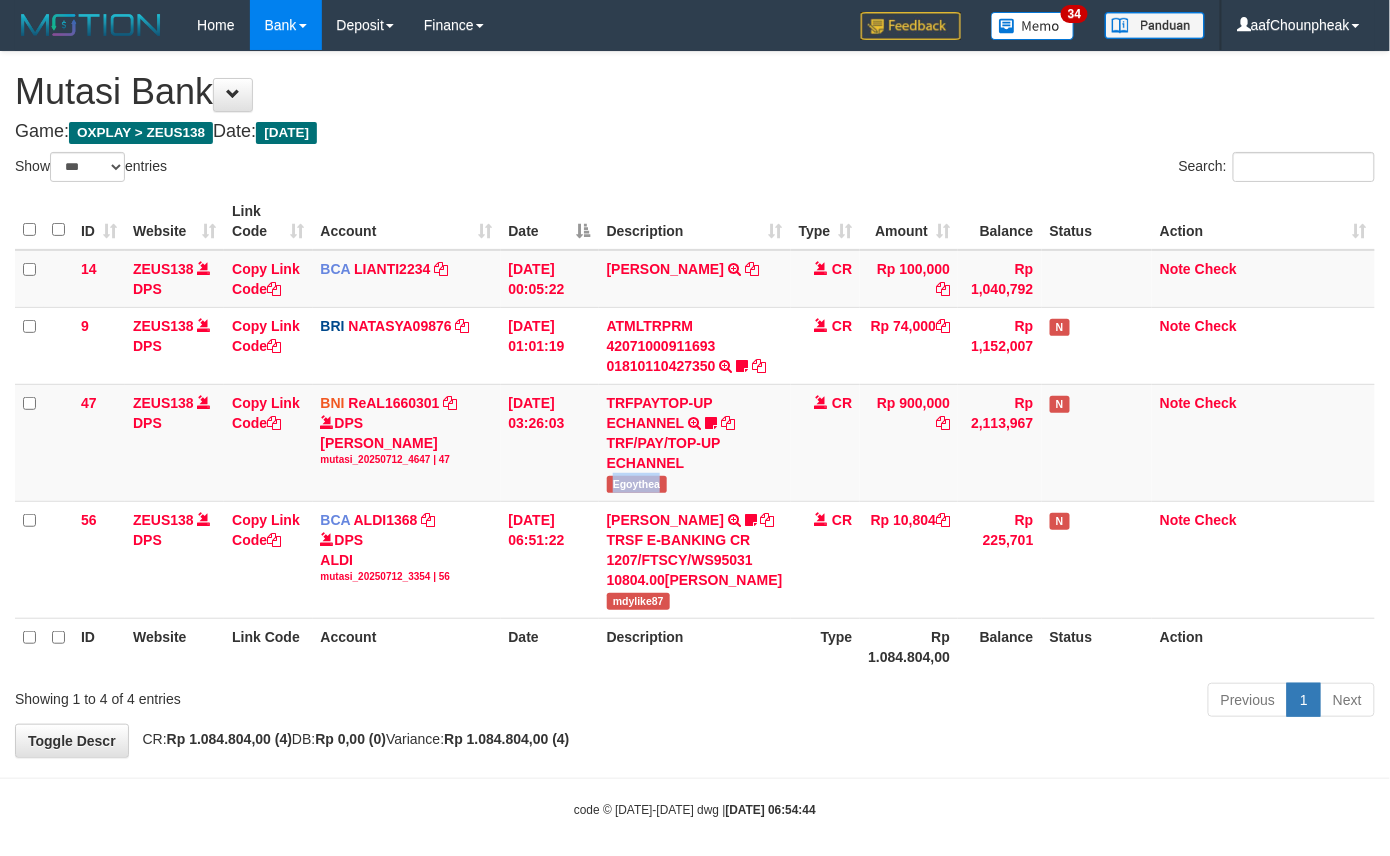 copy on "Egoythea" 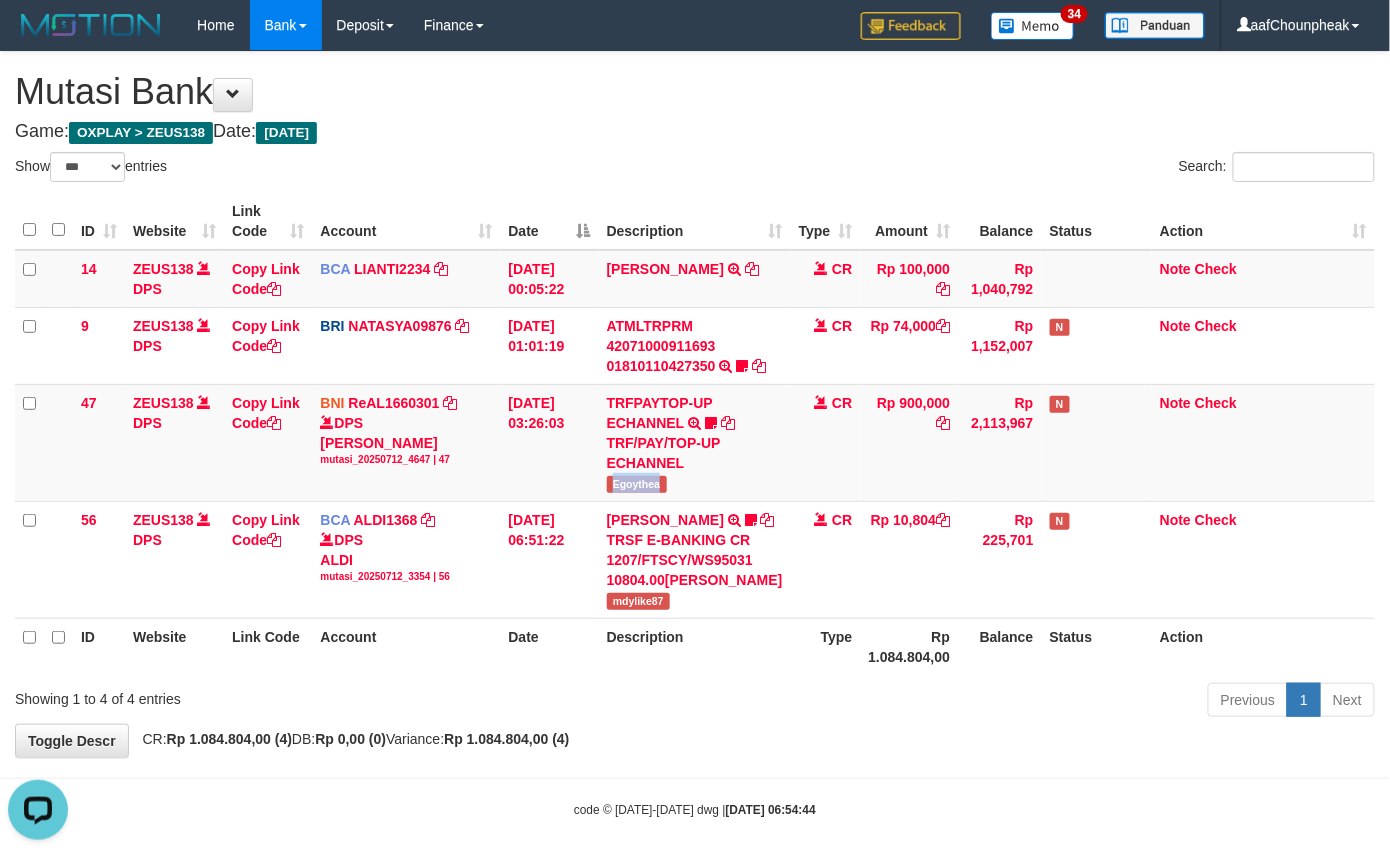 scroll, scrollTop: 0, scrollLeft: 0, axis: both 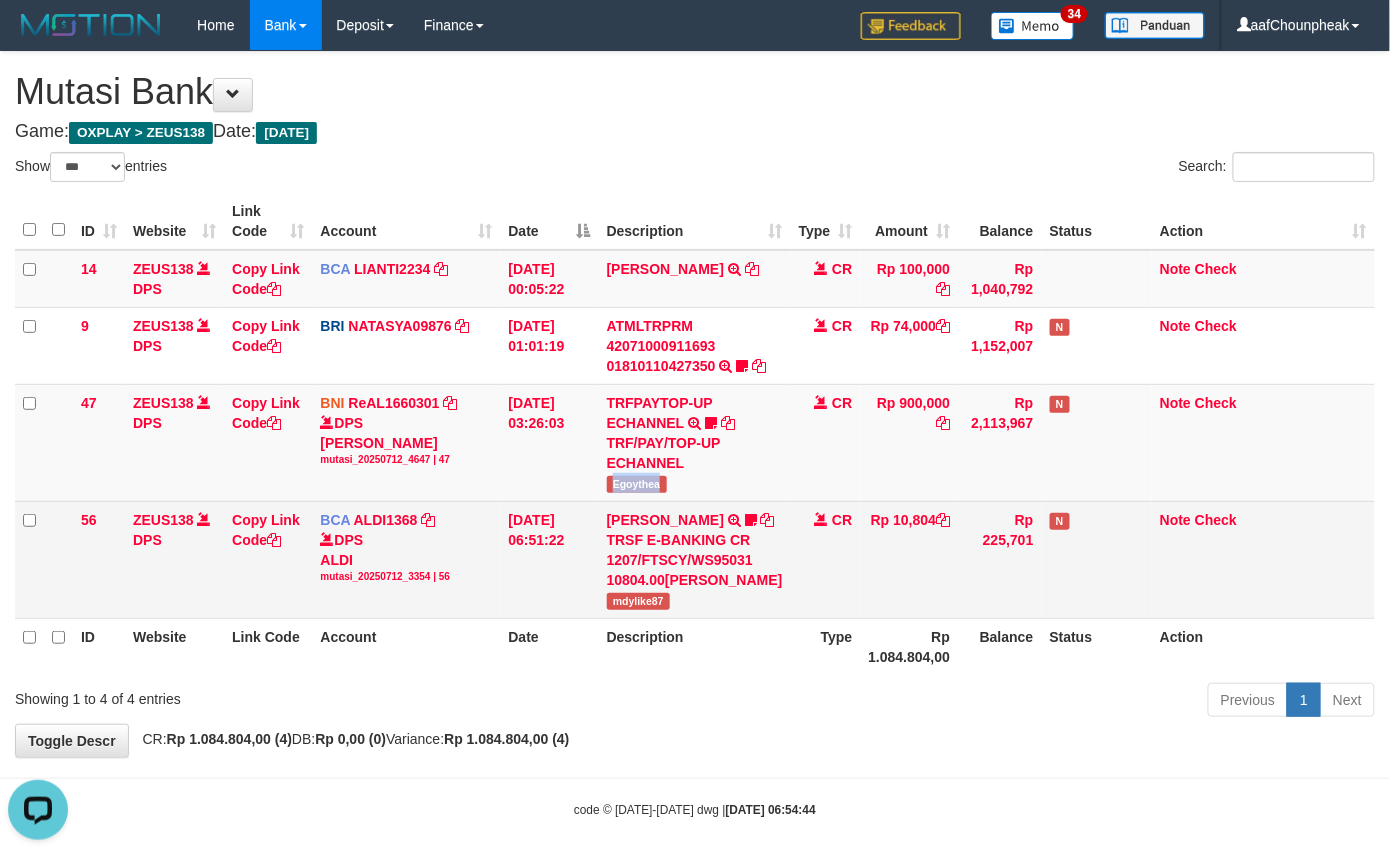 drag, startPoint x: 896, startPoint y: 596, endPoint x: 897, endPoint y: 624, distance: 28.01785 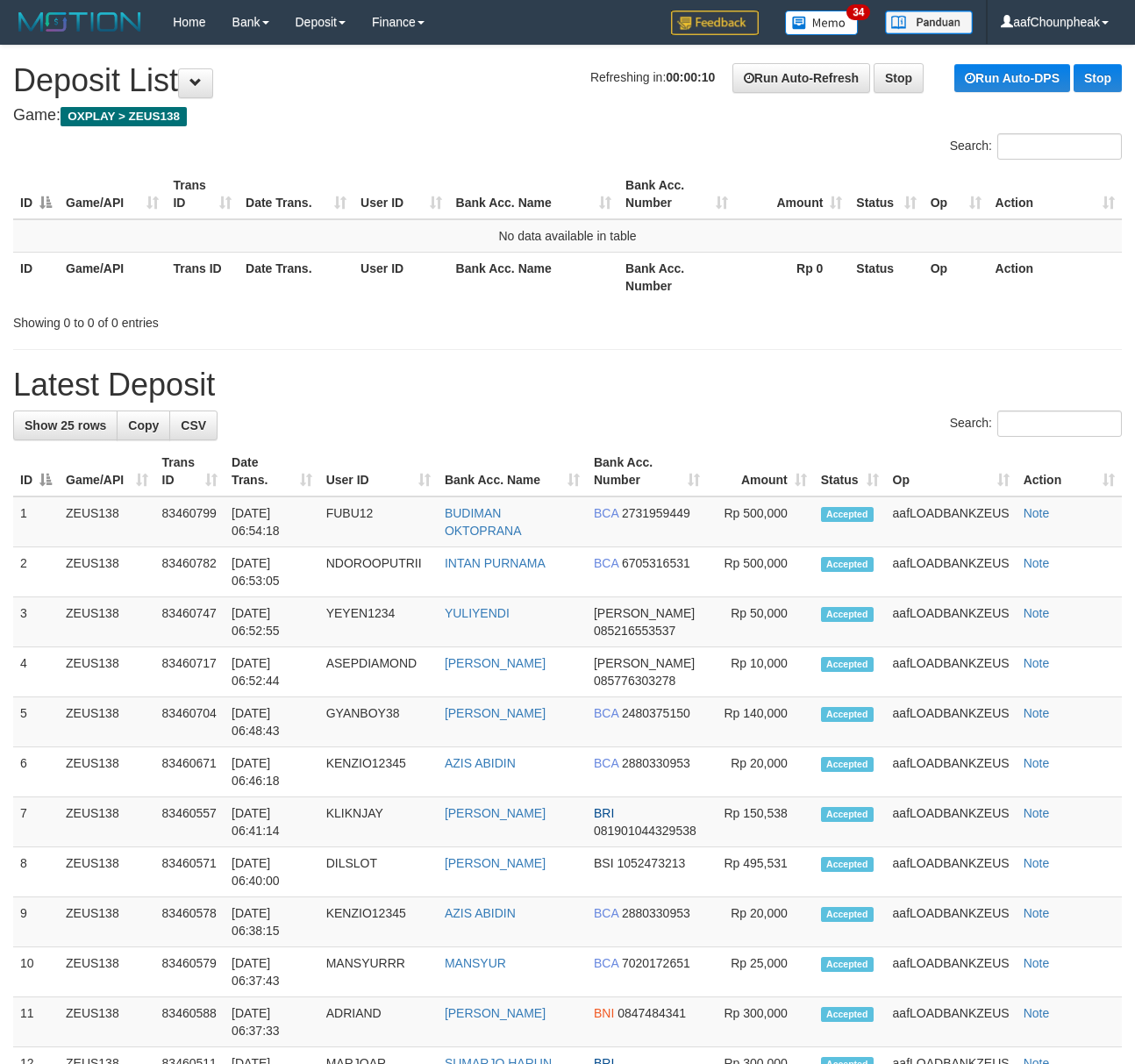 scroll, scrollTop: 0, scrollLeft: 0, axis: both 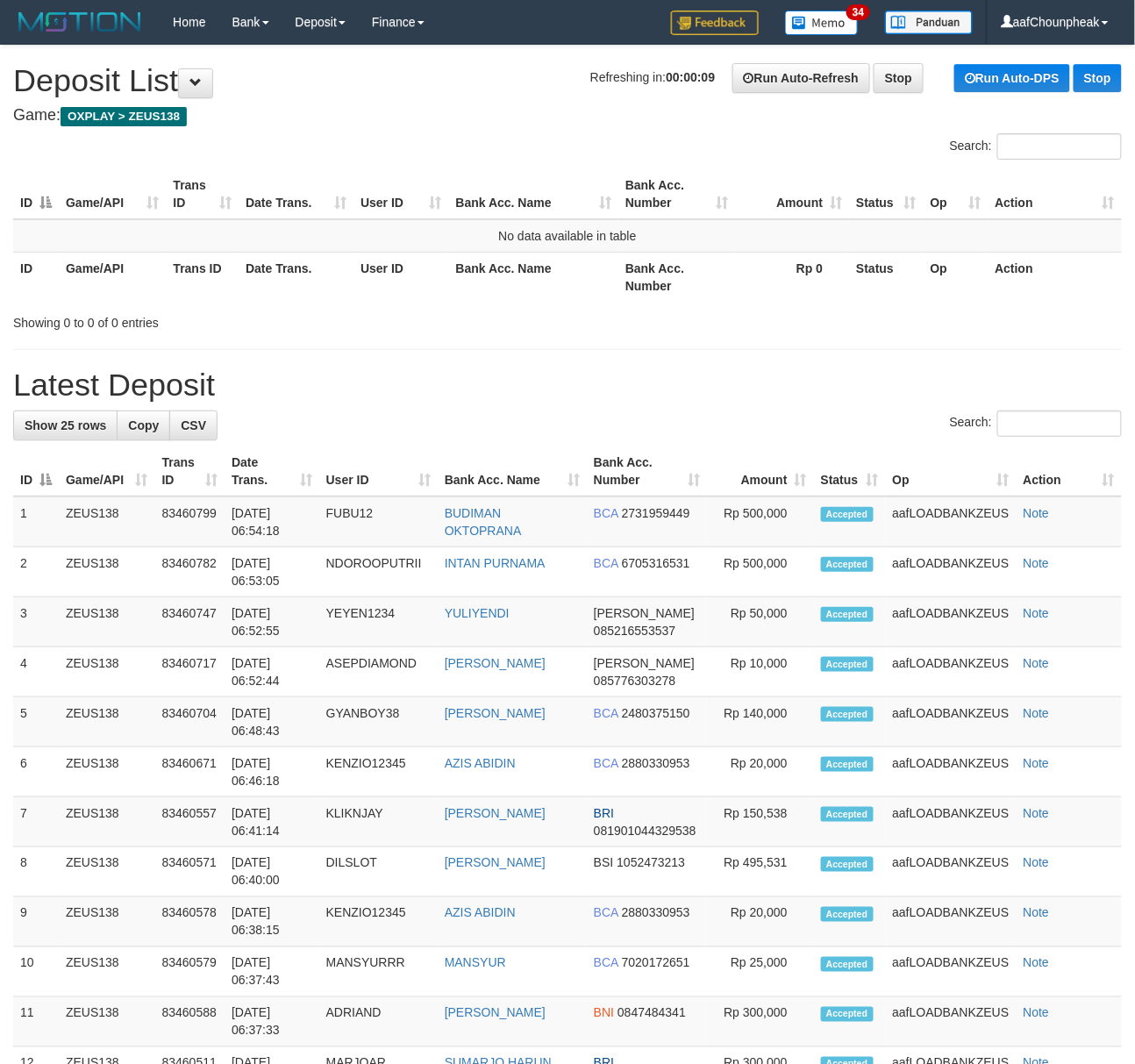 click on "ID Game/API Trans ID Date Trans. User ID Bank Acc. Name Bank Acc. Number Amount Status Op Action" at bounding box center [568, 194] 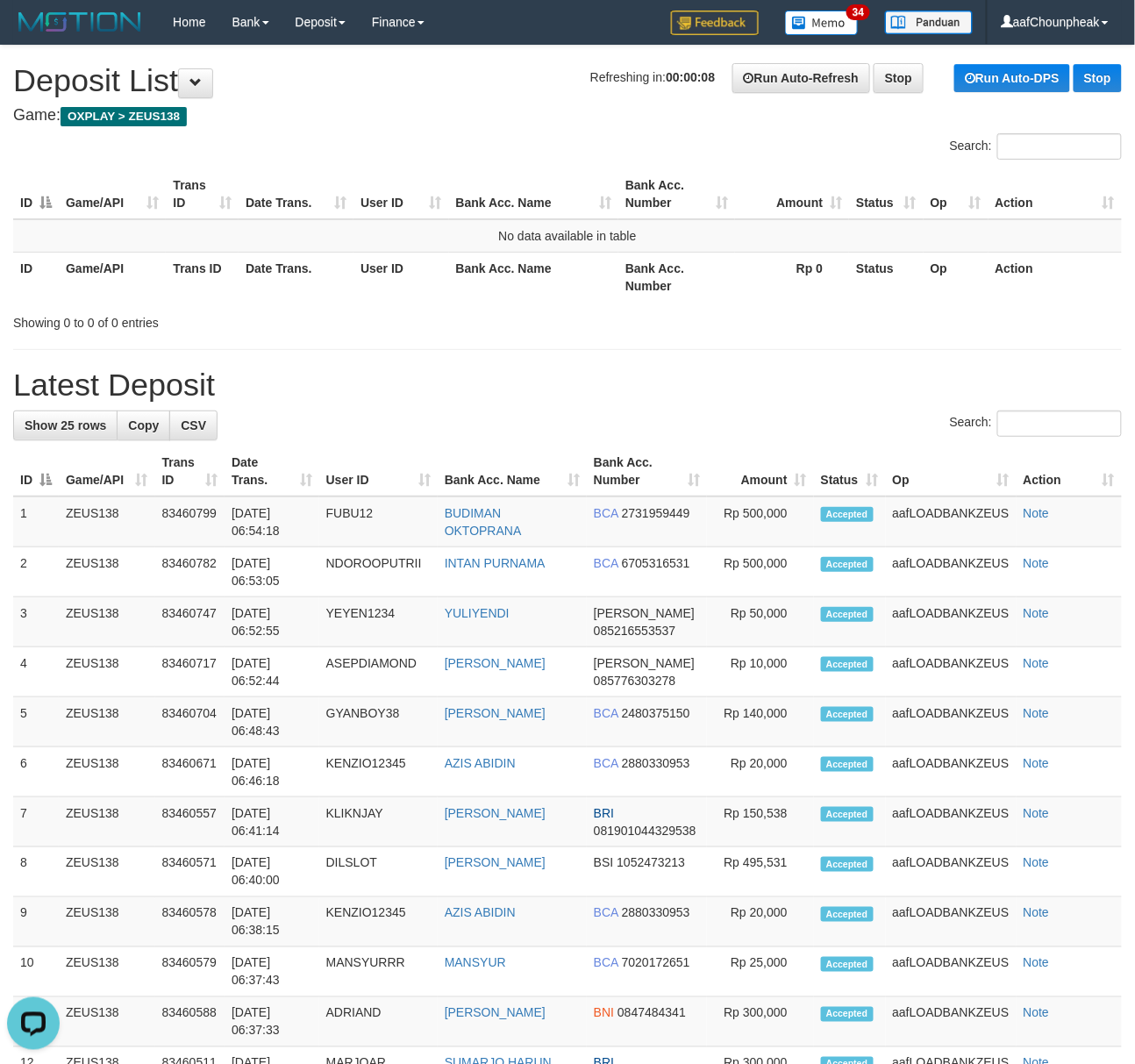 scroll, scrollTop: 0, scrollLeft: 0, axis: both 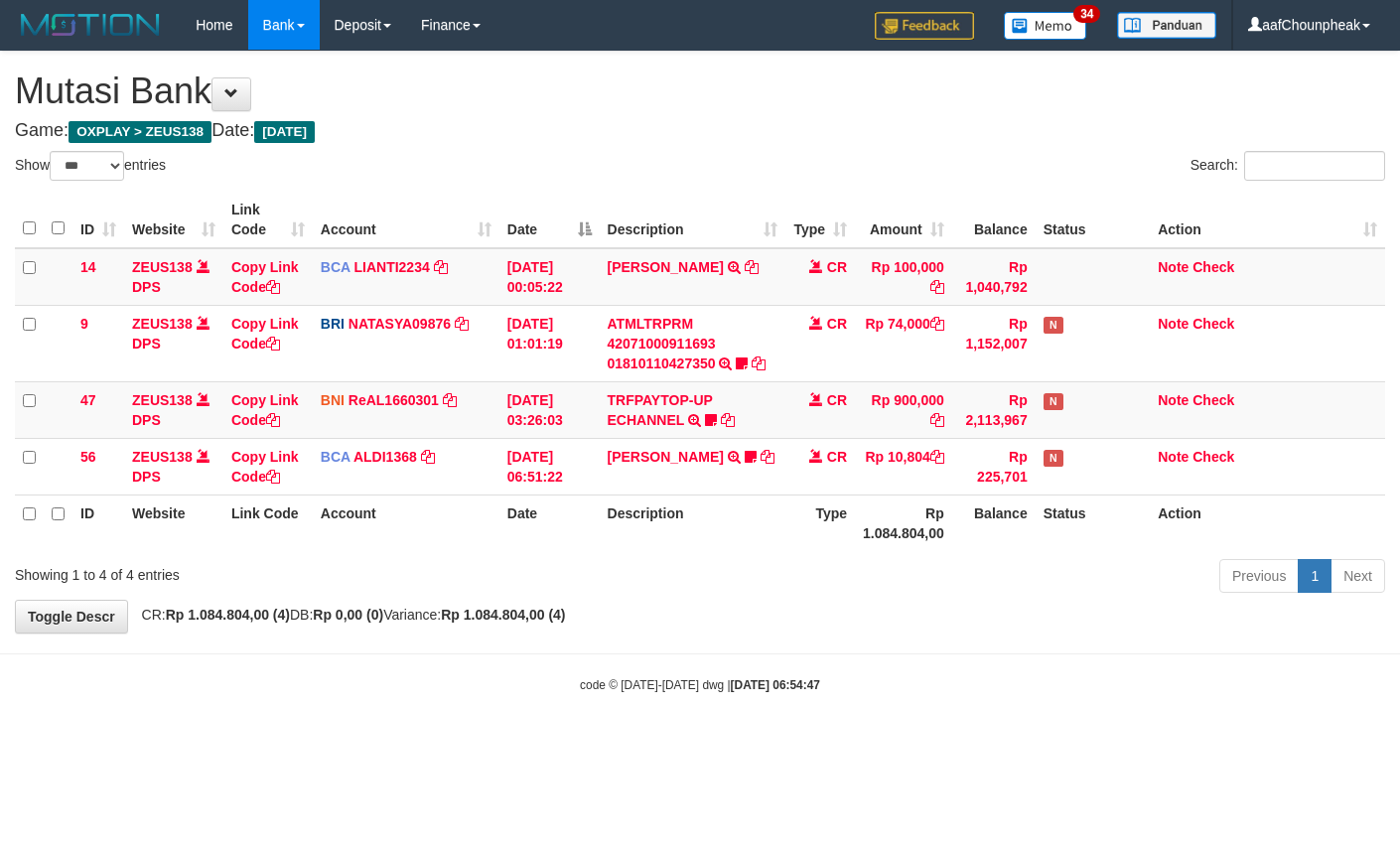 select on "***" 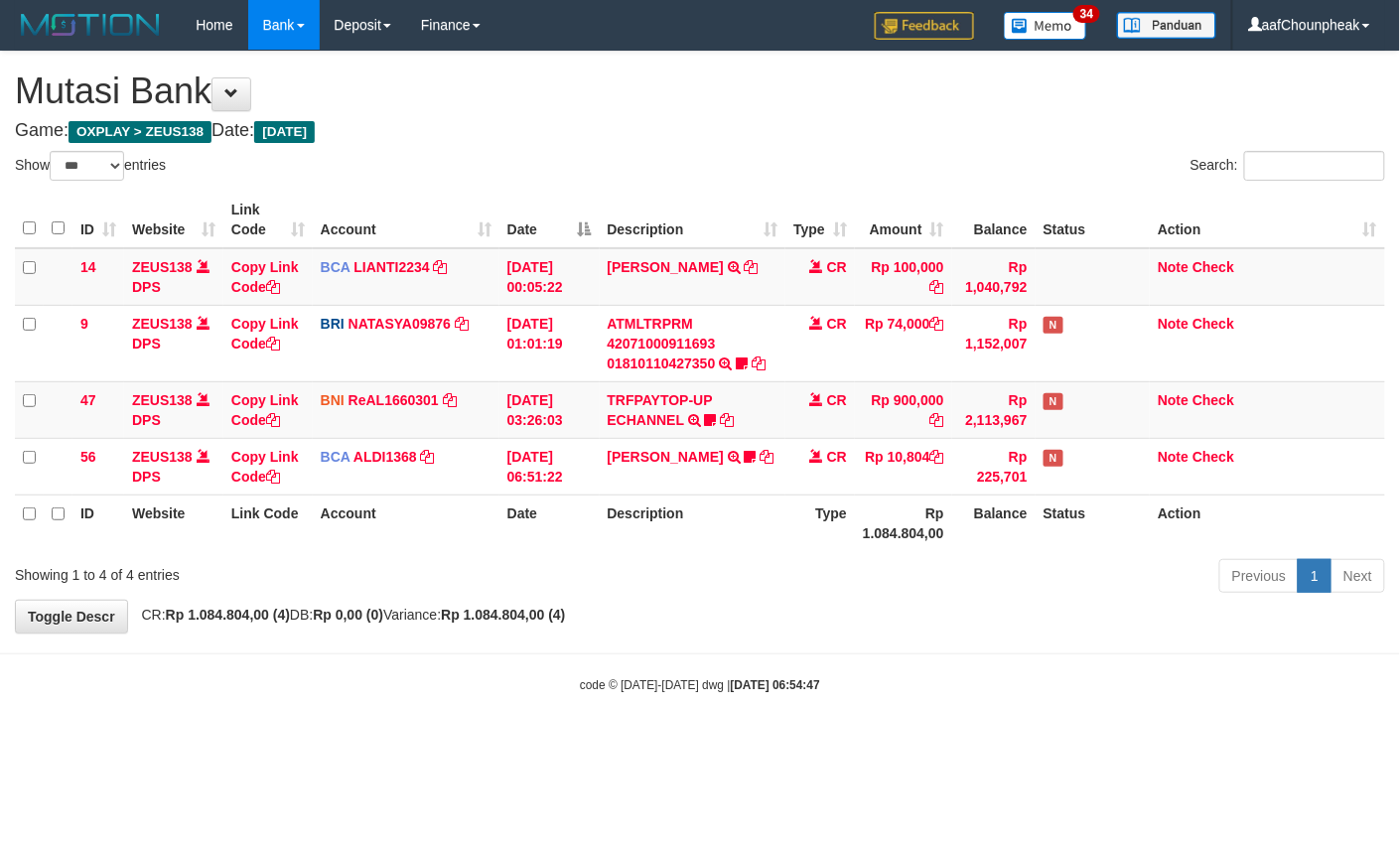 click on "Toggle navigation
Home
Bank
Account List
Mutasi Bank
Search
Note Mutasi
Deposit
DPS List
History
Finance
Financial Data
aafChounpheak
My Profile
Log Out
34" at bounding box center [700, 371] 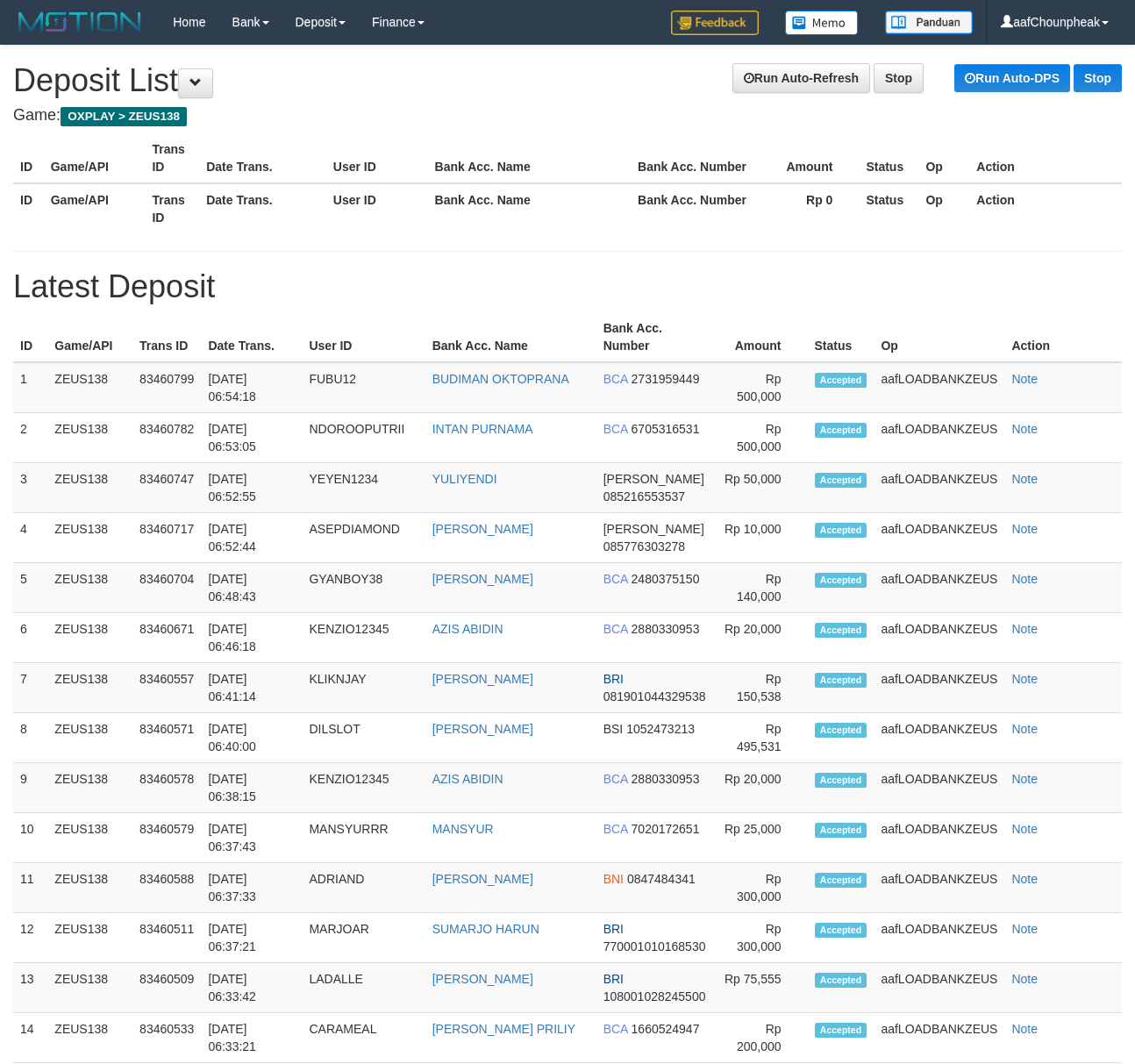 scroll, scrollTop: 0, scrollLeft: 0, axis: both 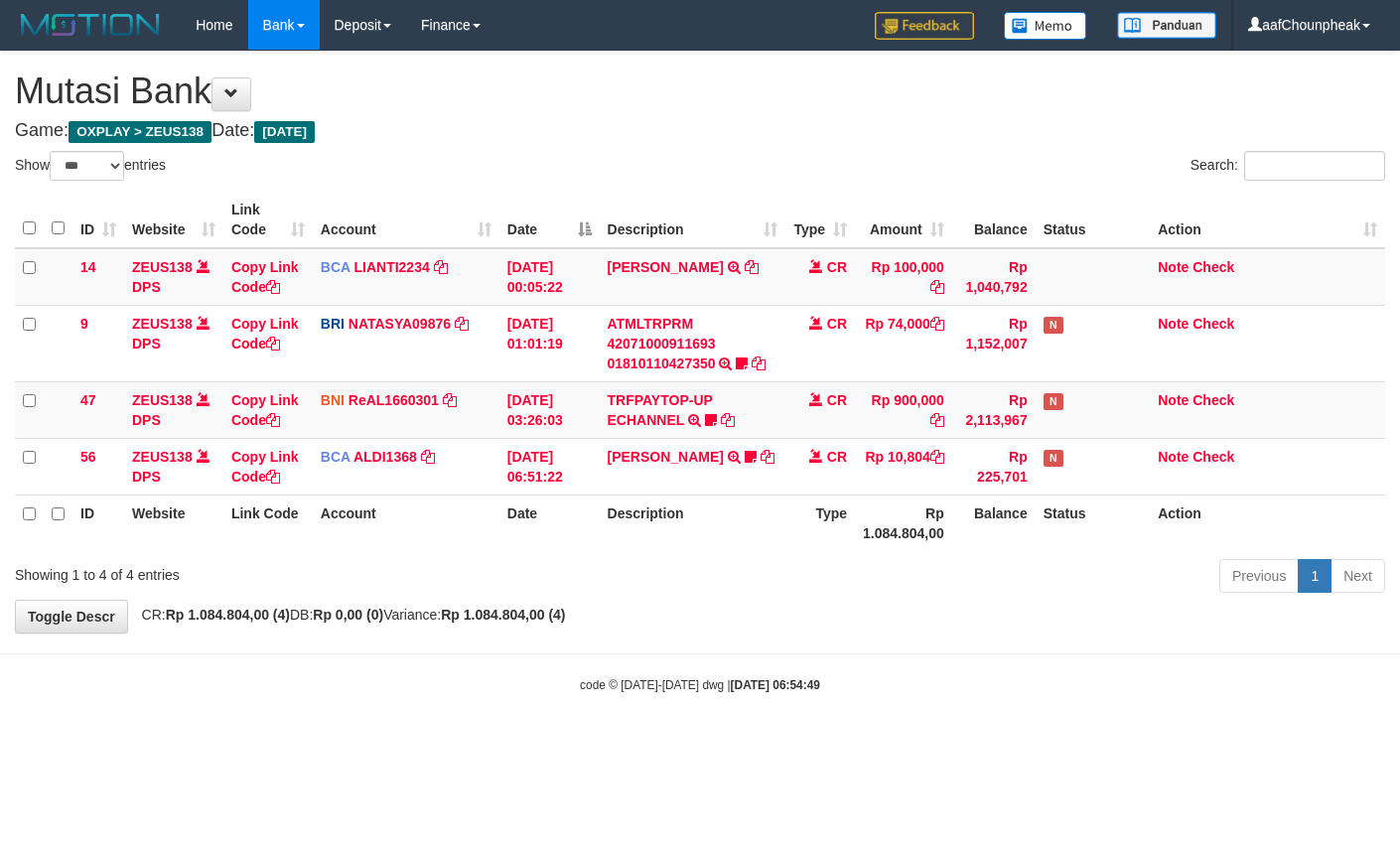 select on "***" 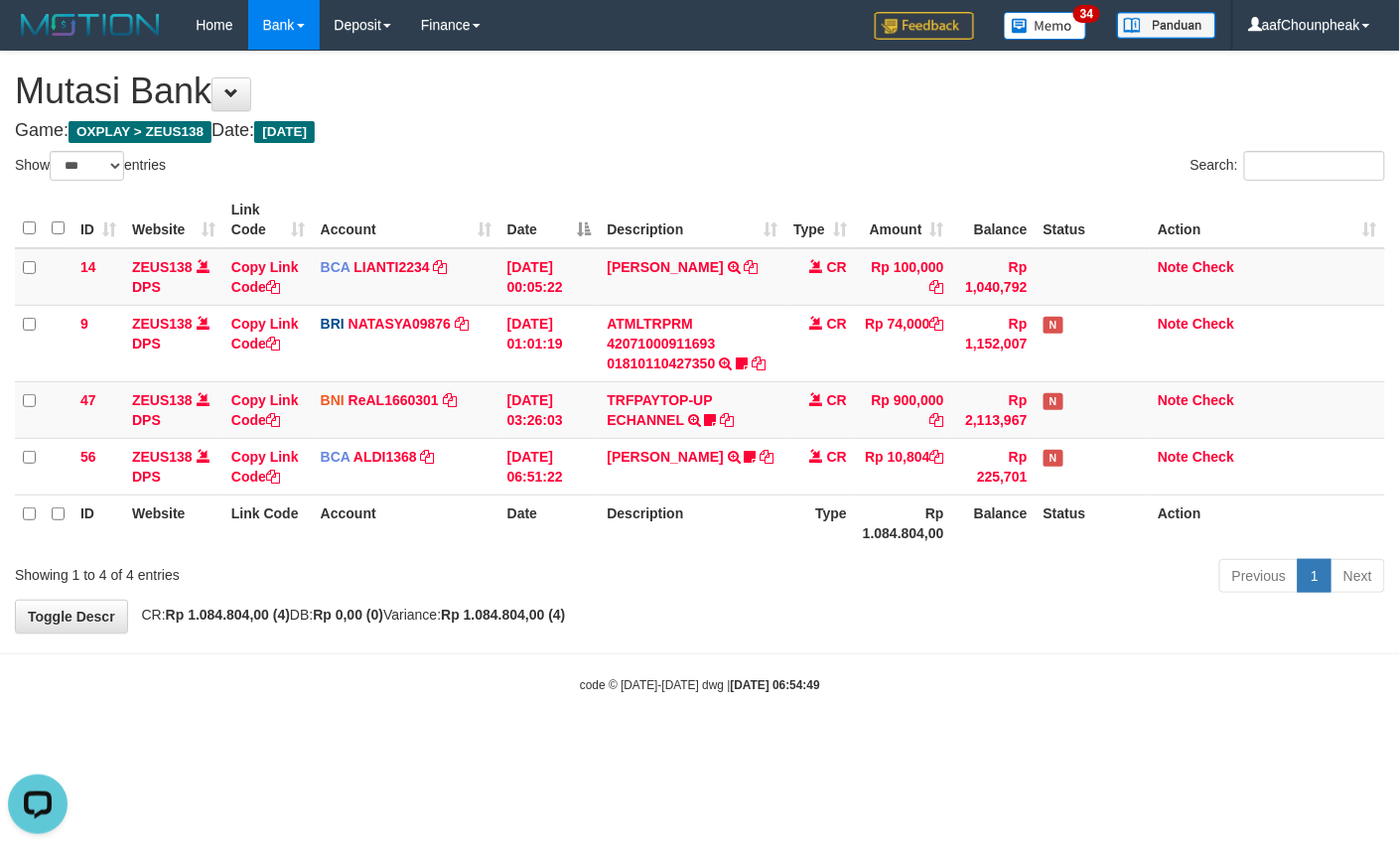 scroll, scrollTop: 0, scrollLeft: 0, axis: both 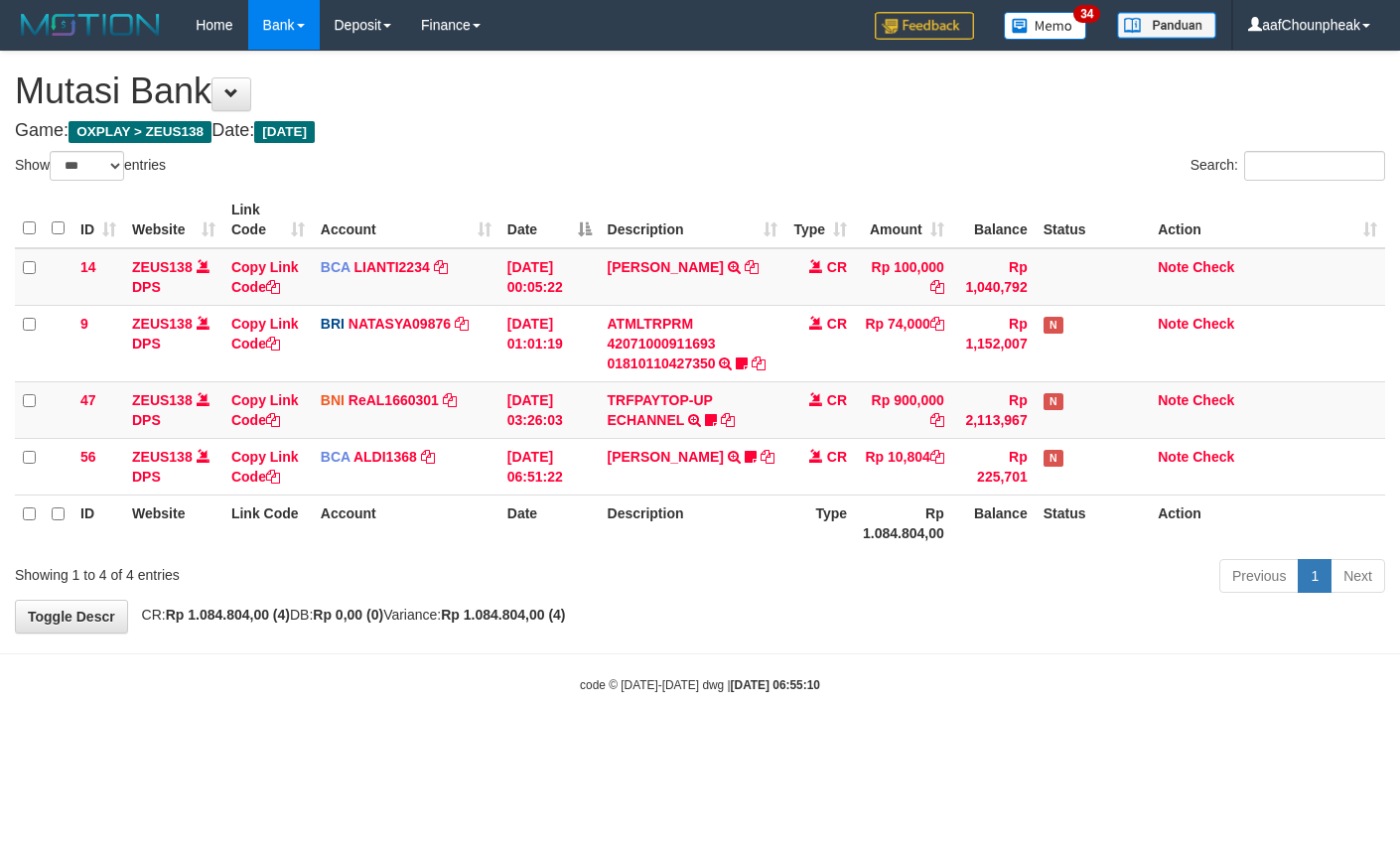 select on "***" 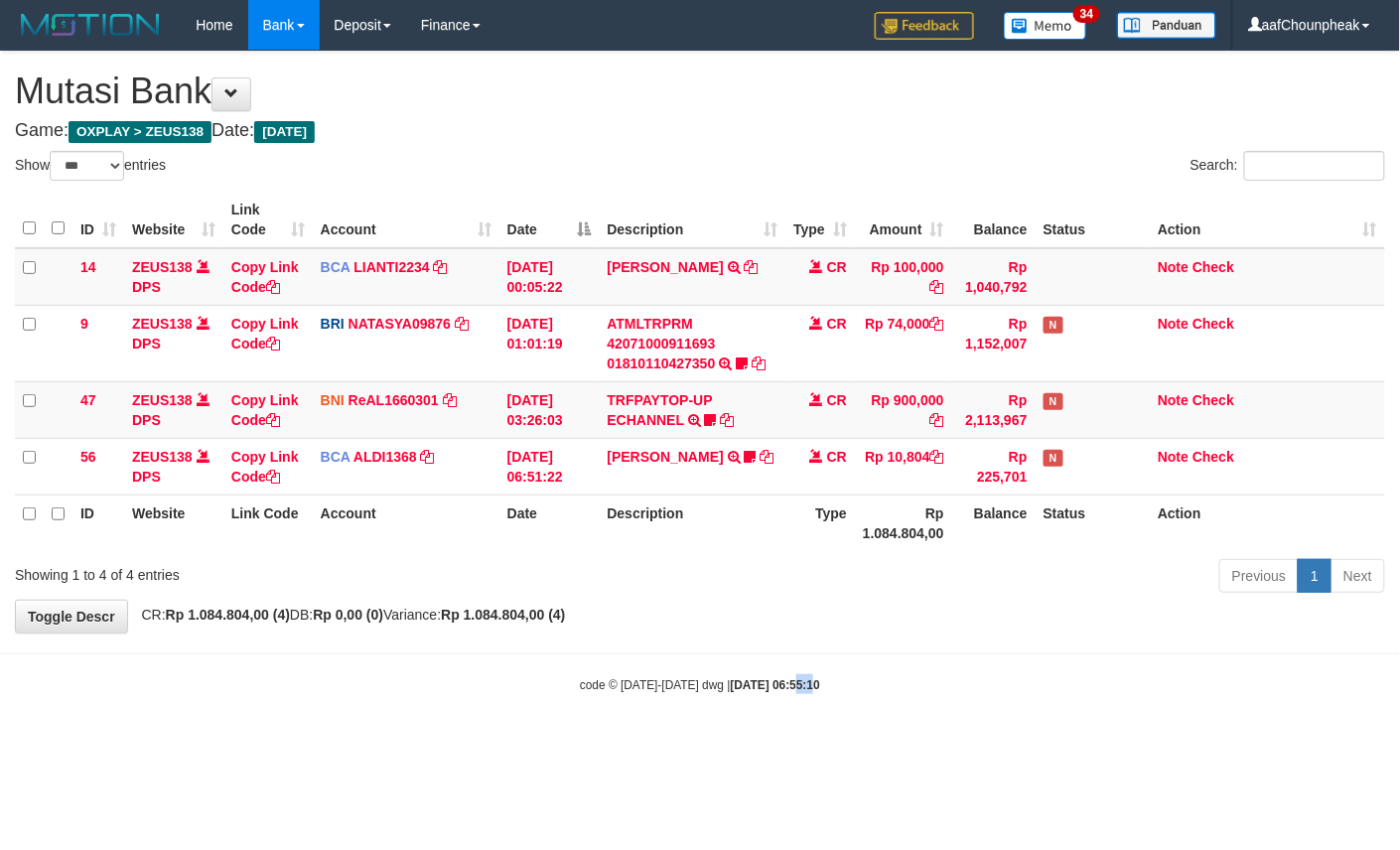 click on "Toggle navigation
Home
Bank
Account List
Mutasi Bank
Search
Note Mutasi
Deposit
DPS List
History
Finance
Financial Data
aafChounpheak
My Profile
Log Out
34" at bounding box center (700, 371) 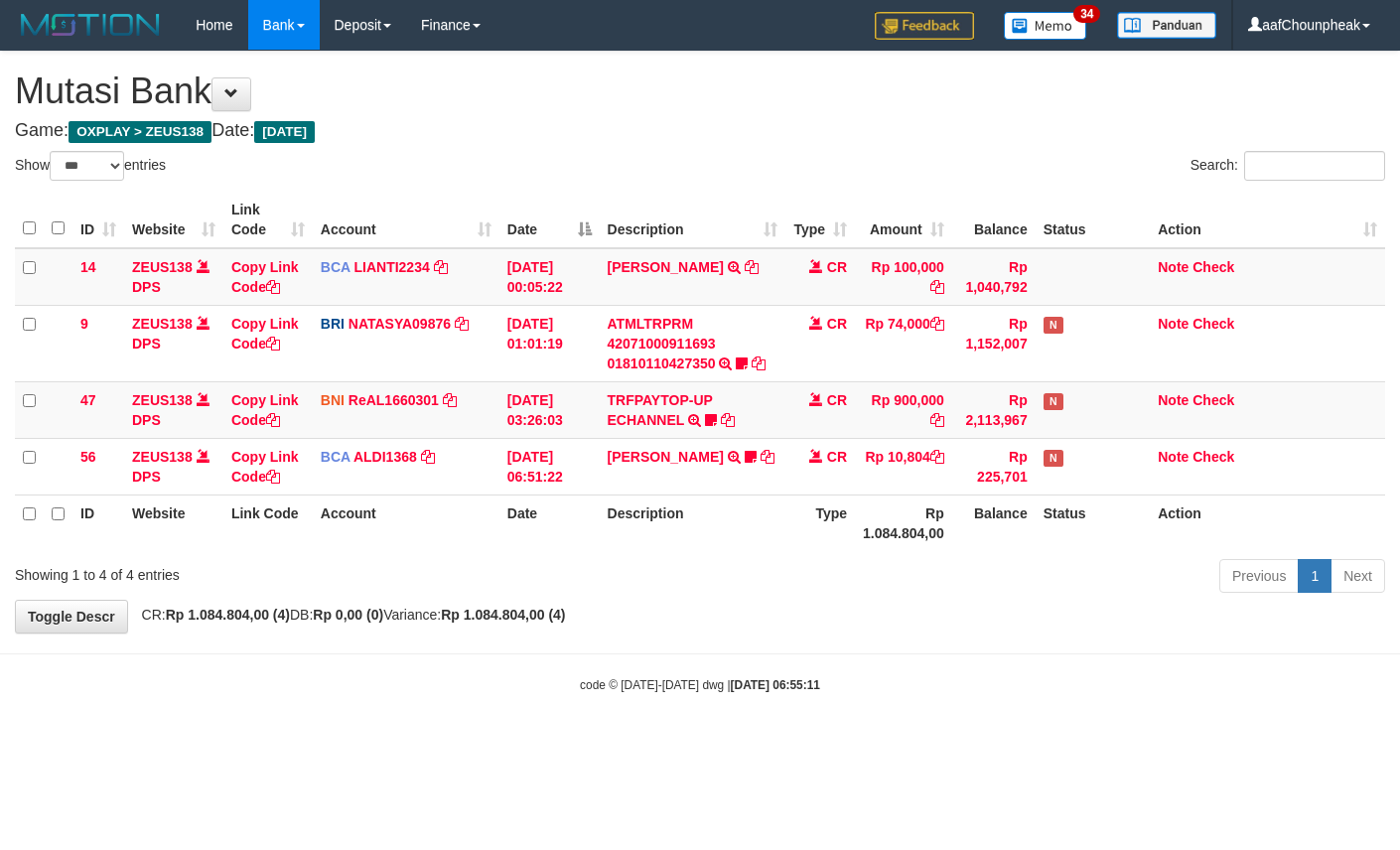 select on "***" 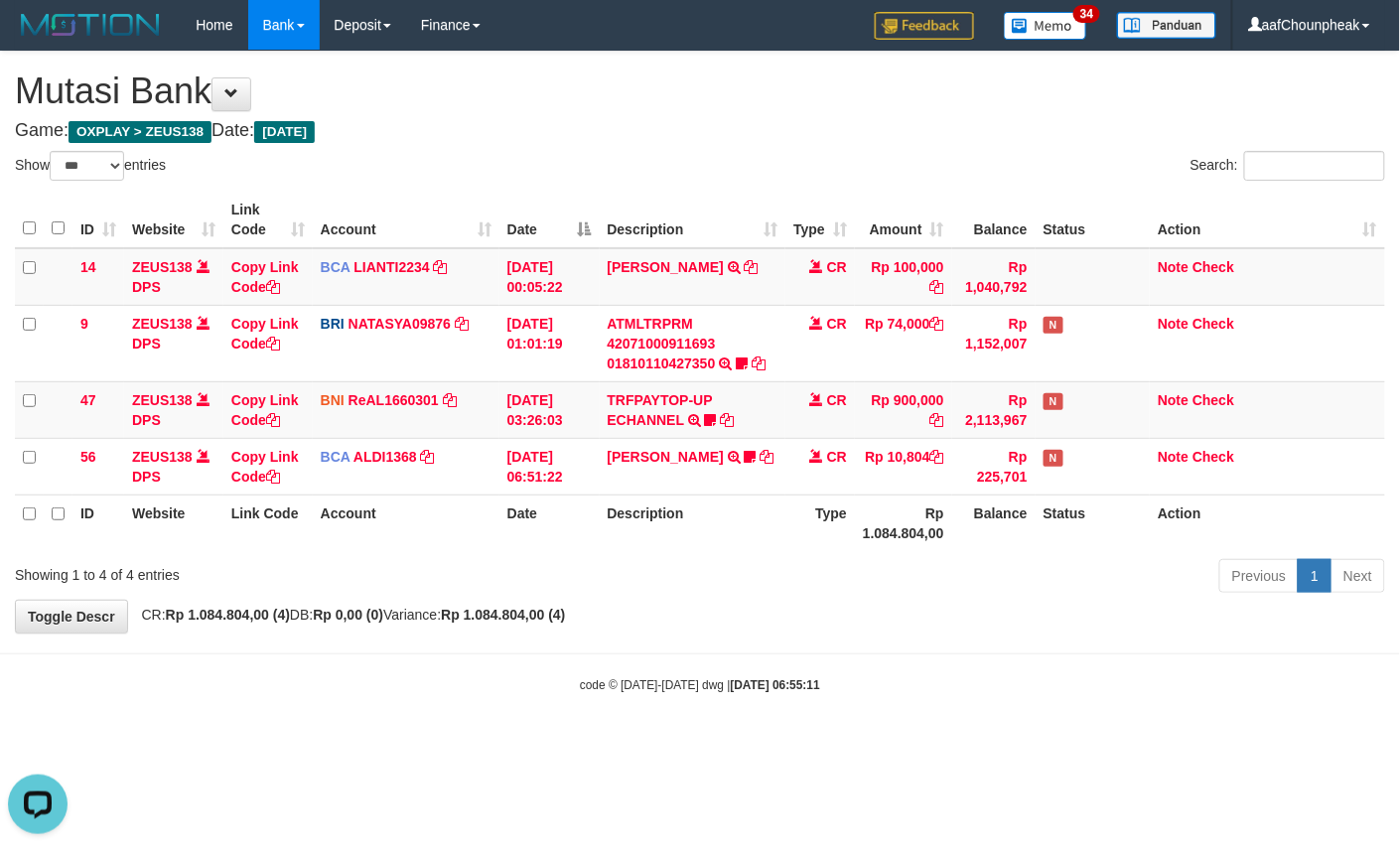 scroll, scrollTop: 0, scrollLeft: 0, axis: both 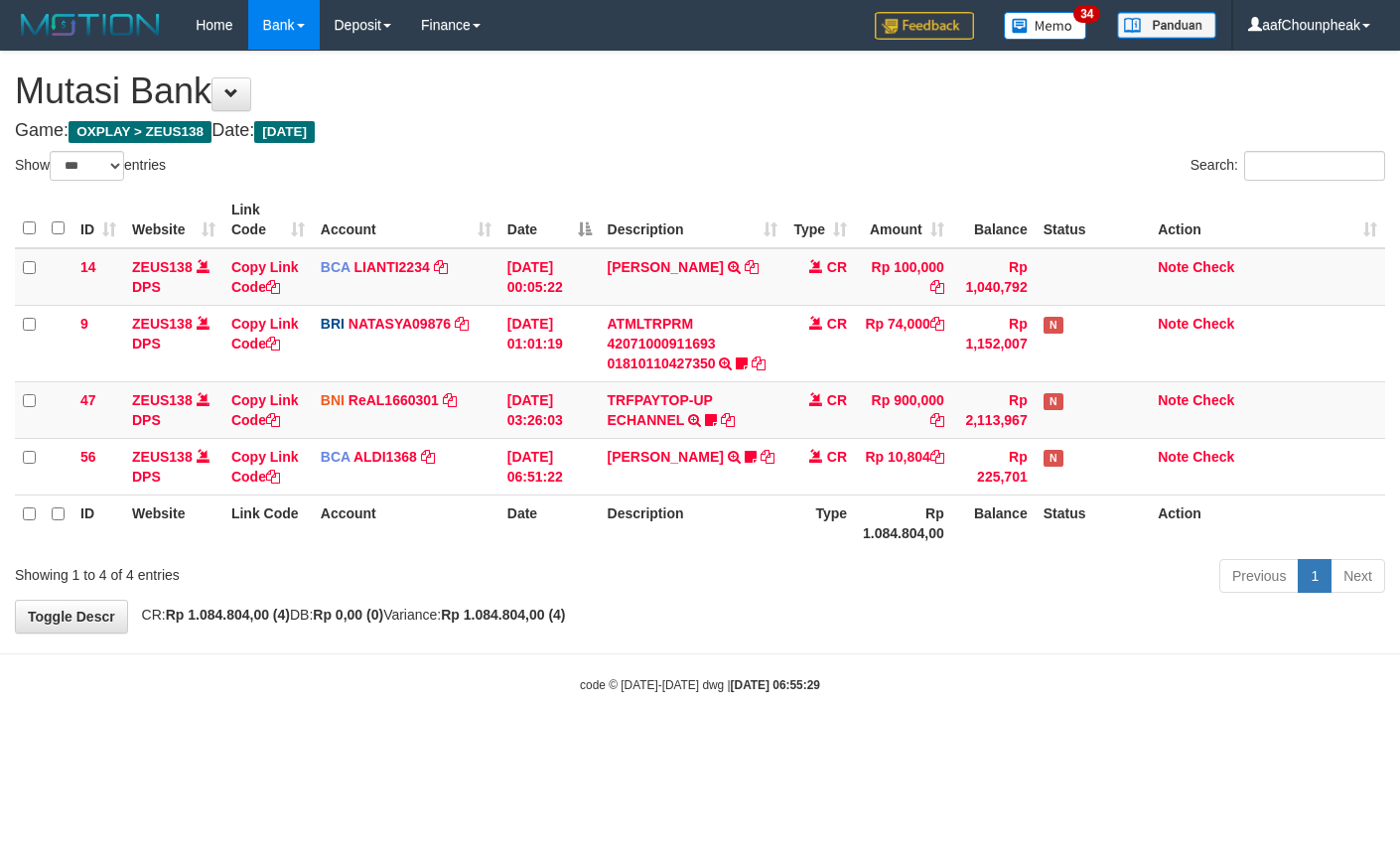 select on "***" 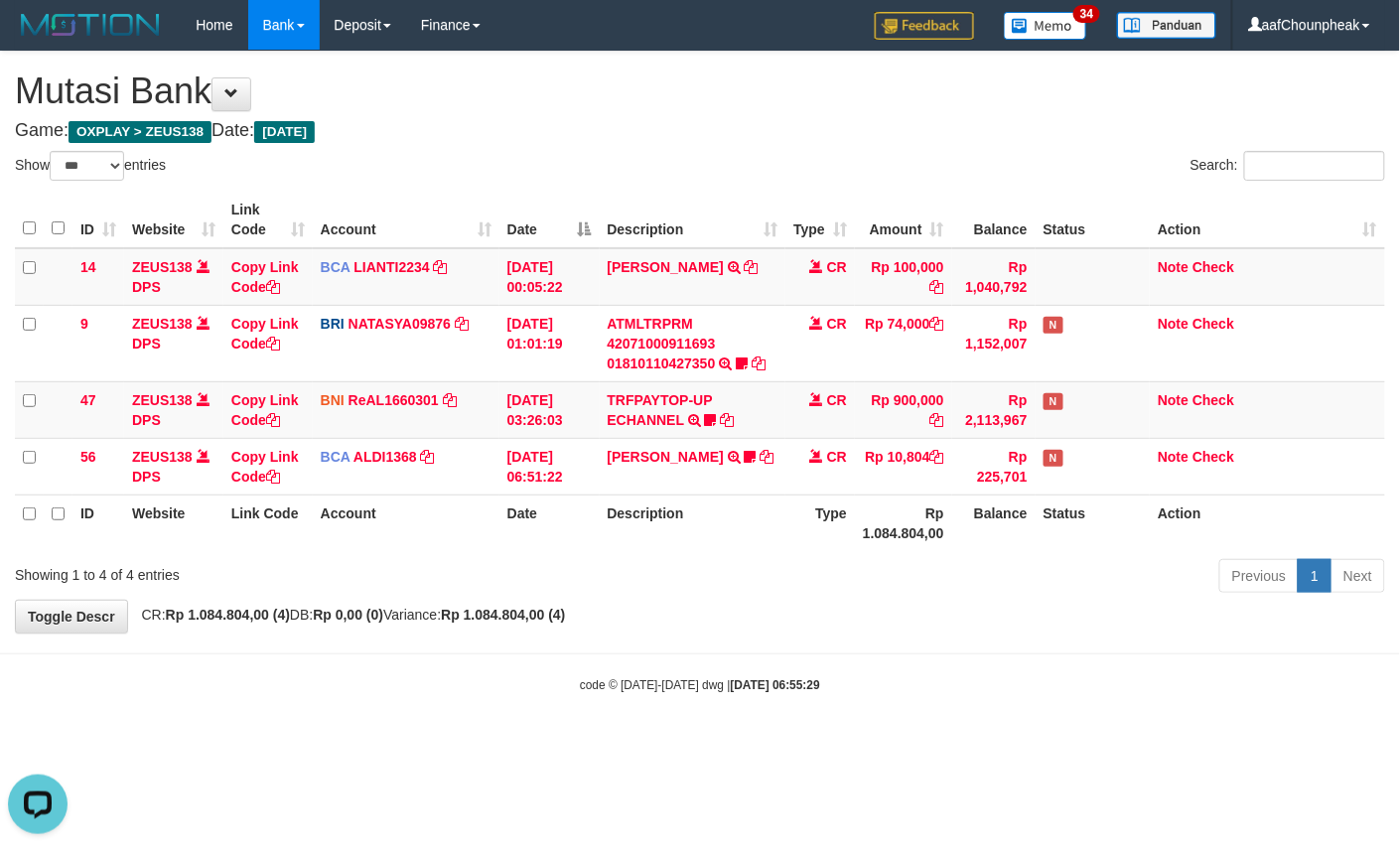 scroll, scrollTop: 0, scrollLeft: 0, axis: both 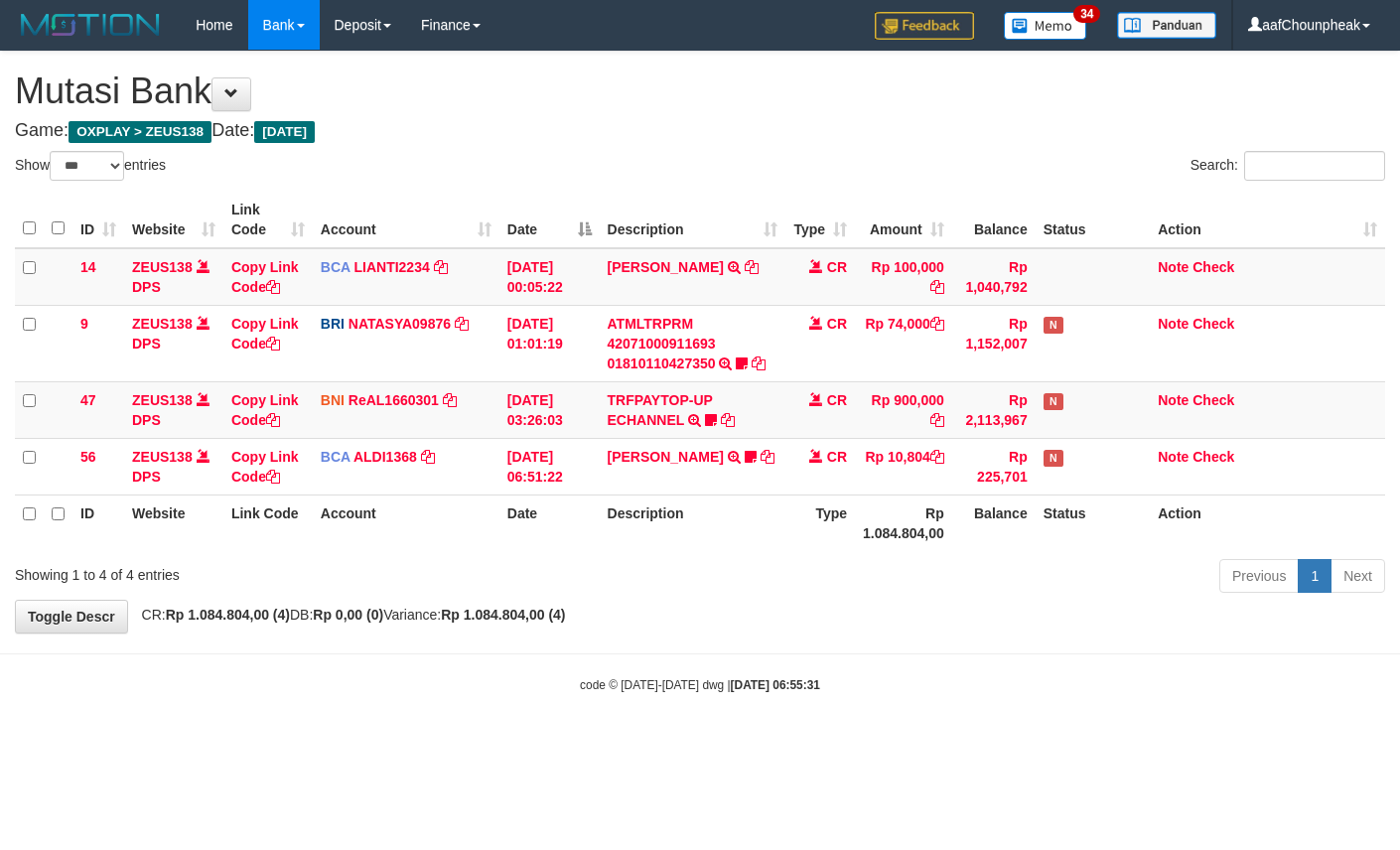 select on "***" 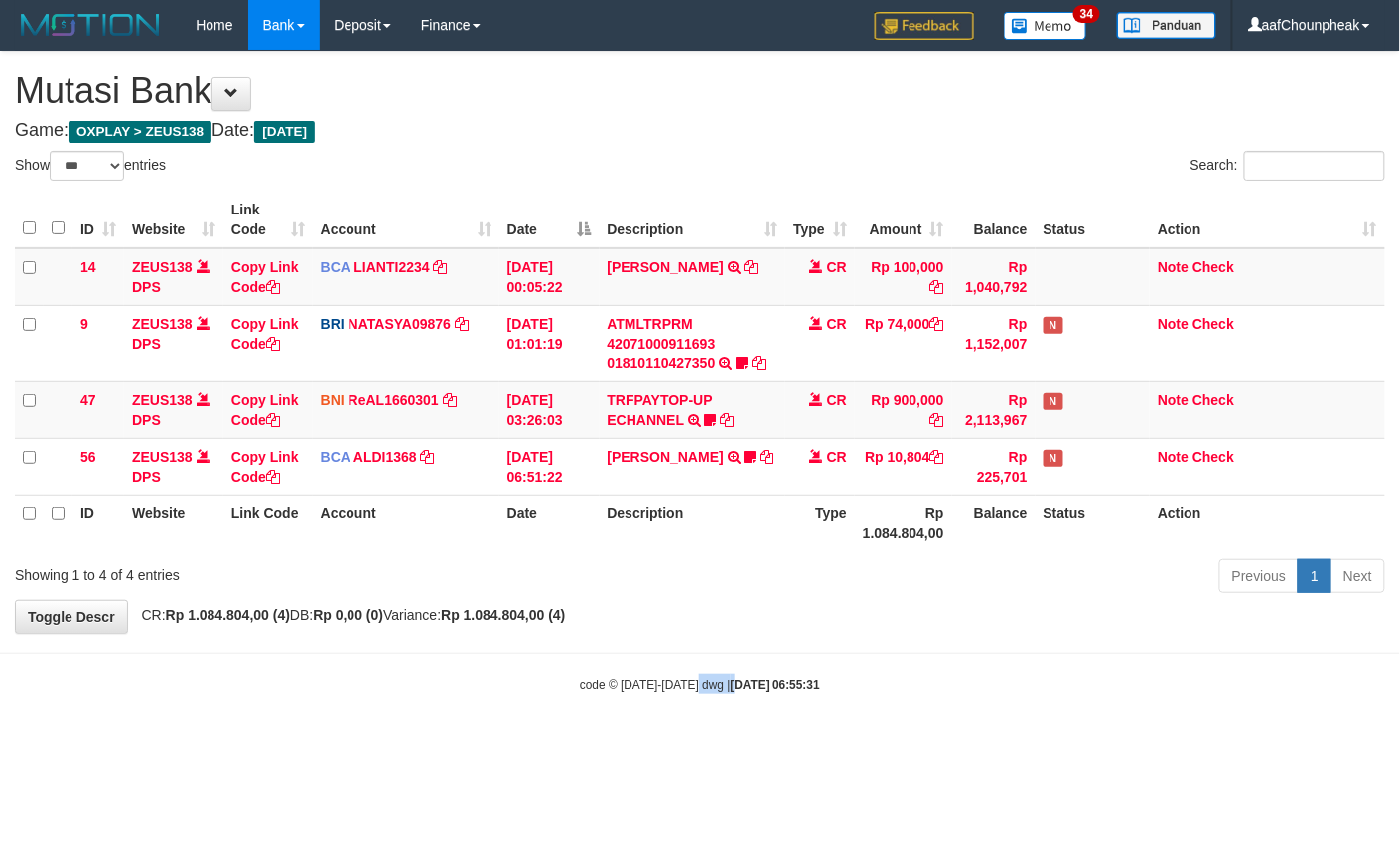 click on "Toggle navigation
Home
Bank
Account List
Mutasi Bank
Search
Note Mutasi
Deposit
DPS List
History
Finance
Financial Data
aafChounpheak
My Profile
Log Out
34" at bounding box center [700, 371] 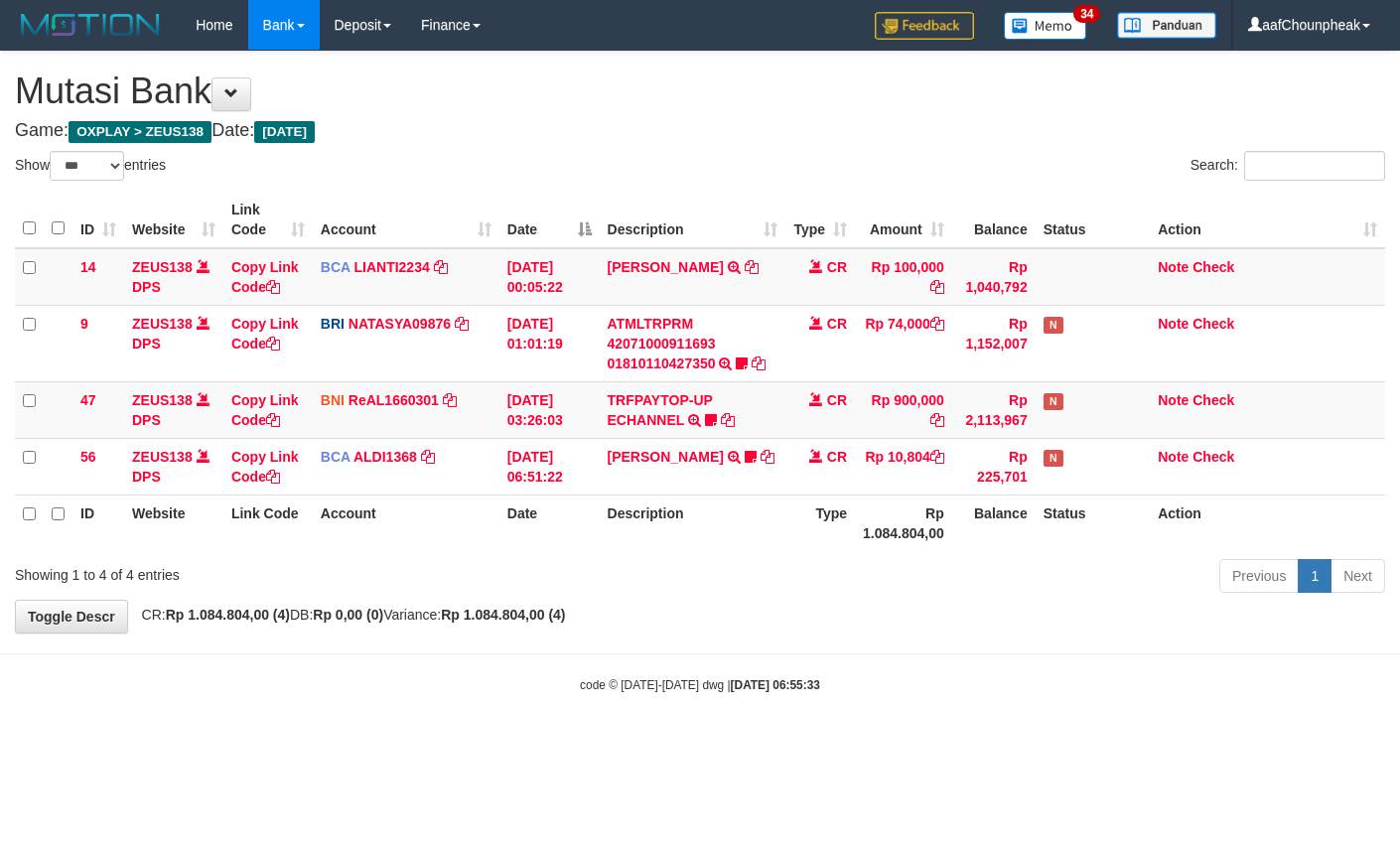 select on "***" 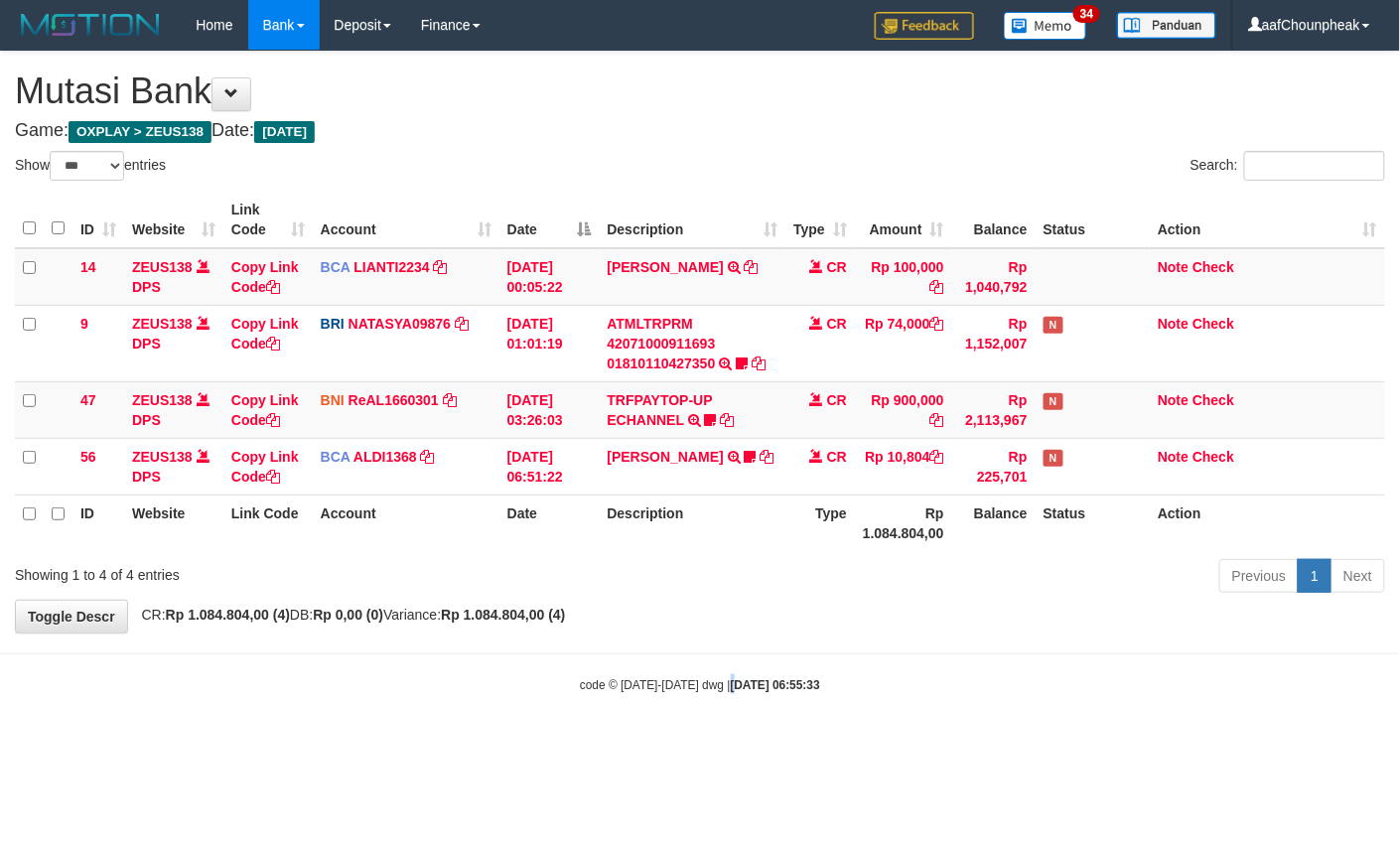 drag, startPoint x: 0, startPoint y: 0, endPoint x: 715, endPoint y: 735, distance: 1025.4024 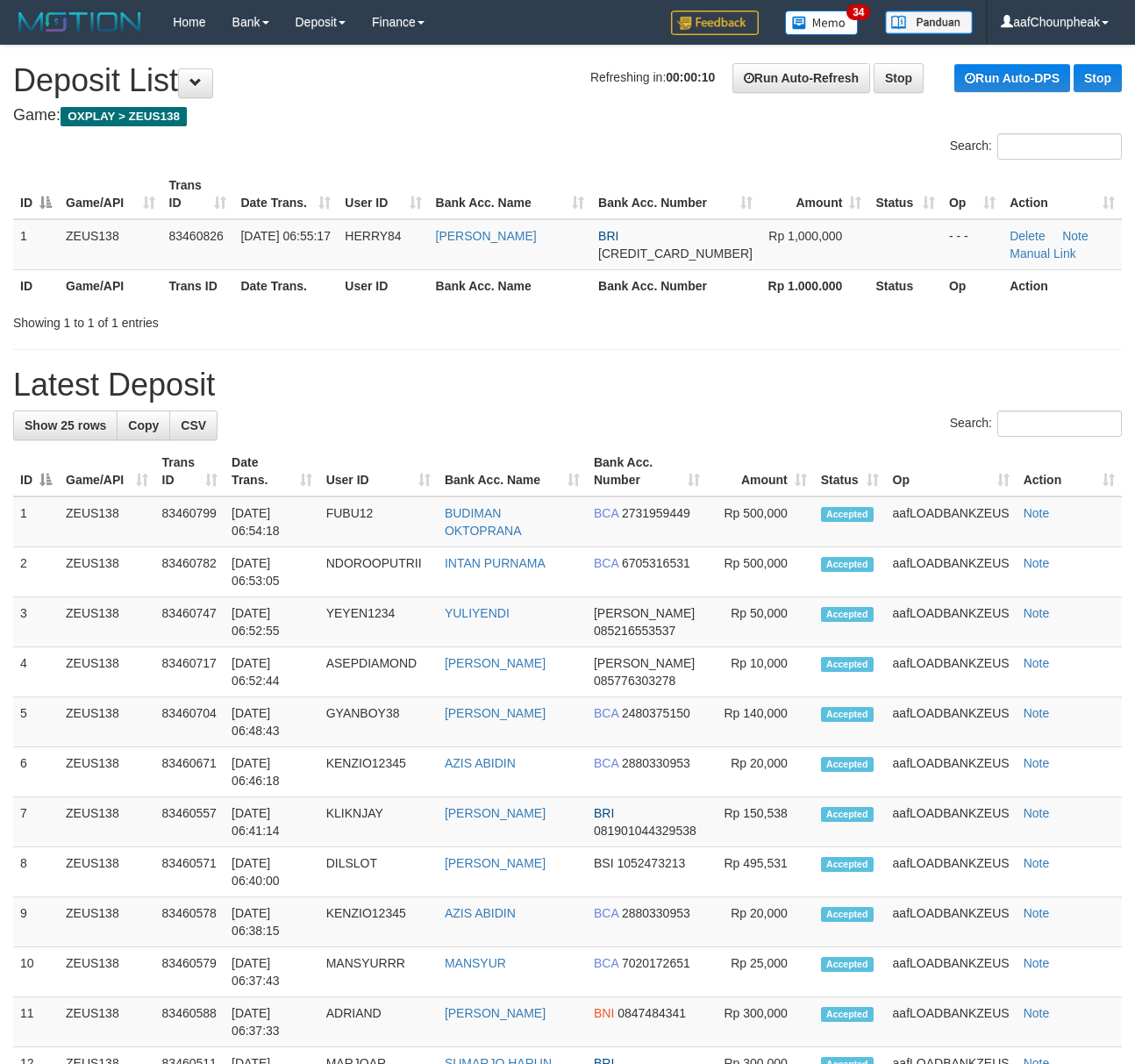 scroll, scrollTop: 0, scrollLeft: 0, axis: both 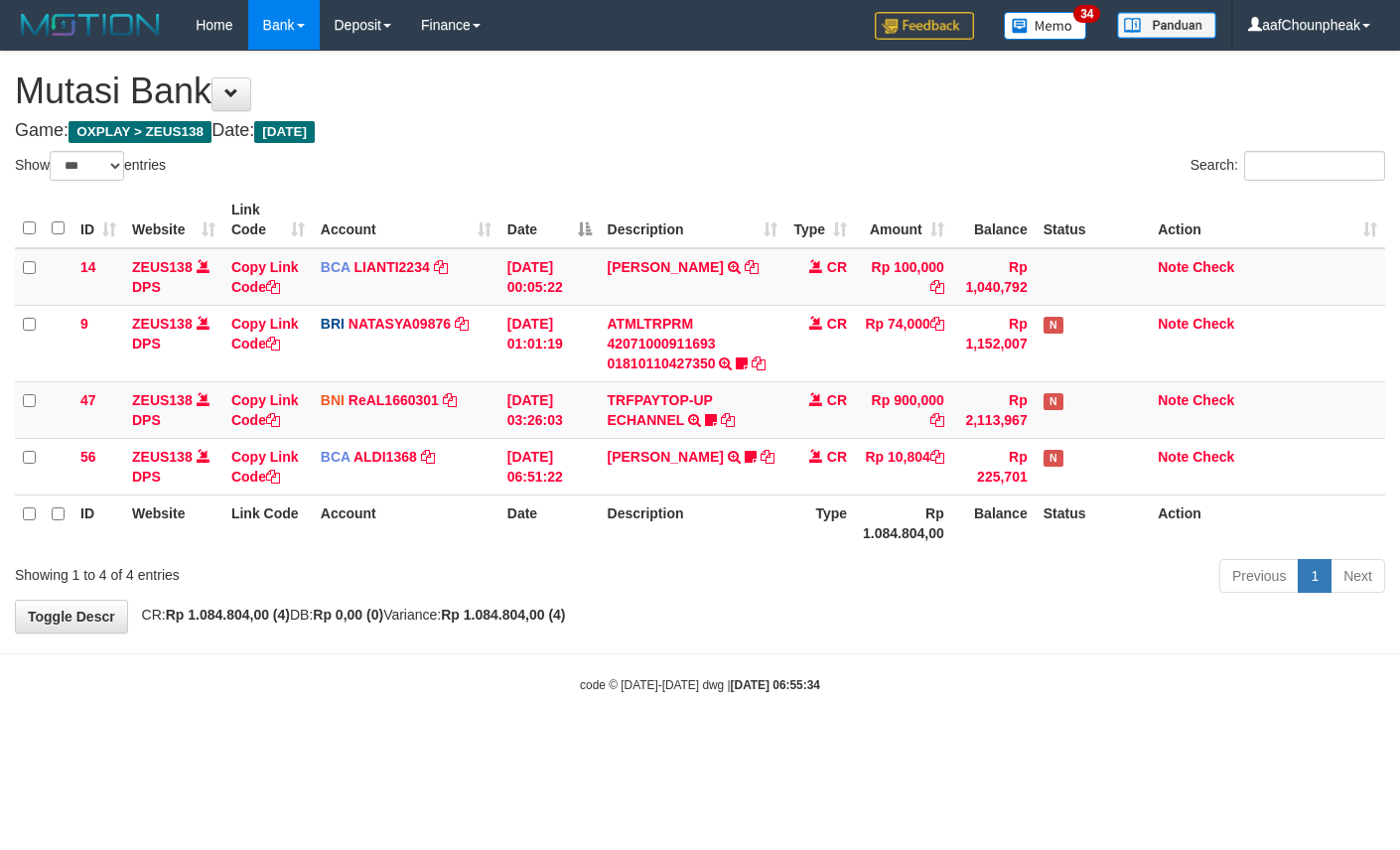 select on "***" 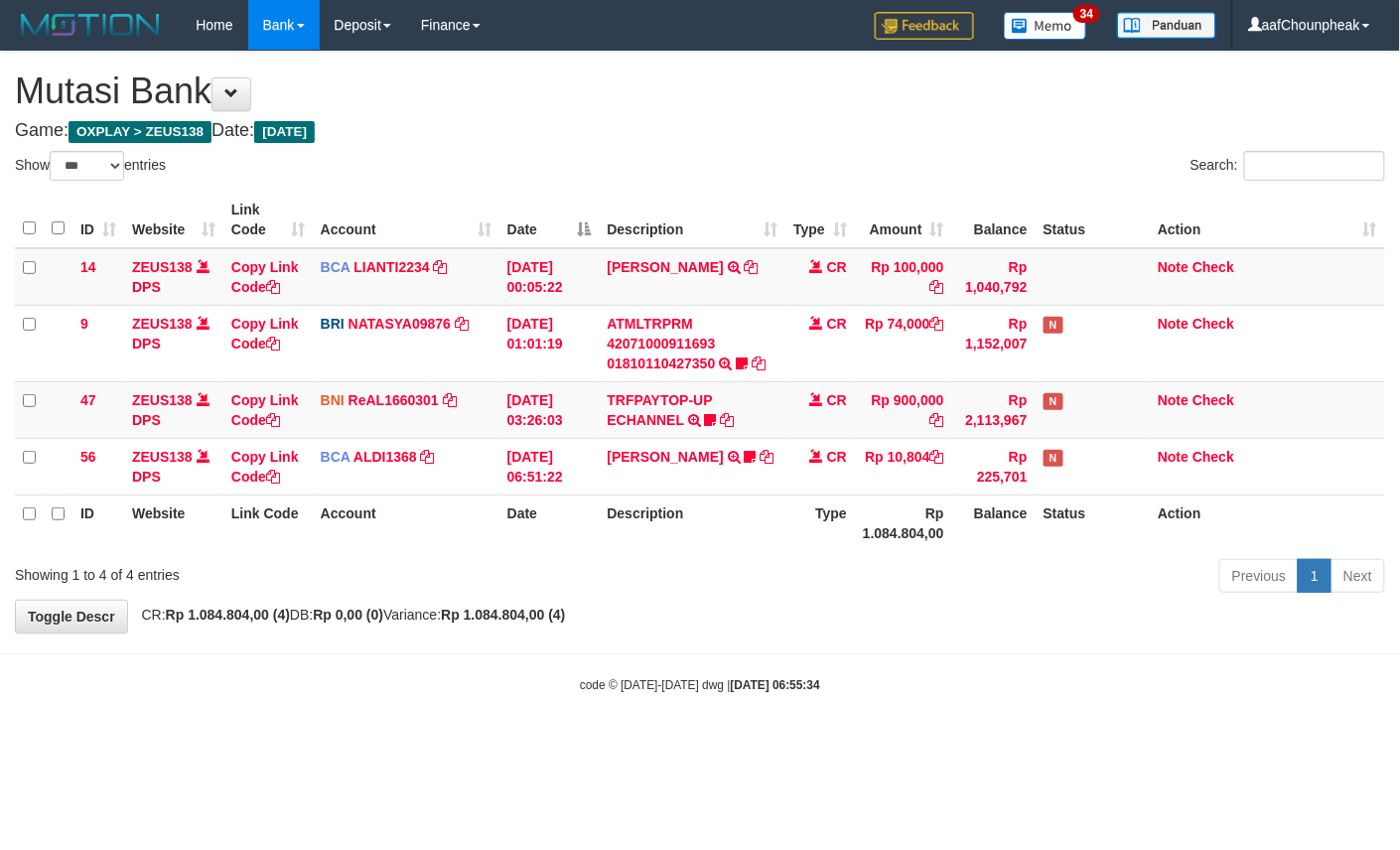 click on "Toggle navigation
Home
Bank
Account List
Mutasi Bank
Search
Note Mutasi
Deposit
DPS List
History
Finance
Financial Data
aafChounpheak
My Profile
Log Out
34" at bounding box center [700, 371] 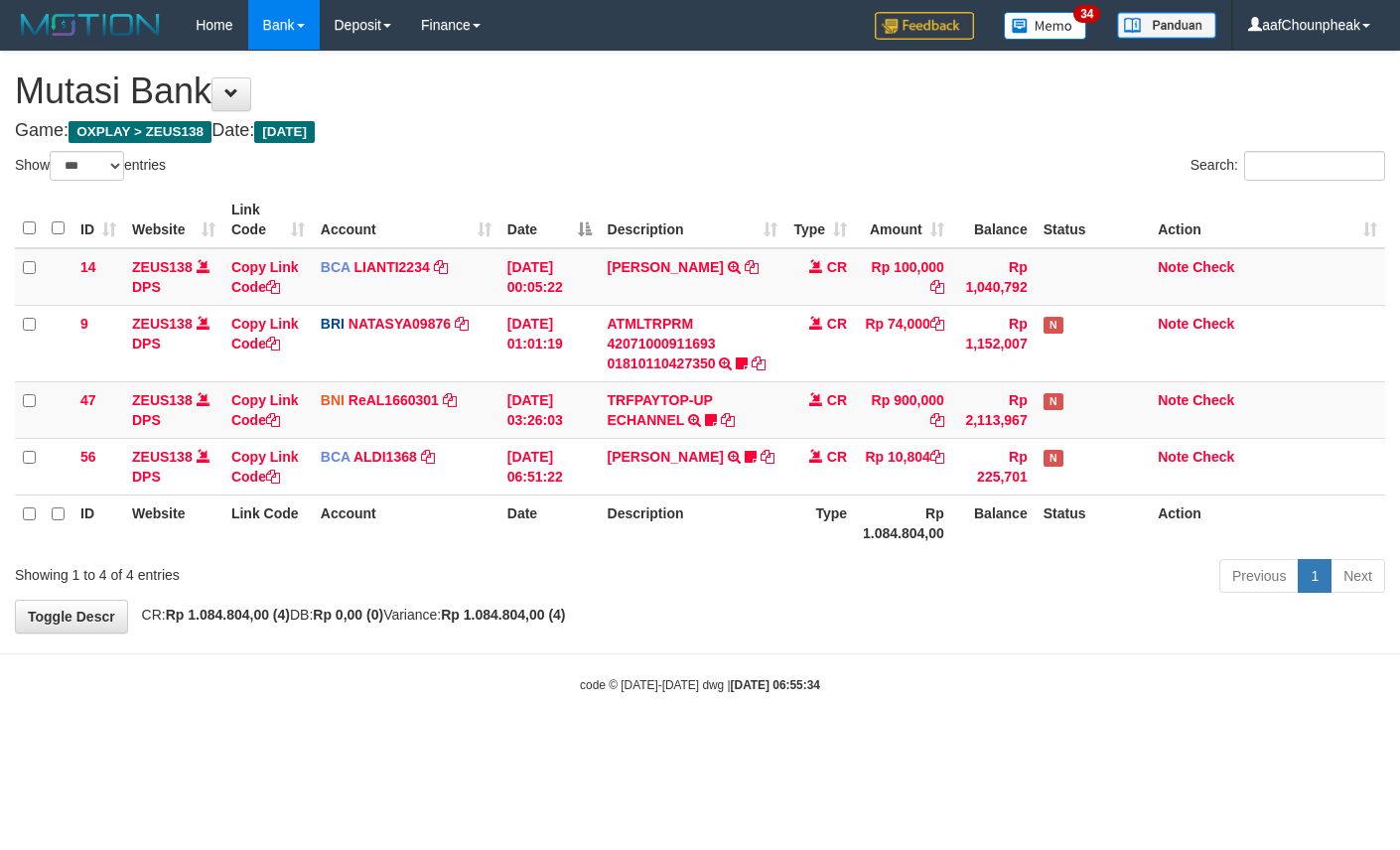 select on "***" 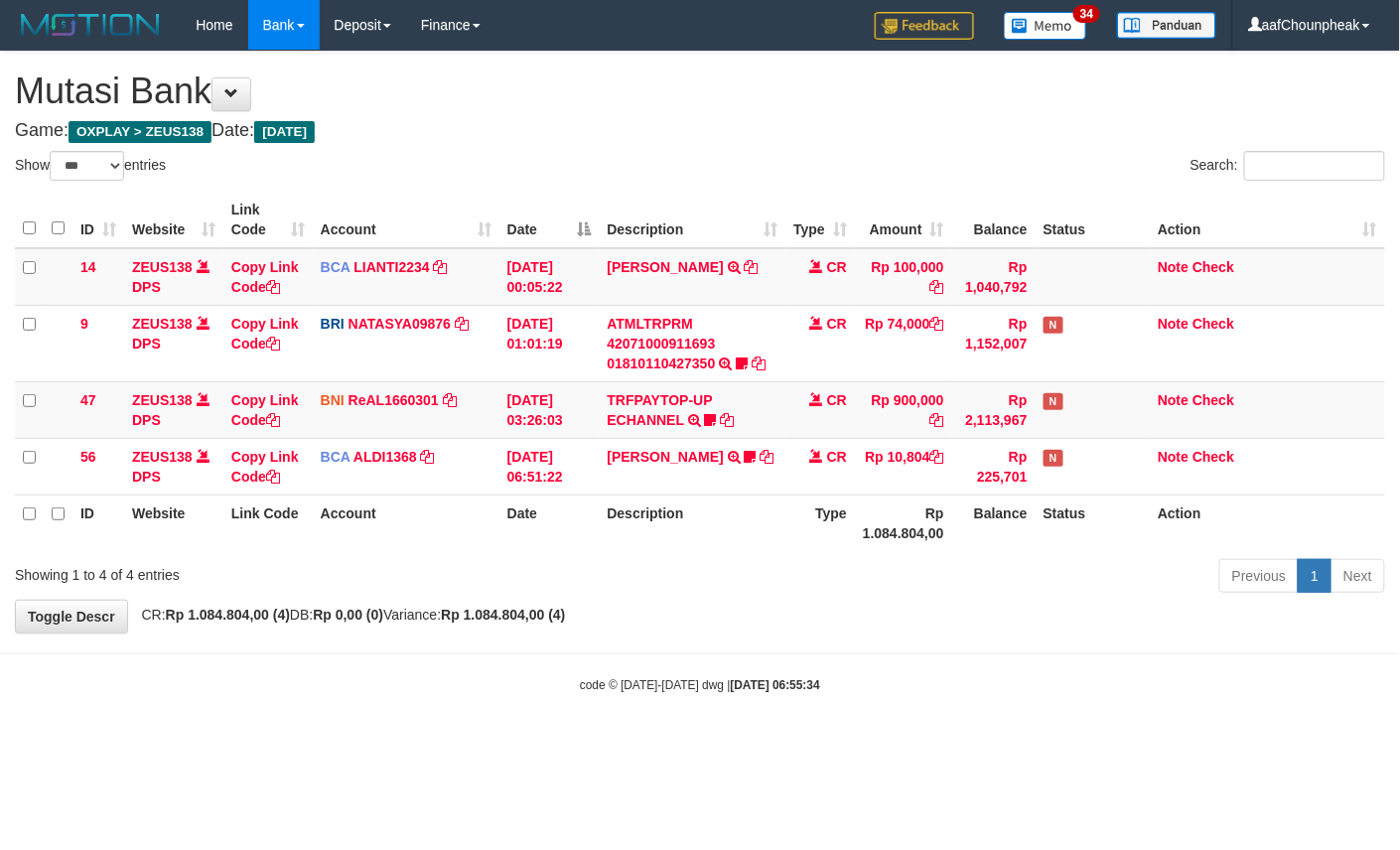 click on "Toggle navigation
Home
Bank
Account List
Mutasi Bank
Search
Note Mutasi
Deposit
DPS List
History
Finance
Financial Data
aafChounpheak
My Profile
Log Out
34" at bounding box center (700, 371) 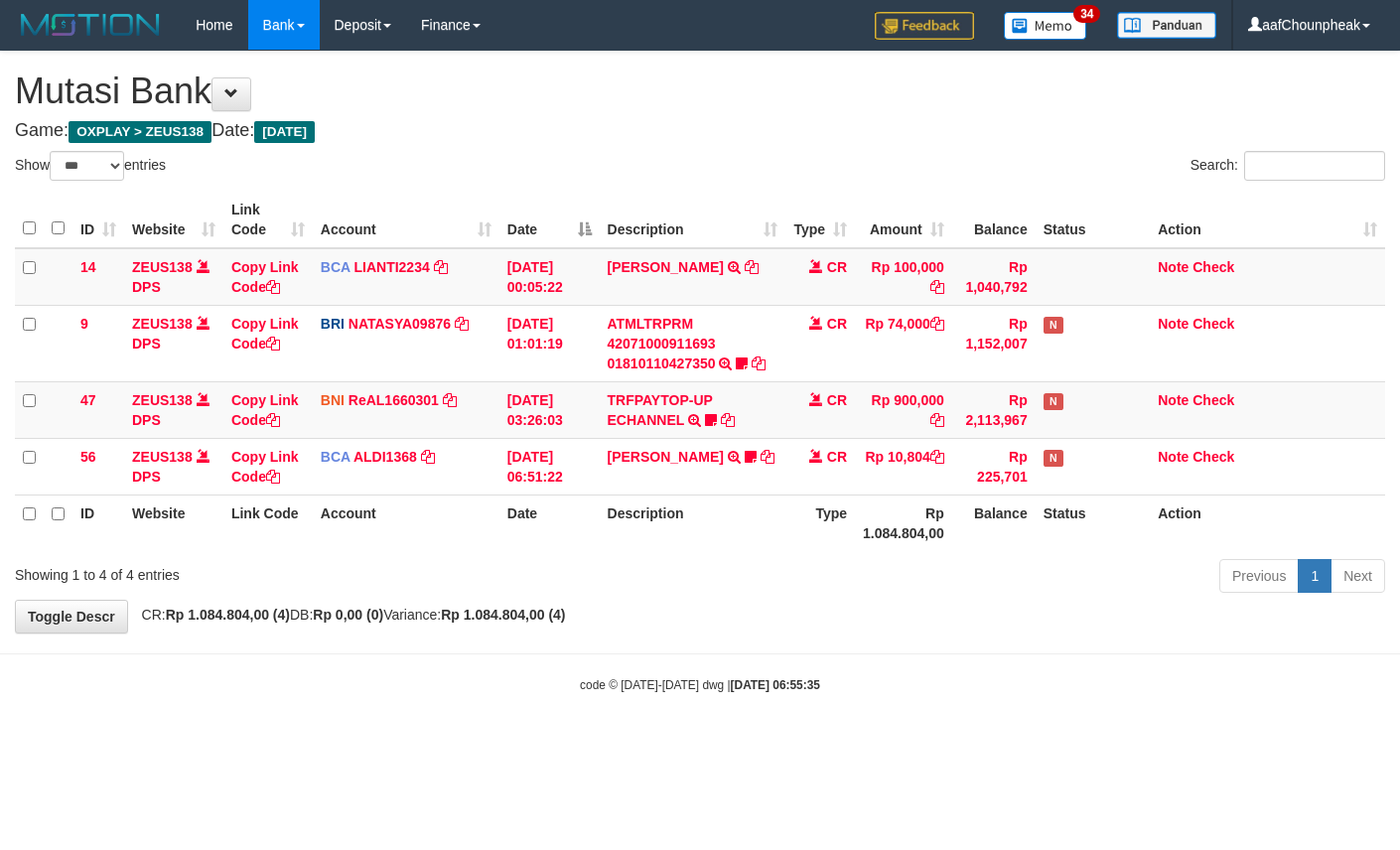 select on "***" 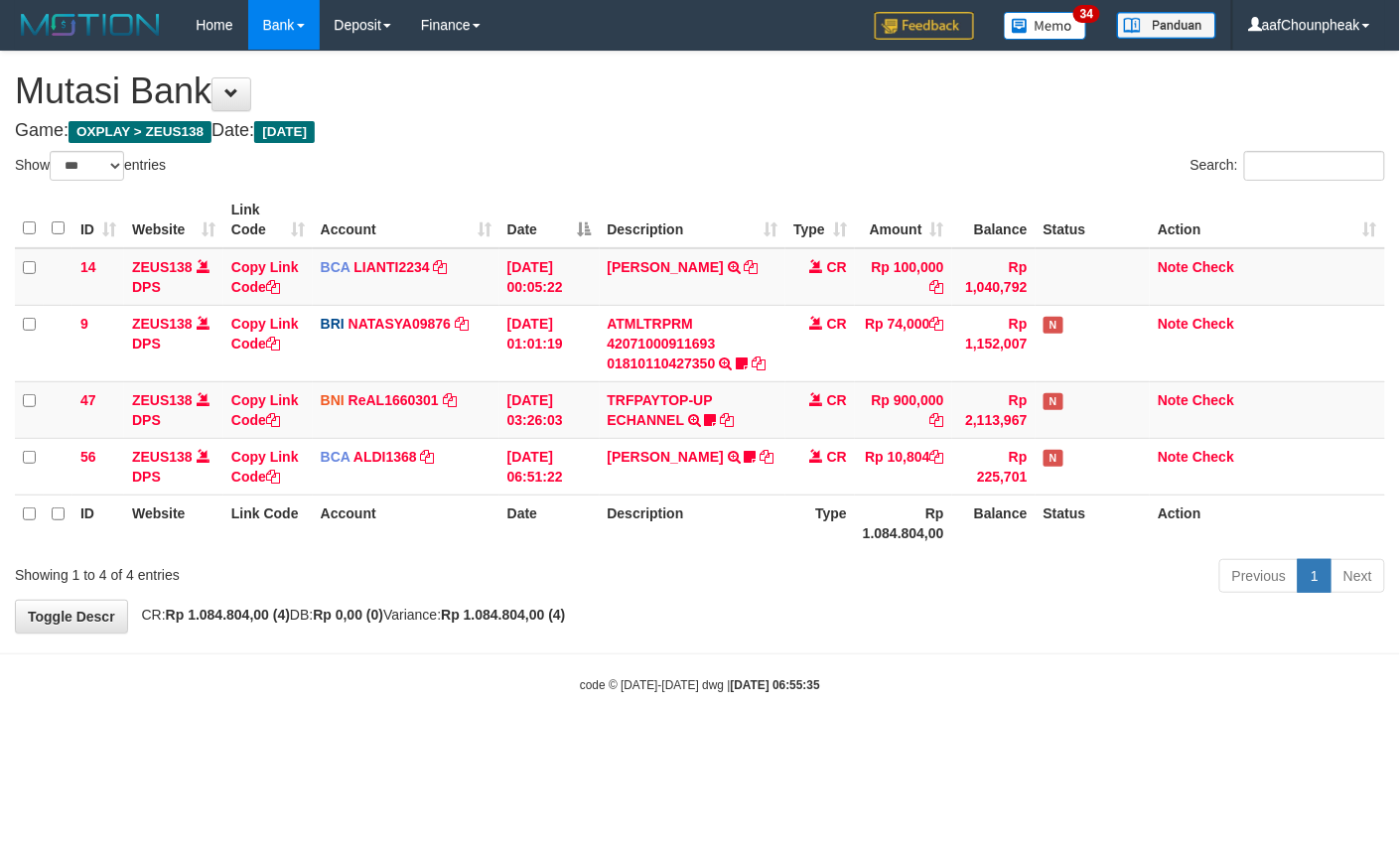 drag, startPoint x: 0, startPoint y: 0, endPoint x: 691, endPoint y: 753, distance: 1022.0029 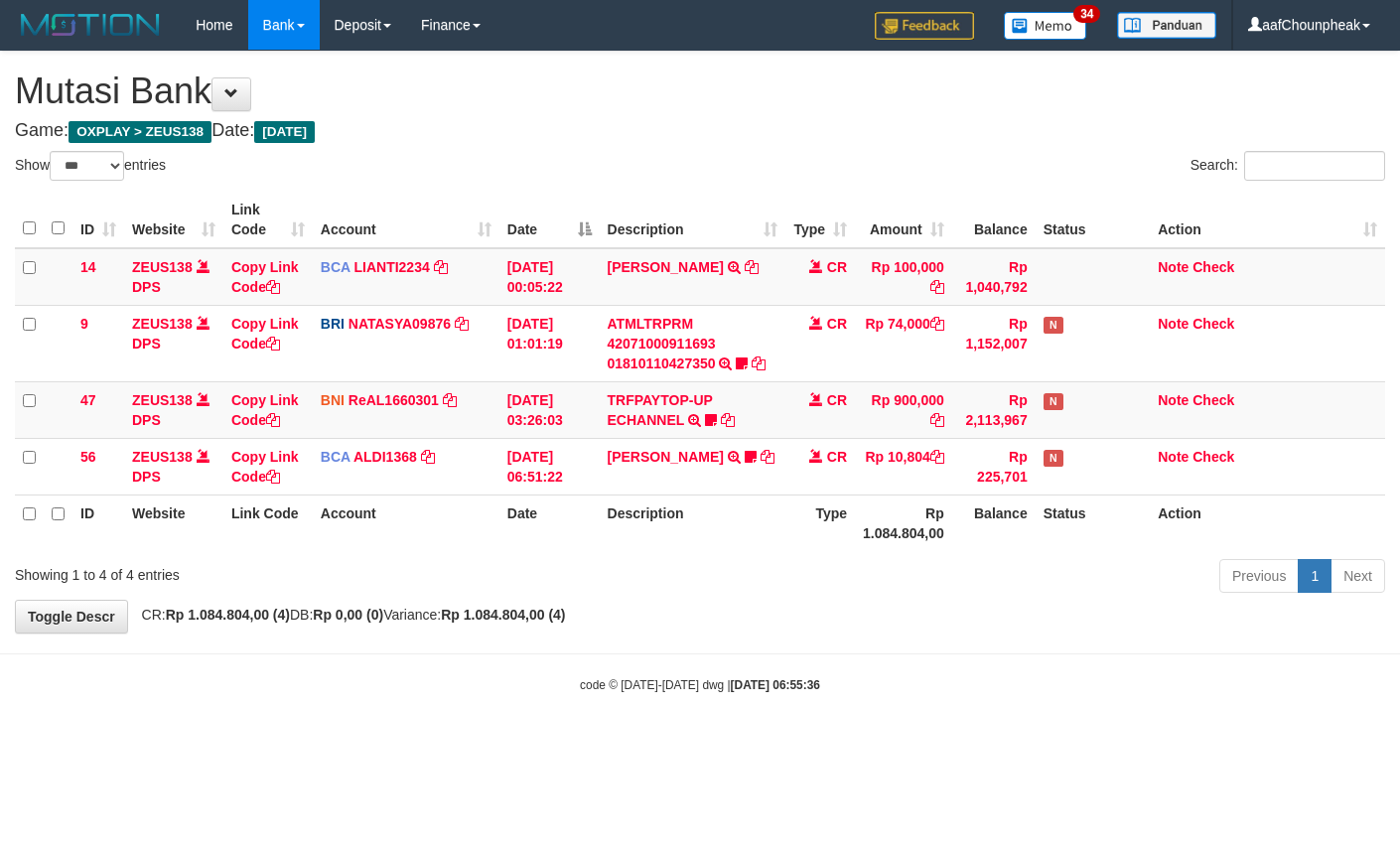 select on "***" 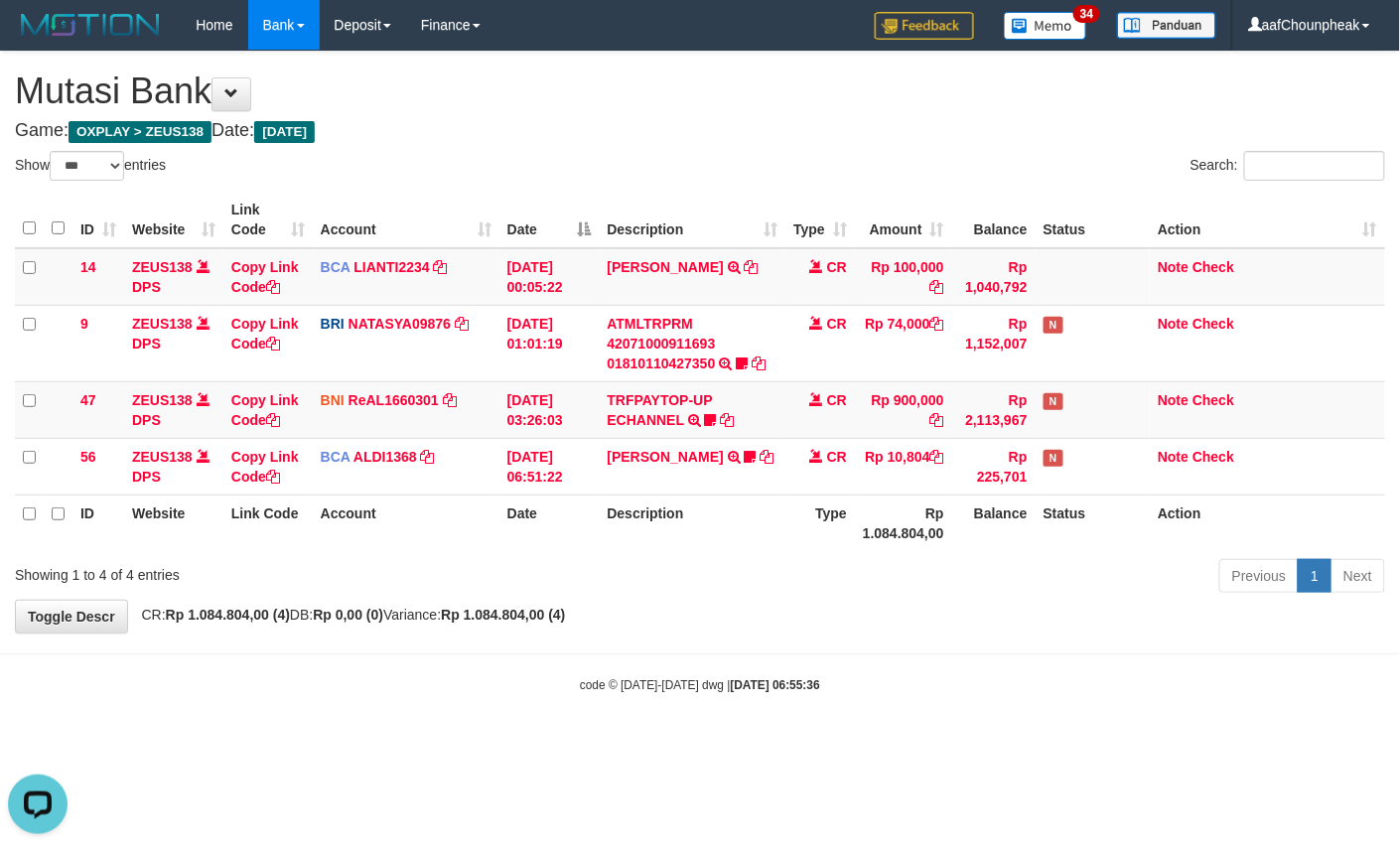 scroll, scrollTop: 0, scrollLeft: 0, axis: both 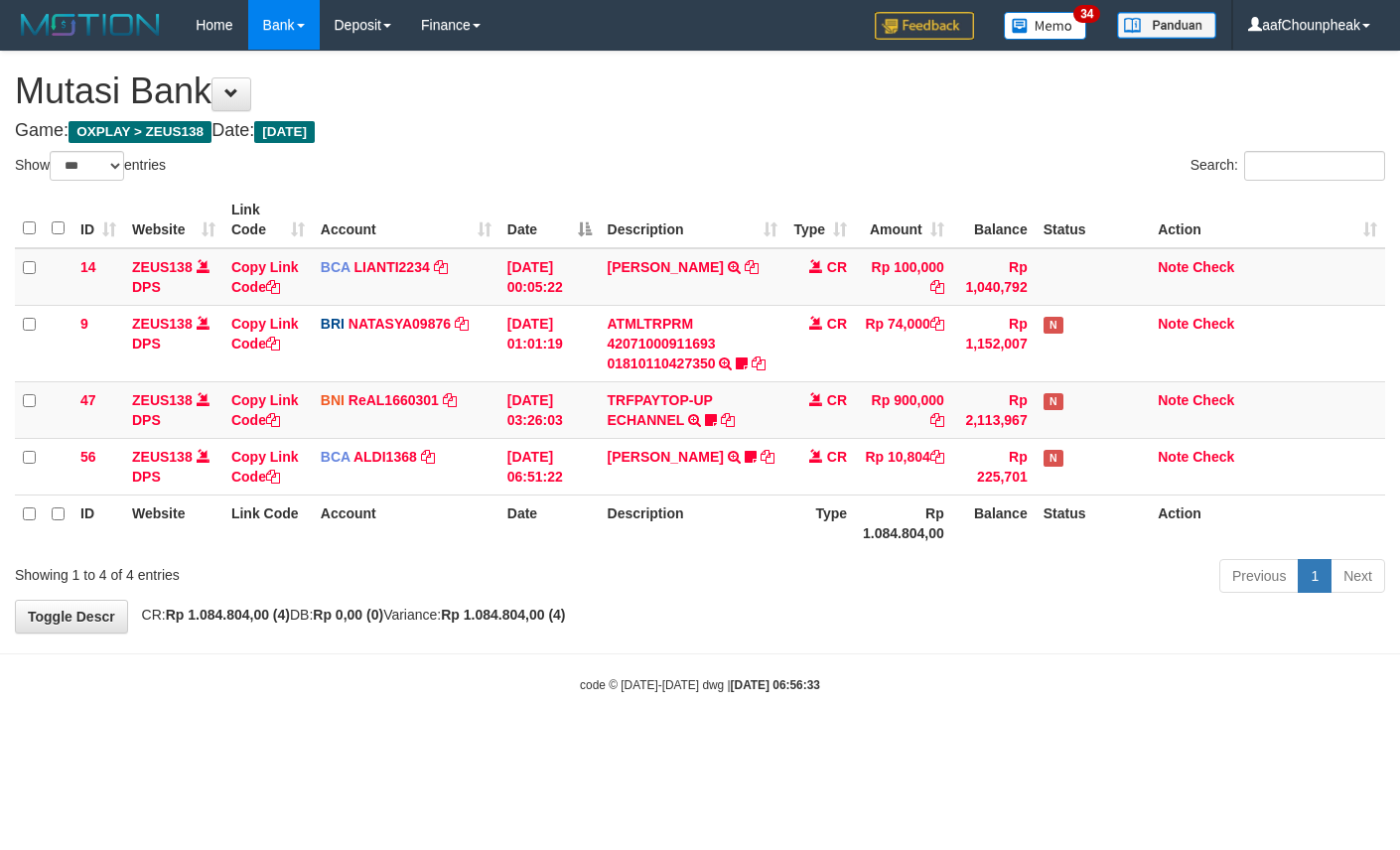 select on "***" 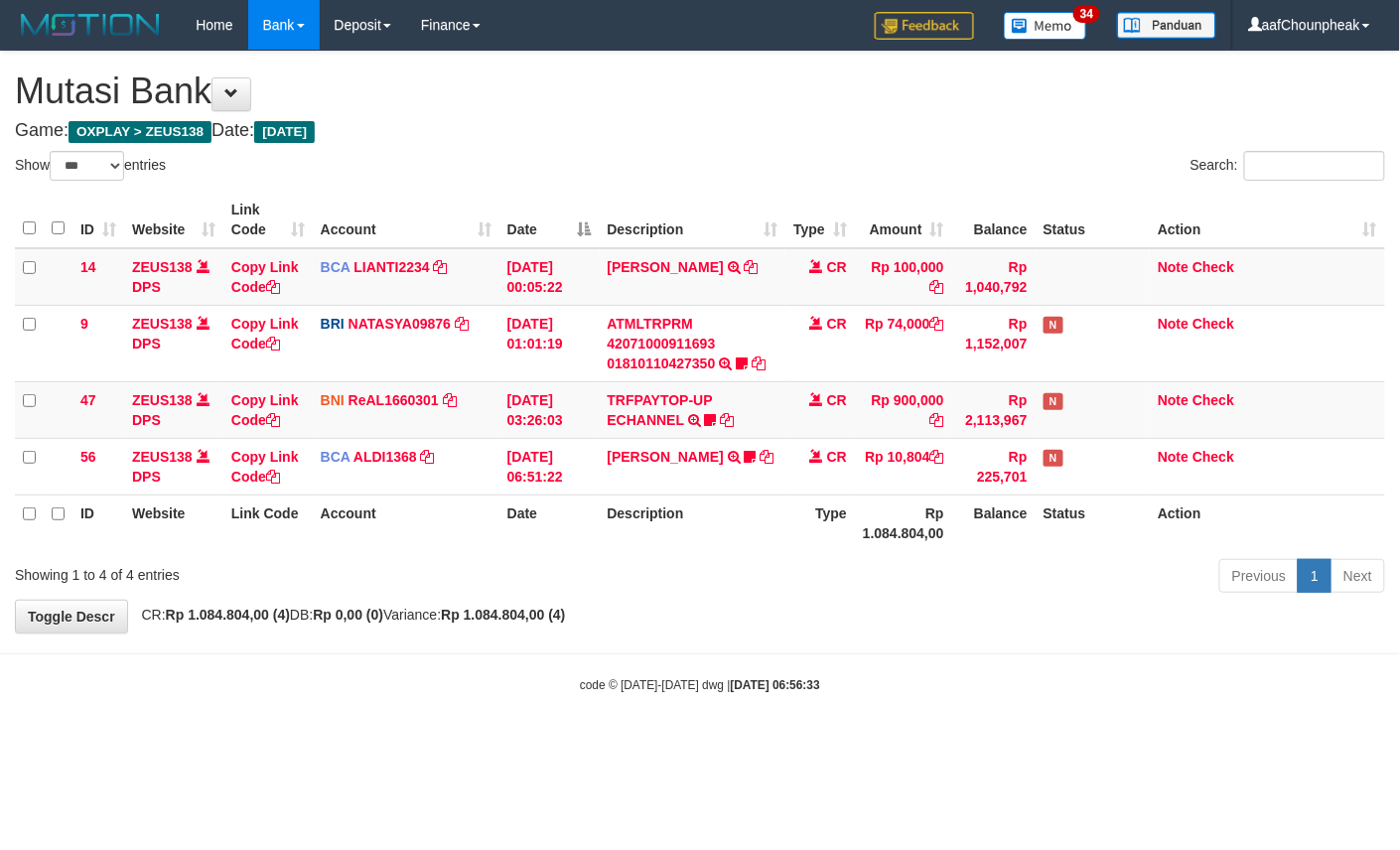 click on "[DATE] 06:56:33" at bounding box center [775, 685] 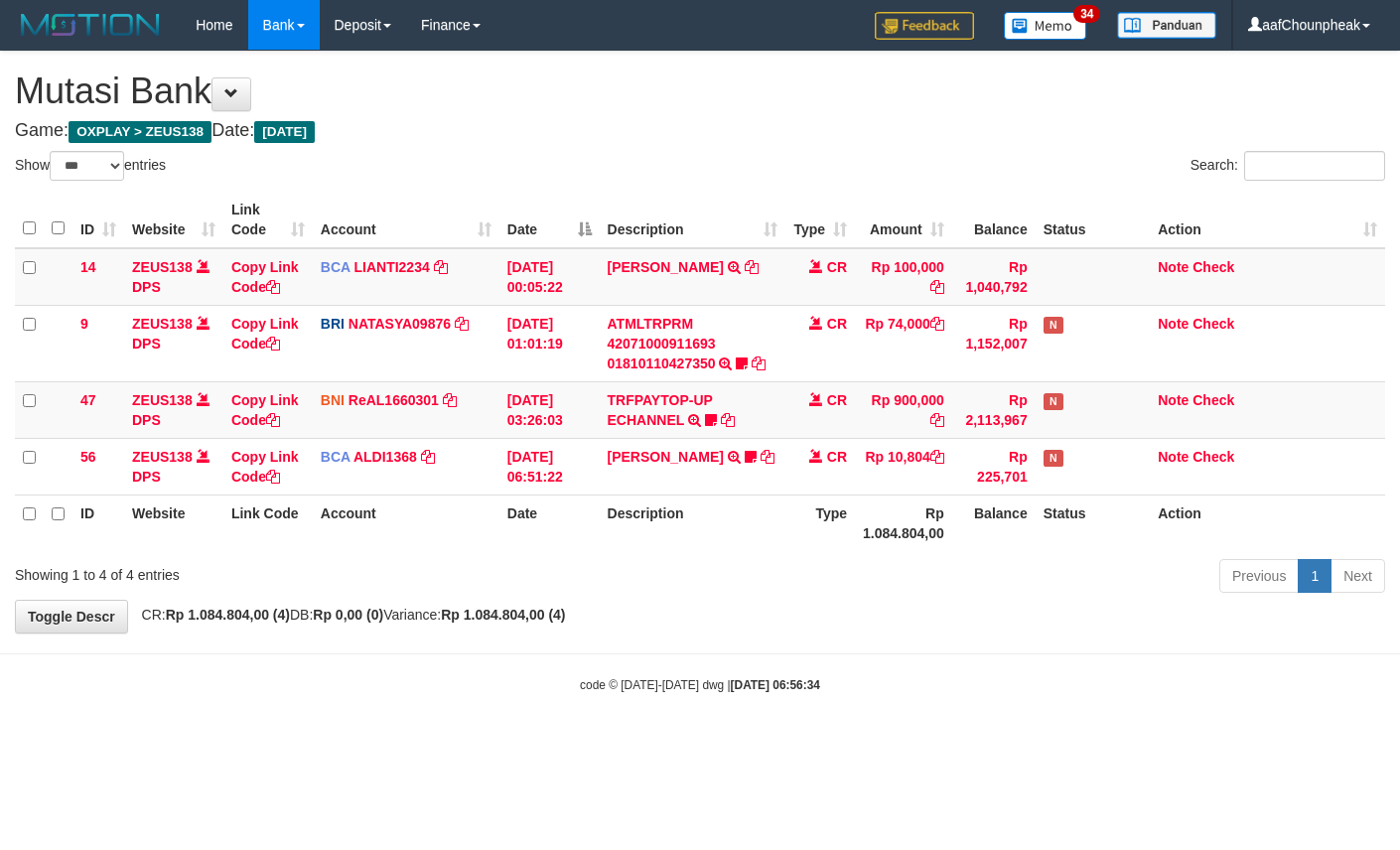 select on "***" 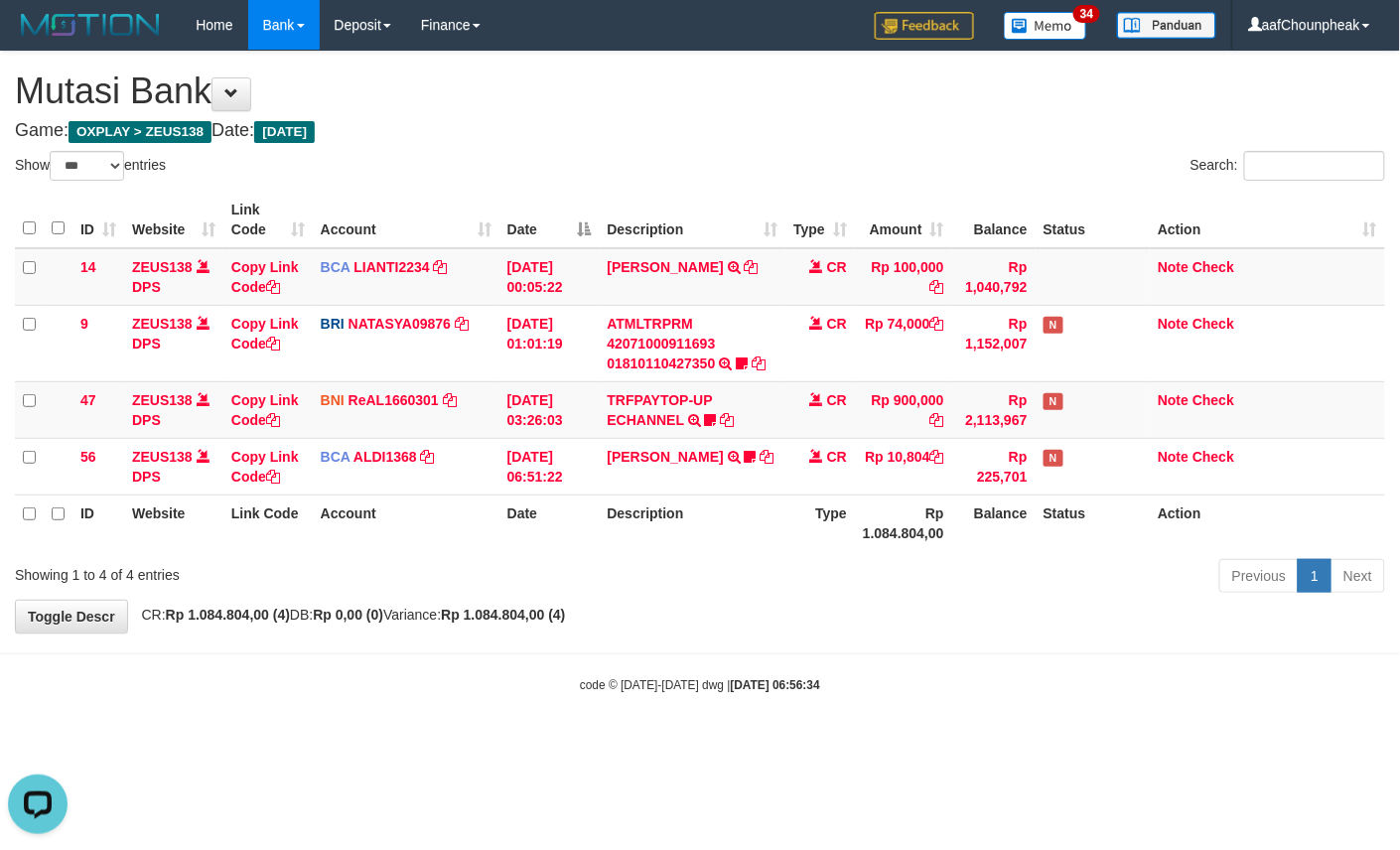 scroll, scrollTop: 0, scrollLeft: 0, axis: both 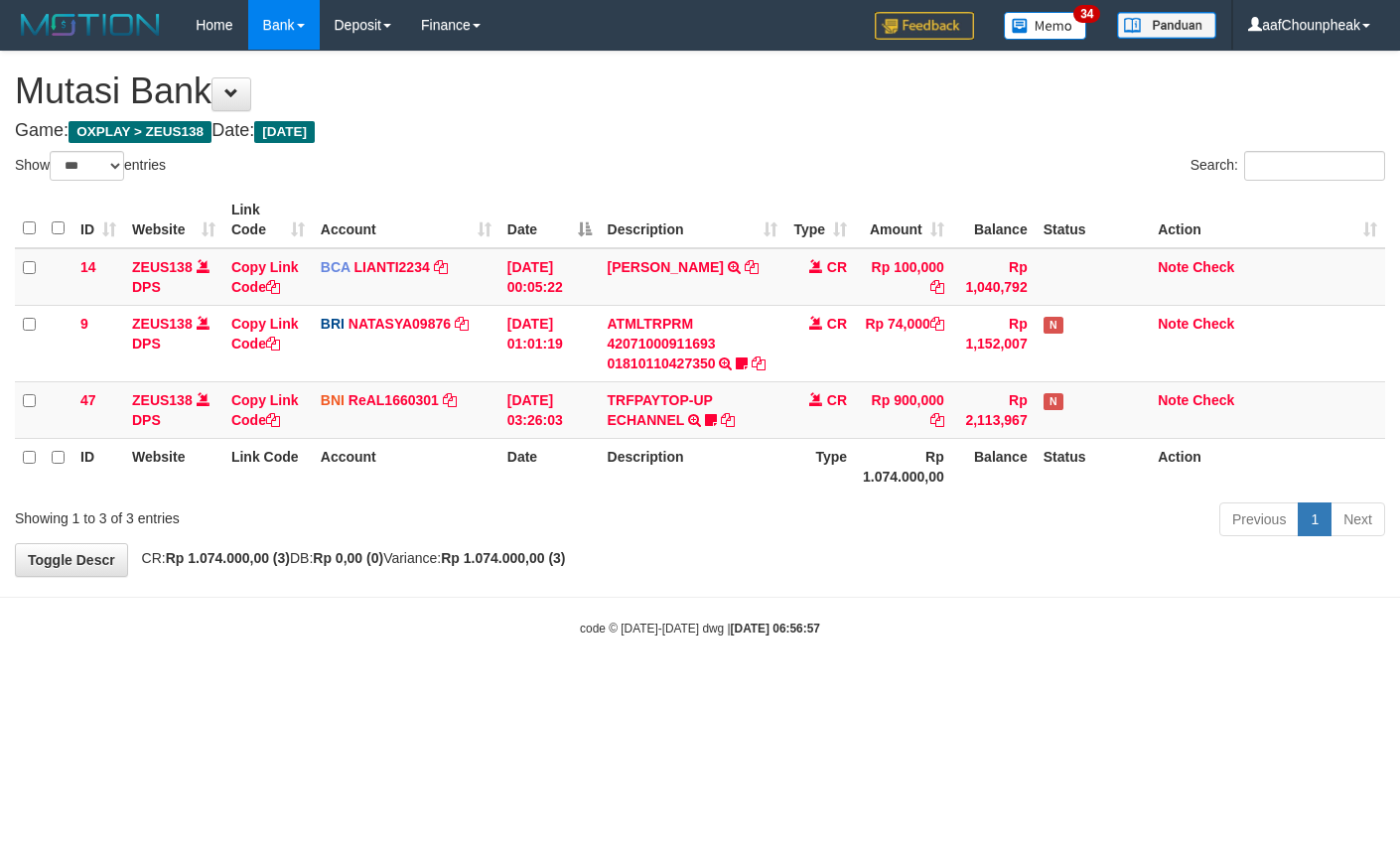 select on "***" 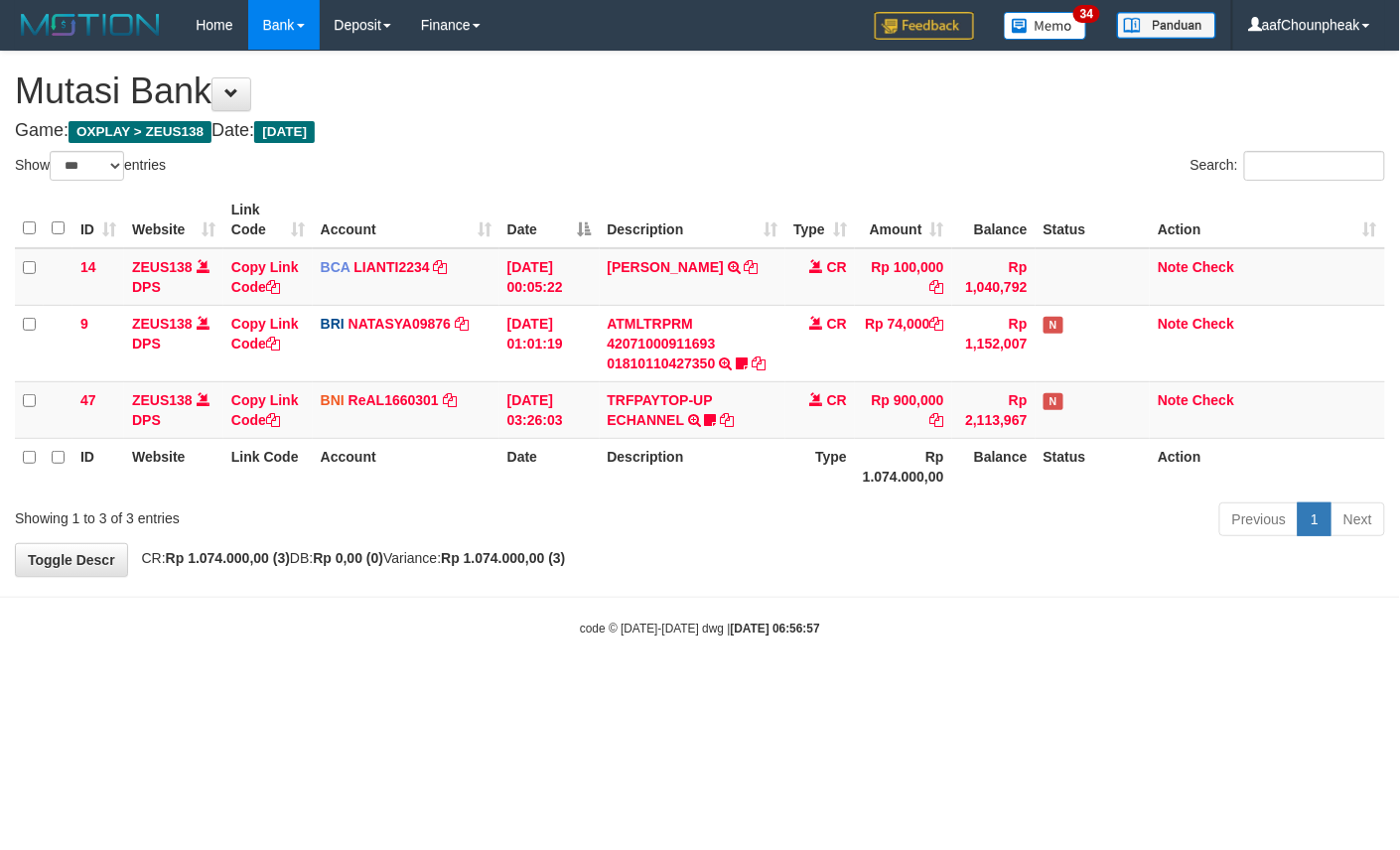 click on "Toggle navigation
Home
Bank
Account List
Mutasi Bank
Search
Note Mutasi
Deposit
DPS List
History
Finance
Financial Data
aafChounpheak
My Profile
Log Out
34" at bounding box center (700, 344) 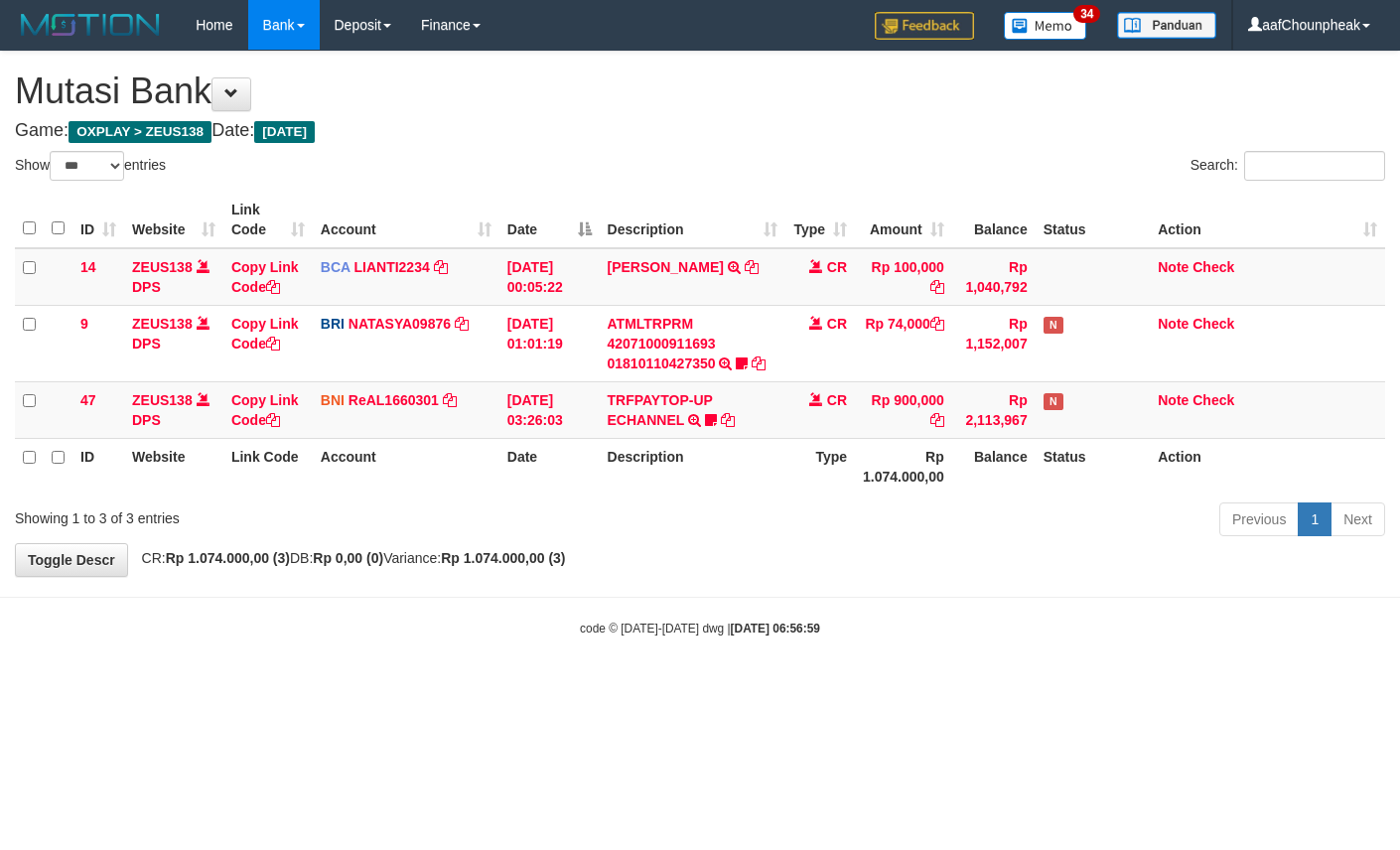 select on "***" 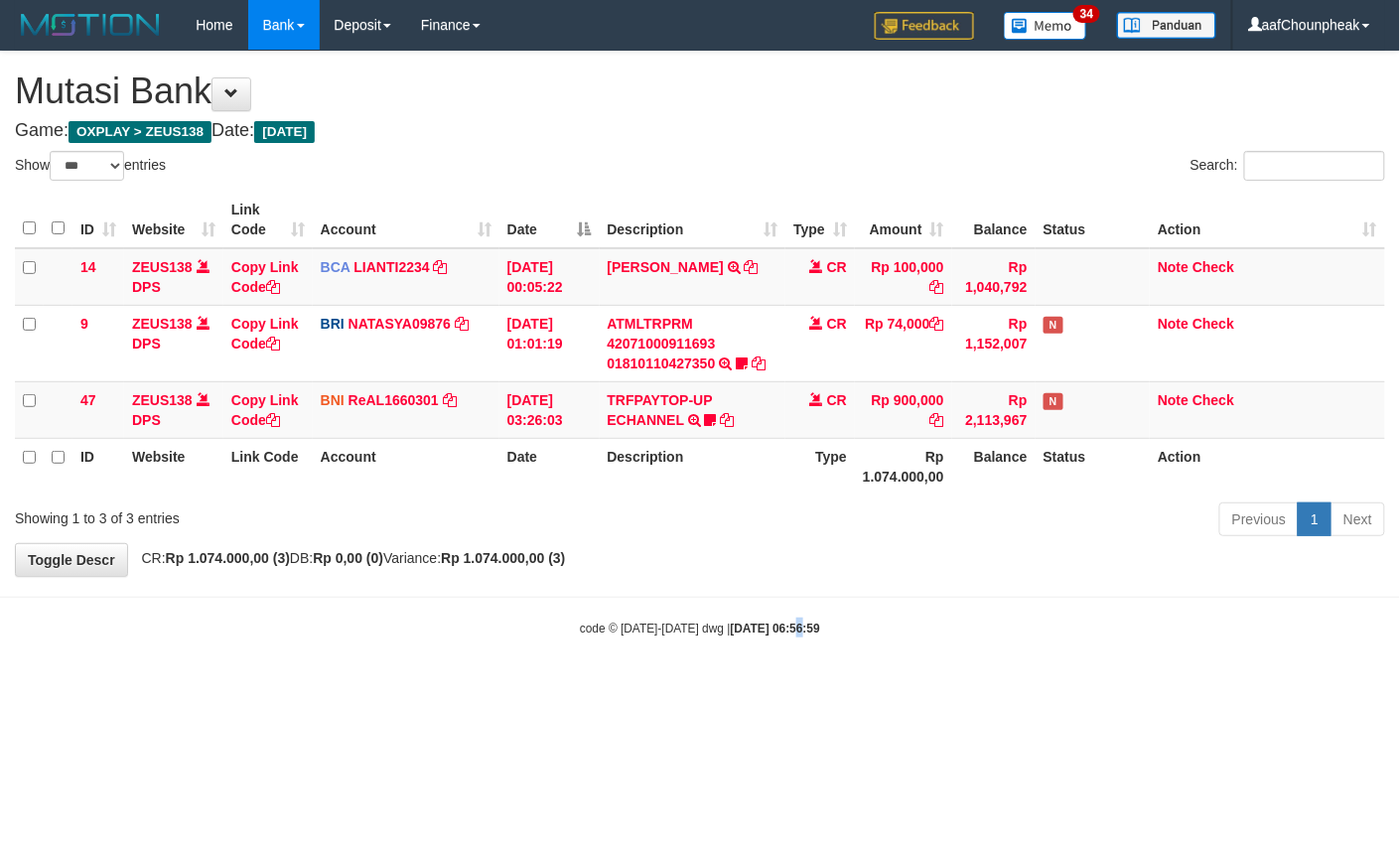 drag, startPoint x: 0, startPoint y: 0, endPoint x: 776, endPoint y: 729, distance: 1064.7145 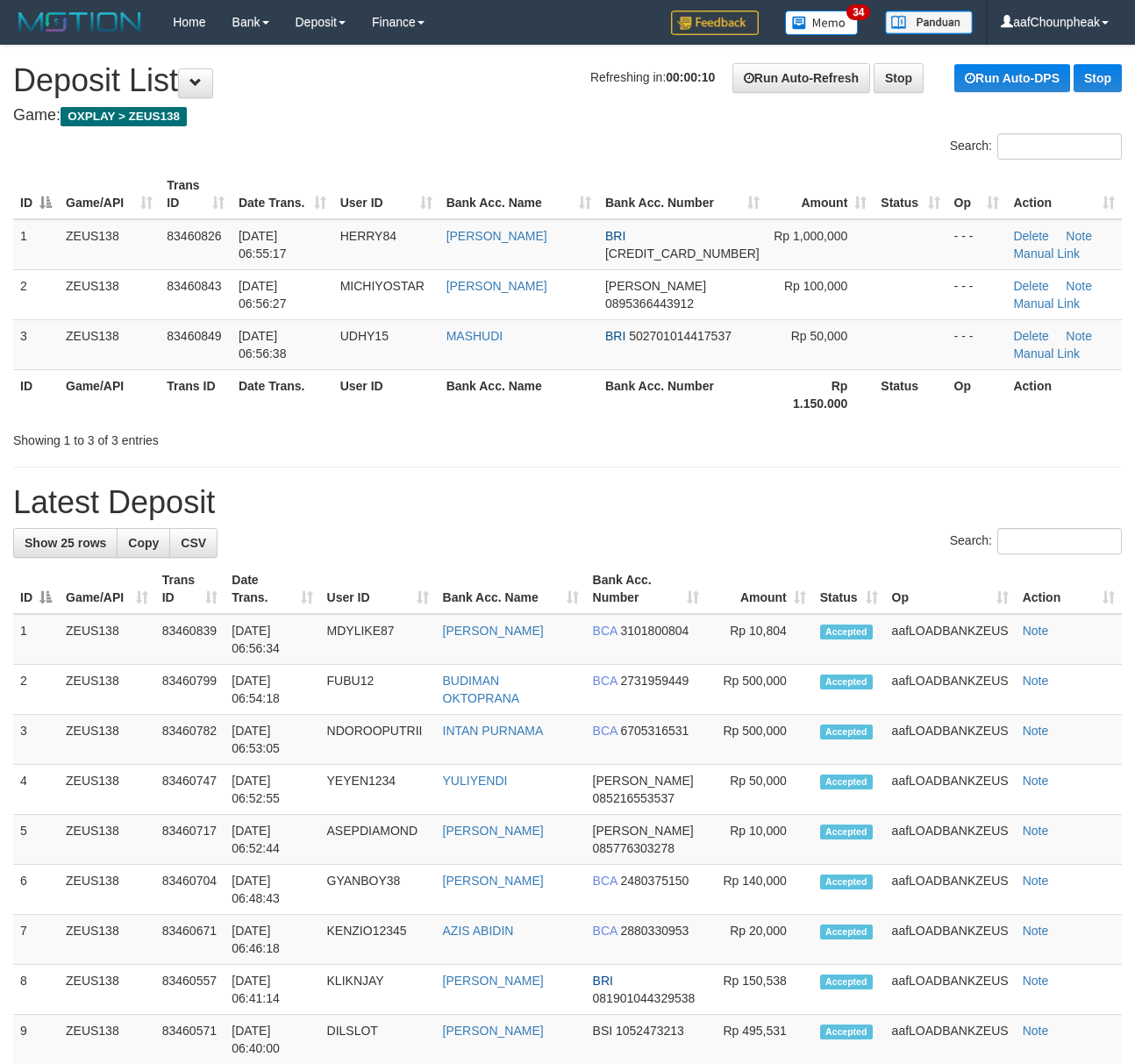 scroll, scrollTop: 0, scrollLeft: 0, axis: both 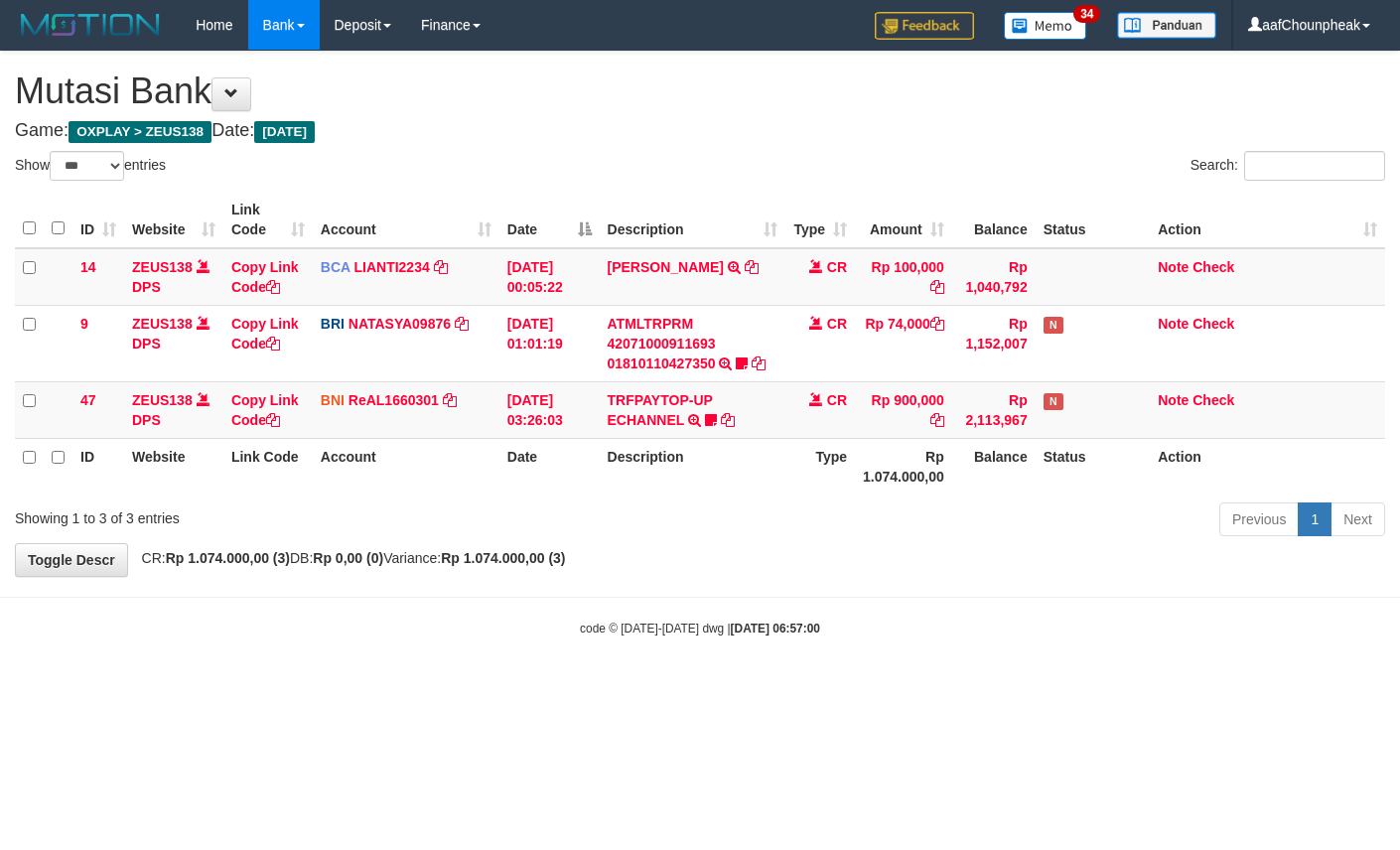 select on "***" 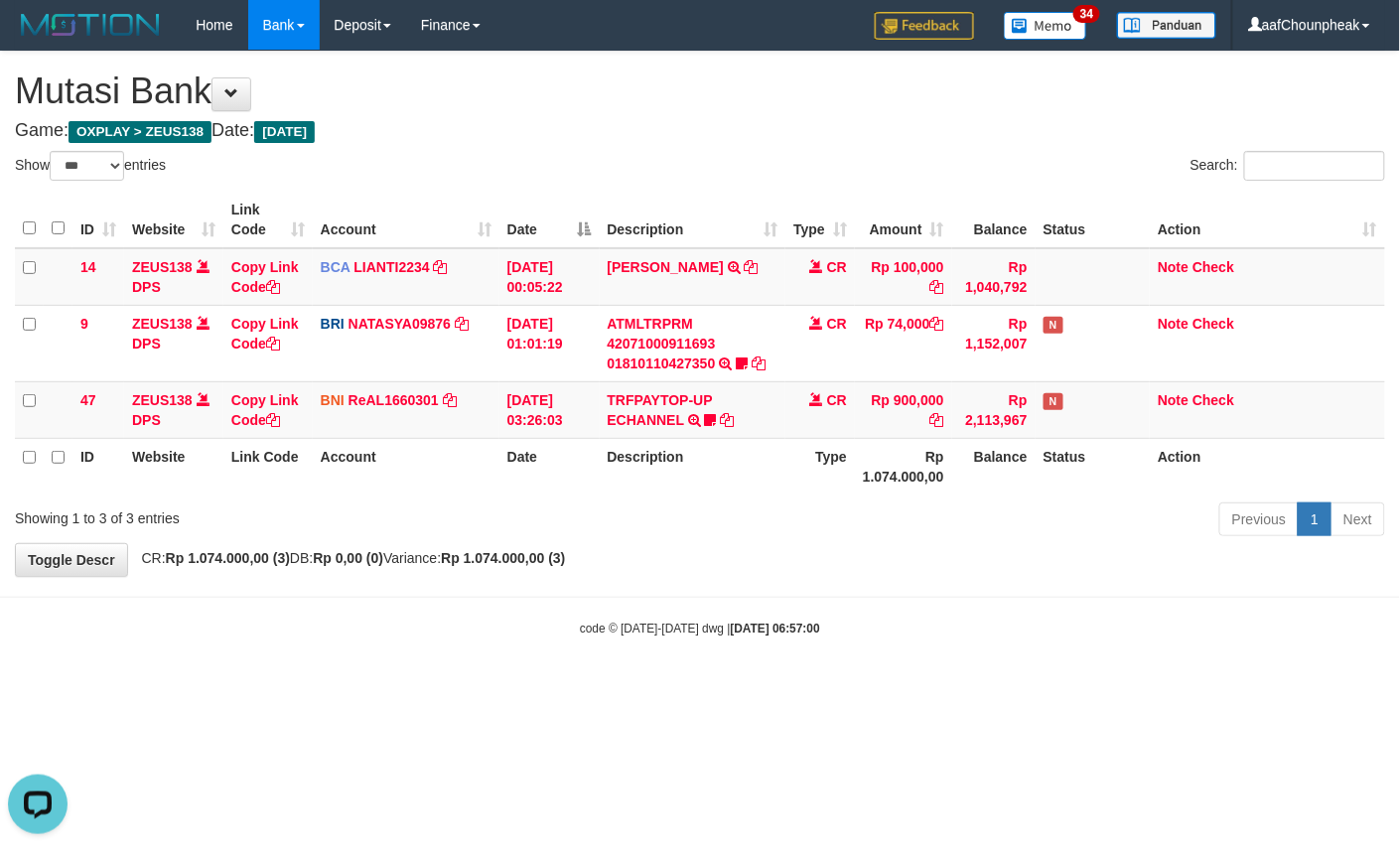 scroll, scrollTop: 0, scrollLeft: 0, axis: both 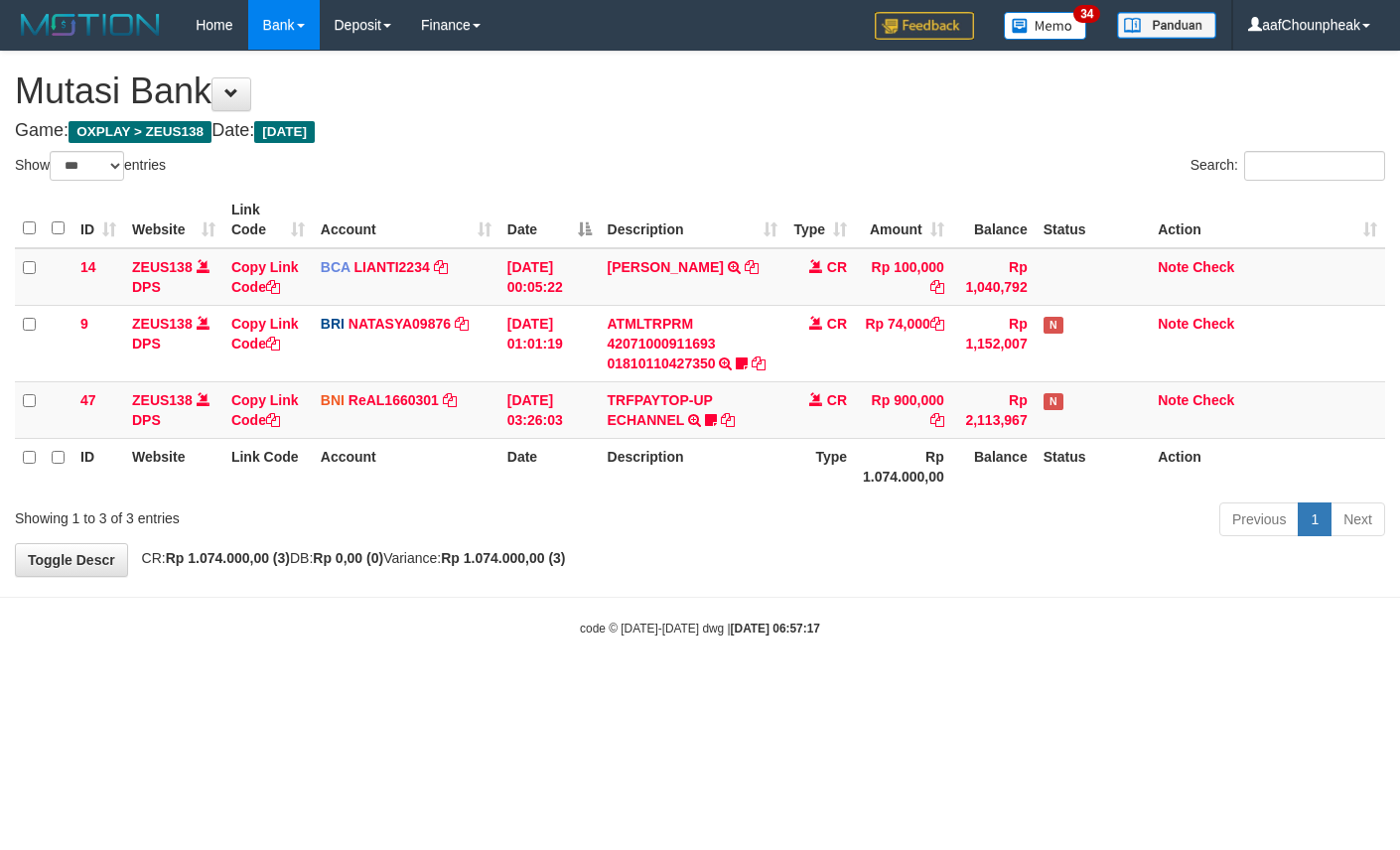 select on "***" 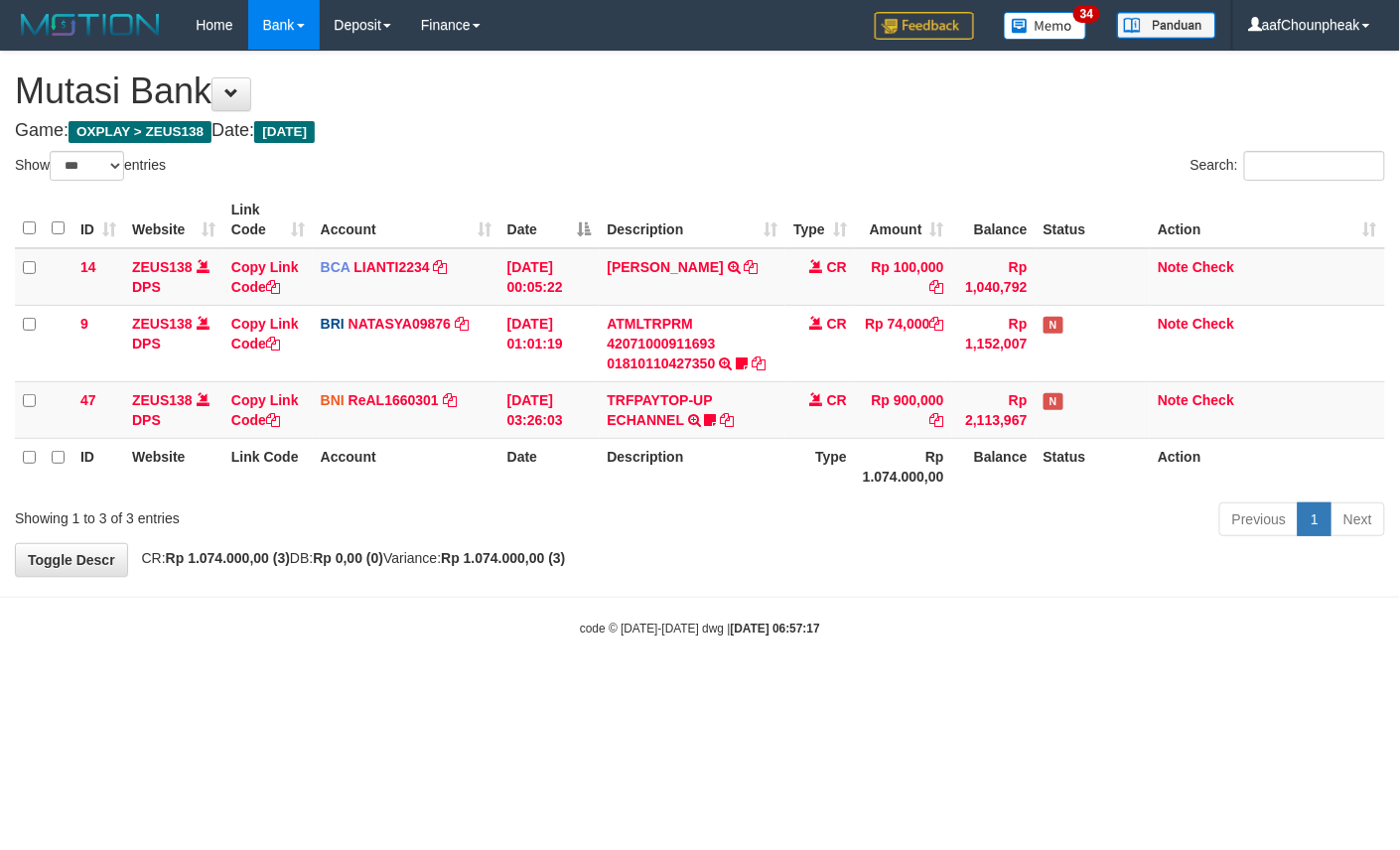 click on "Toggle navigation
Home
Bank
Account List
Mutasi Bank
Search
Note Mutasi
Deposit
DPS List
History
Finance
Financial Data
aafChounpheak
My Profile
Log Out
34" at bounding box center [700, 344] 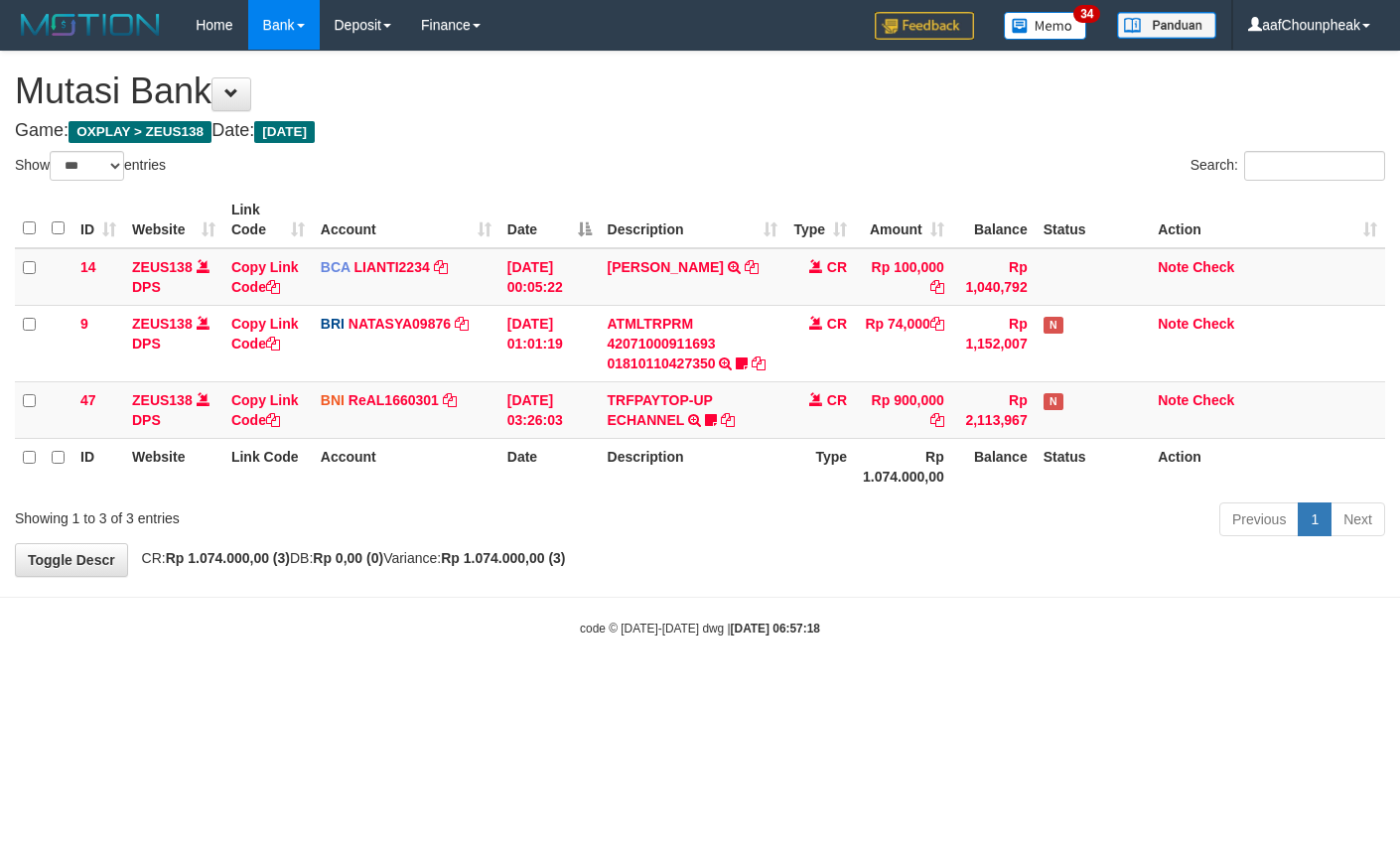 select on "***" 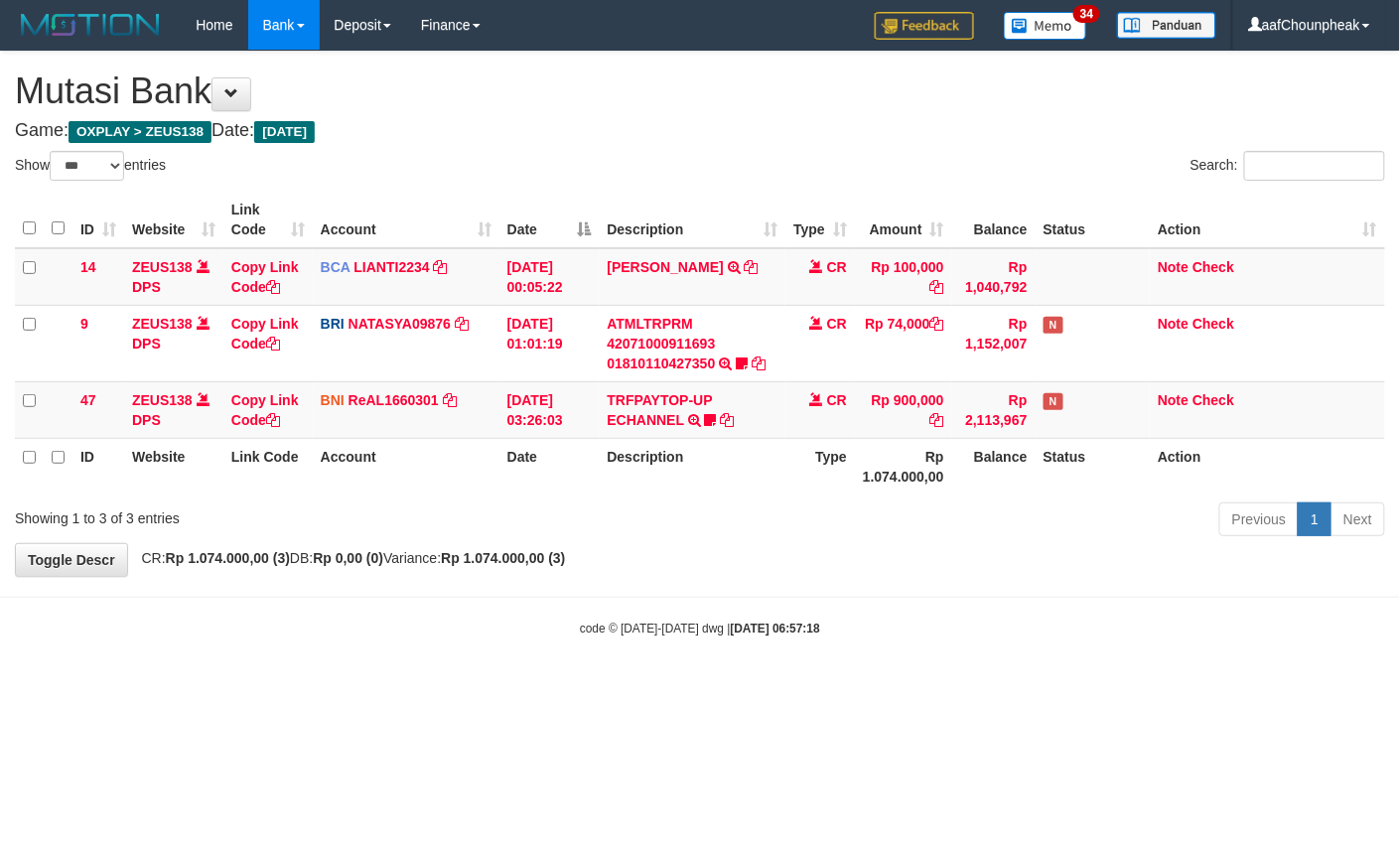 click on "Toggle navigation
Home
Bank
Account List
Mutasi Bank
Search
Note Mutasi
Deposit
DPS List
History
Finance
Financial Data
aafChounpheak
My Profile
Log Out
34" at bounding box center (700, 344) 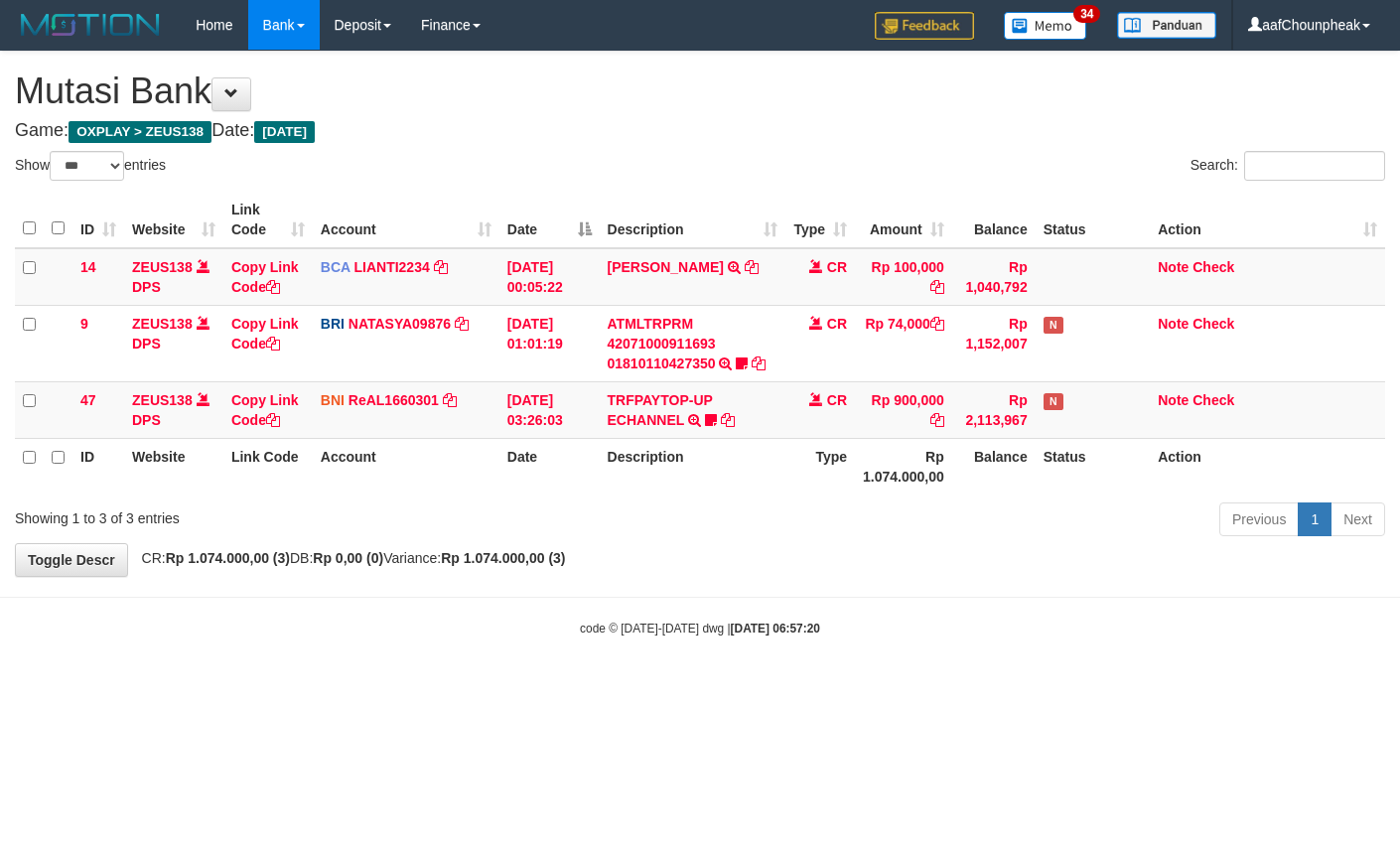 select on "***" 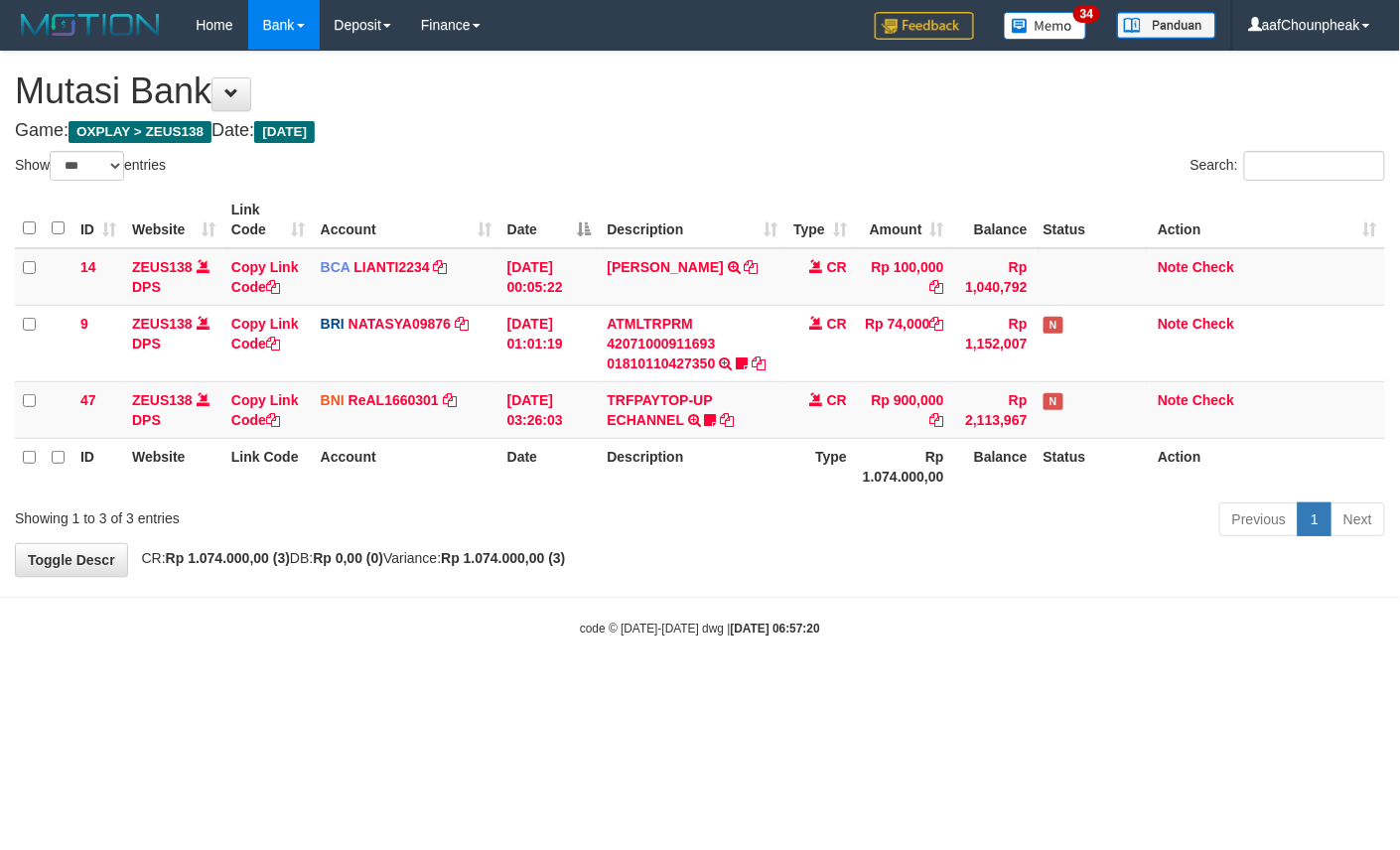 click on "Toggle navigation
Home
Bank
Account List
Mutasi Bank
Search
Note Mutasi
Deposit
DPS List
History
Finance
Financial Data
aafChounpheak
My Profile
Log Out
34" at bounding box center [700, 344] 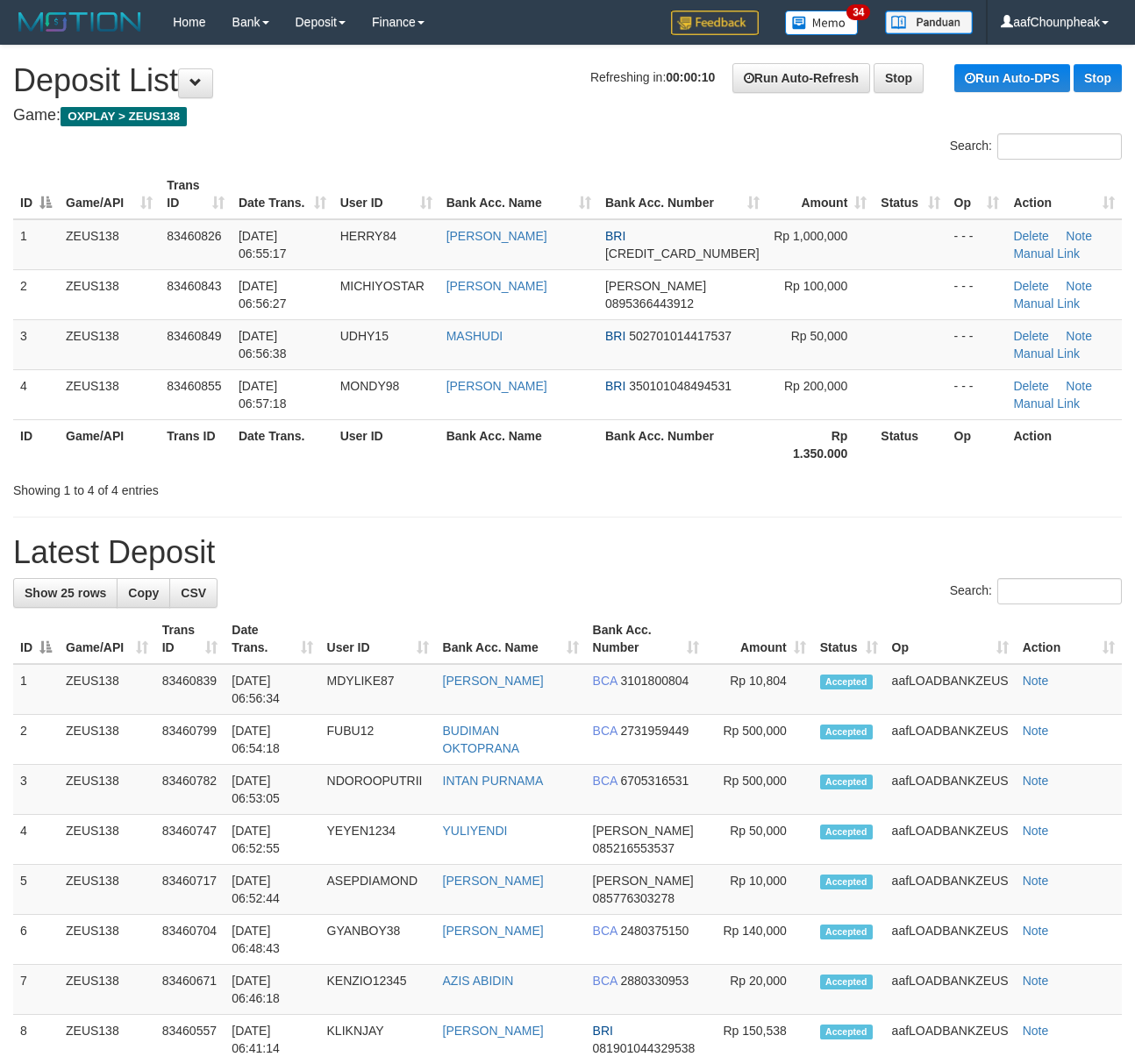 scroll, scrollTop: 0, scrollLeft: 0, axis: both 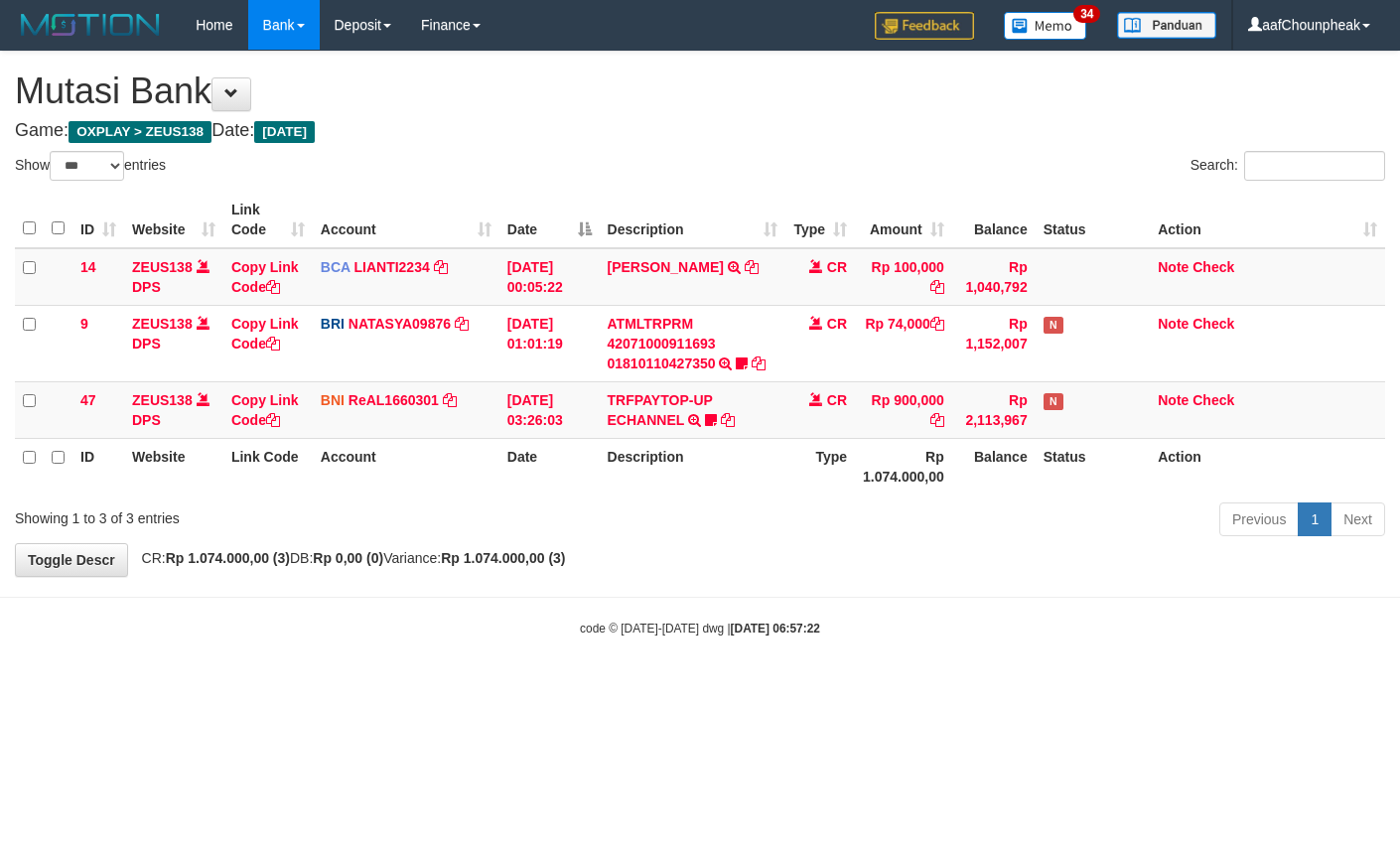 select on "***" 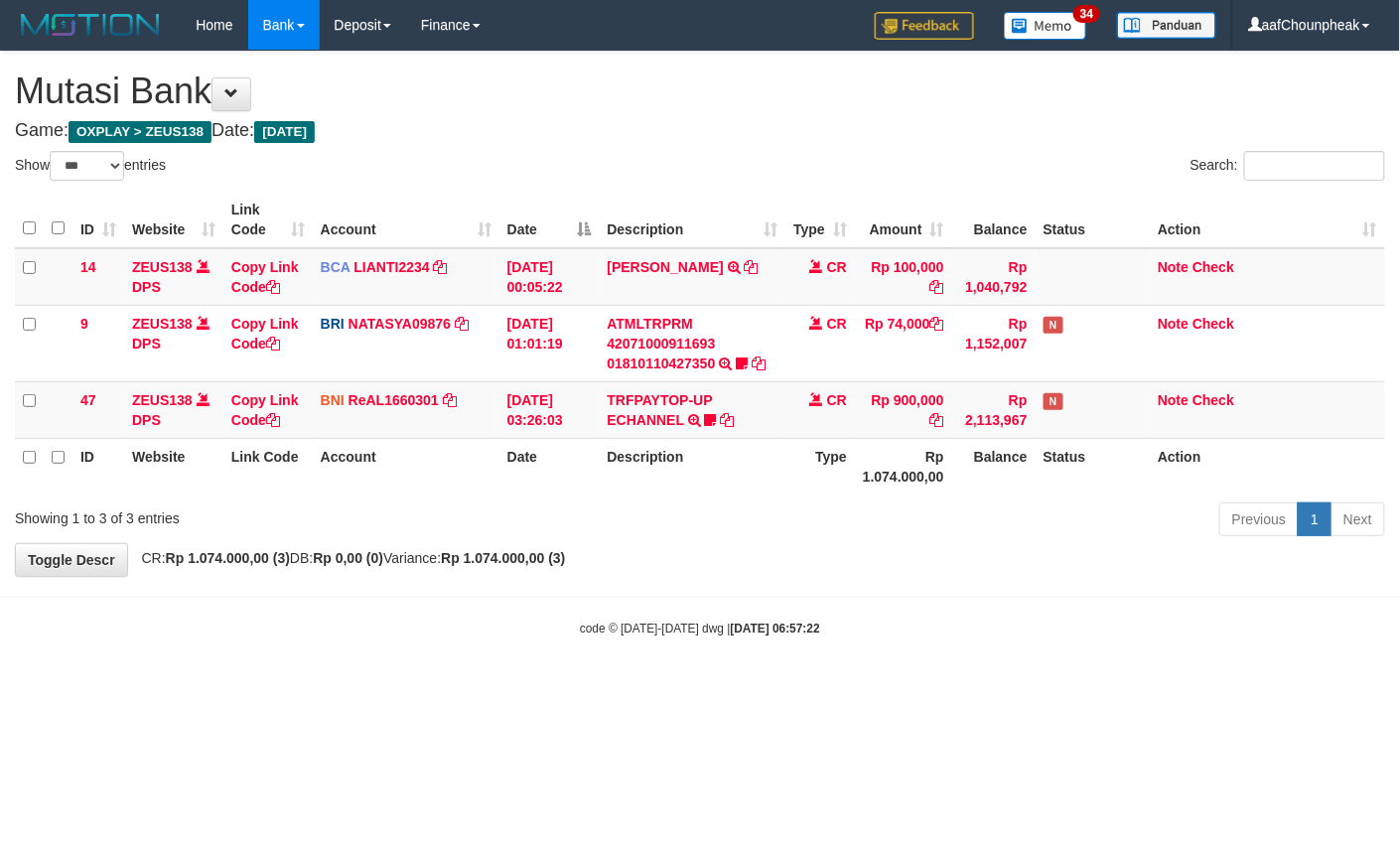 click on "Toggle navigation
Home
Bank
Account List
Mutasi Bank
Search
Note Mutasi
Deposit
DPS List
History
Finance
Financial Data
aafChounpheak
My Profile
Log Out
34" at bounding box center [700, 344] 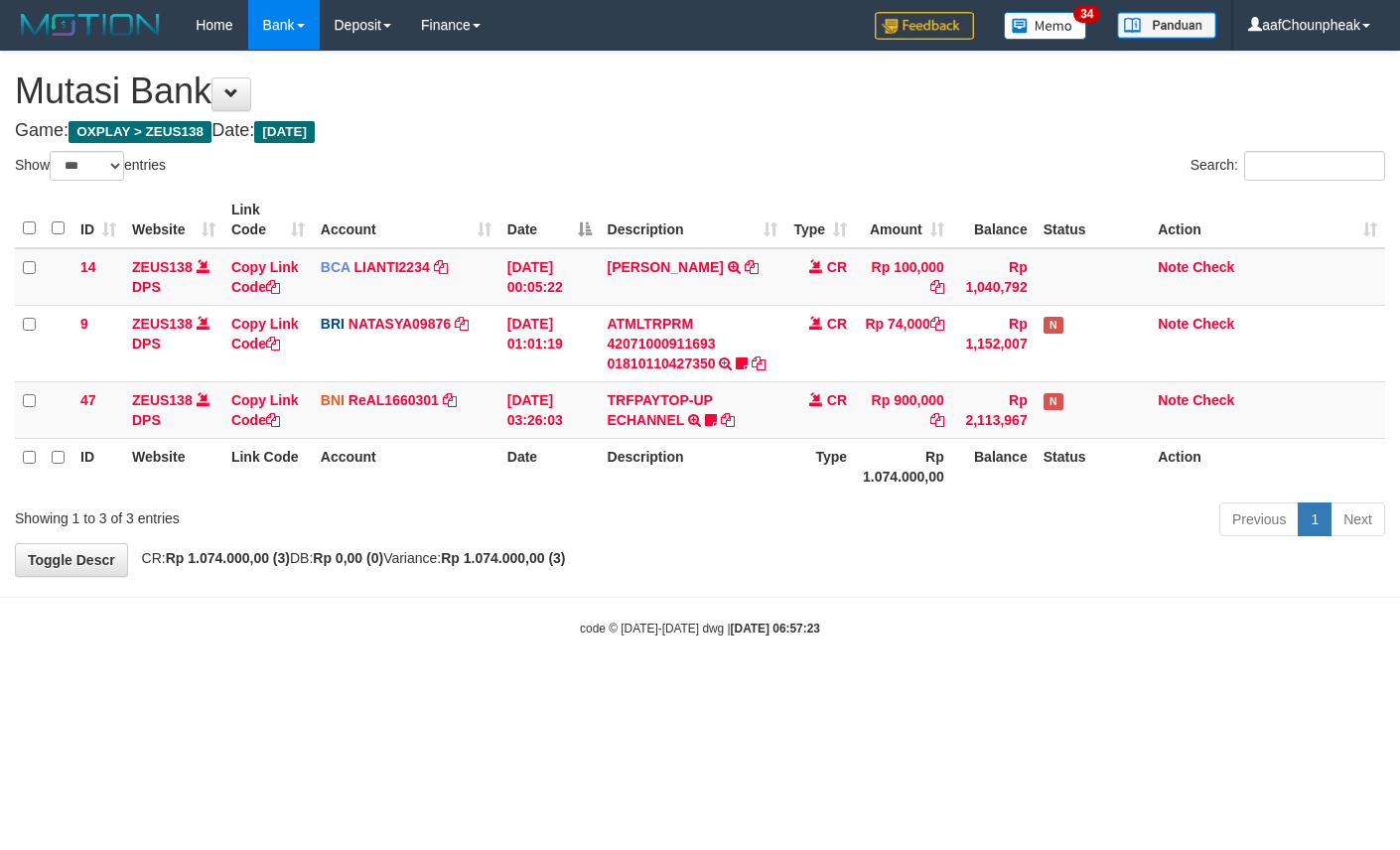 select on "***" 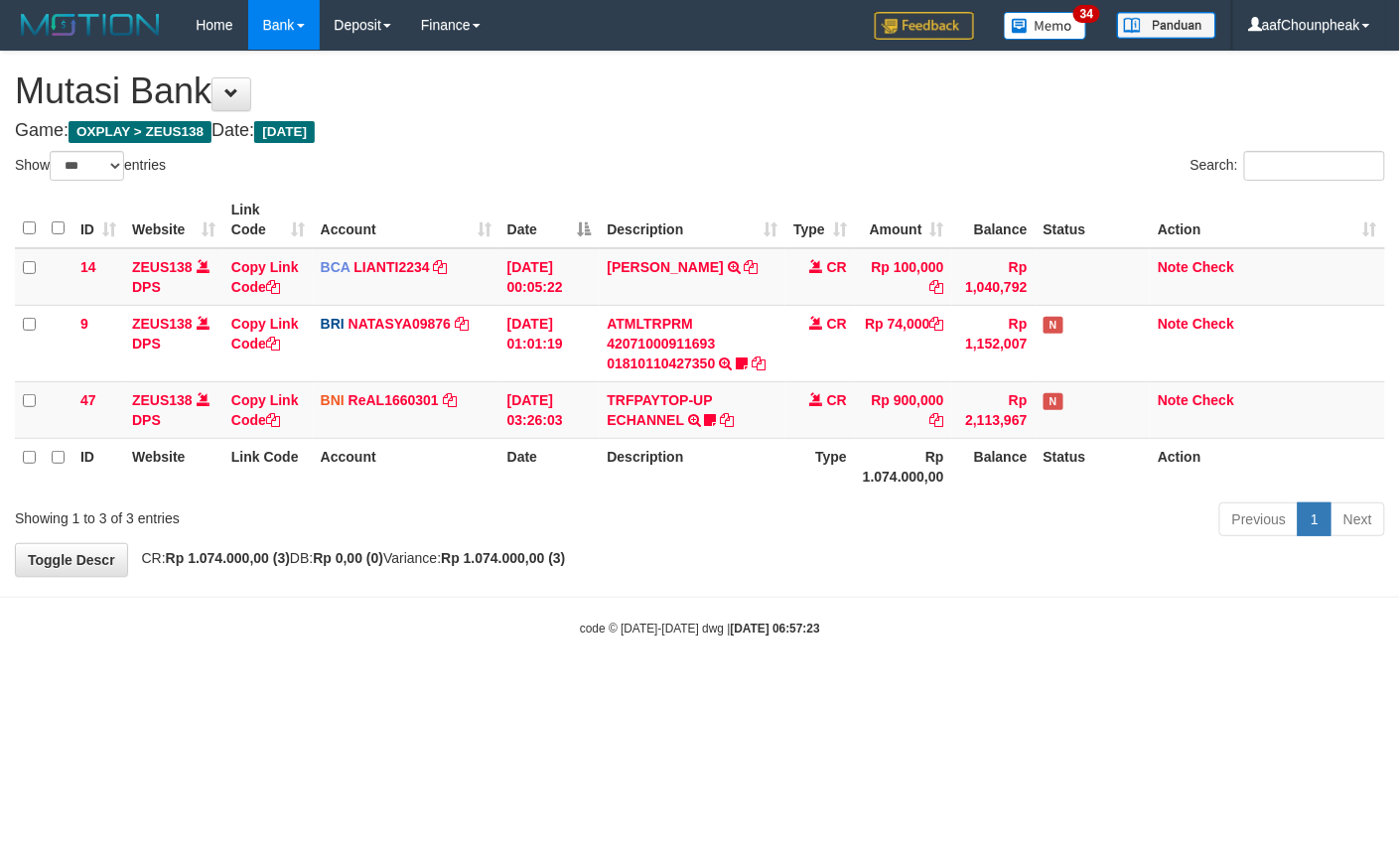 click on "Toggle navigation
Home
Bank
Account List
Mutasi Bank
Search
Note Mutasi
Deposit
DPS List
History
Finance
Financial Data
aafChounpheak
My Profile
Log Out
34" at bounding box center (700, 344) 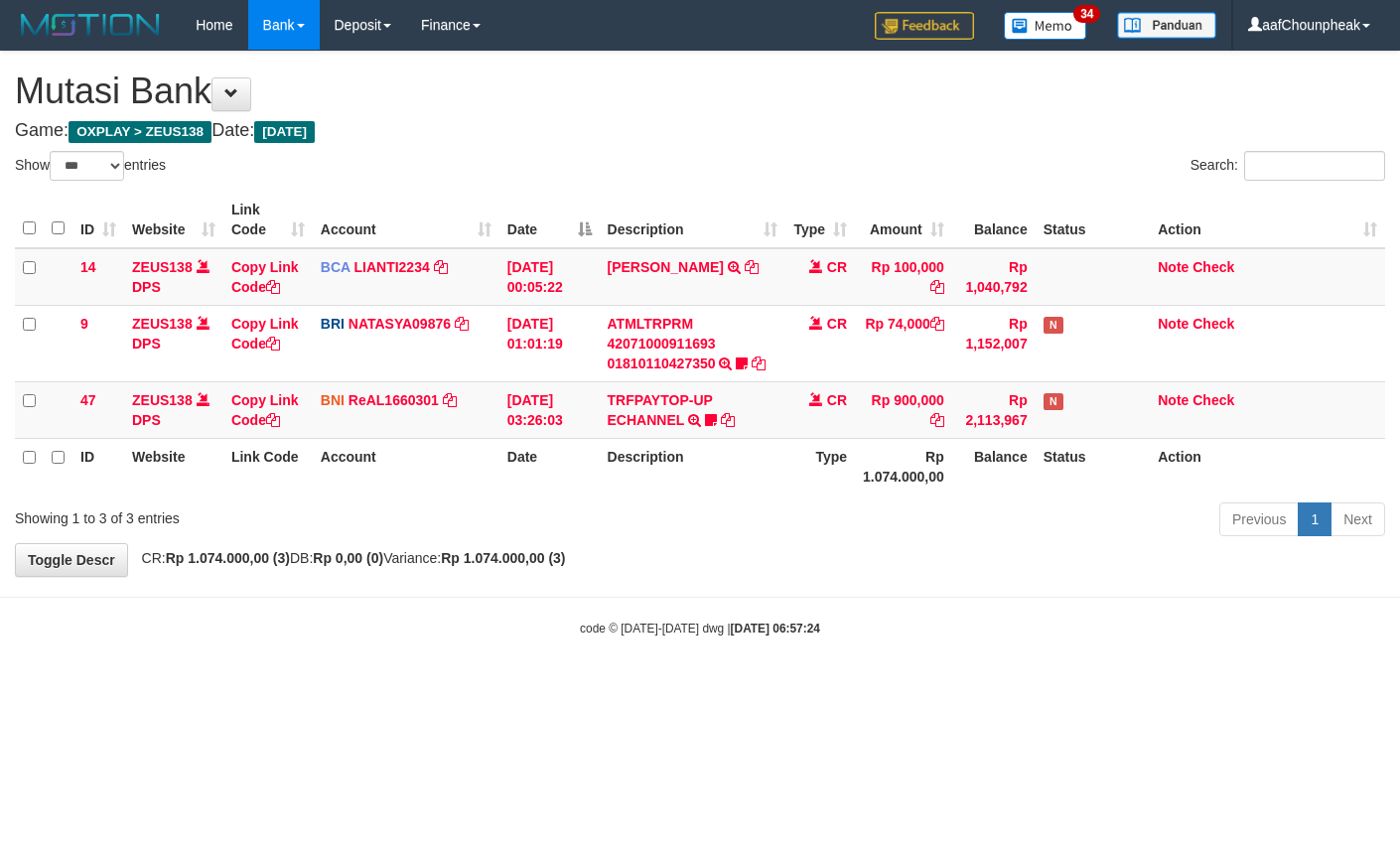 select on "***" 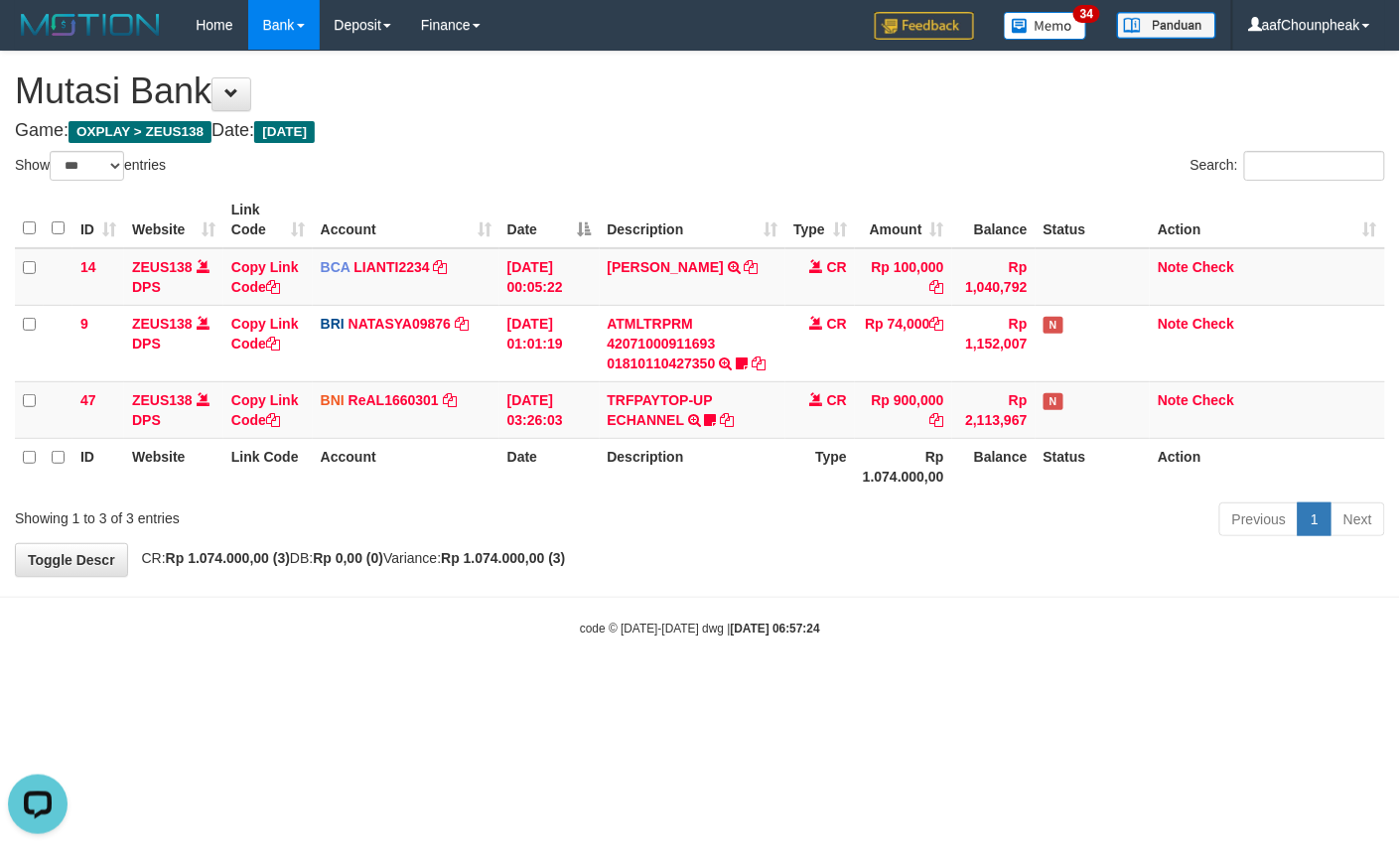 scroll, scrollTop: 0, scrollLeft: 0, axis: both 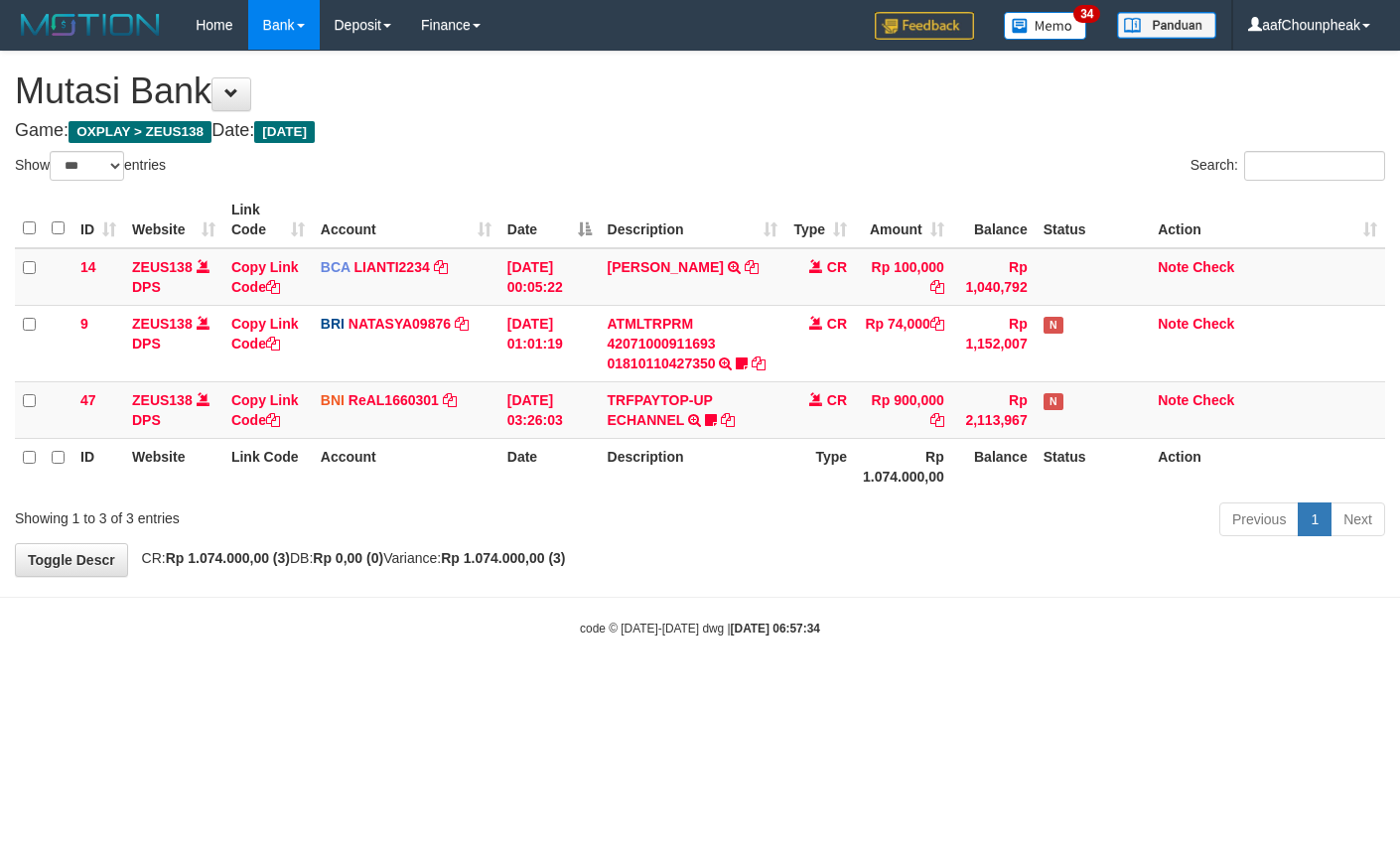 select on "***" 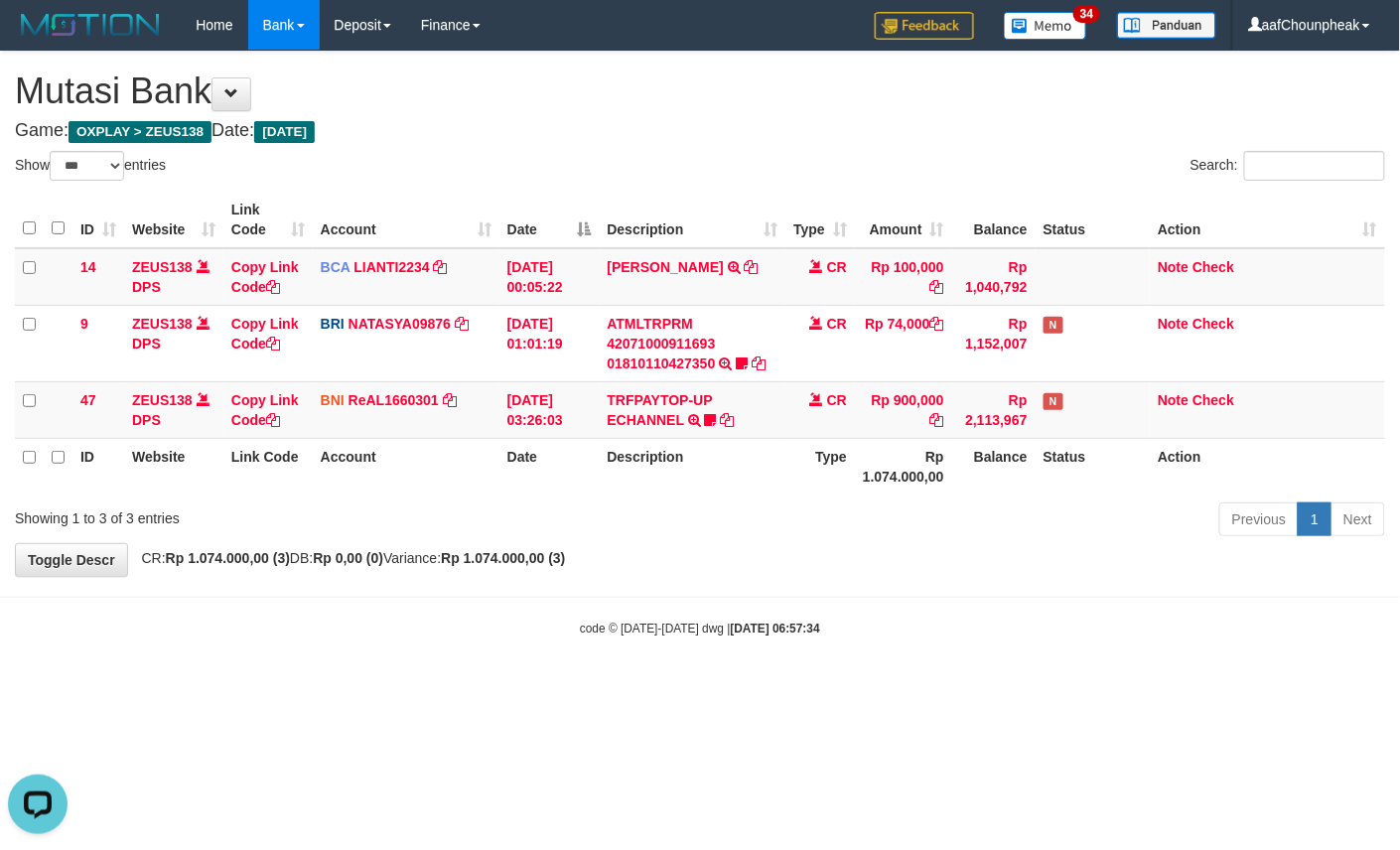 scroll, scrollTop: 0, scrollLeft: 0, axis: both 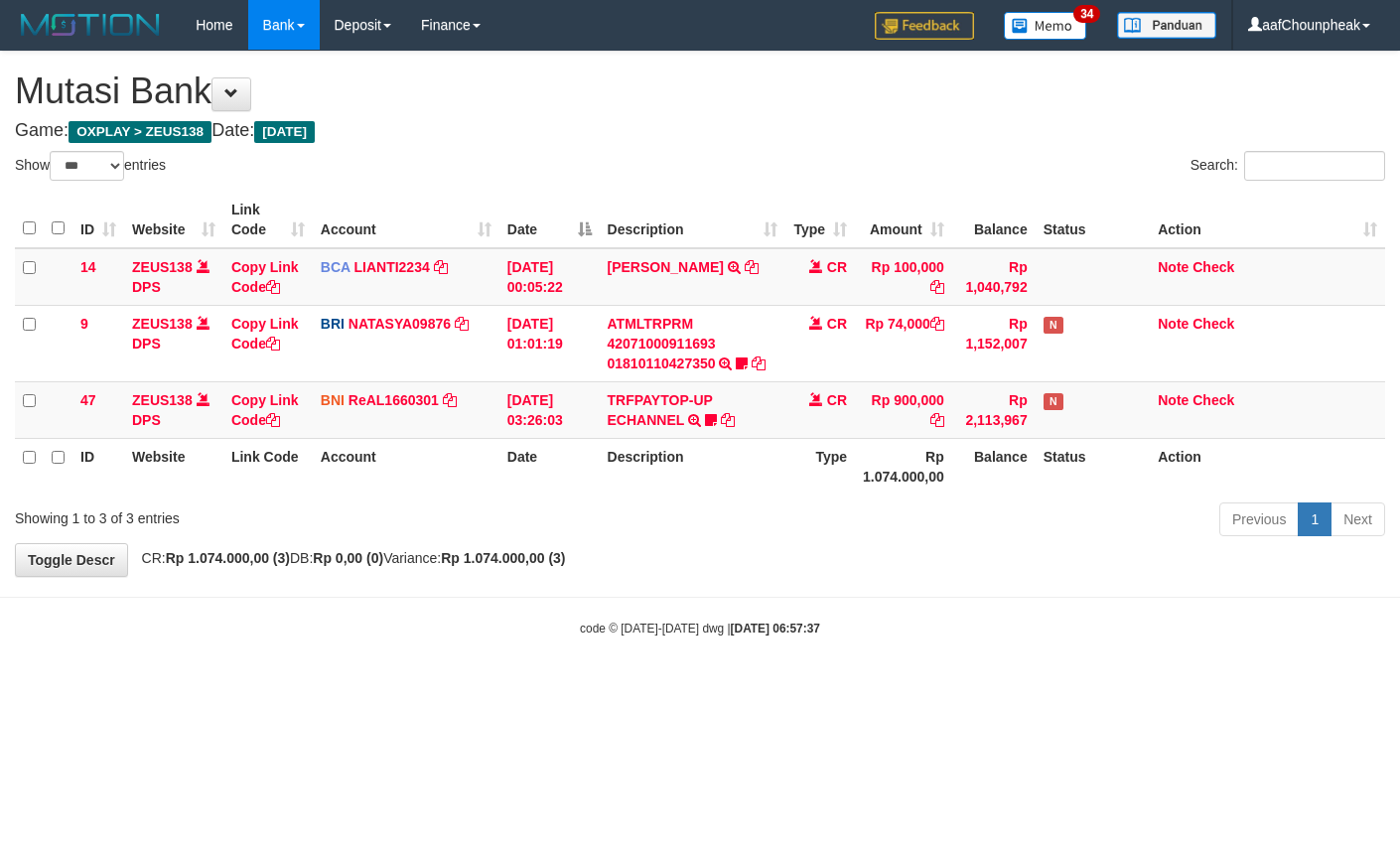 select on "***" 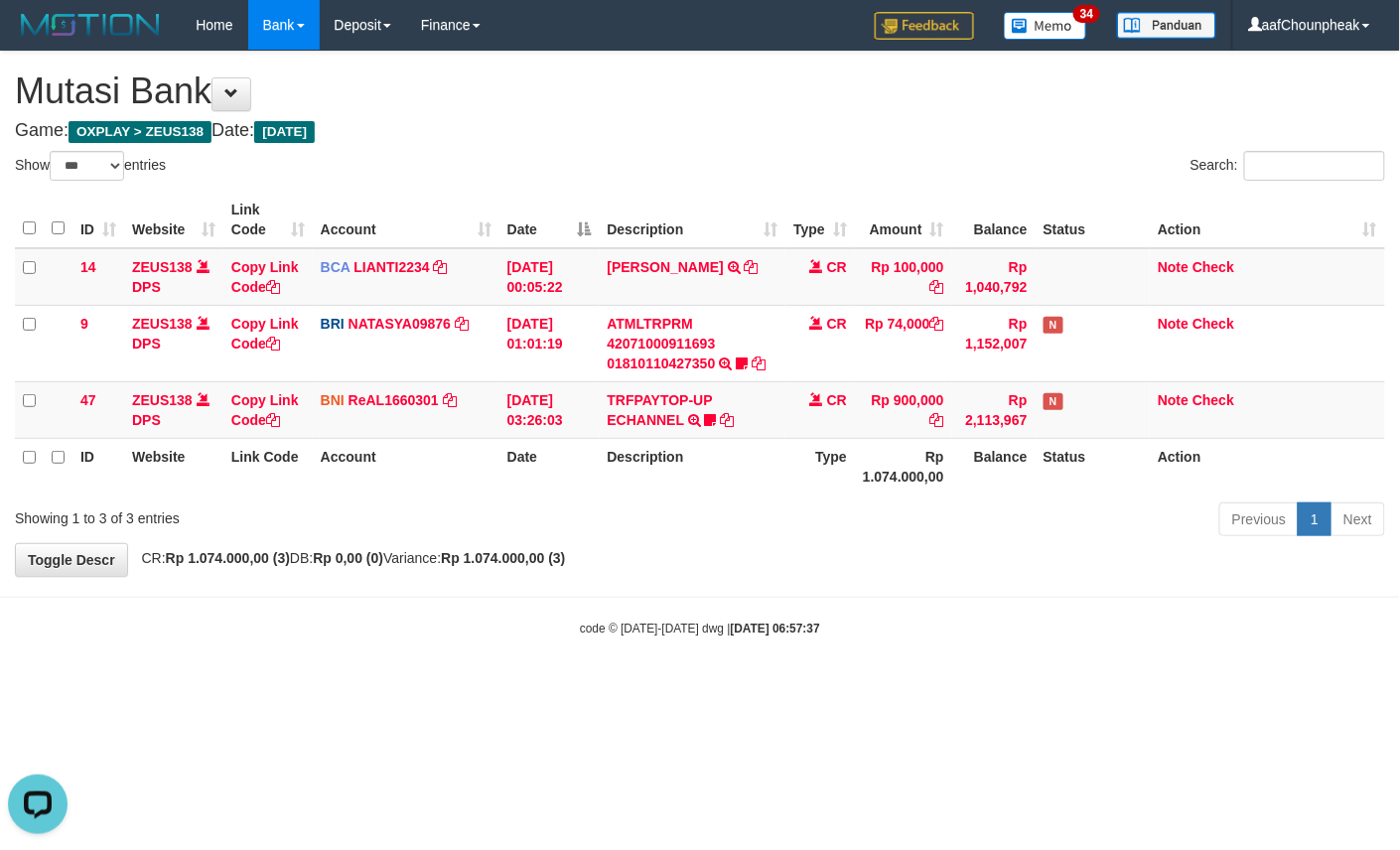 scroll, scrollTop: 0, scrollLeft: 0, axis: both 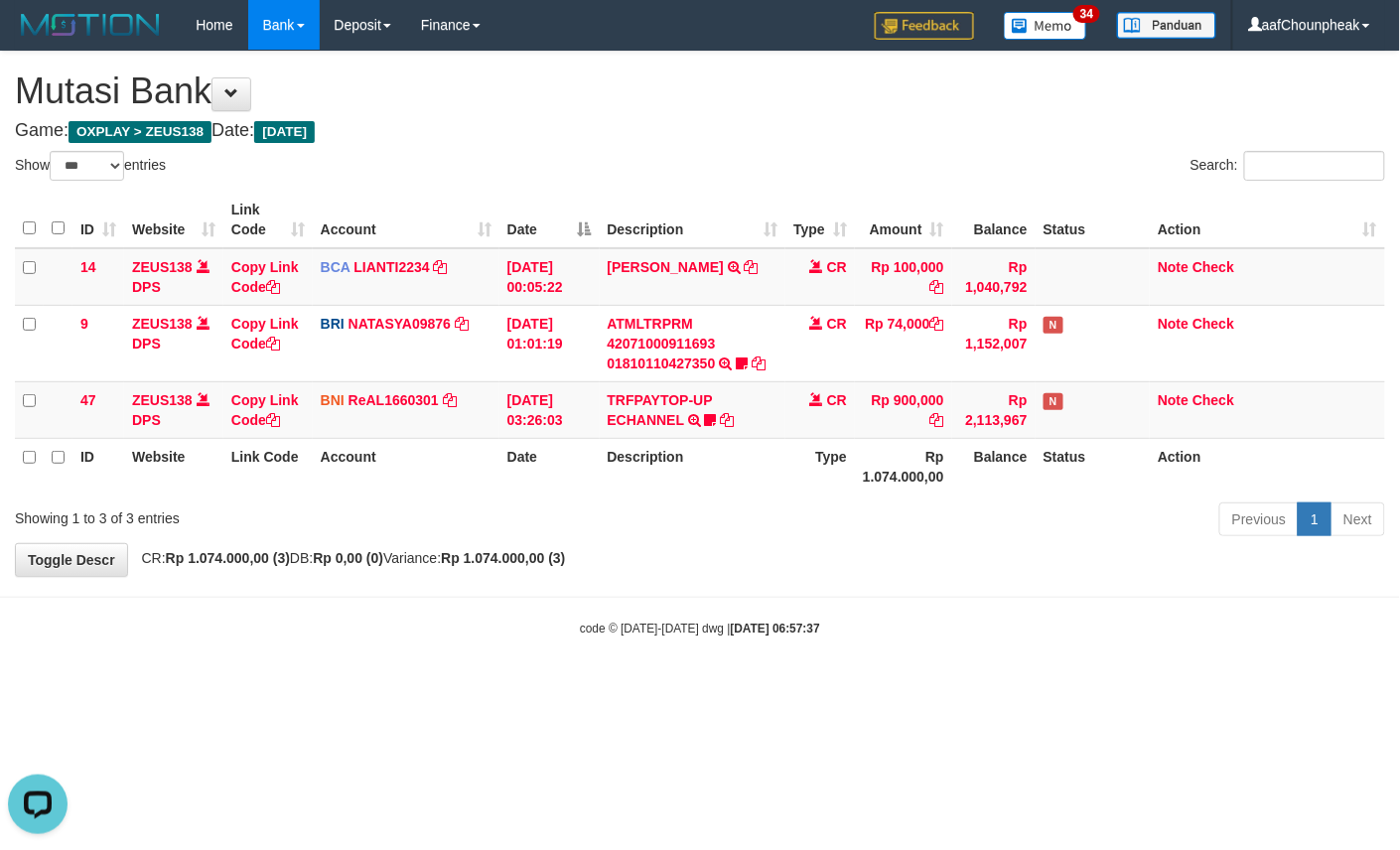 click on "Toggle navigation
Home
Bank
Account List
Mutasi Bank
Search
Note Mutasi
Deposit
DPS List
History
Finance
Financial Data
aafChounpheak
My Profile
Log Out
34" at bounding box center (700, 344) 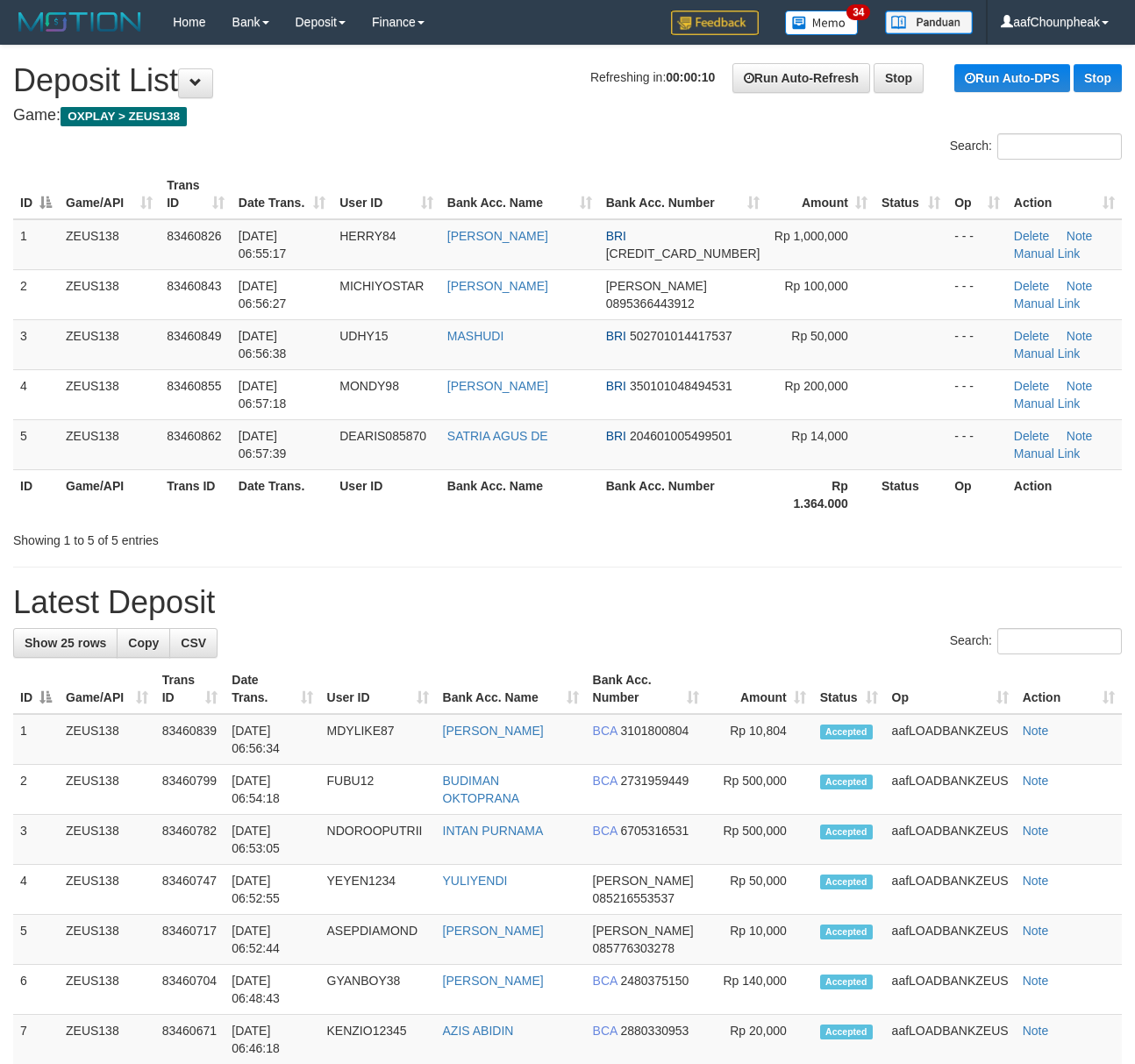 scroll, scrollTop: 0, scrollLeft: 0, axis: both 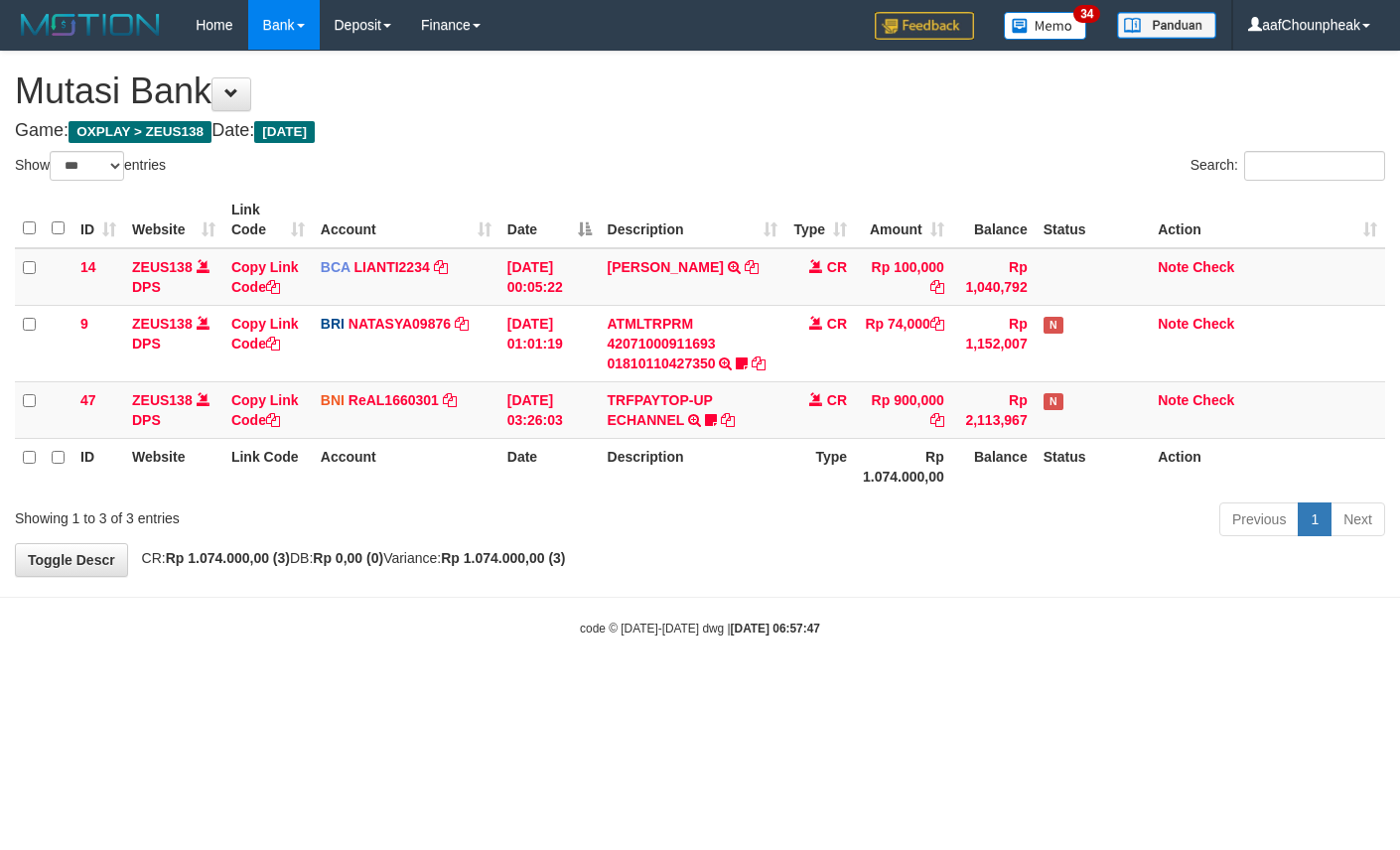 select on "***" 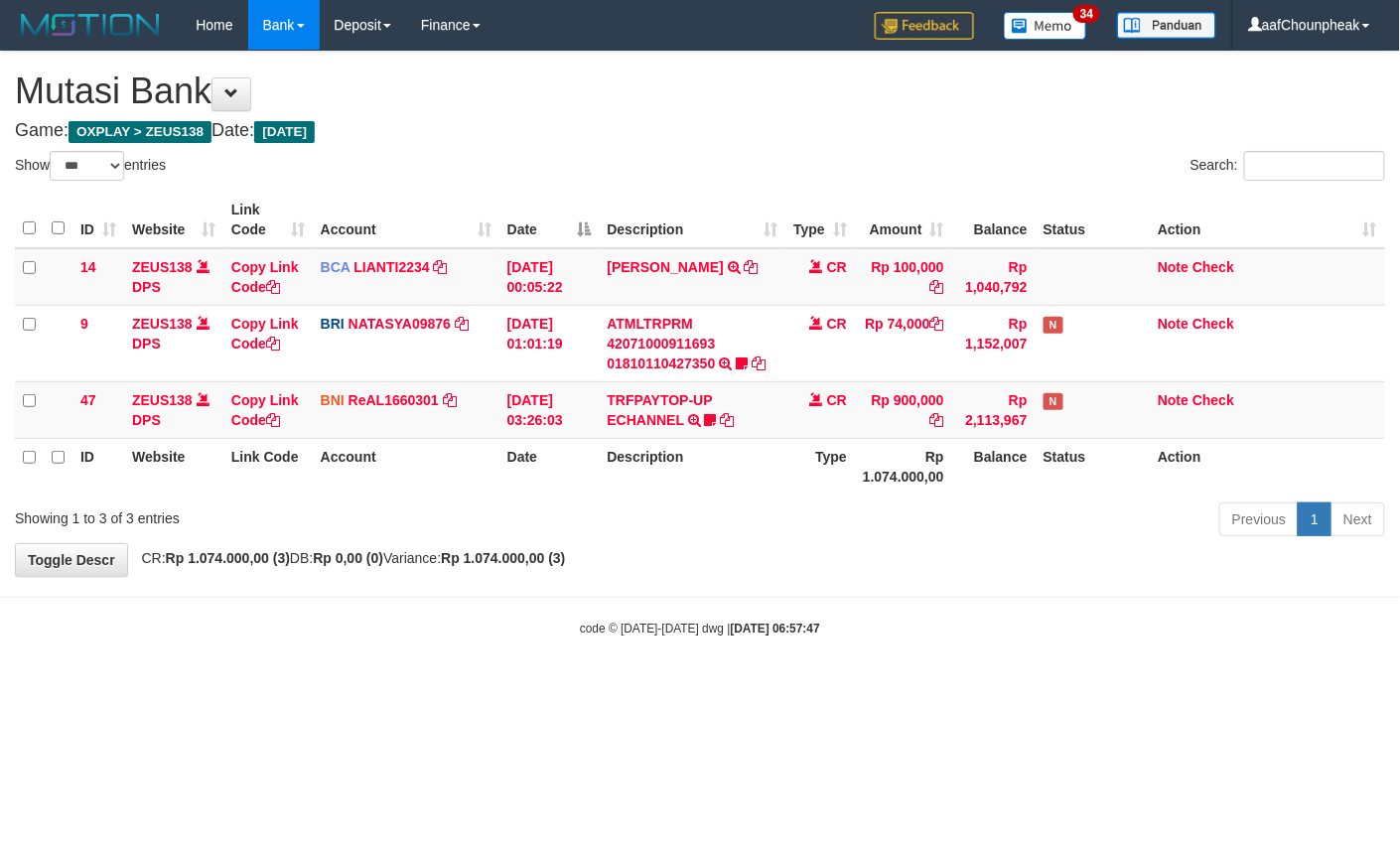 click on "Toggle navigation
Home
Bank
Account List
Mutasi Bank
Search
Note Mutasi
Deposit
DPS List
History
Finance
Financial Data
aafChounpheak
My Profile
Log Out
34" at bounding box center (700, 344) 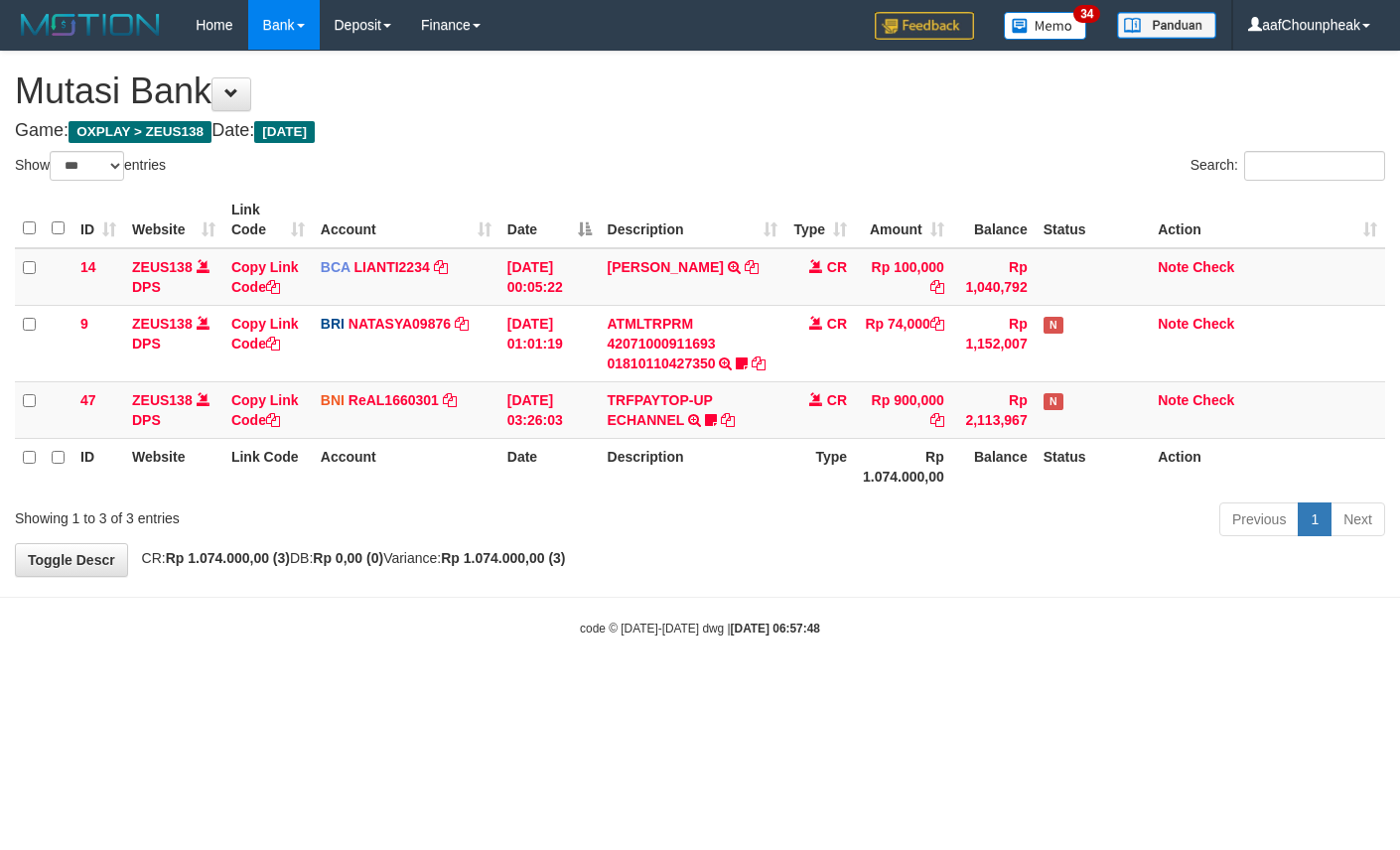 select on "***" 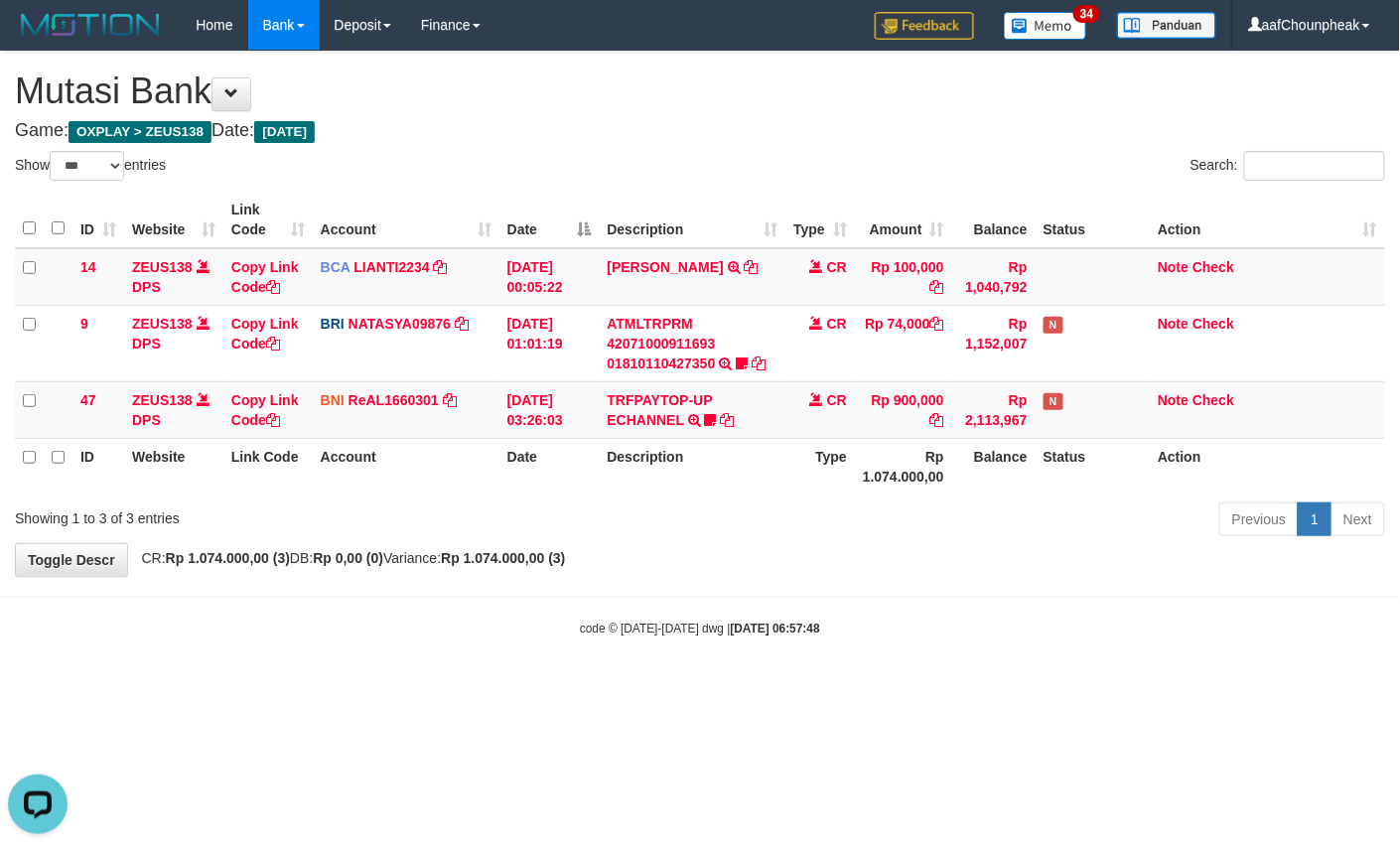 scroll, scrollTop: 0, scrollLeft: 0, axis: both 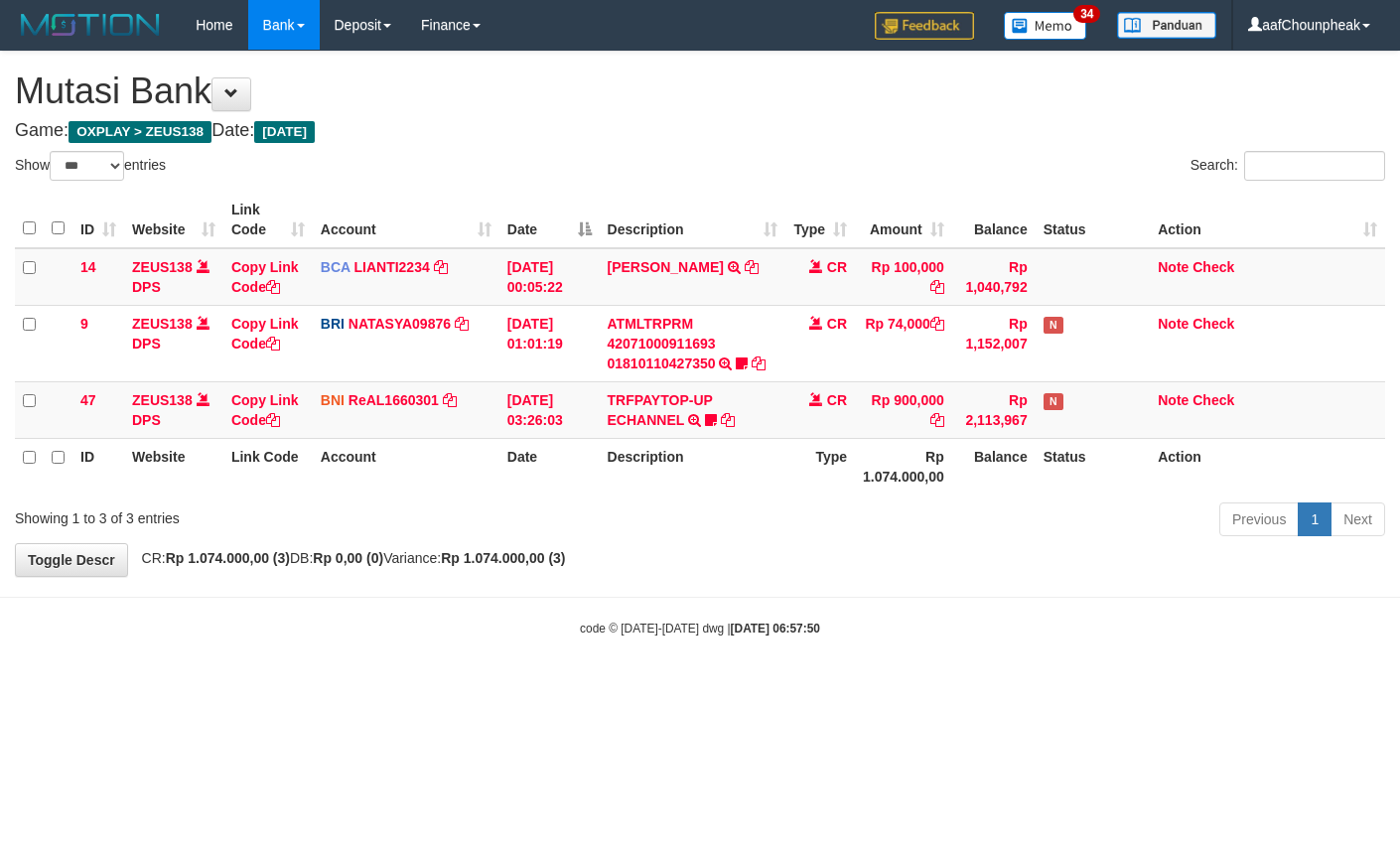 select on "***" 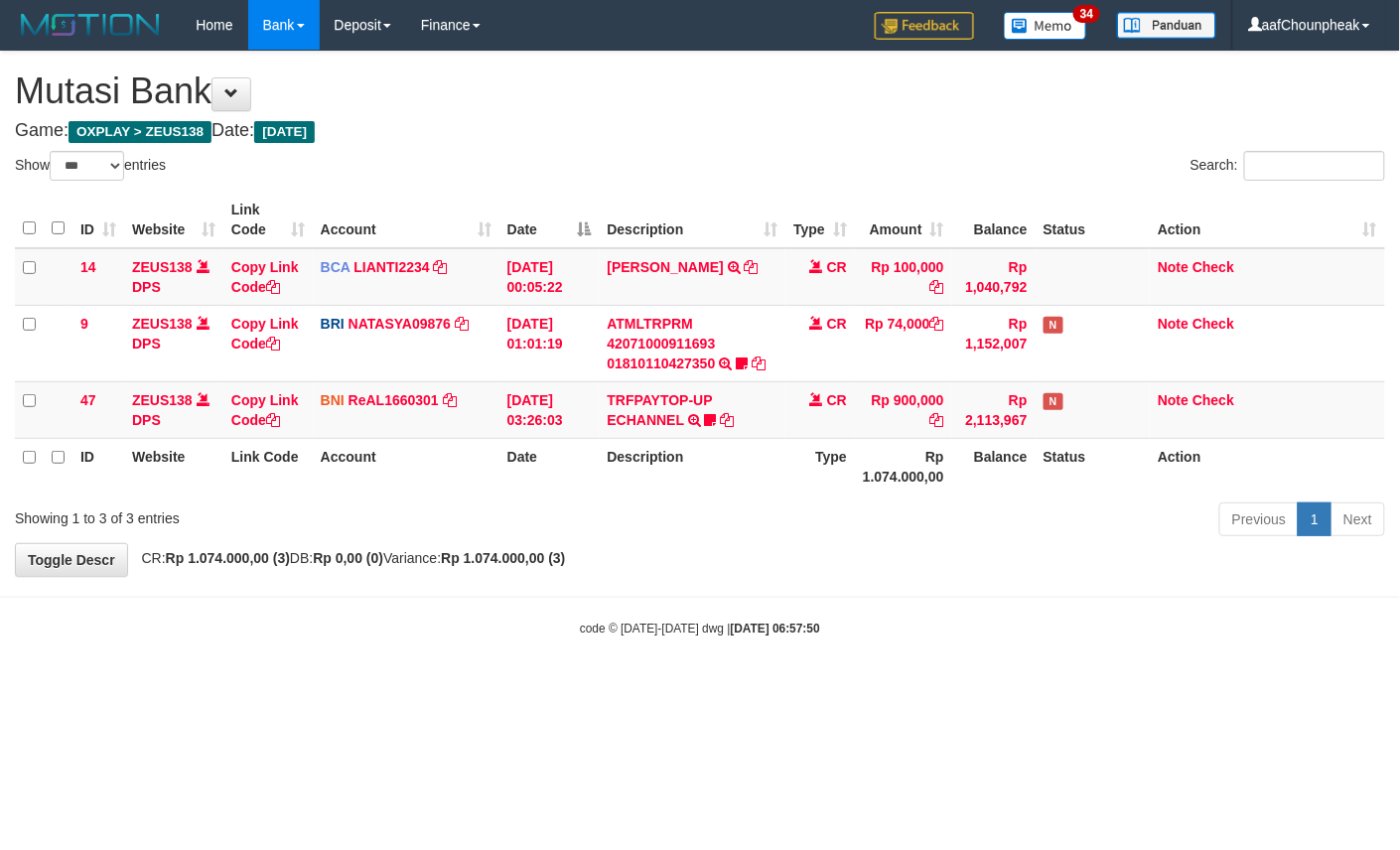 click on "Toggle navigation
Home
Bank
Account List
Mutasi Bank
Search
Note Mutasi
Deposit
DPS List
History
Finance
Financial Data
aafChounpheak
My Profile
Log Out
34" at bounding box center (700, 344) 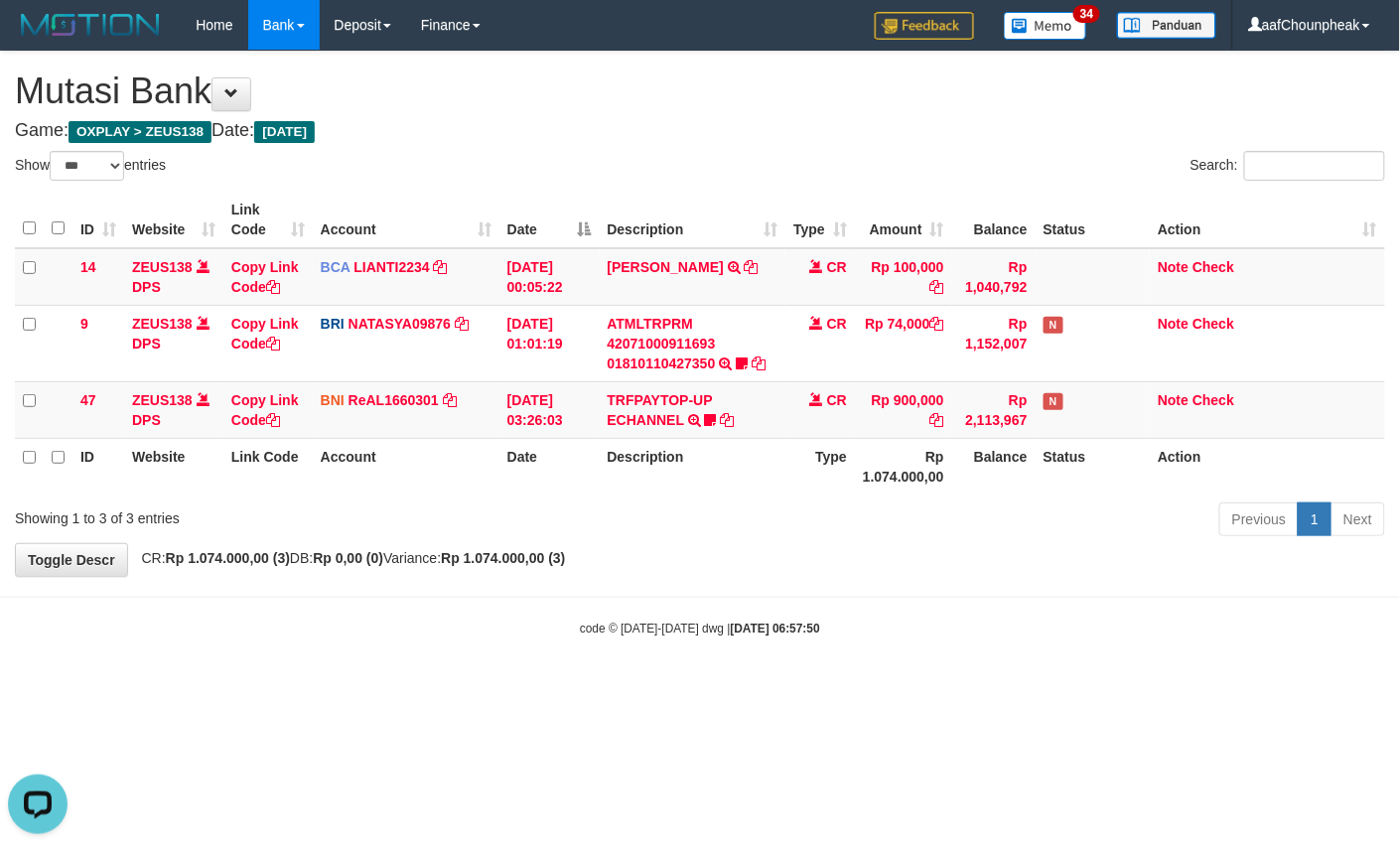 scroll, scrollTop: 0, scrollLeft: 0, axis: both 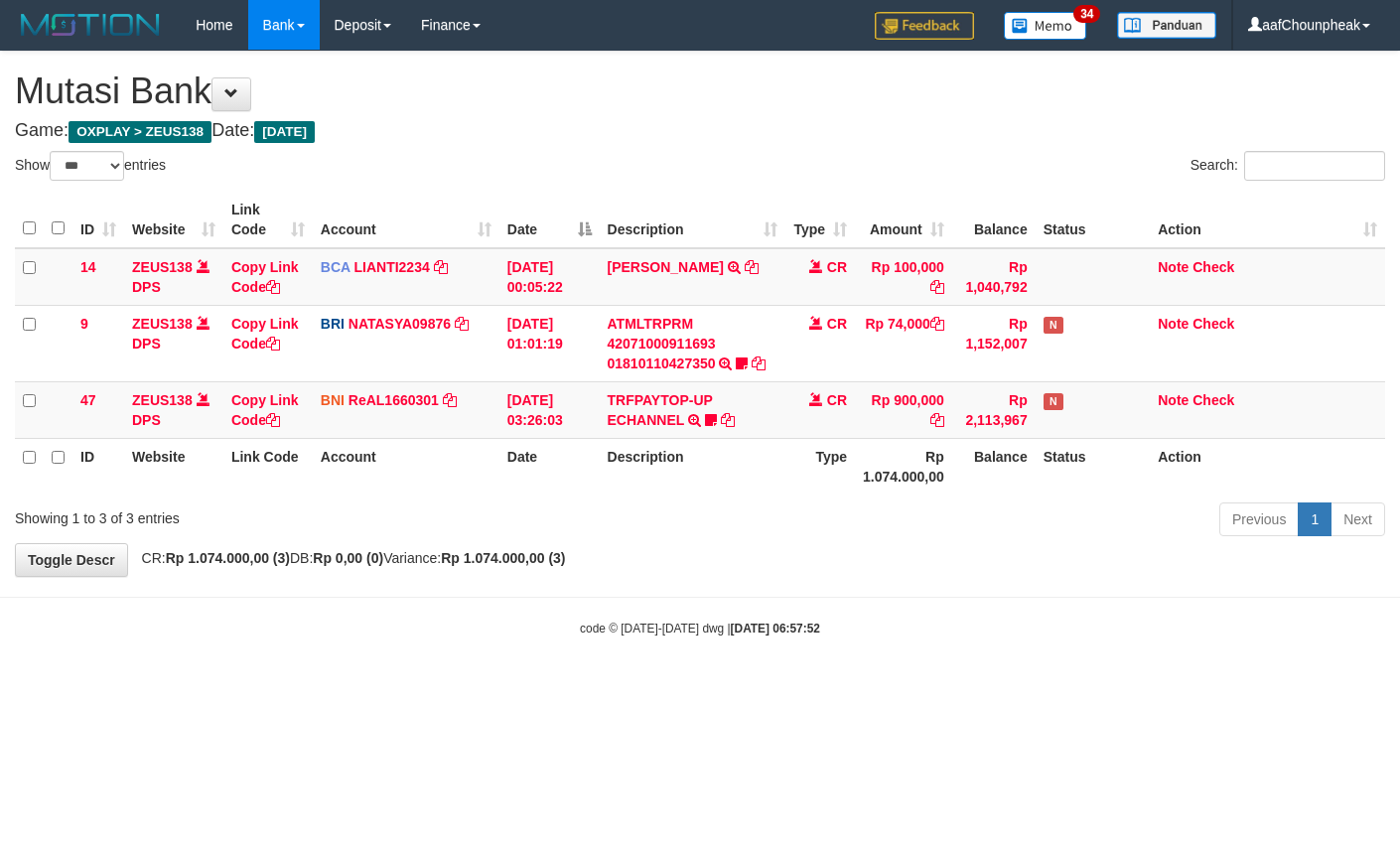select on "***" 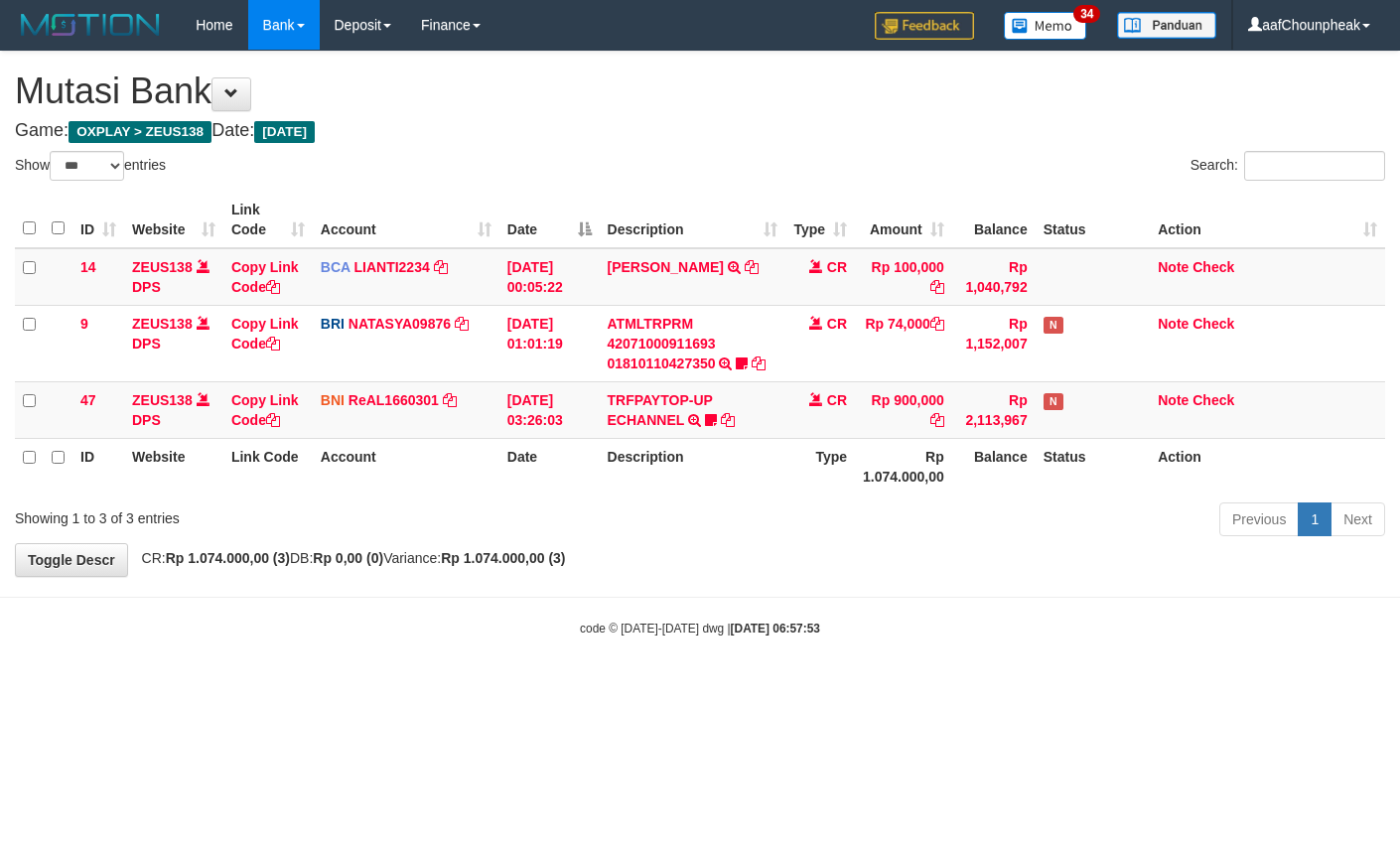 select on "***" 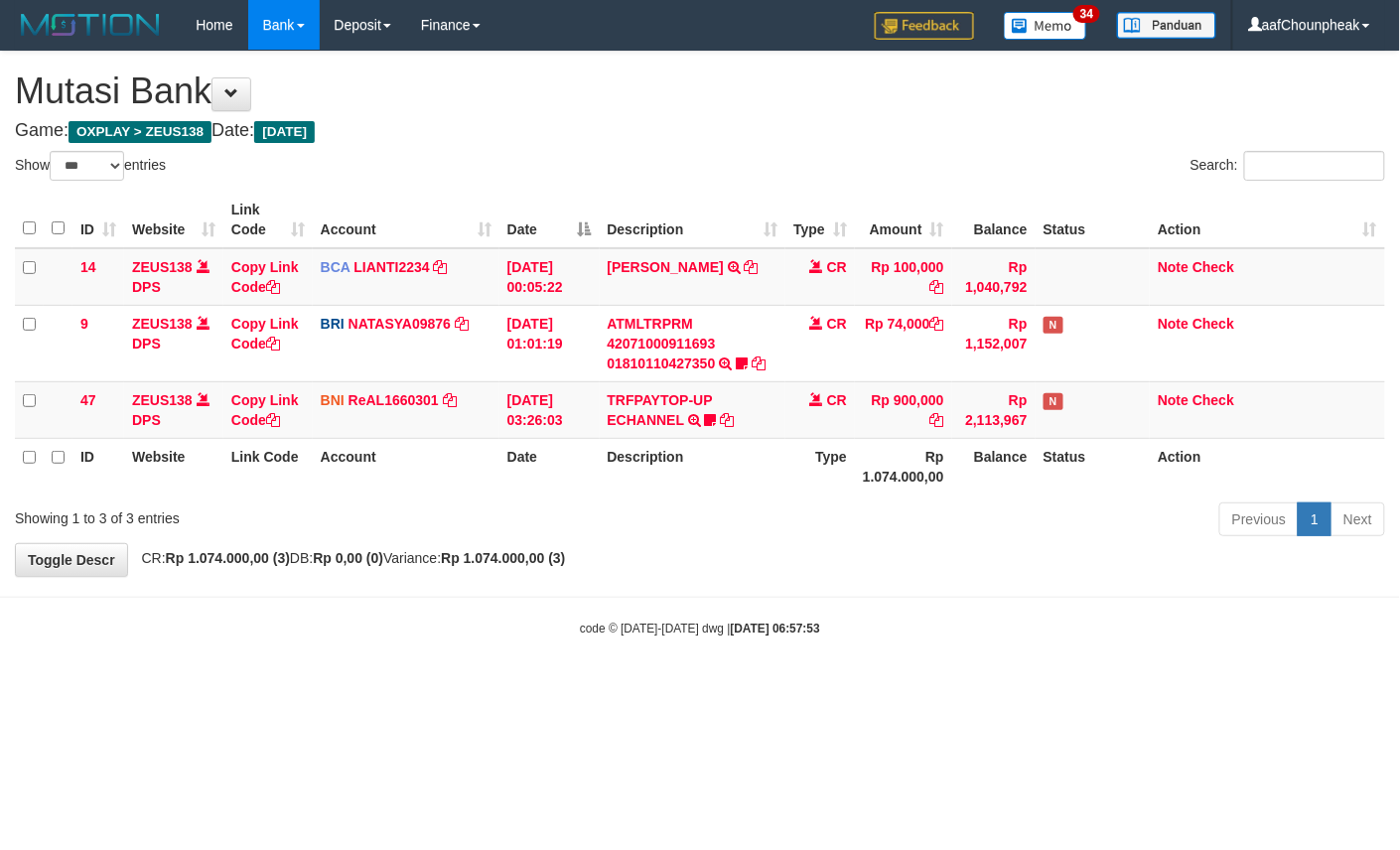click on "Toggle navigation
Home
Bank
Account List
Mutasi Bank
Search
Note Mutasi
Deposit
DPS List
History
Finance
Financial Data
aafChounpheak
My Profile
Log Out
34" at bounding box center (700, 344) 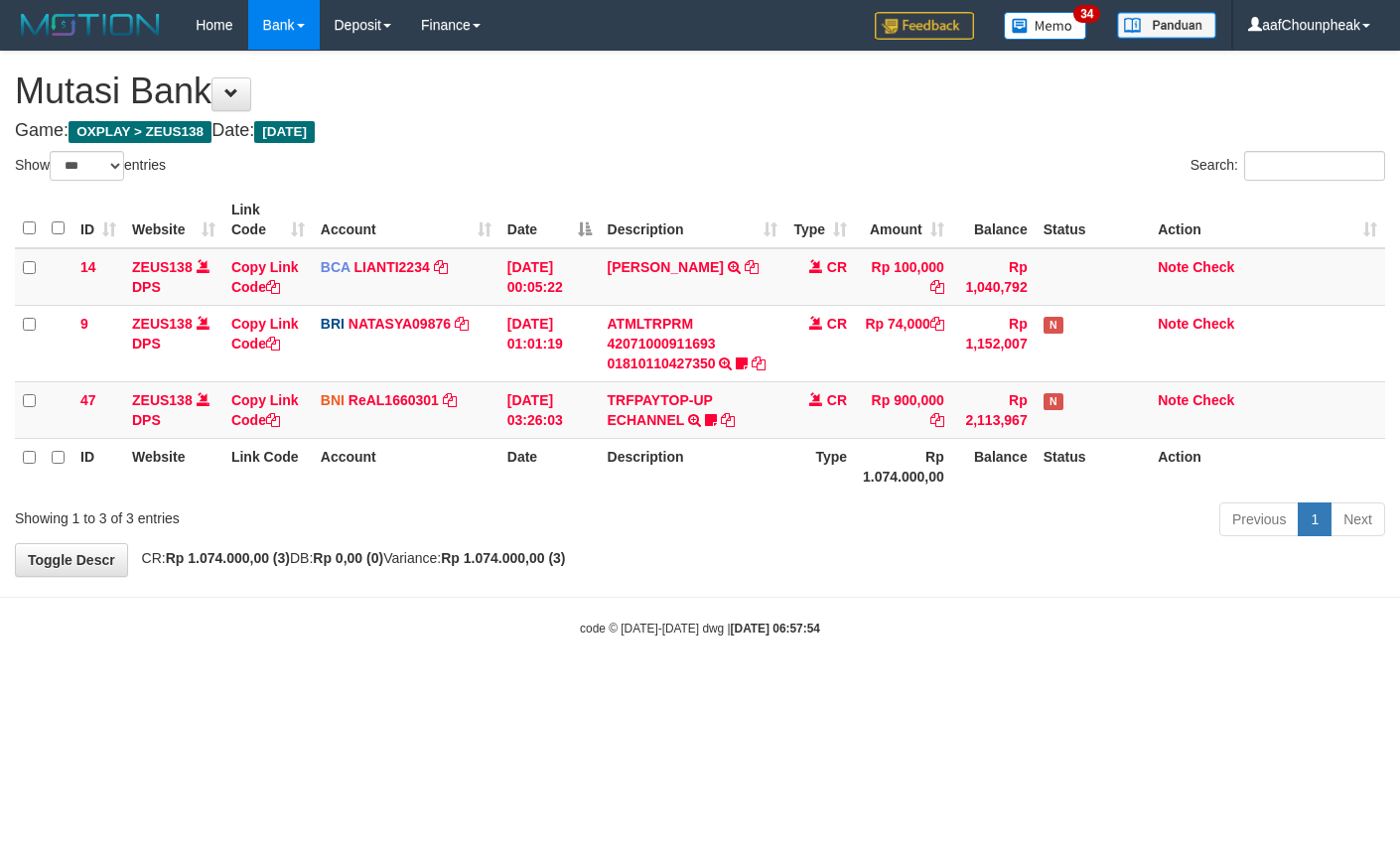 select on "***" 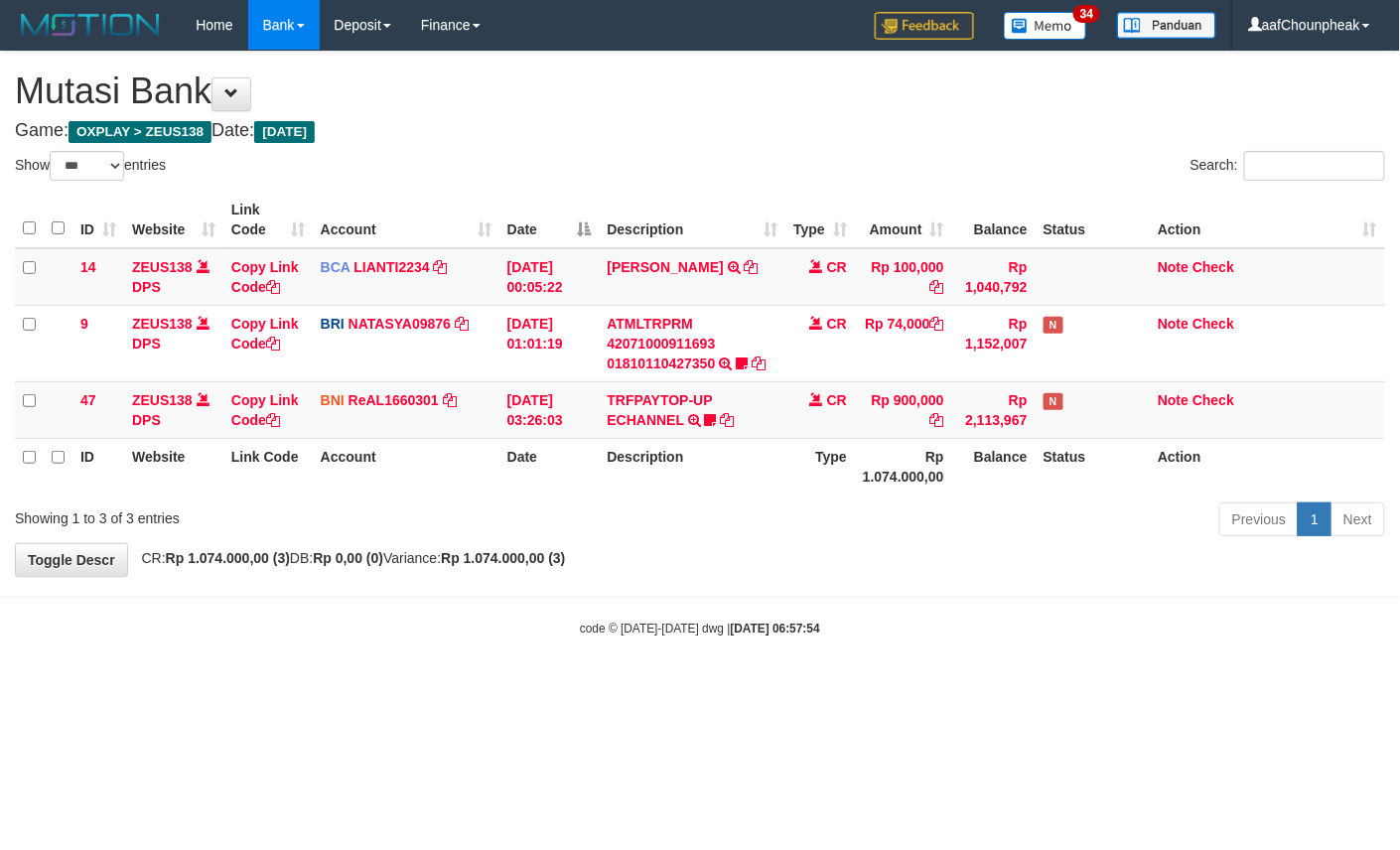 drag, startPoint x: 0, startPoint y: 0, endPoint x: 669, endPoint y: 741, distance: 998.31959 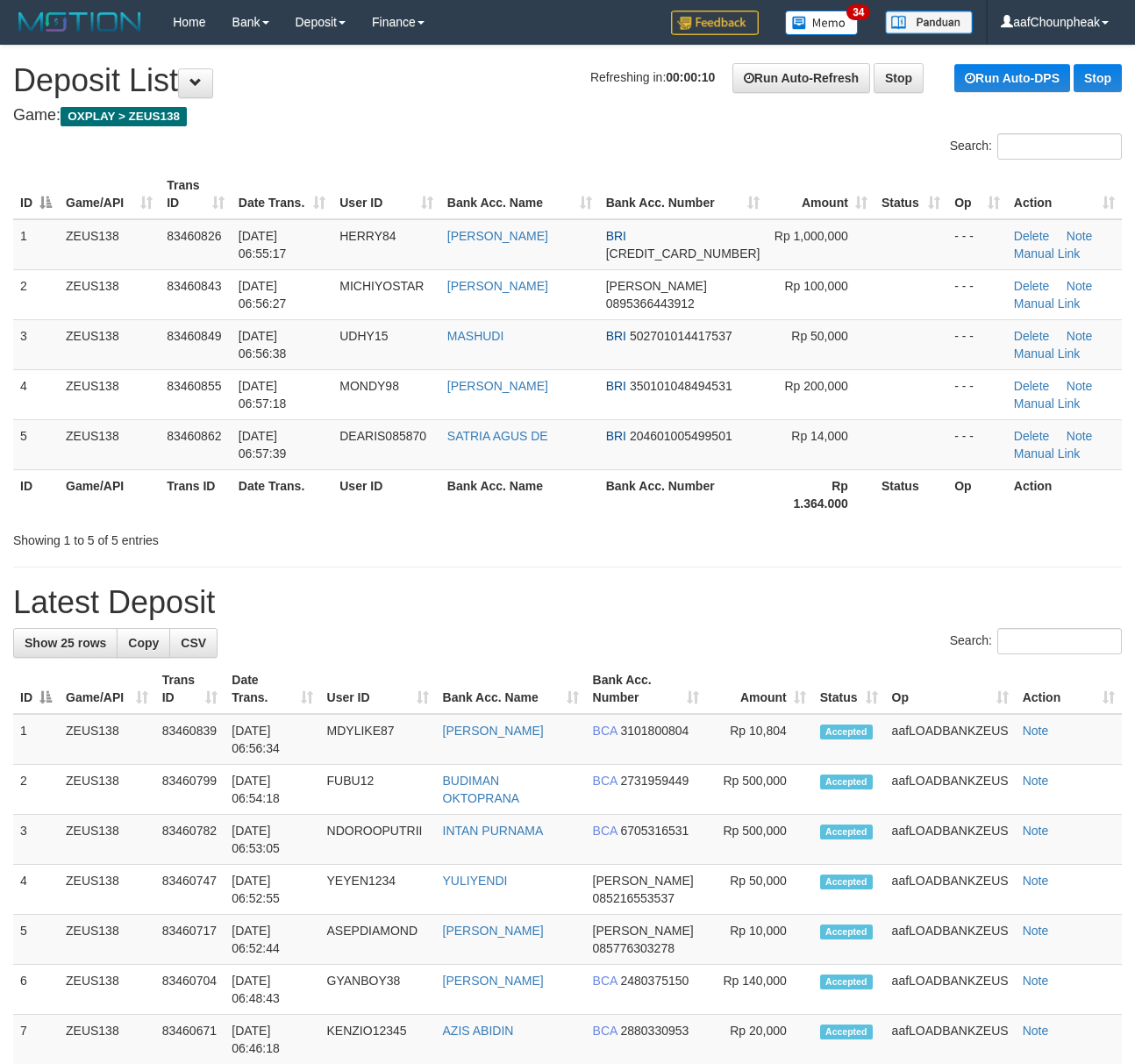 scroll, scrollTop: 0, scrollLeft: 0, axis: both 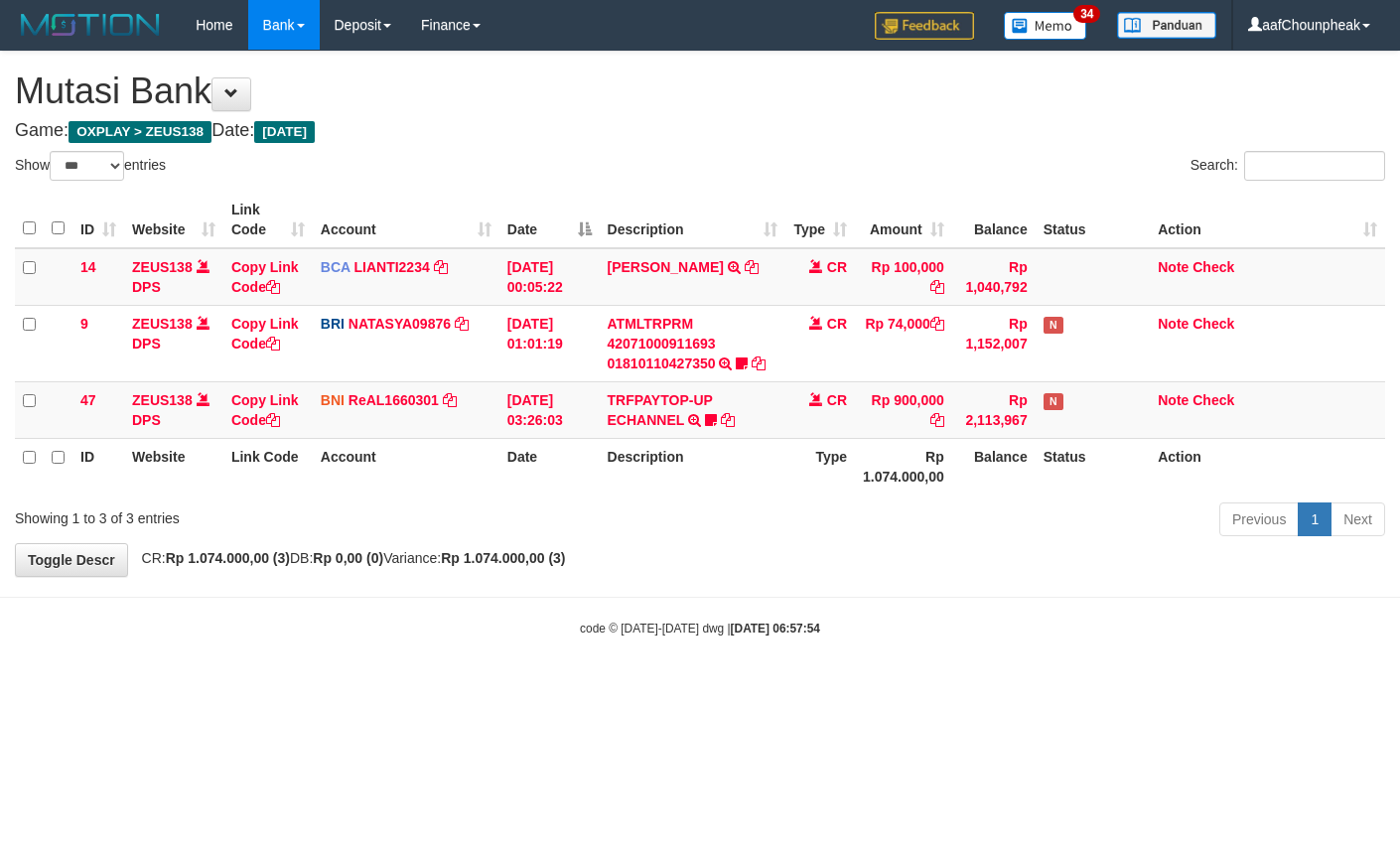 select on "***" 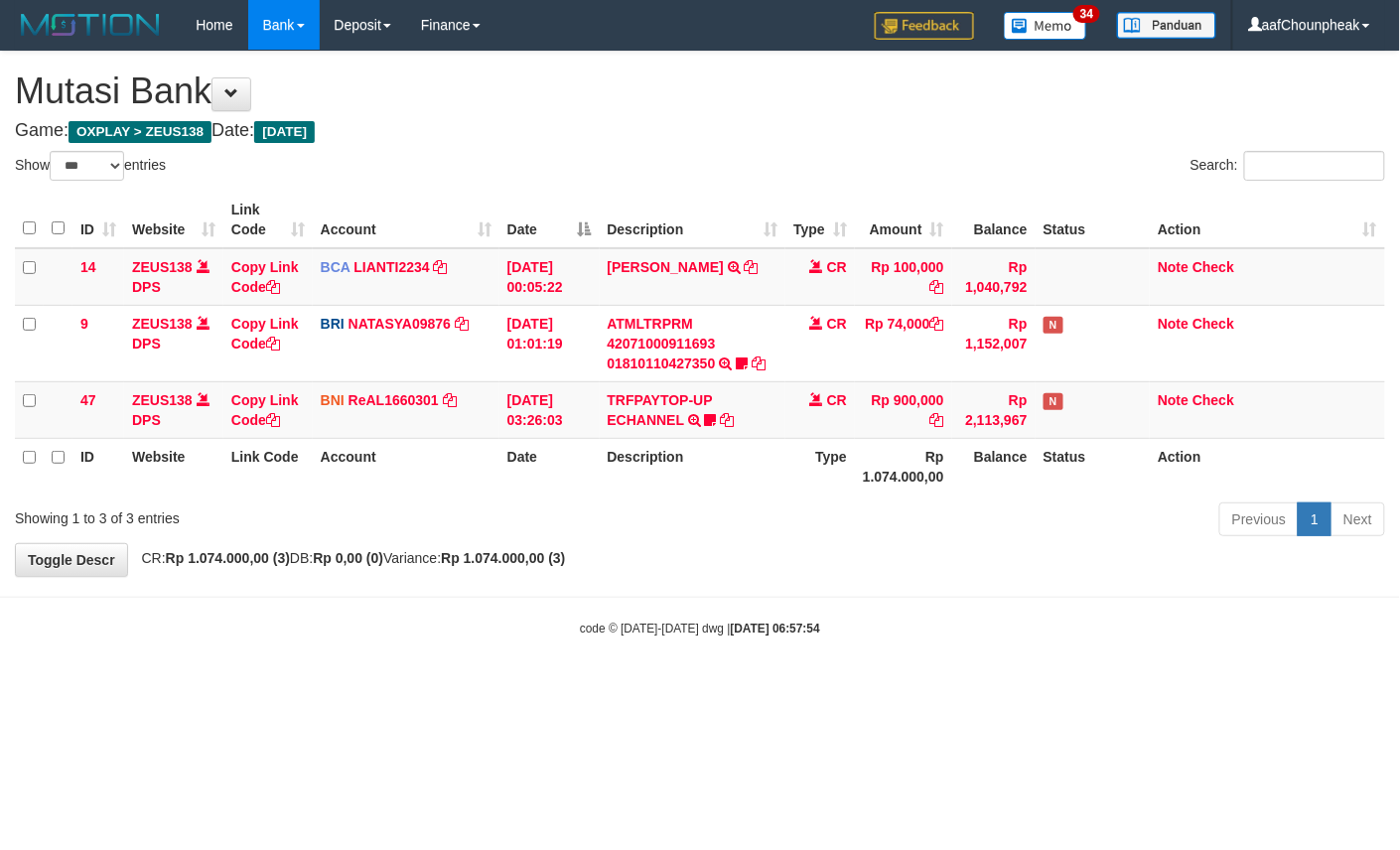 click on "Toggle navigation
Home
Bank
Account List
Mutasi Bank
Search
Note Mutasi
Deposit
DPS List
History
Finance
Financial Data
aafChounpheak
My Profile
Log Out
34" at bounding box center [700, 344] 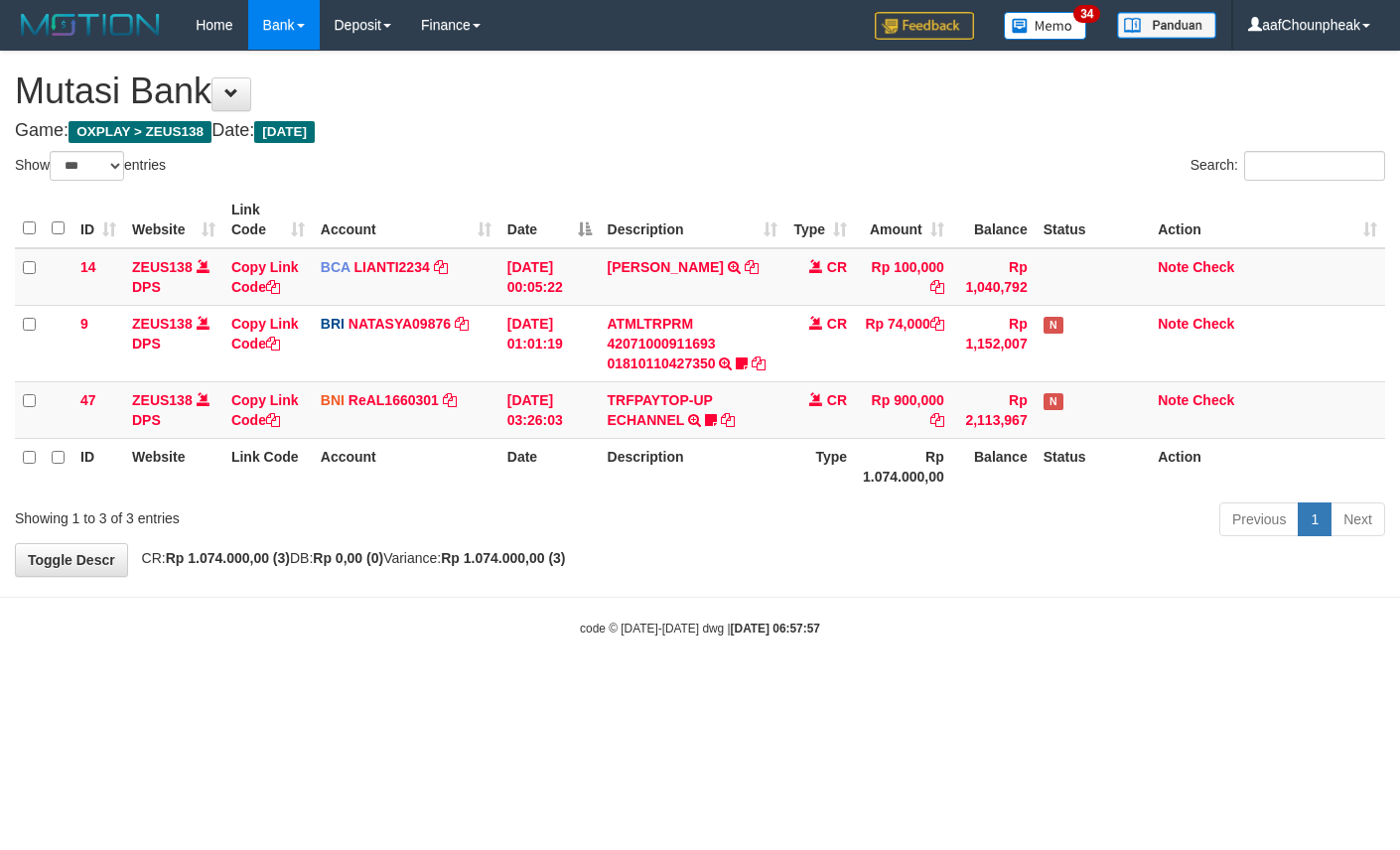 select on "***" 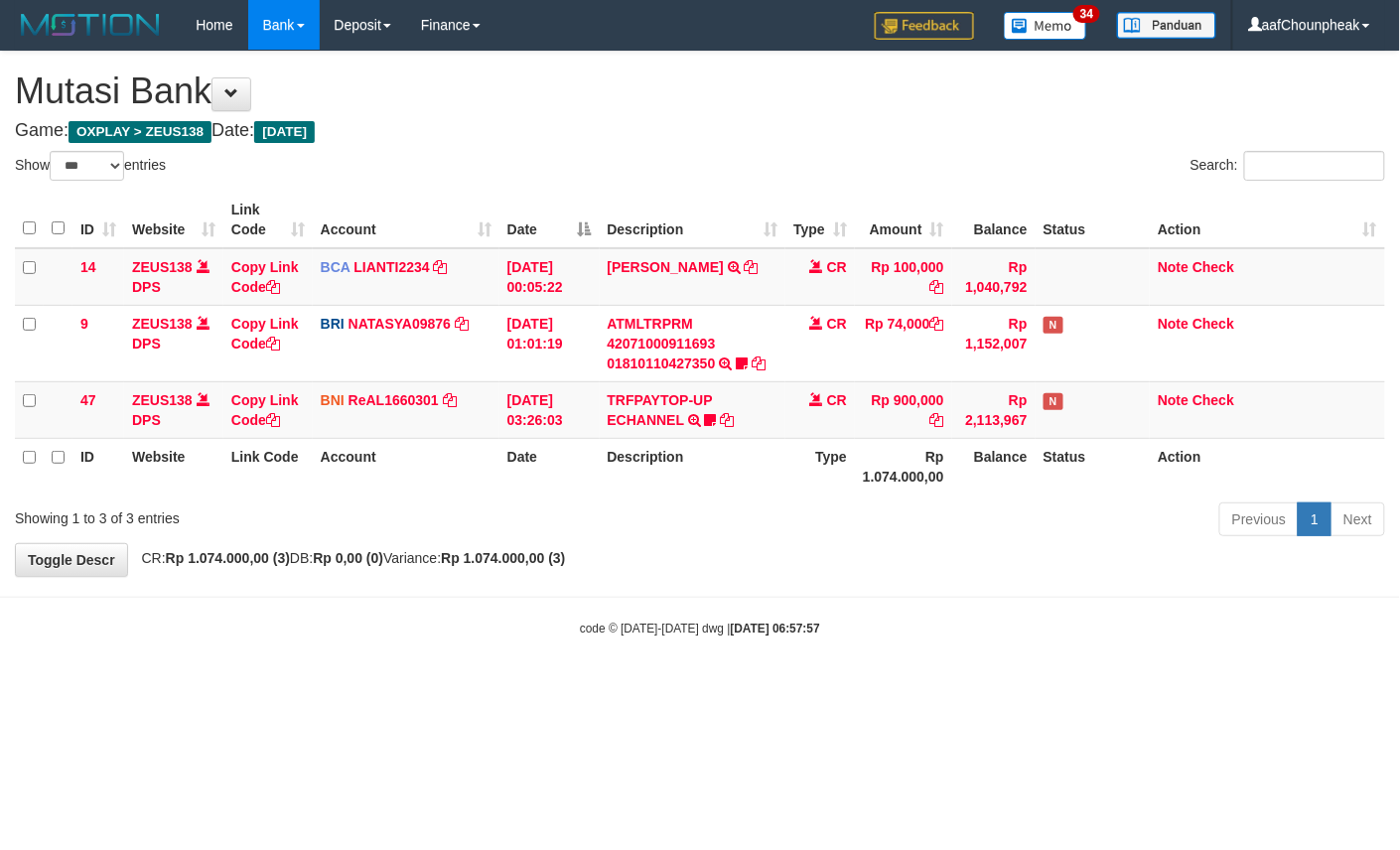 click on "Toggle navigation
Home
Bank
Account List
Mutasi Bank
Search
Note Mutasi
Deposit
DPS List
History
Finance
Financial Data
aafChounpheak
My Profile
Log Out
34" at bounding box center [700, 344] 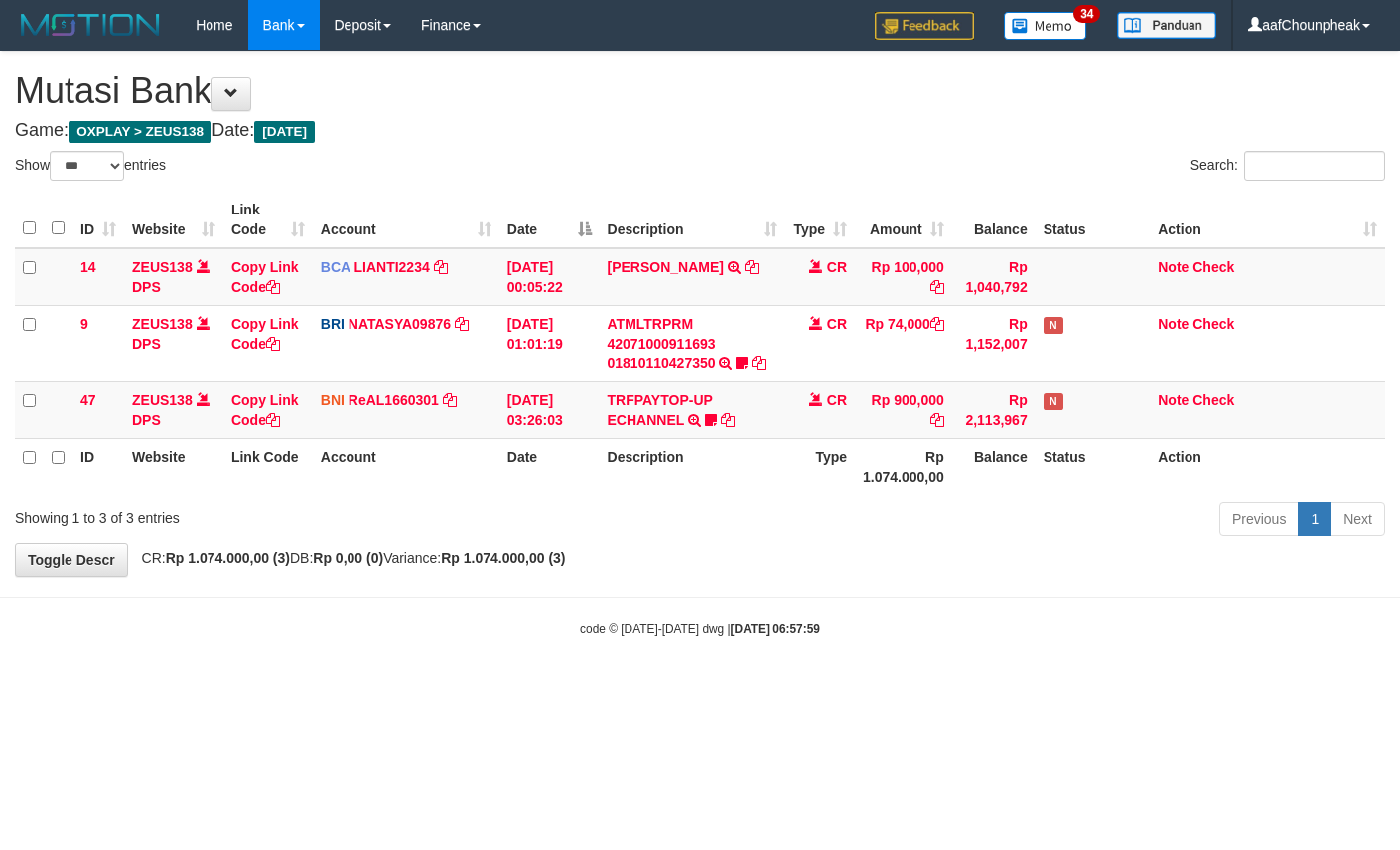 select on "***" 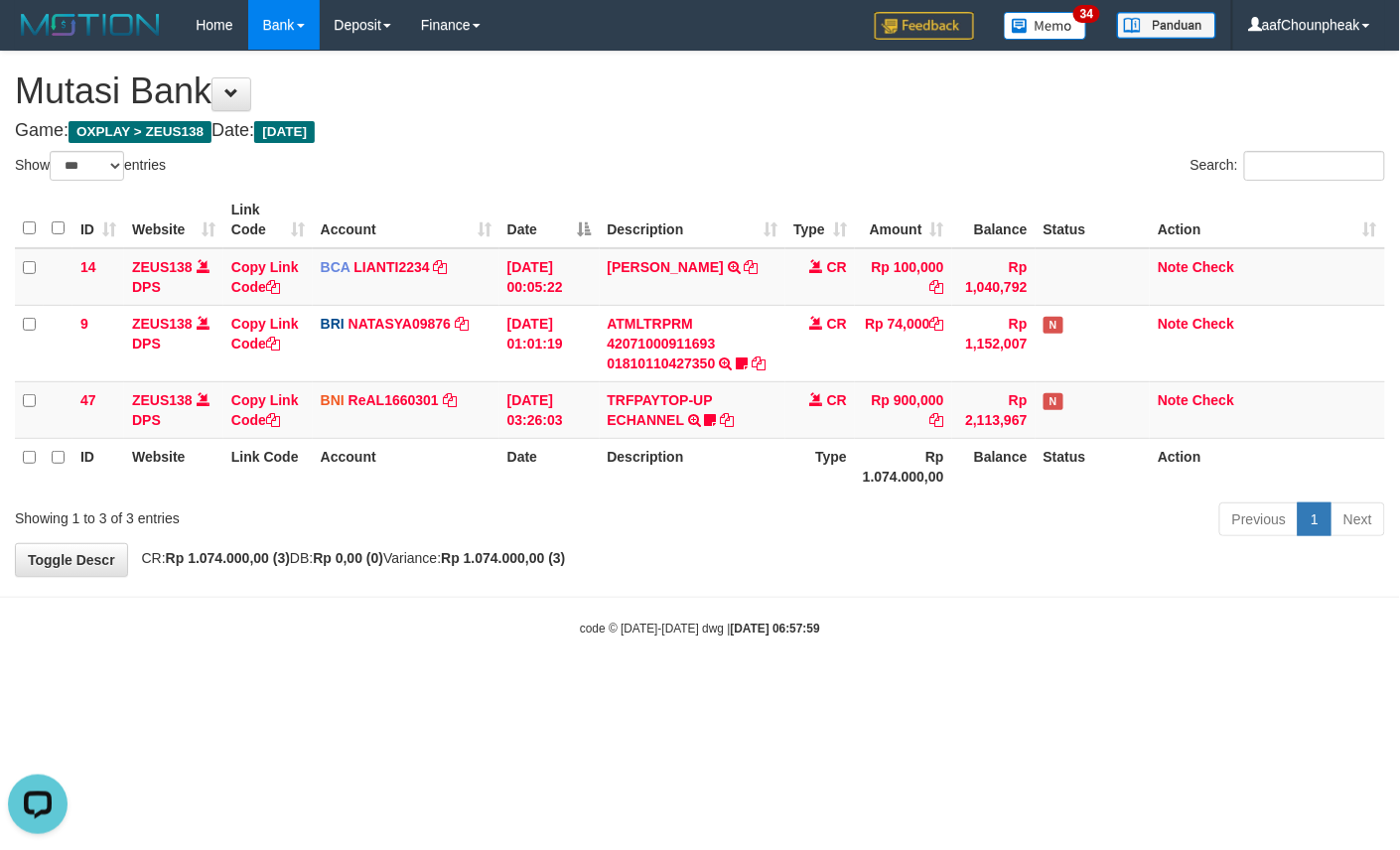 scroll, scrollTop: 0, scrollLeft: 0, axis: both 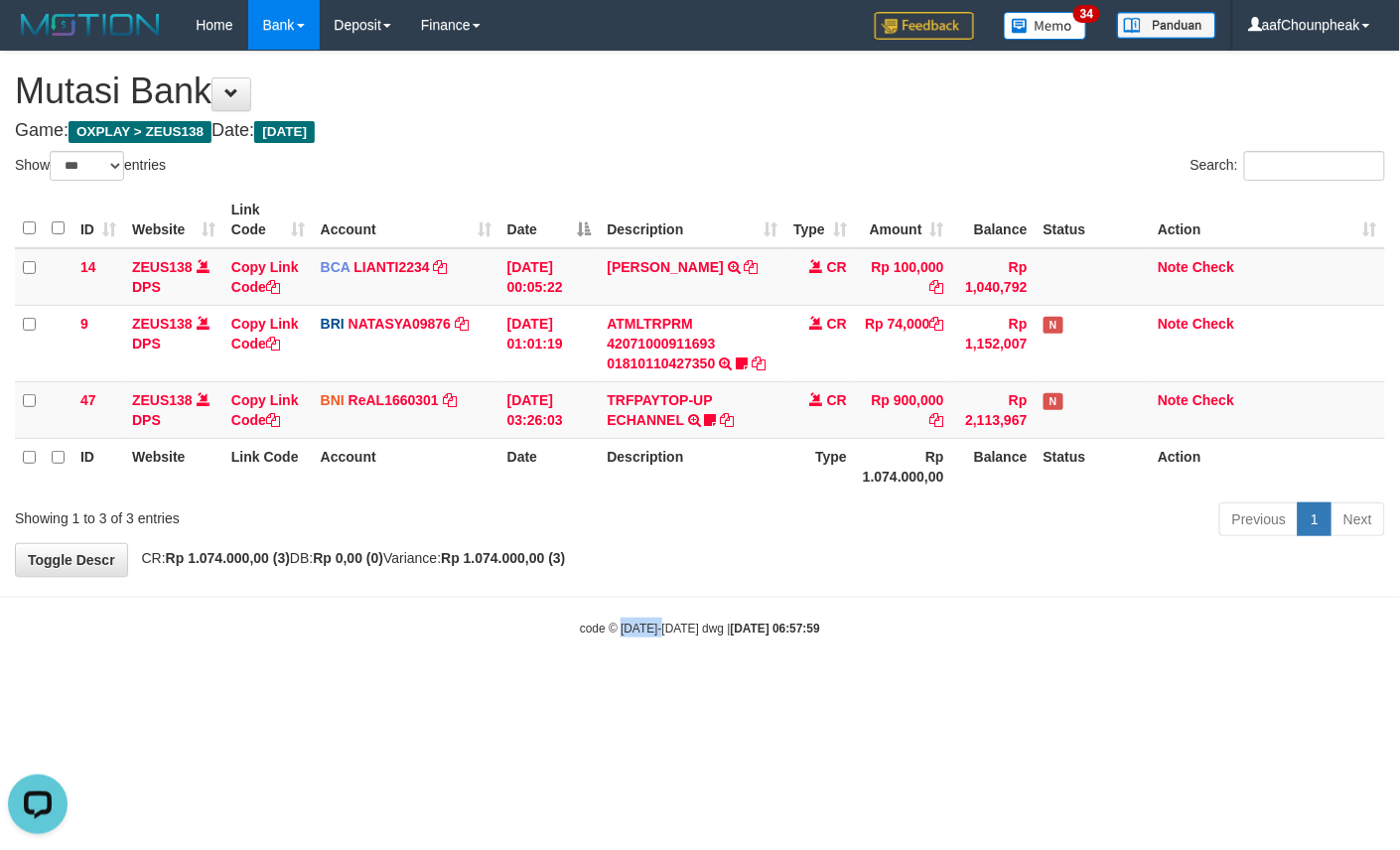drag, startPoint x: 663, startPoint y: 704, endPoint x: 621, endPoint y: 720, distance: 44.94441 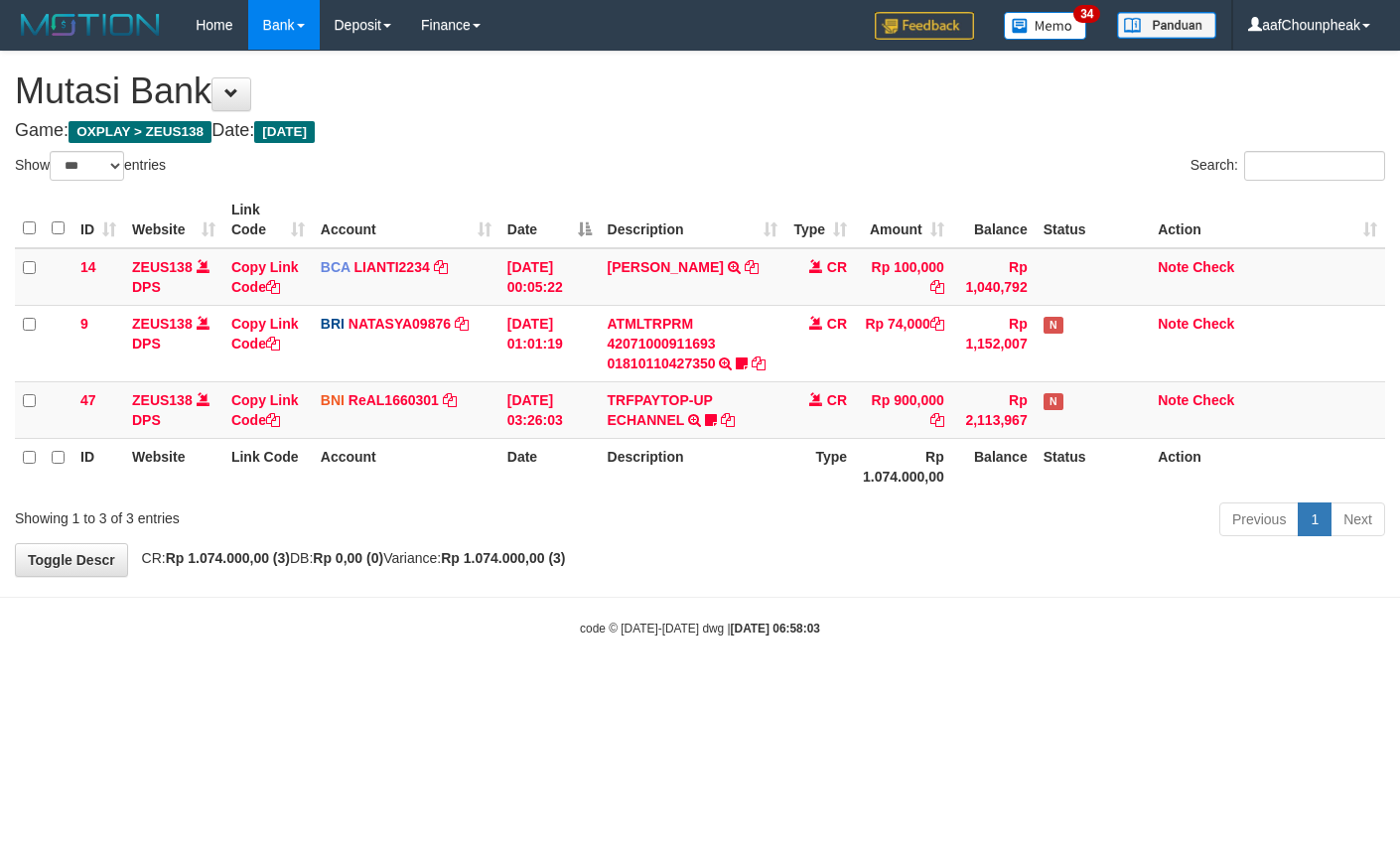select on "***" 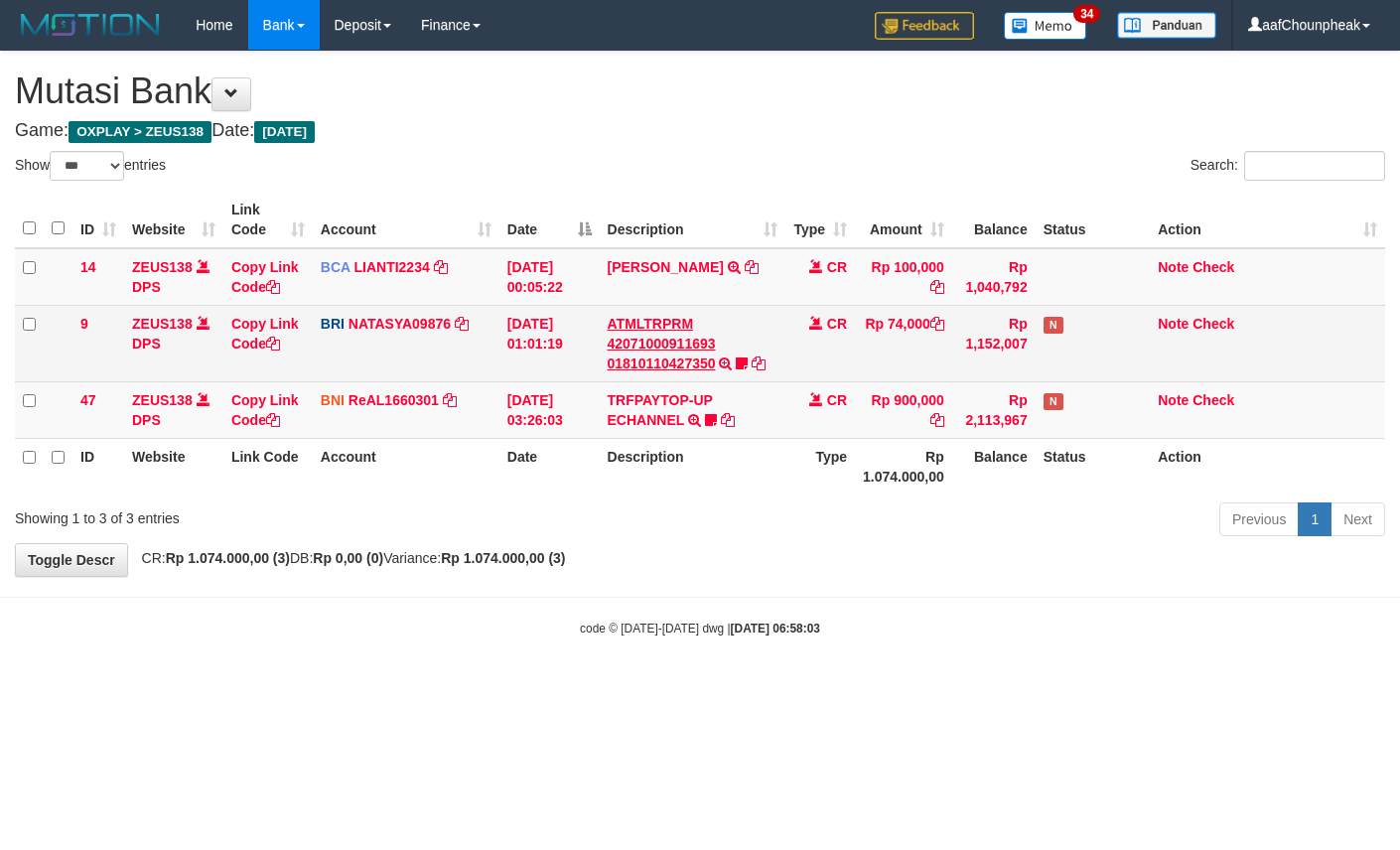 scroll, scrollTop: 0, scrollLeft: 0, axis: both 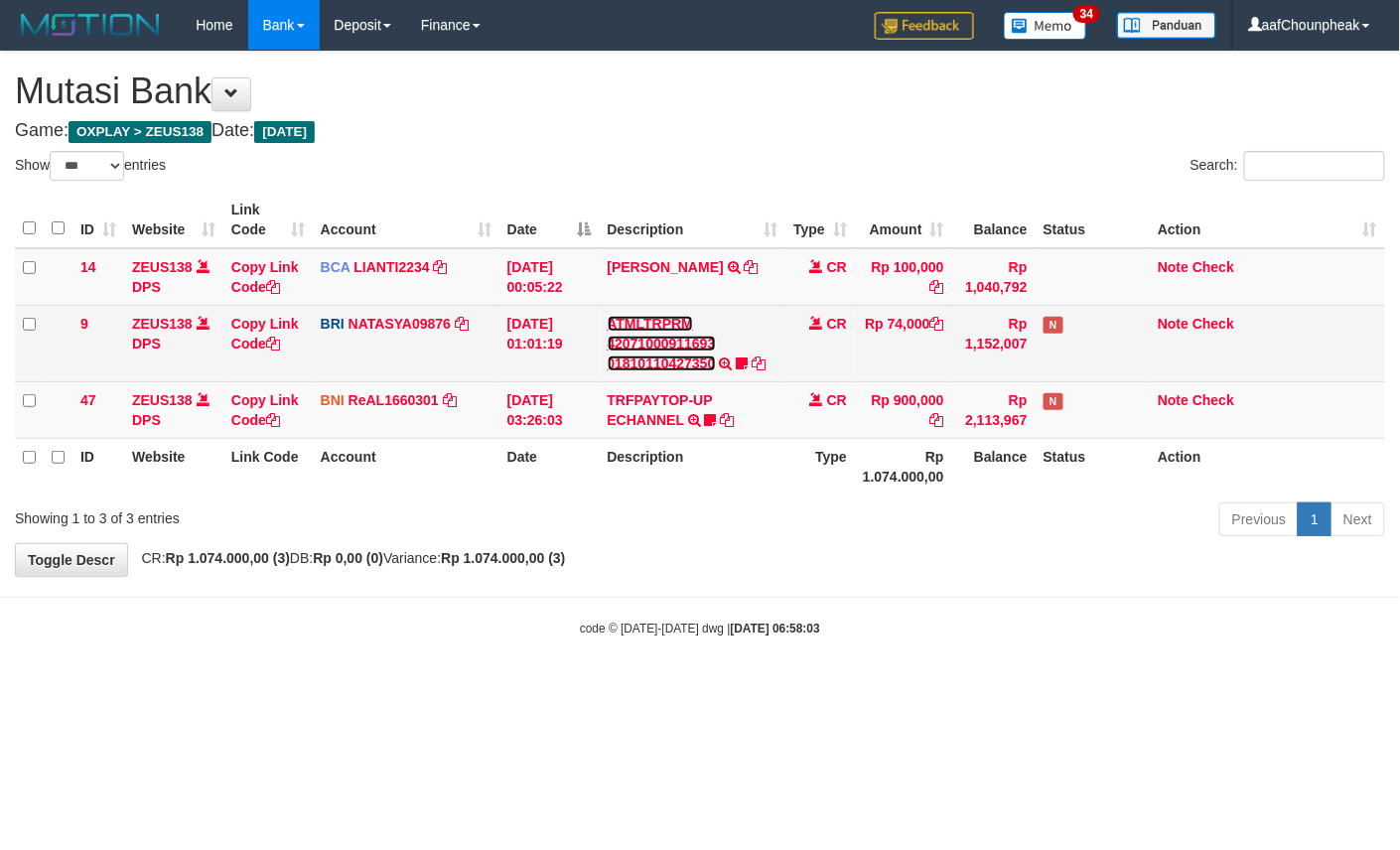 click on "ATMLTRPRM 42071000911693 01810110427350" at bounding box center [661, 344] 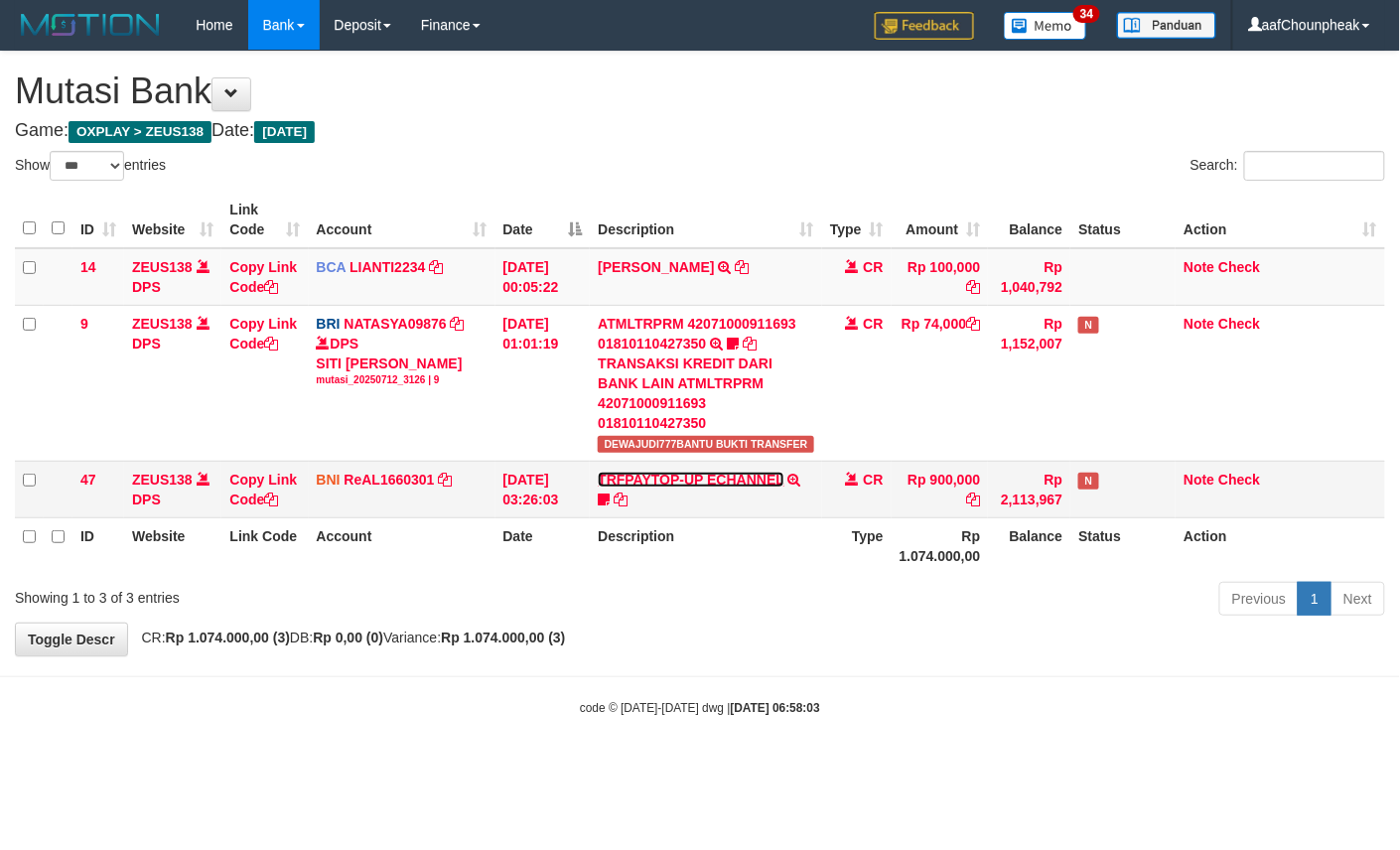 click on "TRFPAYTOP-UP ECHANNEL" at bounding box center [690, 480] 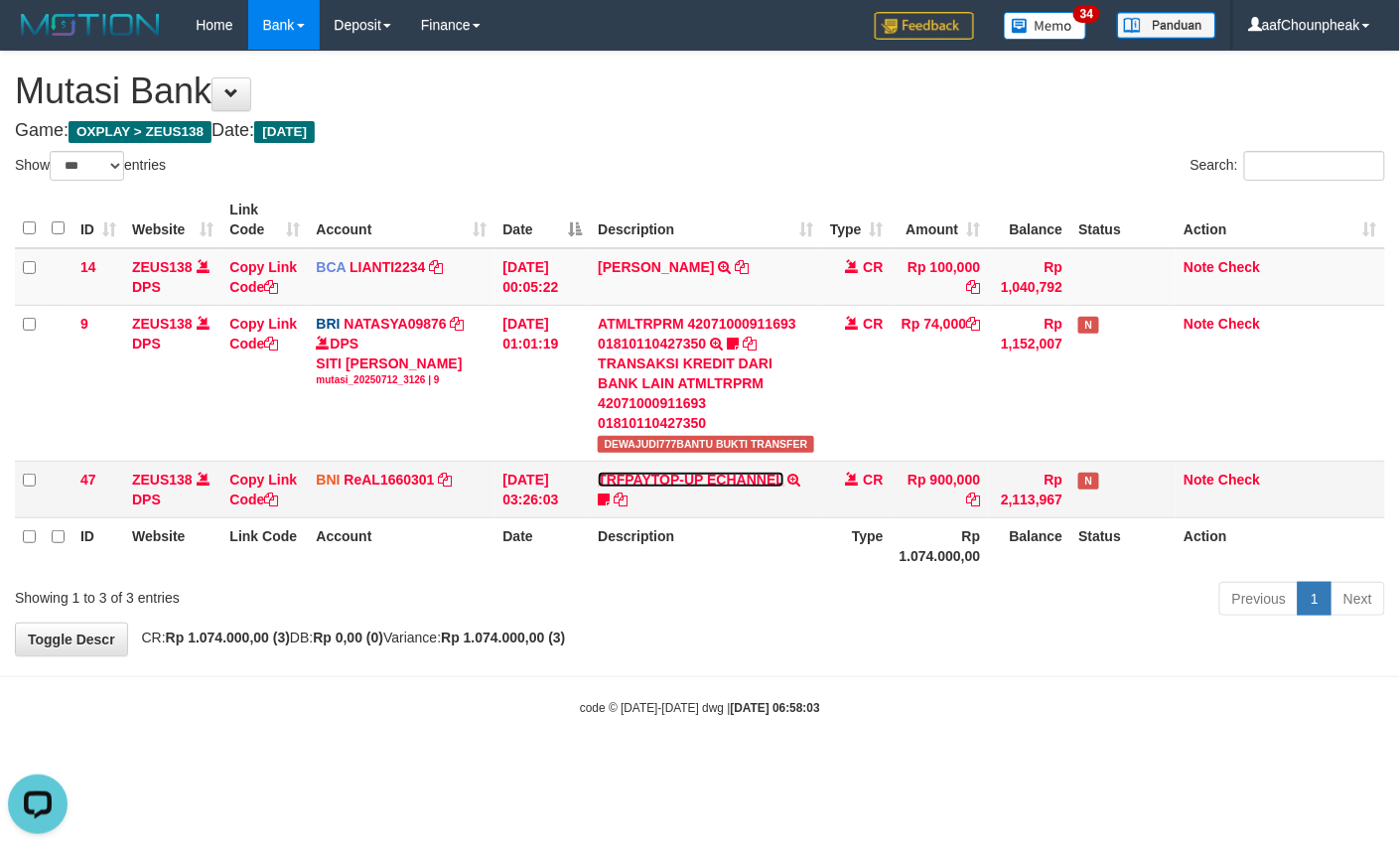 scroll, scrollTop: 0, scrollLeft: 0, axis: both 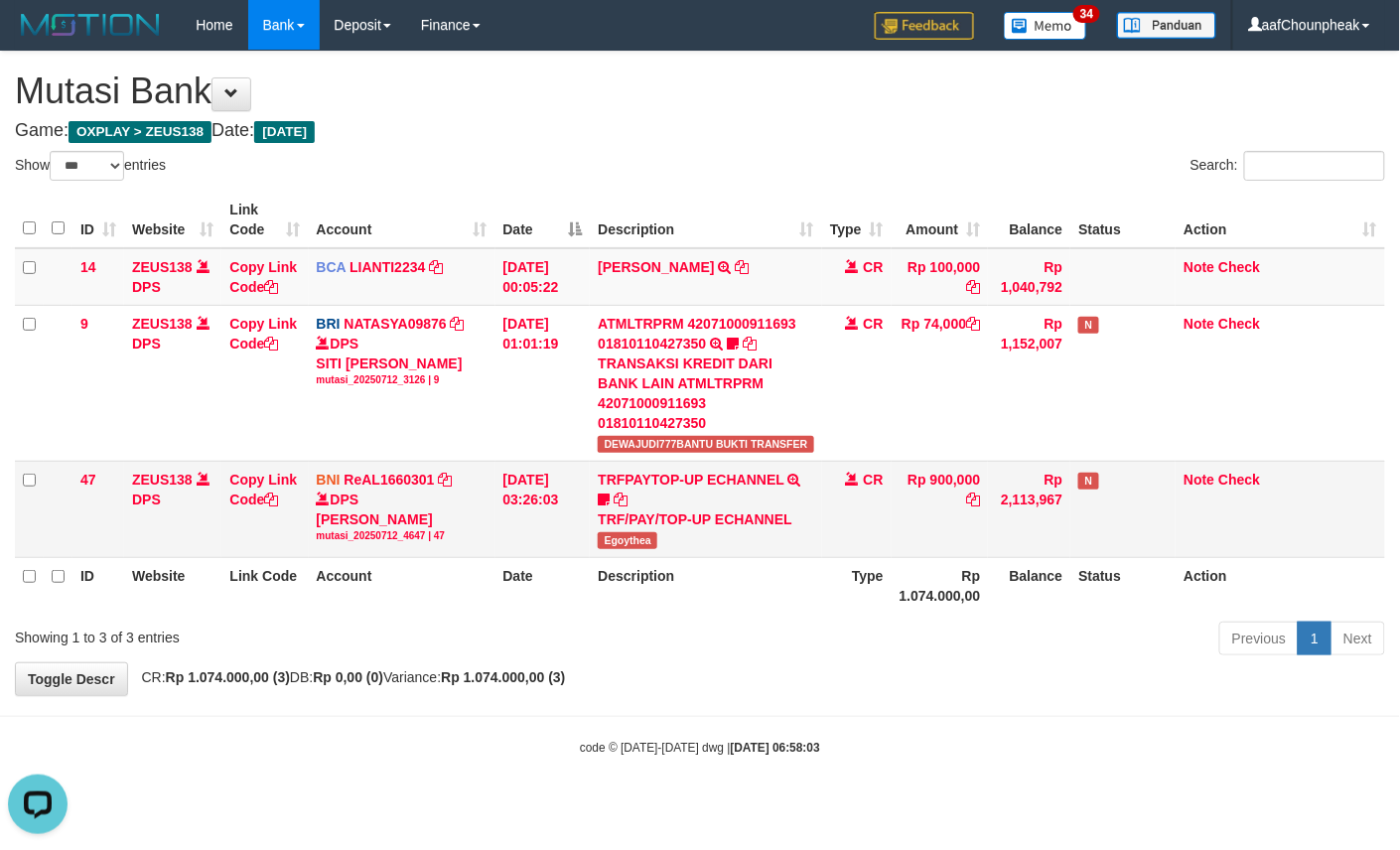 click on "Egoythea" at bounding box center (628, 540) 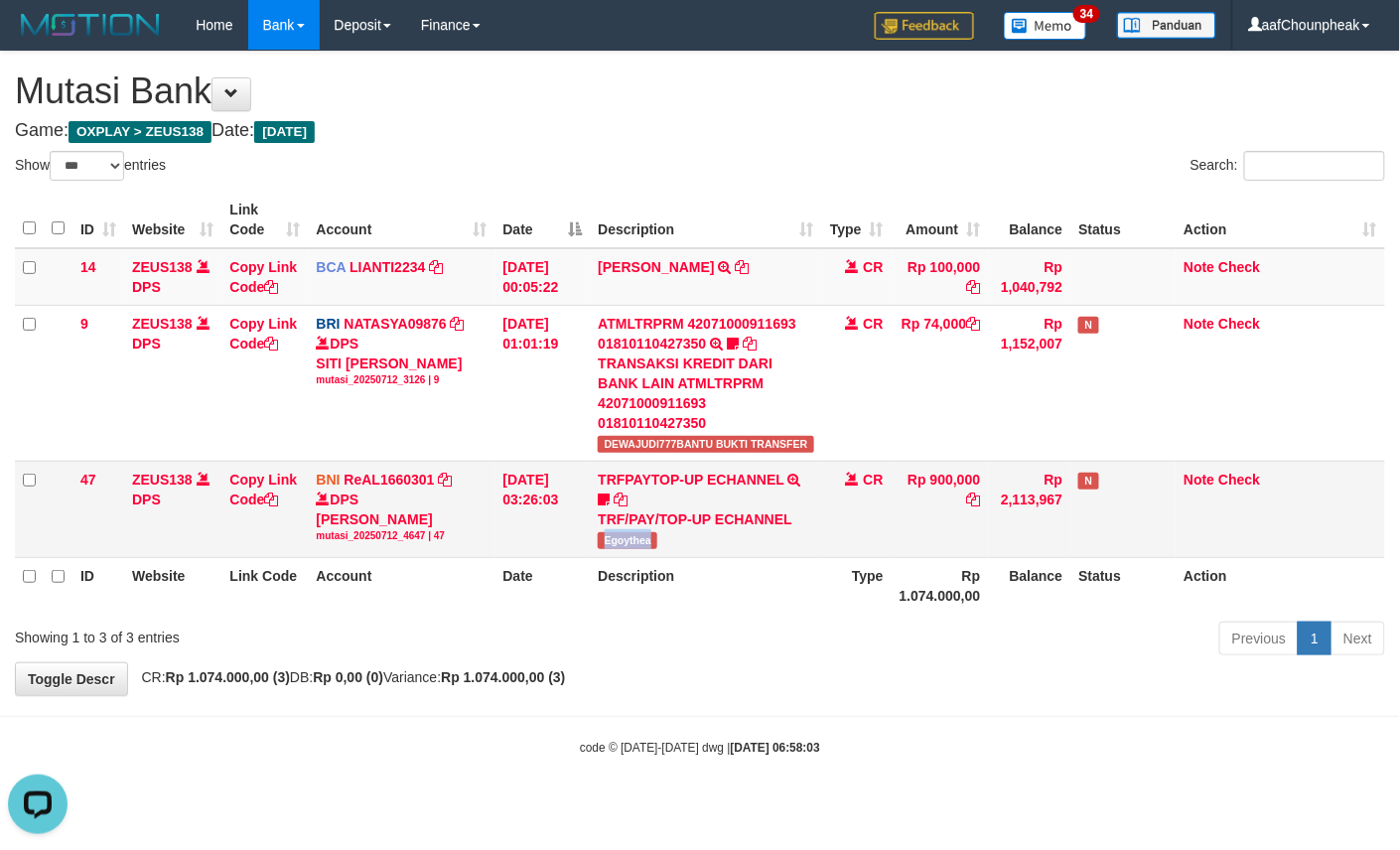 click on "Egoythea" at bounding box center (628, 540) 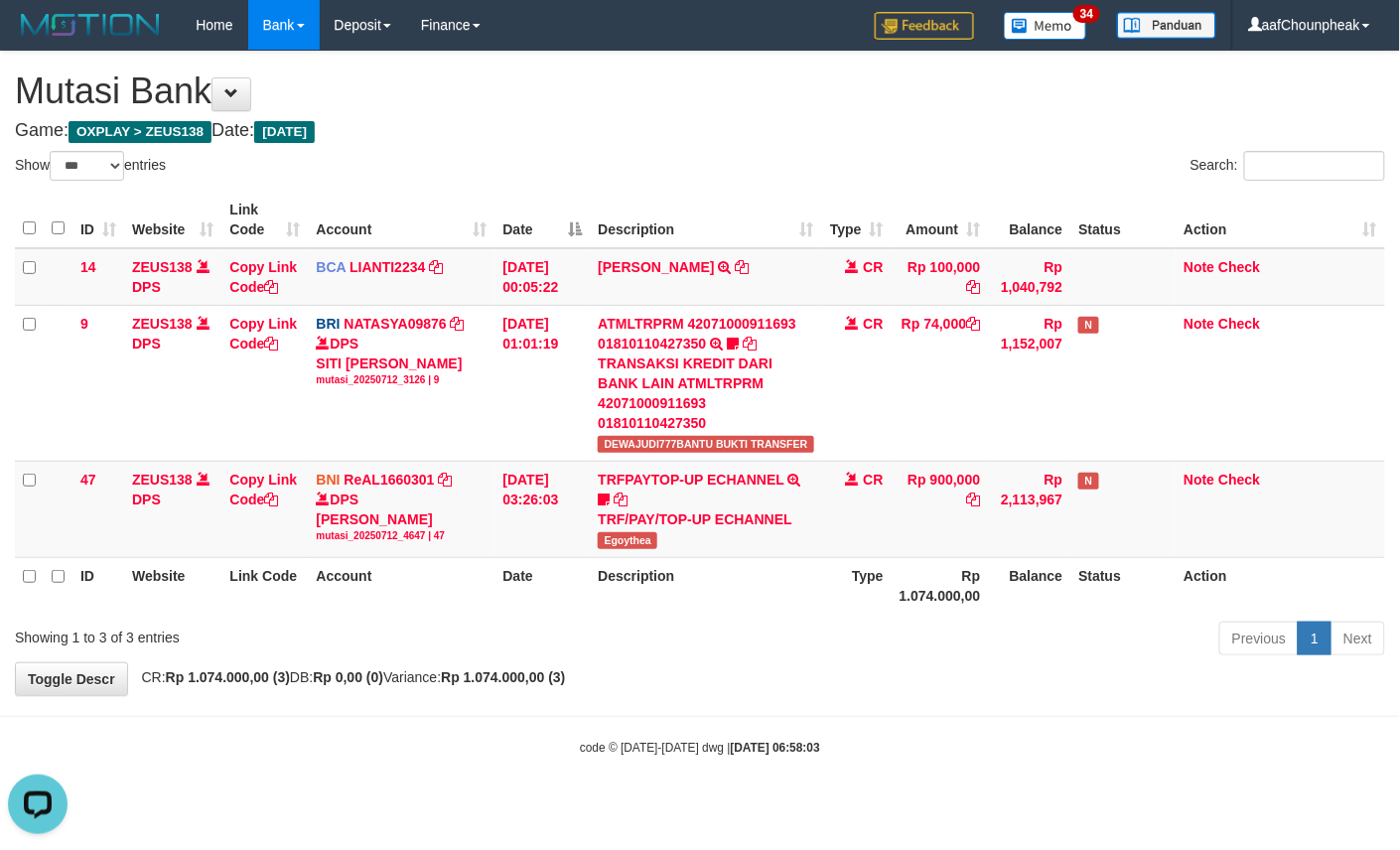 click on "Previous 1 Next" at bounding box center [992, 640] 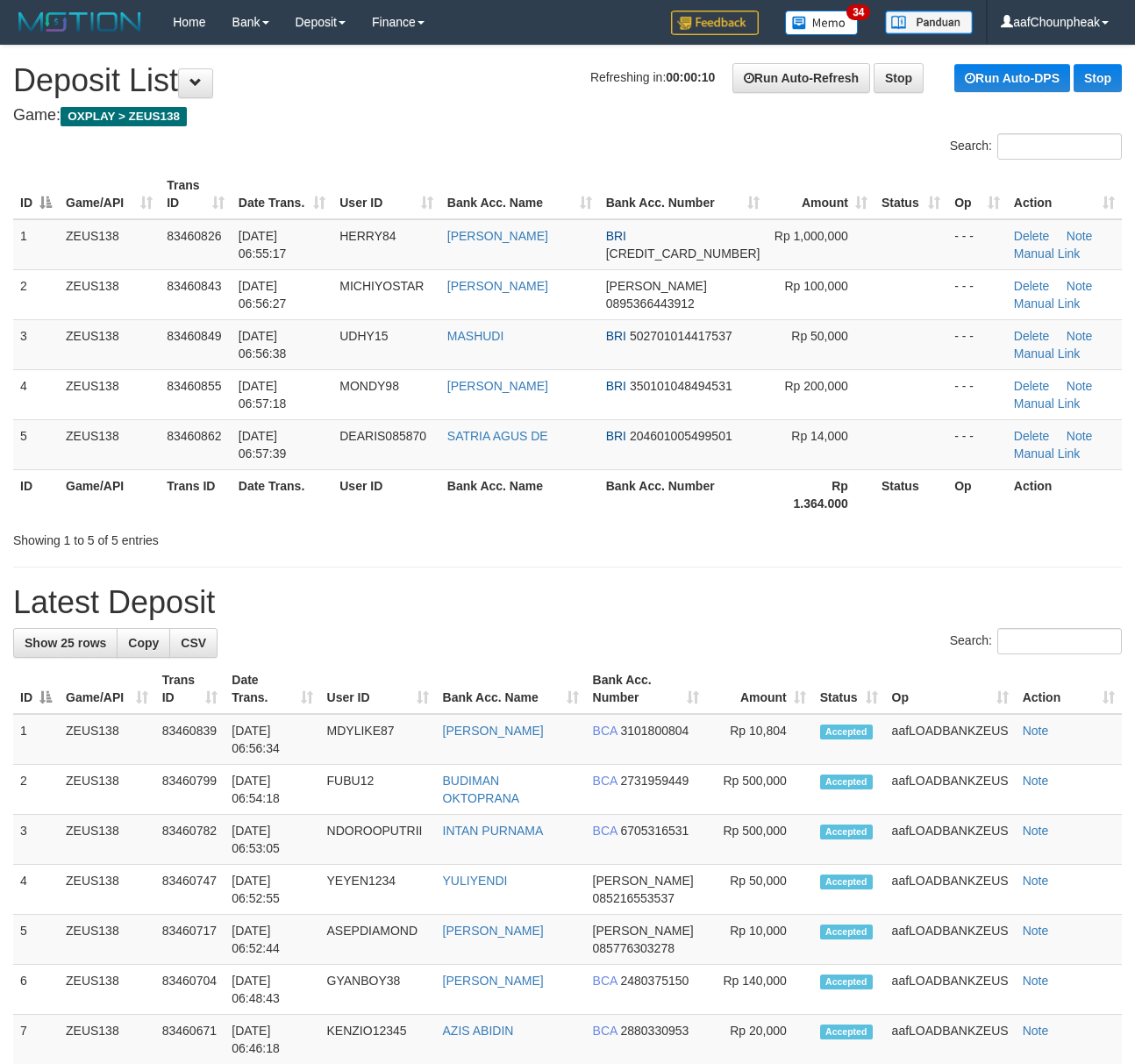 scroll, scrollTop: 0, scrollLeft: 0, axis: both 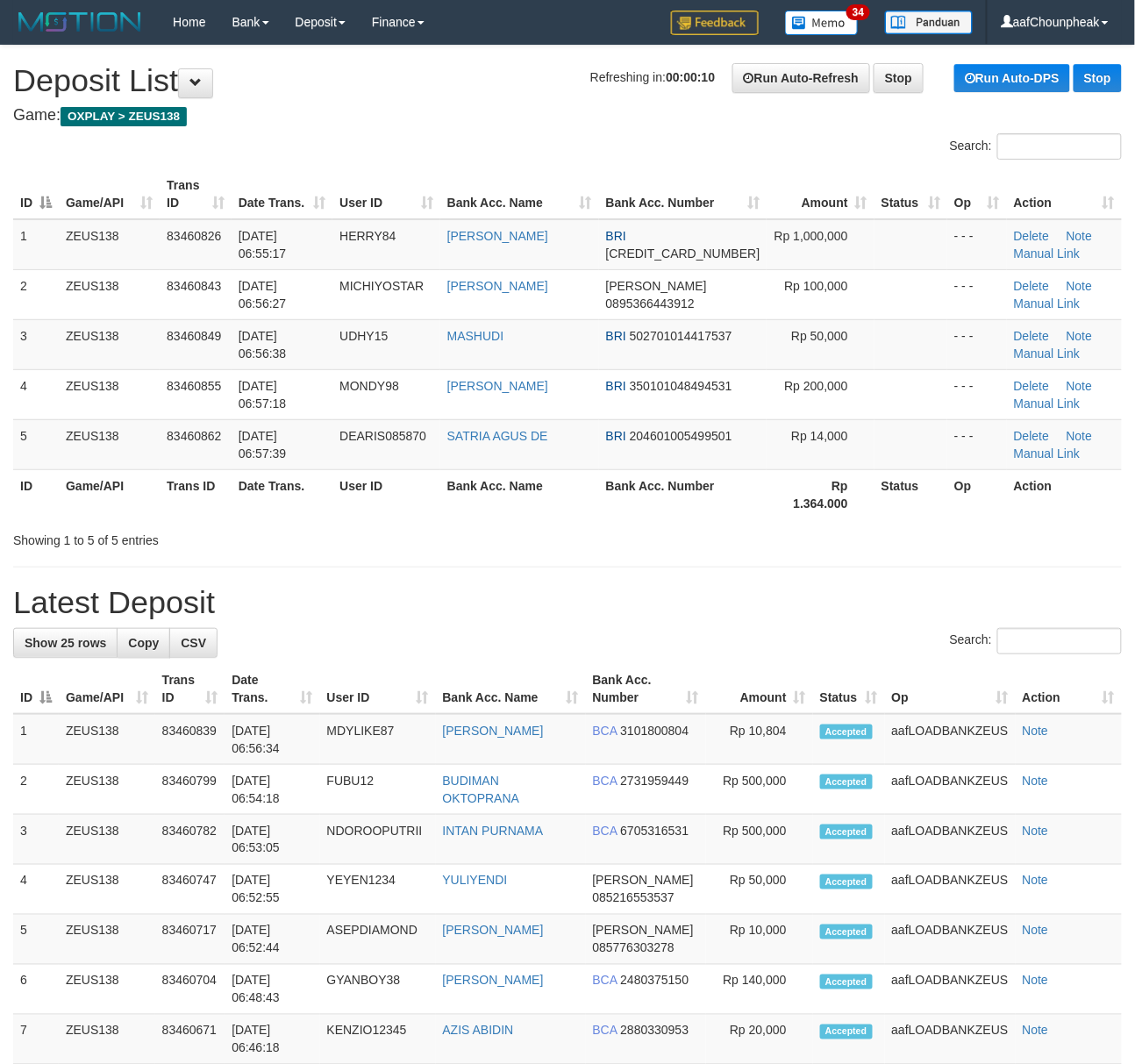 click on "**********" at bounding box center [568, 1063] 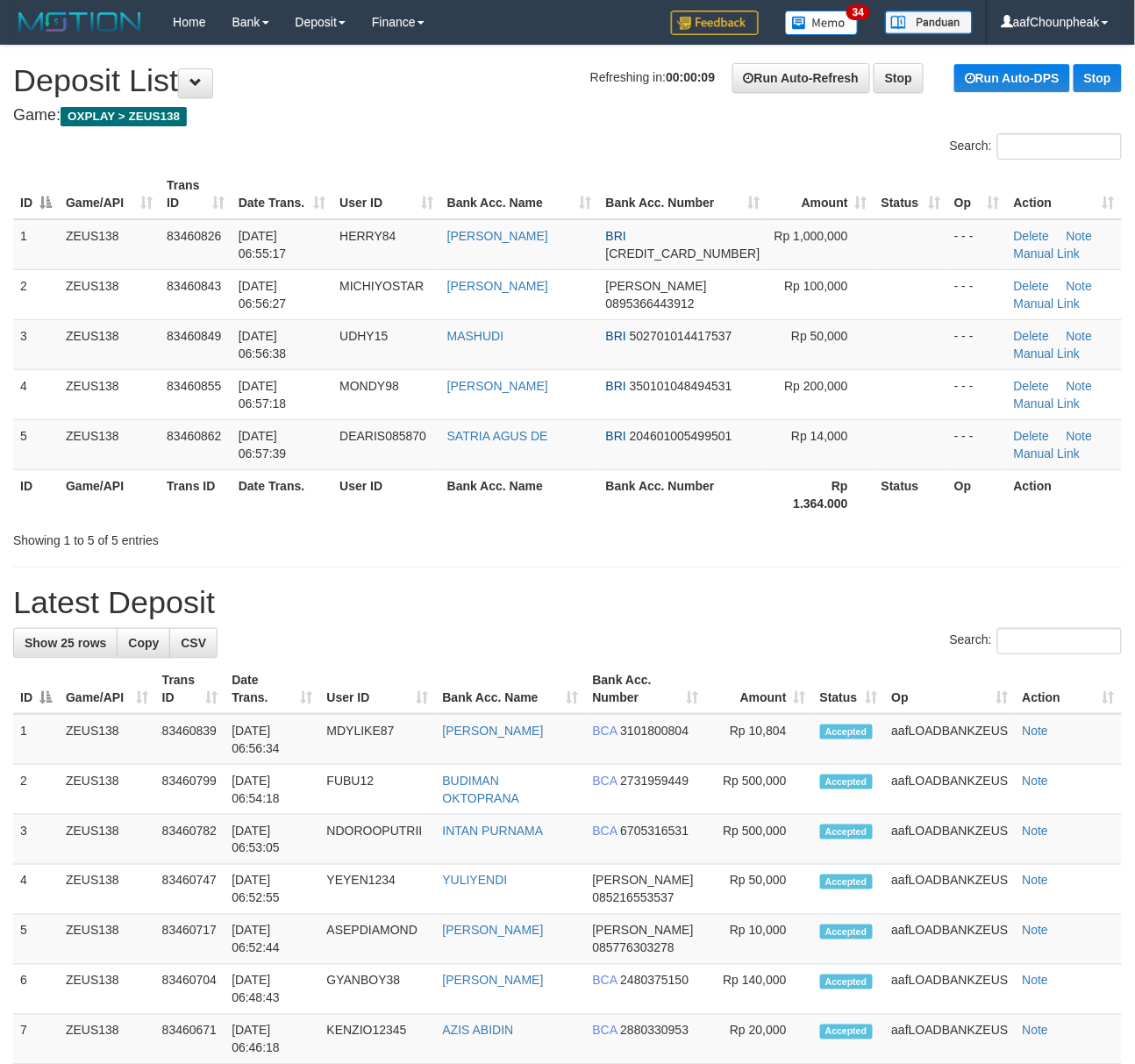 drag, startPoint x: 426, startPoint y: 124, endPoint x: 319, endPoint y: 146, distance: 109.23827 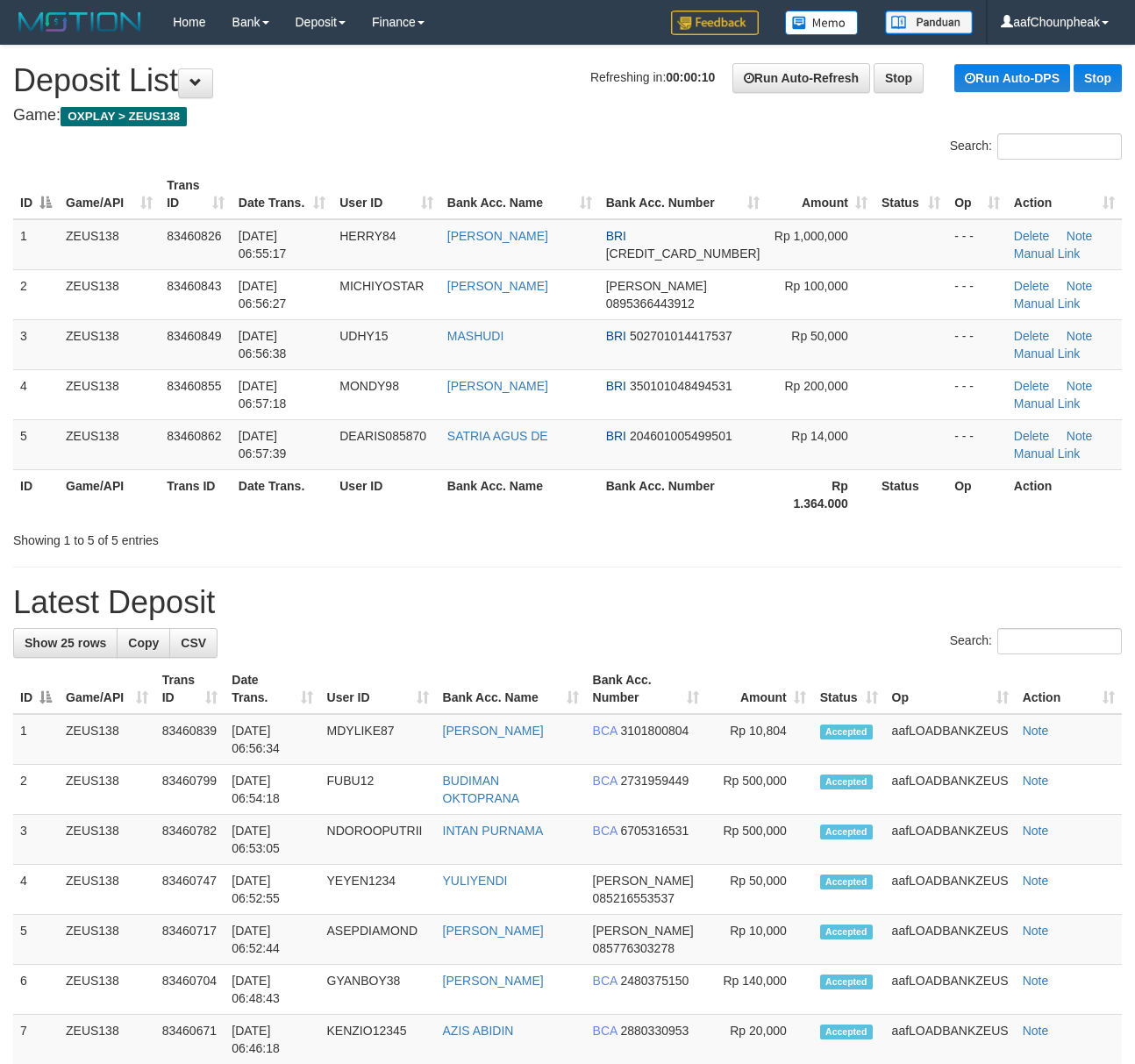 scroll, scrollTop: 0, scrollLeft: 0, axis: both 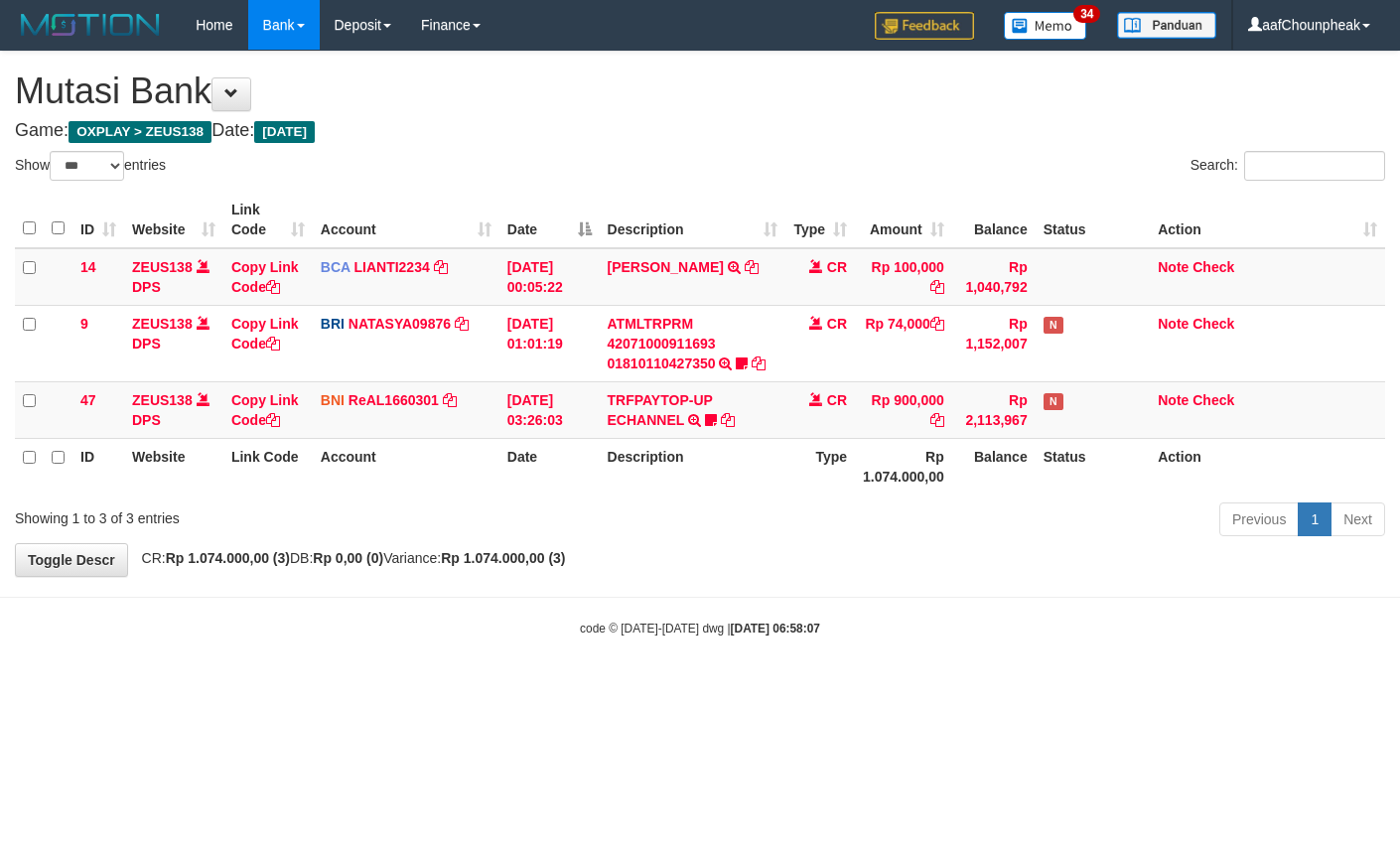 select on "***" 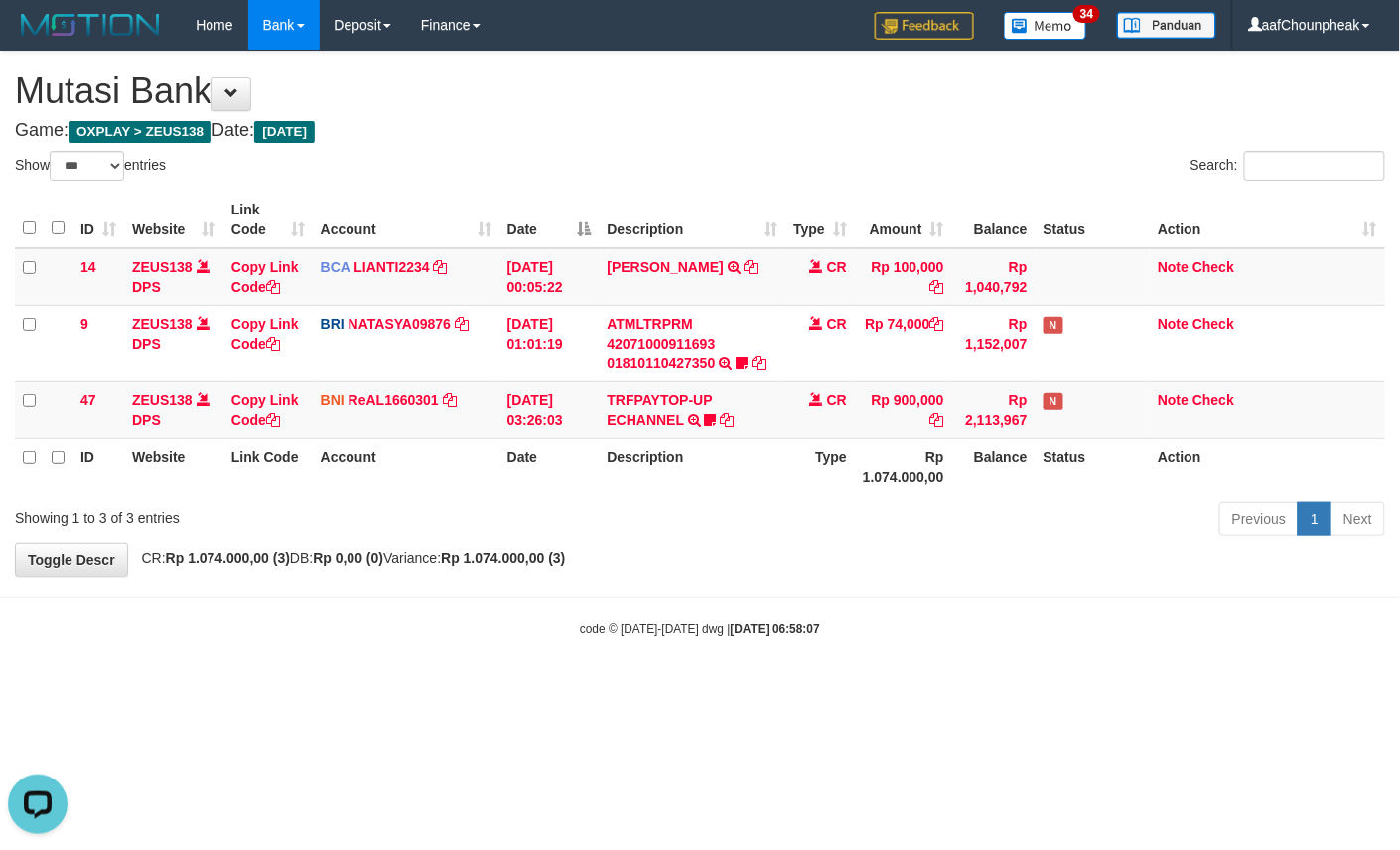 scroll, scrollTop: 0, scrollLeft: 0, axis: both 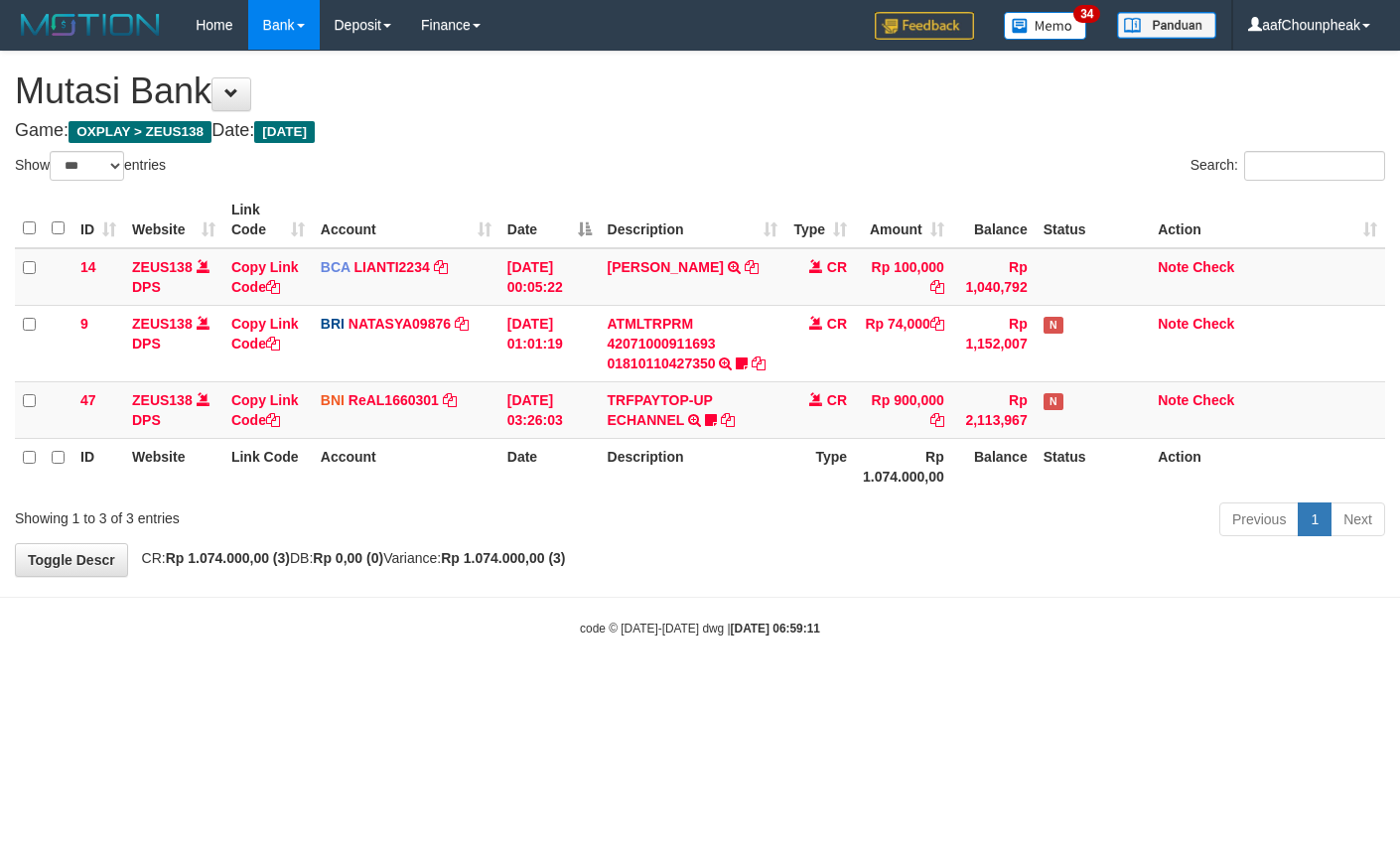 select on "***" 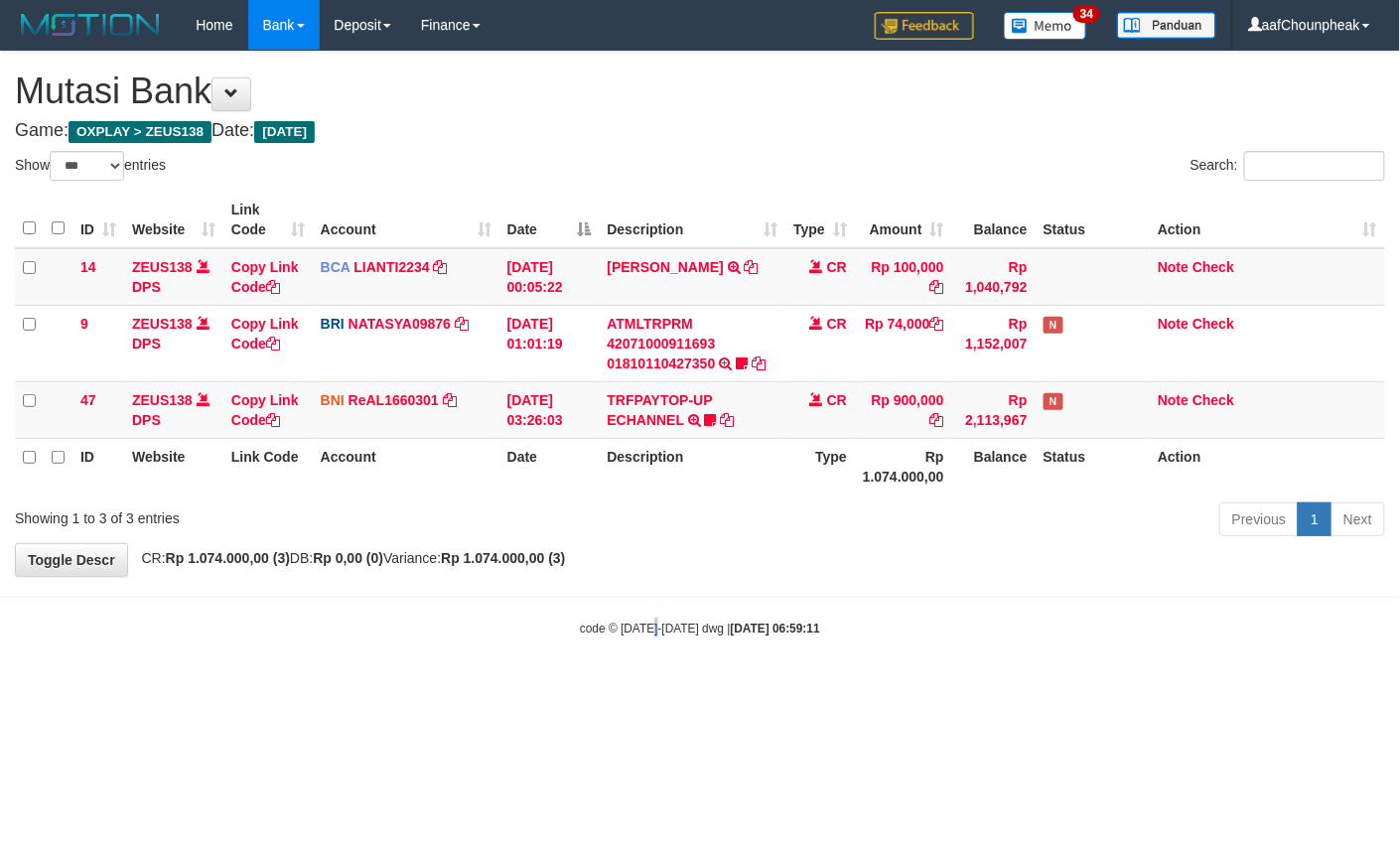 click on "Toggle navigation
Home
Bank
Account List
Mutasi Bank
Search
Note Mutasi
Deposit
DPS List
History
Finance
Financial Data
aafChounpheak
My Profile
Log Out
34" at bounding box center [700, 344] 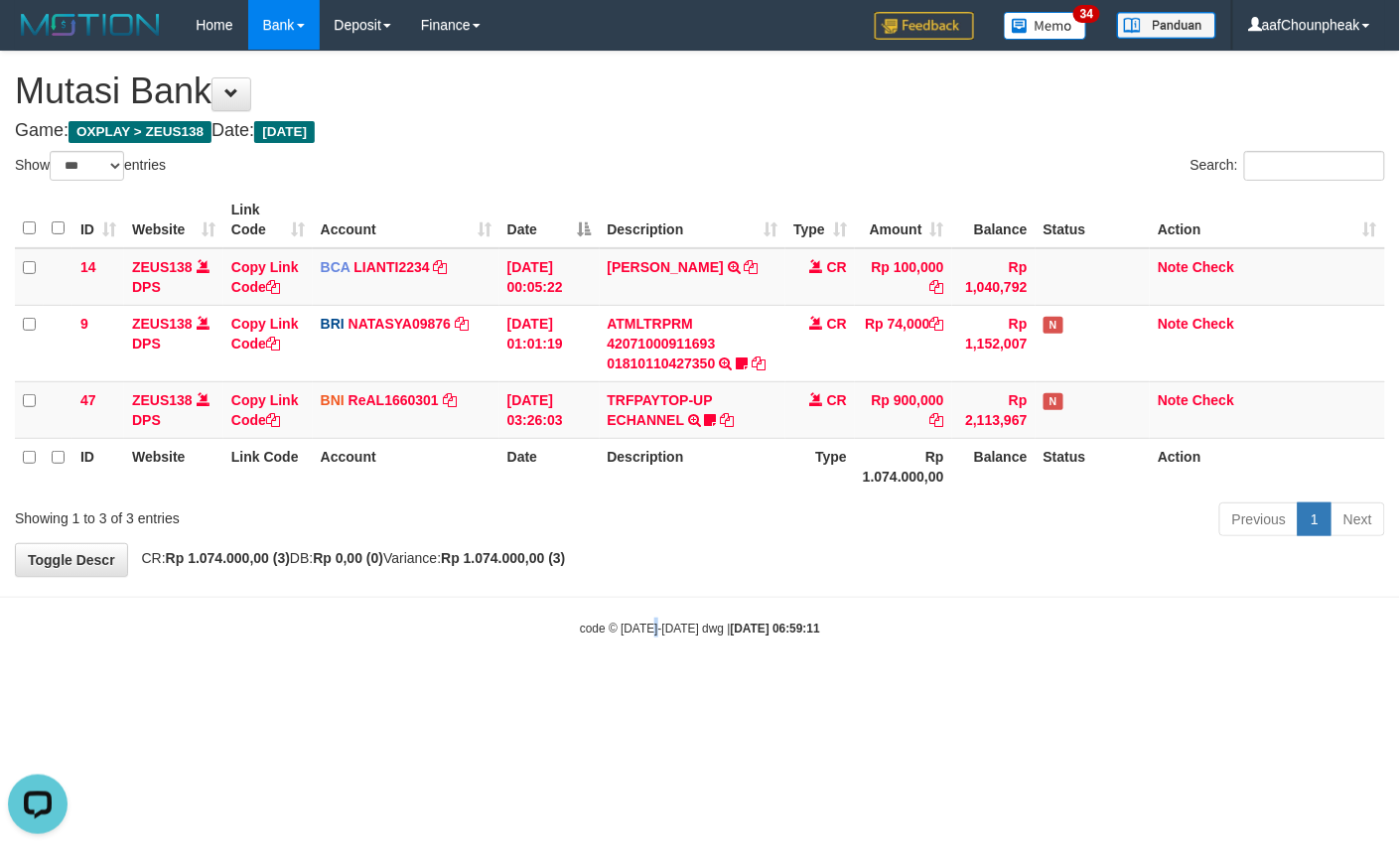 scroll, scrollTop: 0, scrollLeft: 0, axis: both 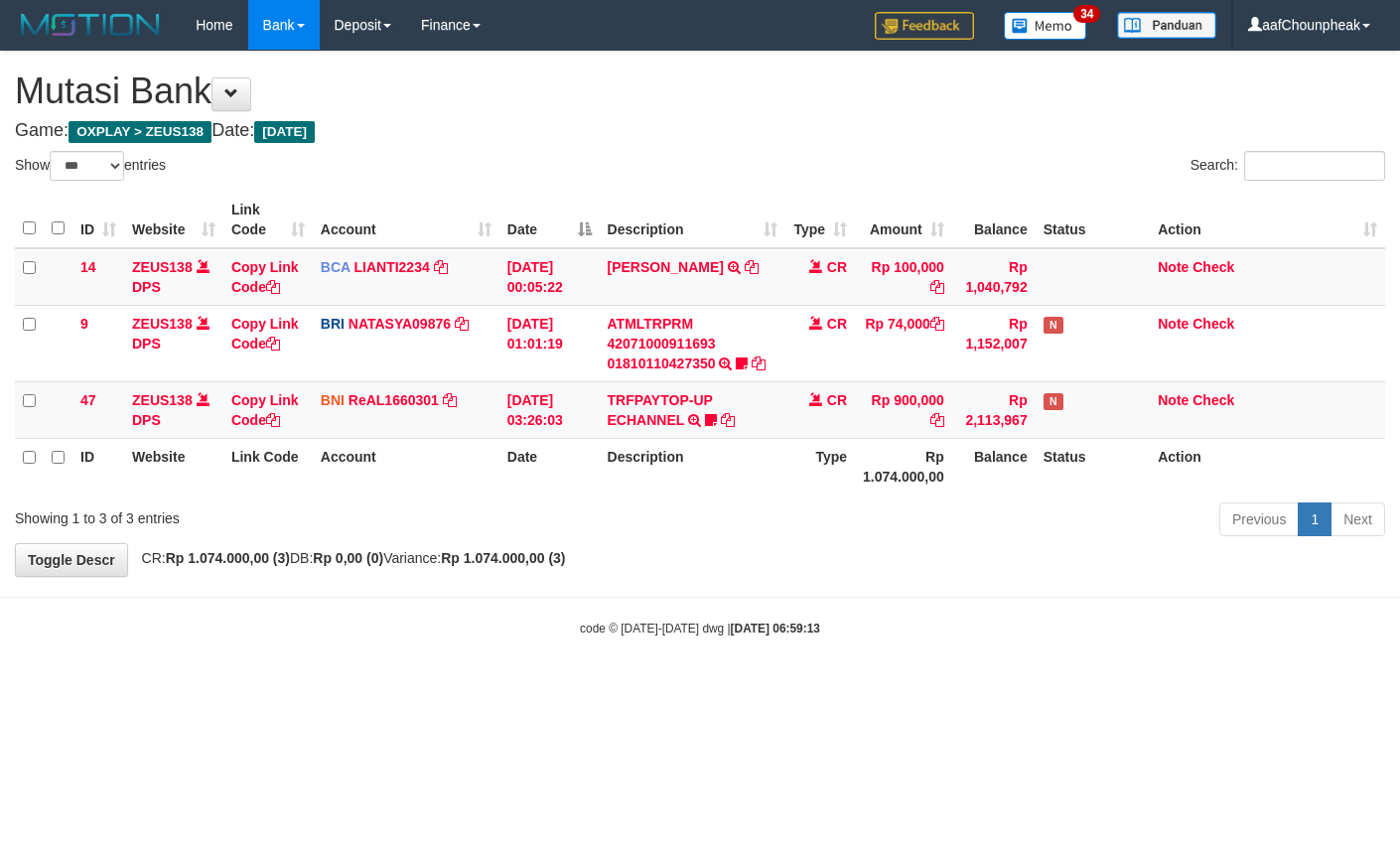select on "***" 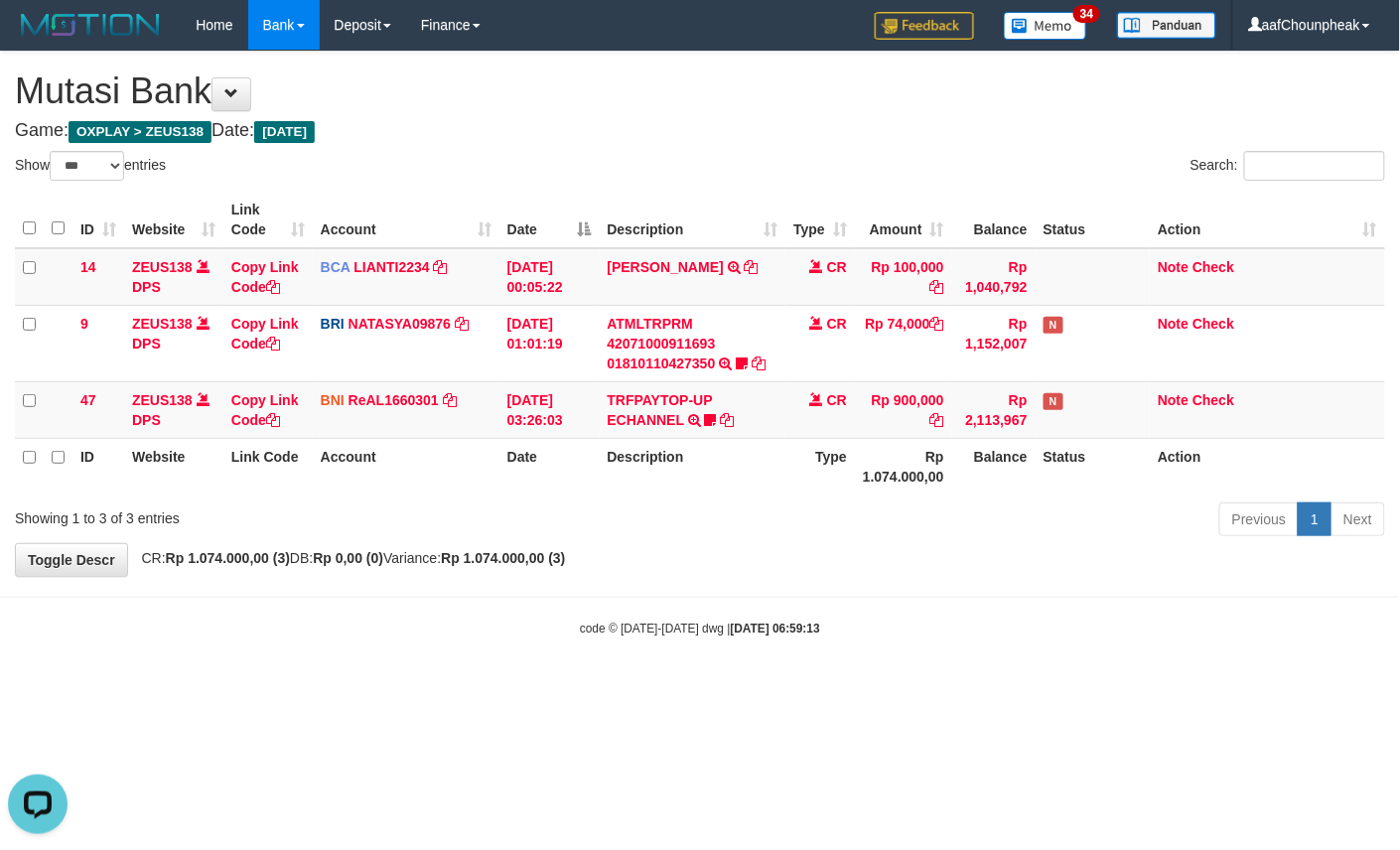 scroll, scrollTop: 0, scrollLeft: 0, axis: both 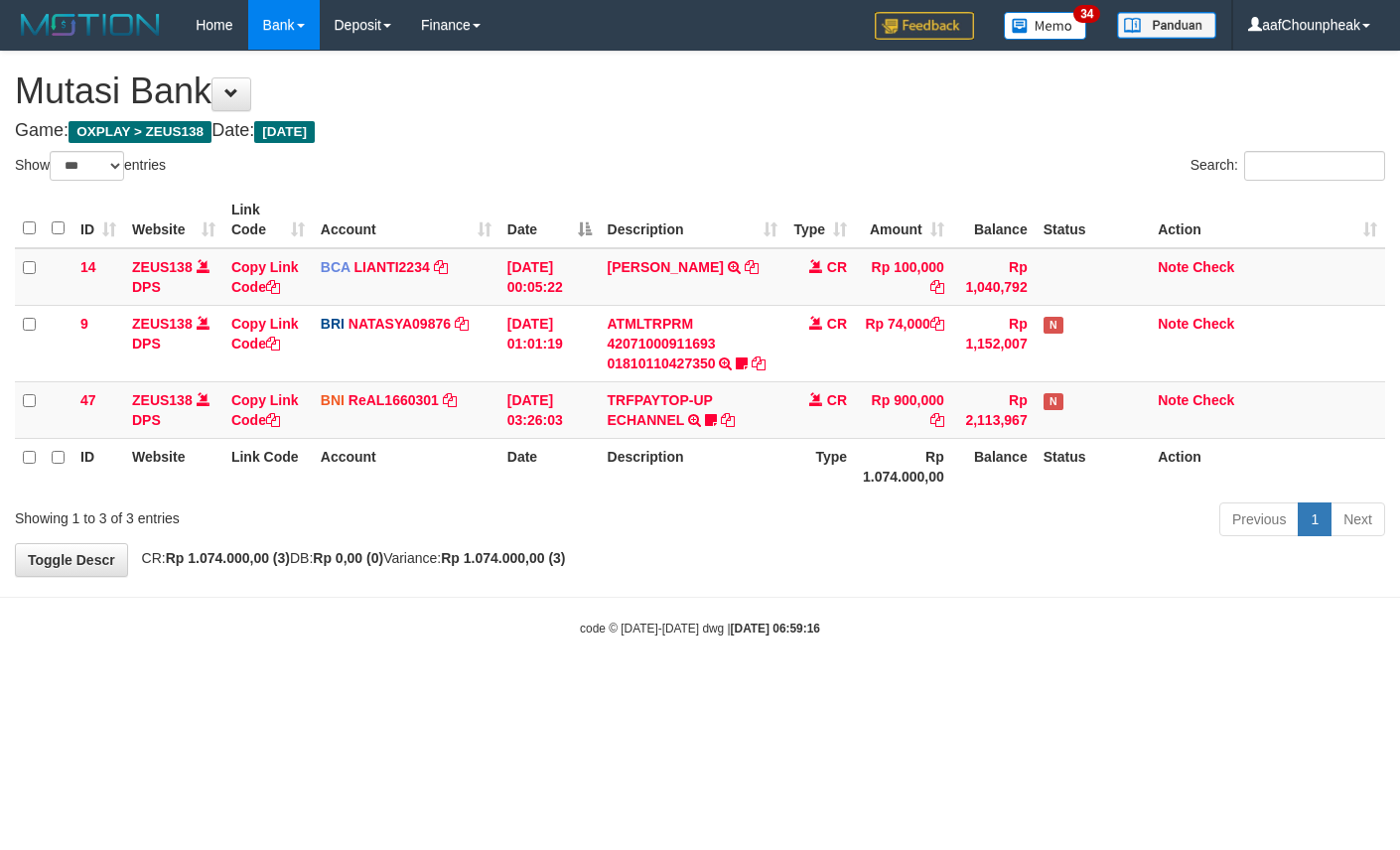 select on "***" 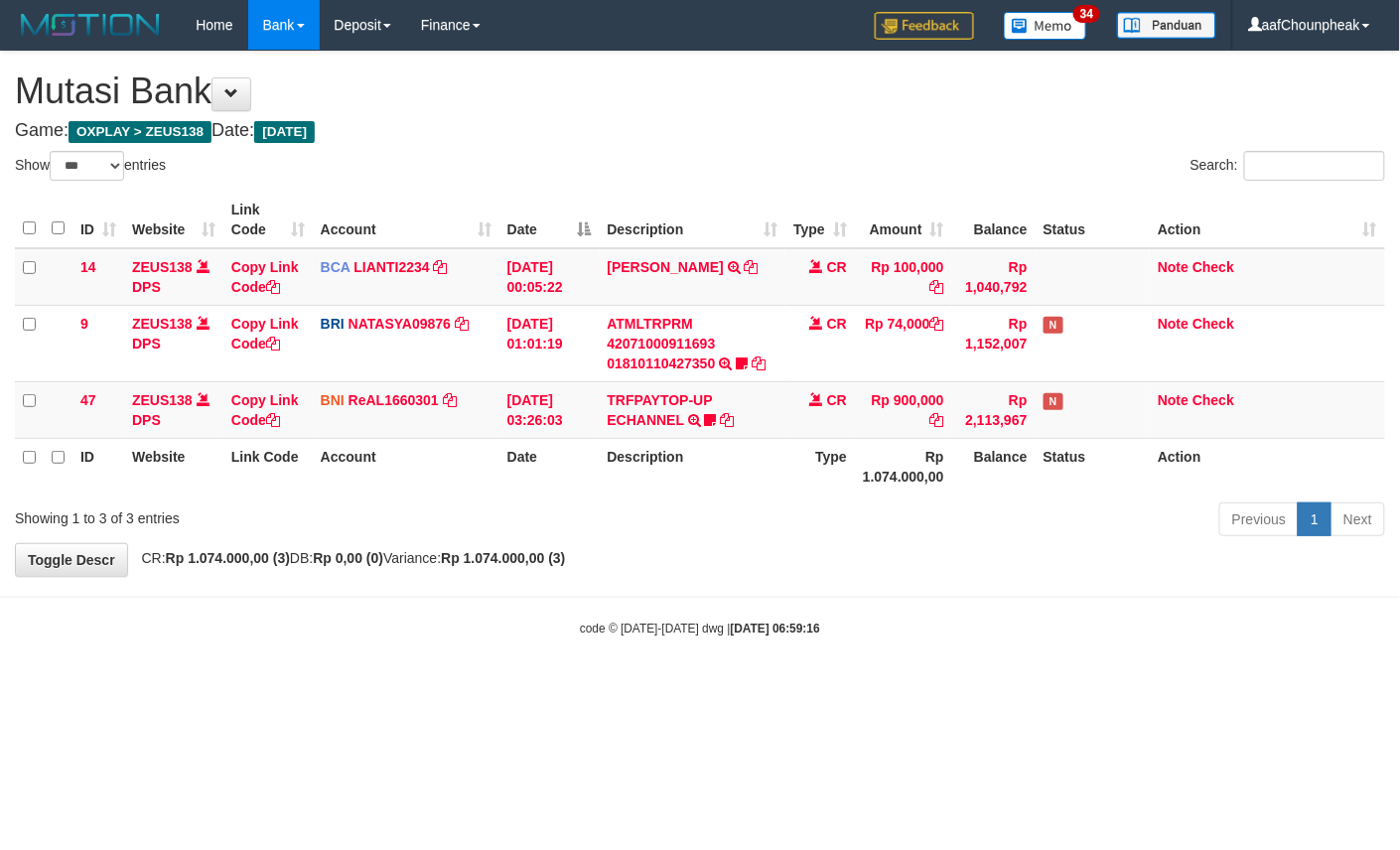 click on "Toggle navigation
Home
Bank
Account List
Mutasi Bank
Search
Note Mutasi
Deposit
DPS List
History
Finance
Financial Data
aafChounpheak
My Profile
Log Out
34" at bounding box center (700, 344) 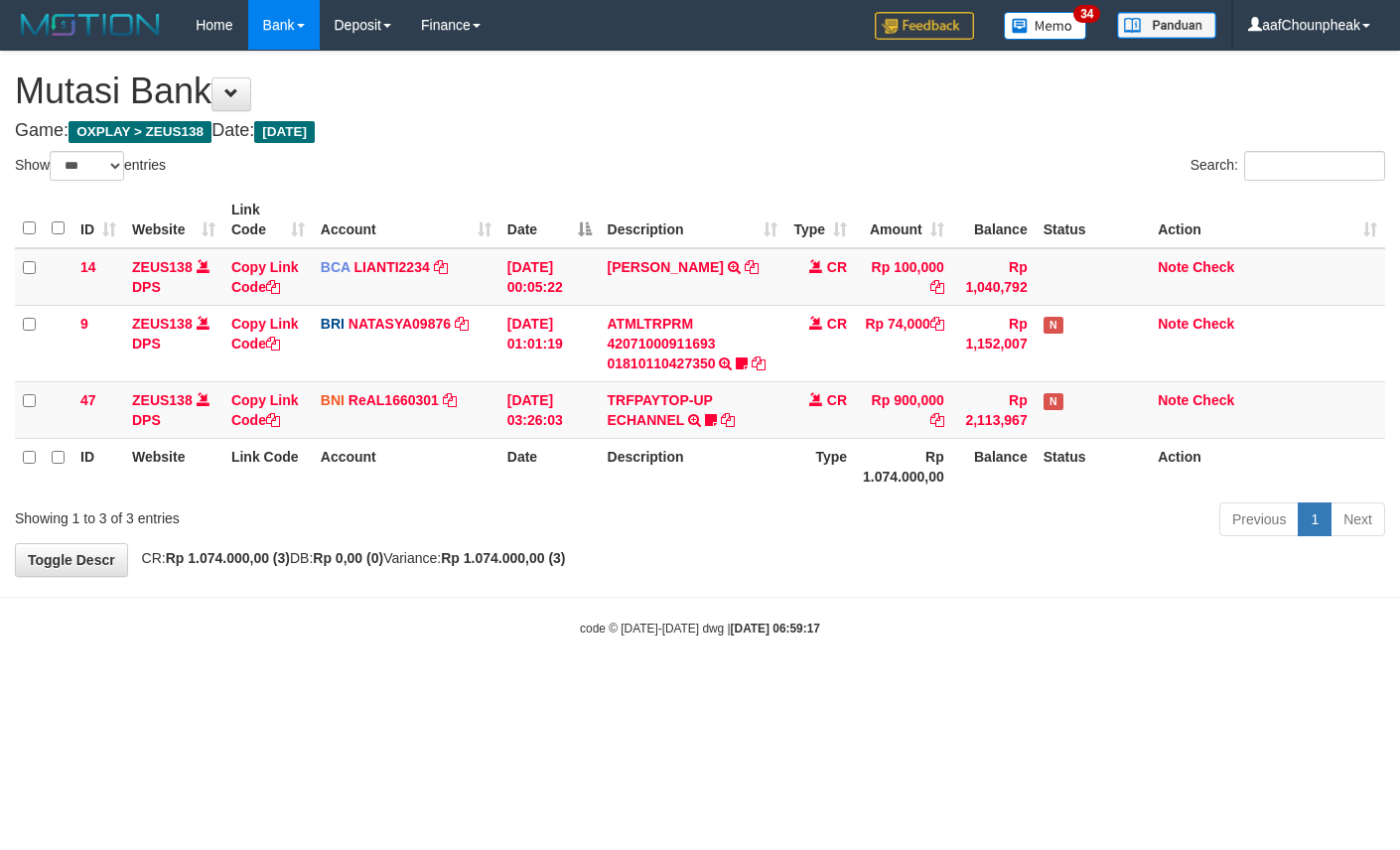 select on "***" 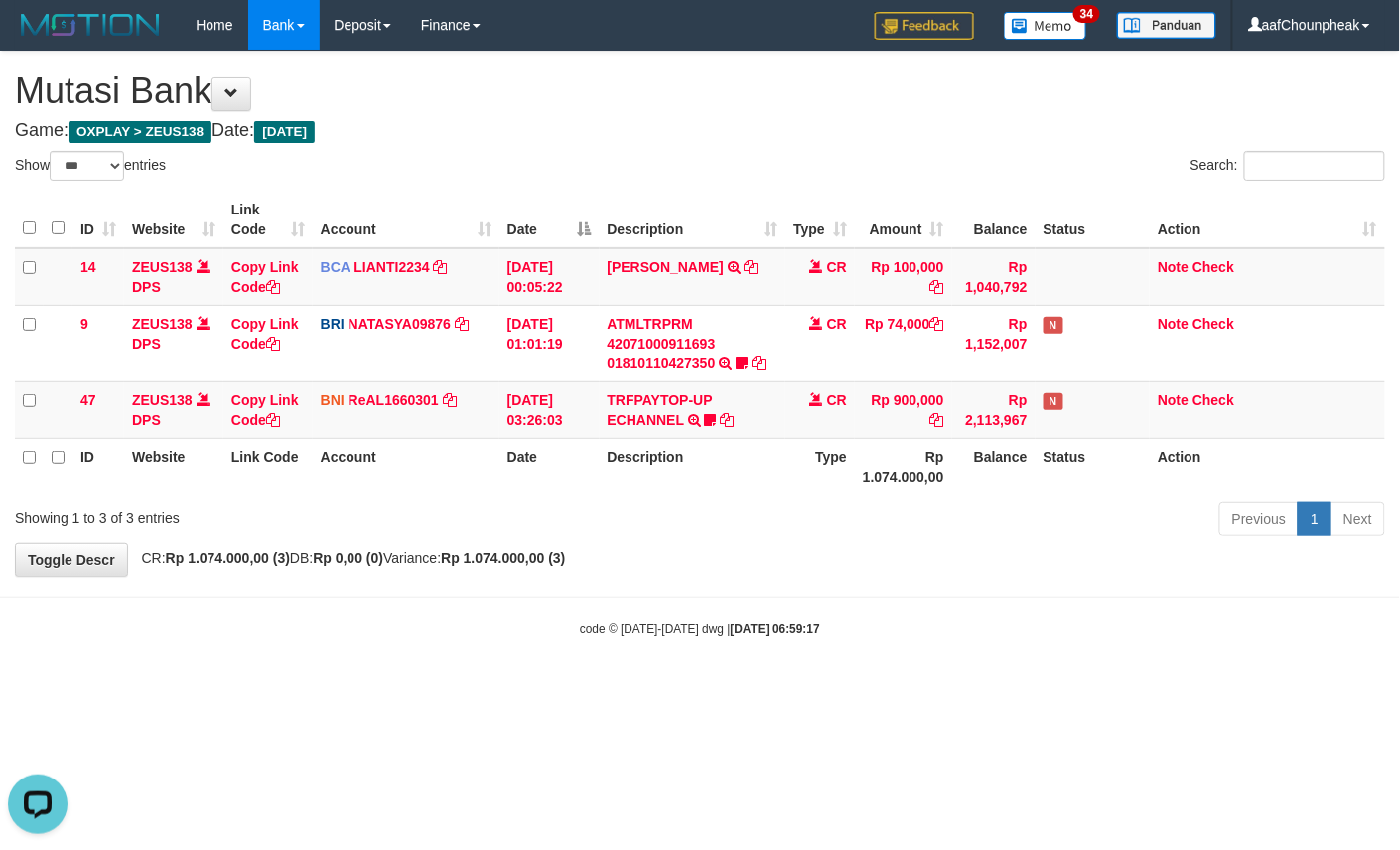scroll, scrollTop: 0, scrollLeft: 0, axis: both 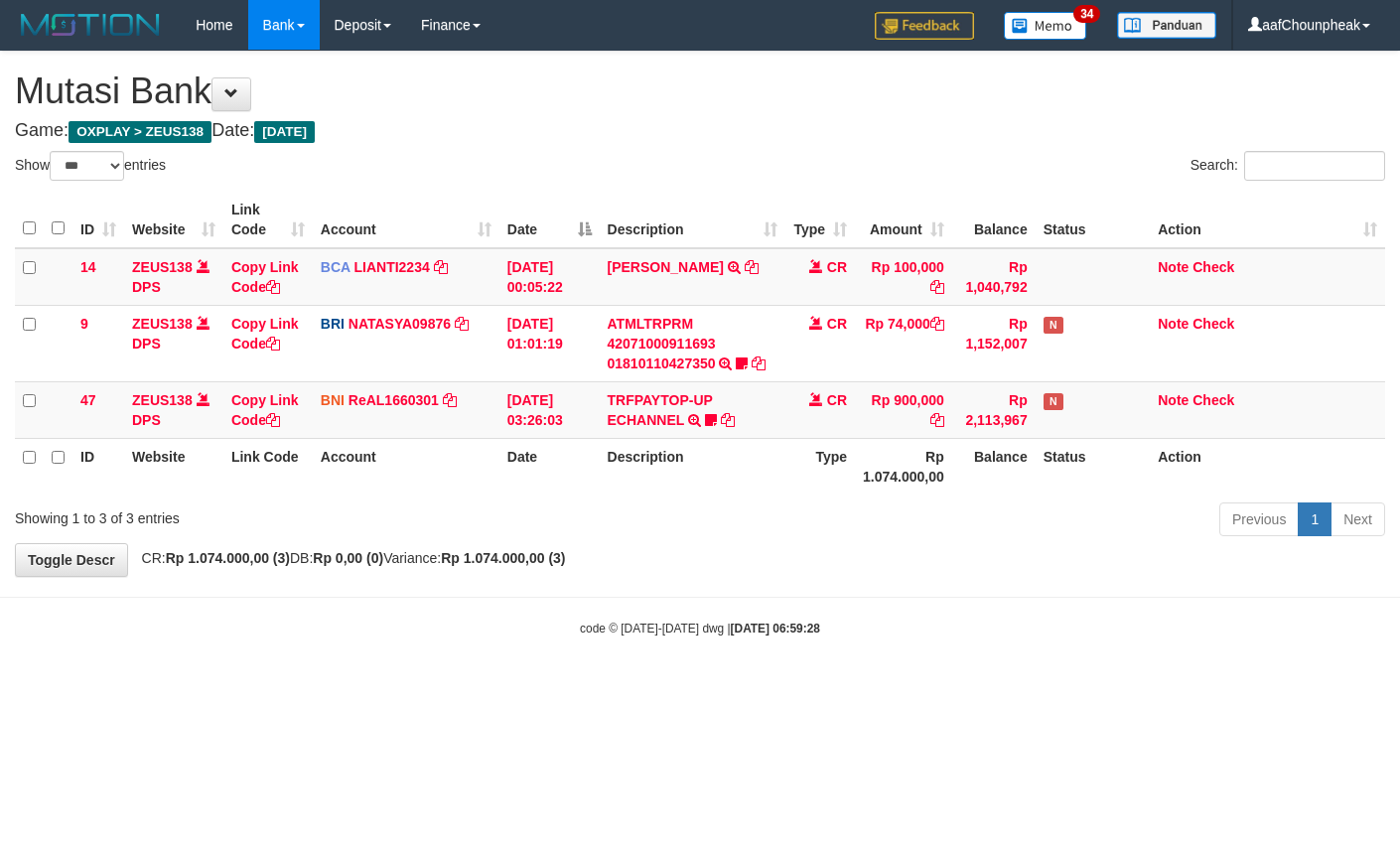 select on "***" 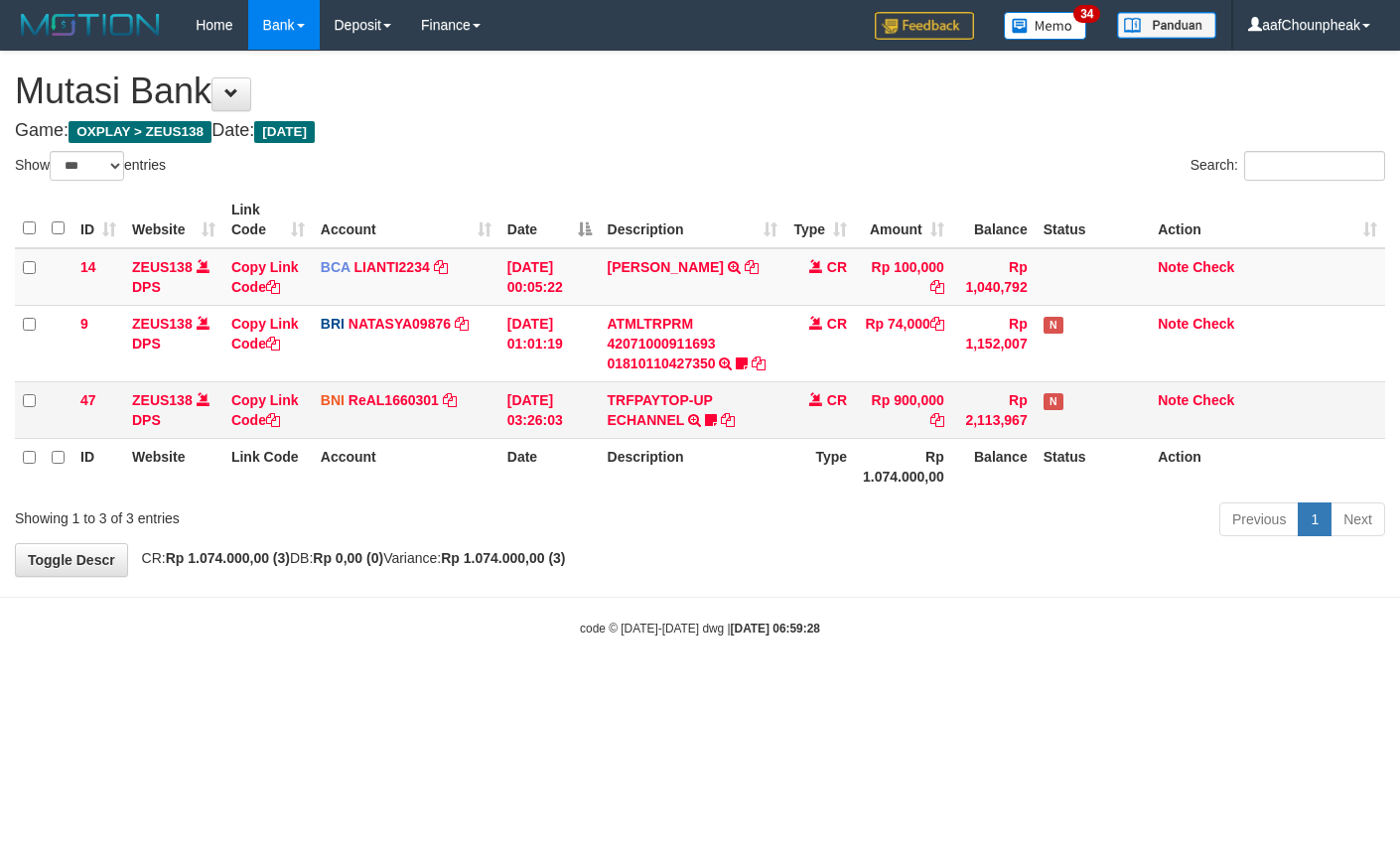 scroll, scrollTop: 0, scrollLeft: 0, axis: both 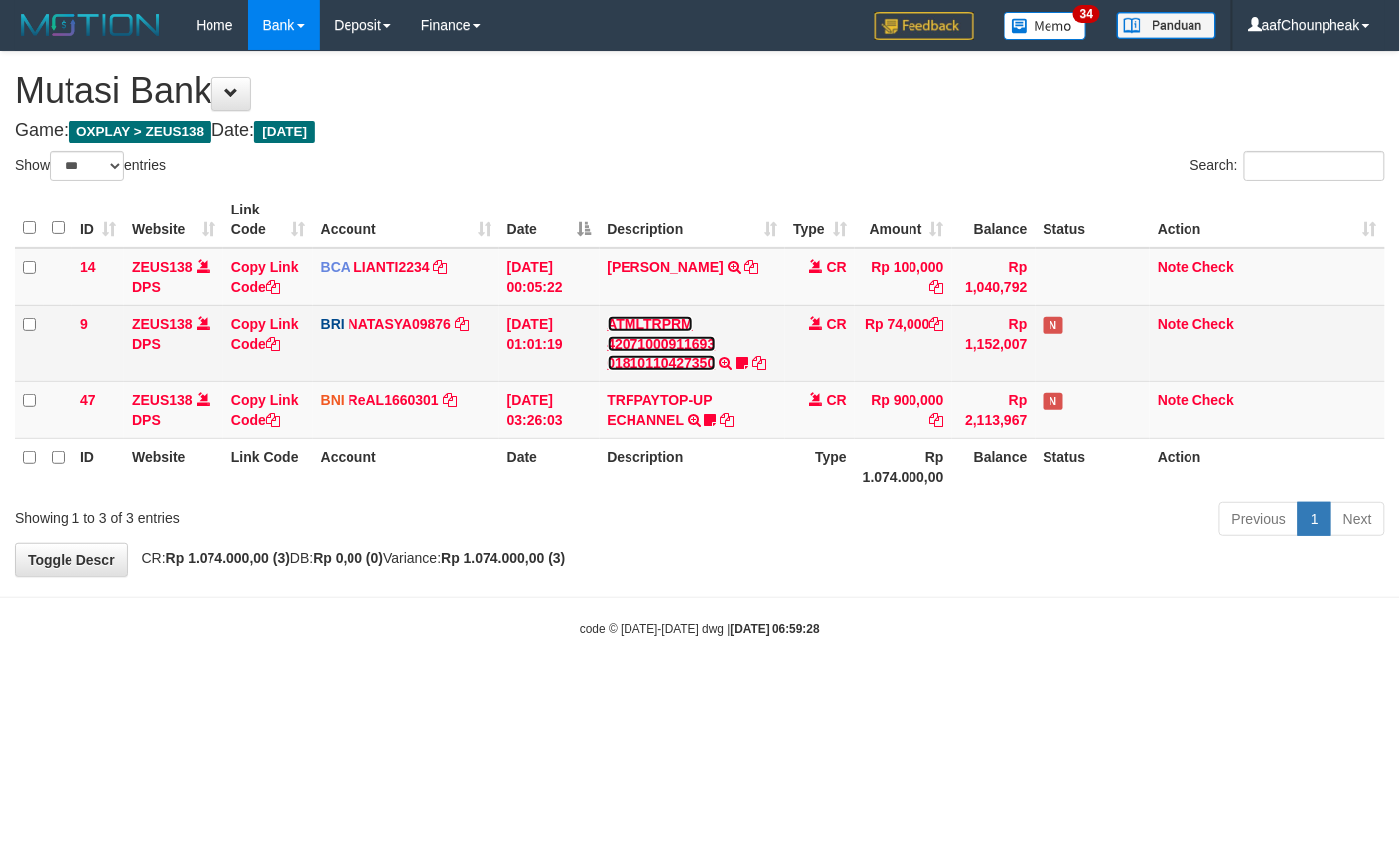 click on "ATMLTRPRM 42071000911693 01810110427350" at bounding box center [661, 344] 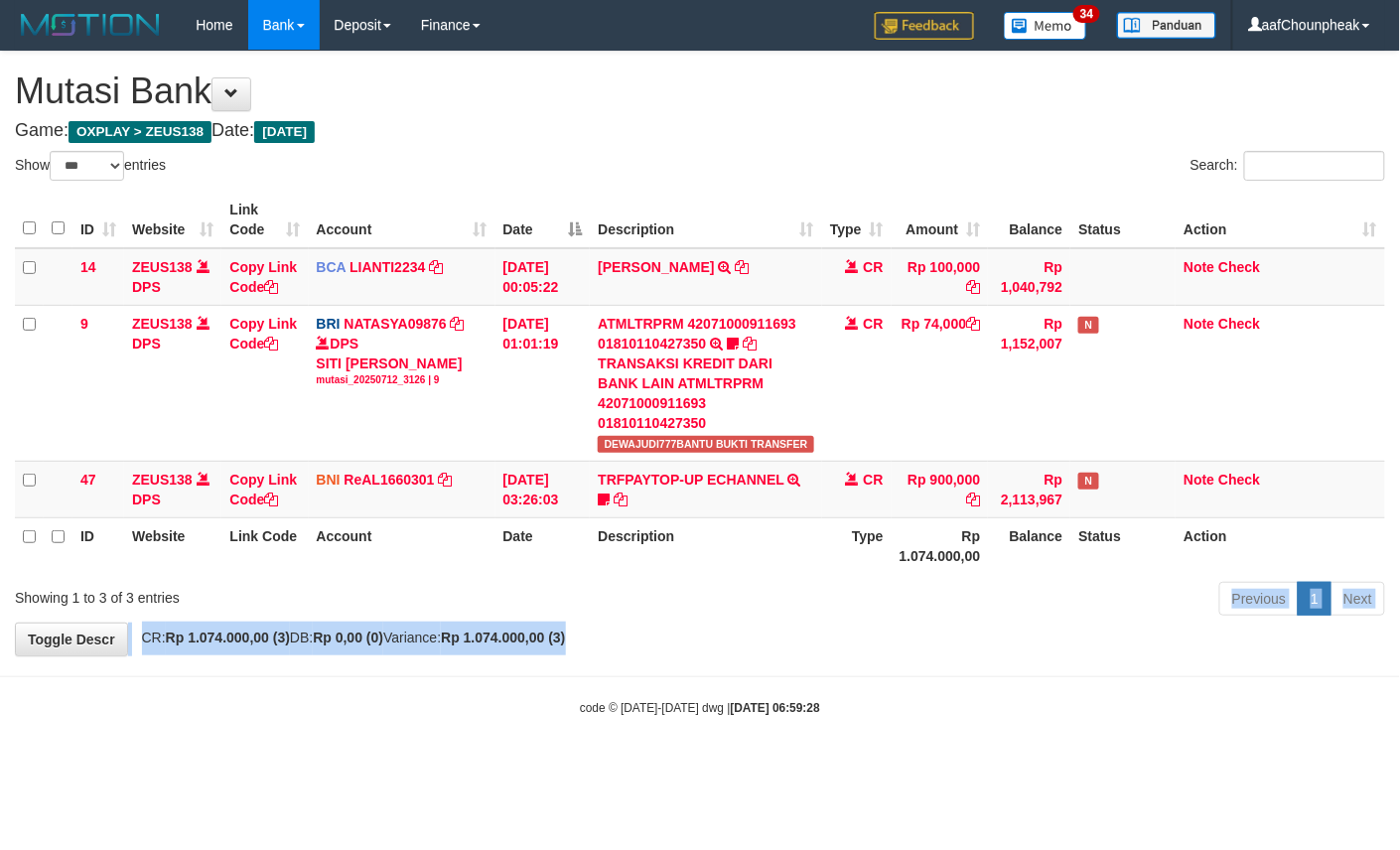drag, startPoint x: 784, startPoint y: 589, endPoint x: 769, endPoint y: 628, distance: 41.785165 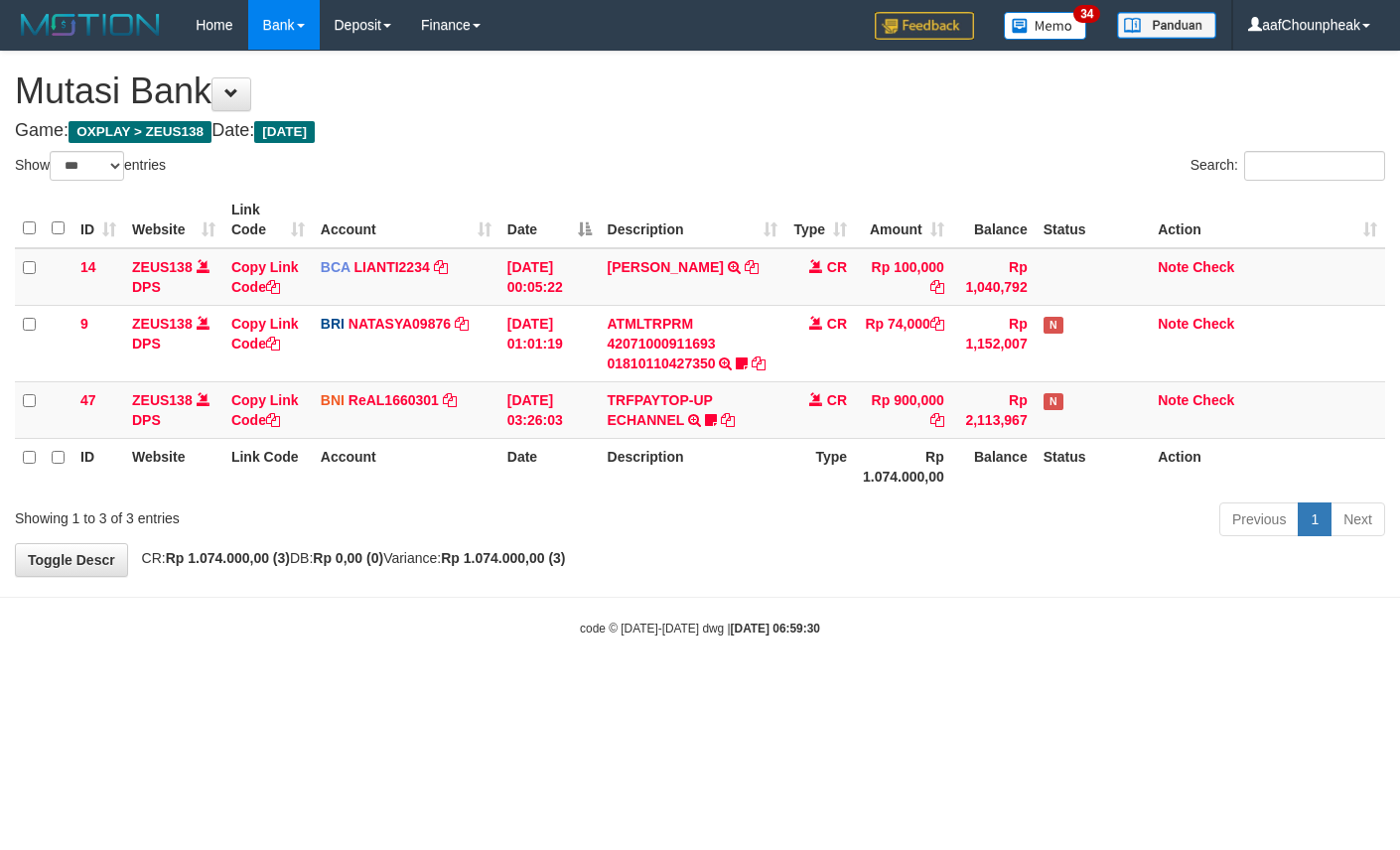 select on "***" 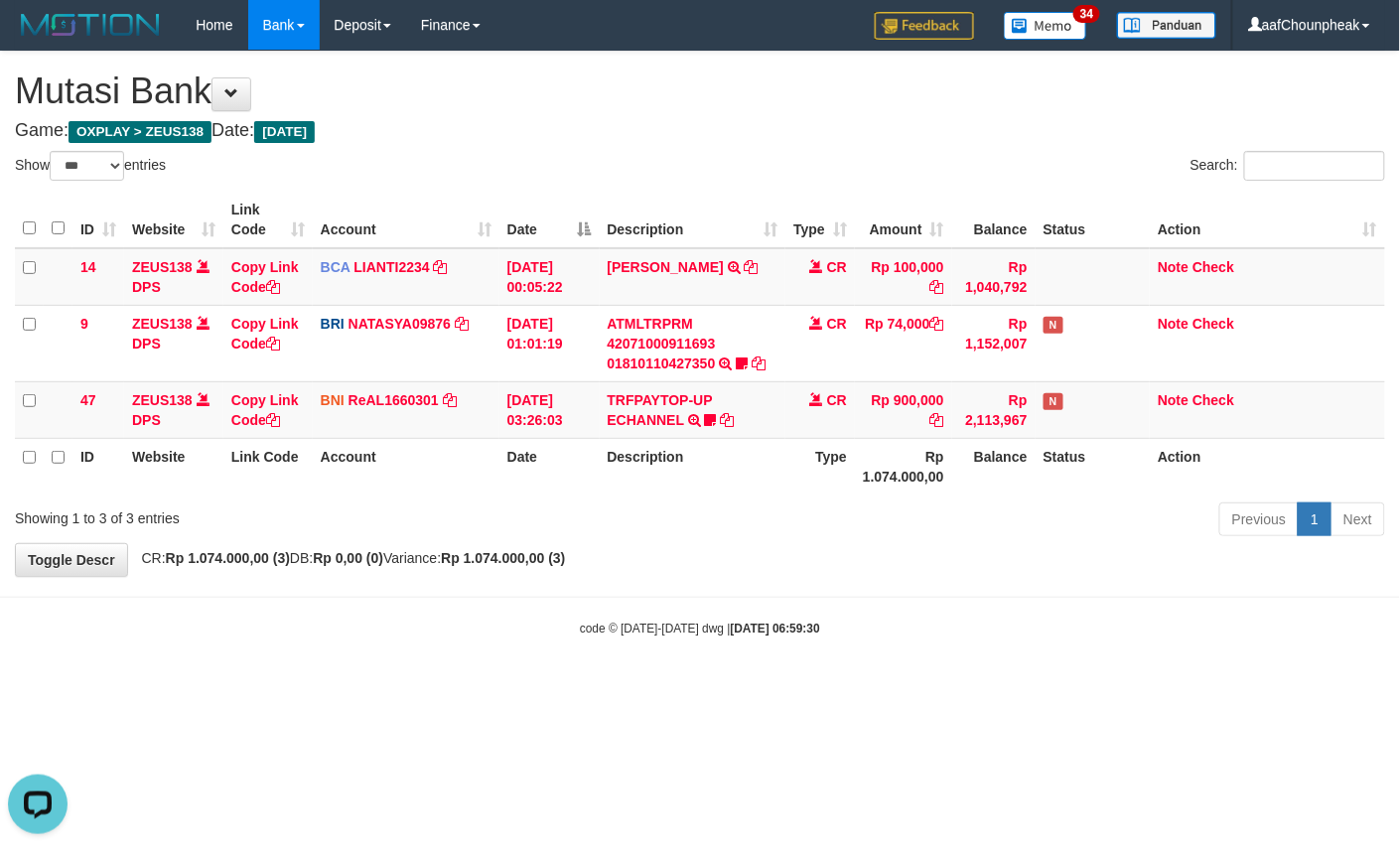 scroll, scrollTop: 0, scrollLeft: 0, axis: both 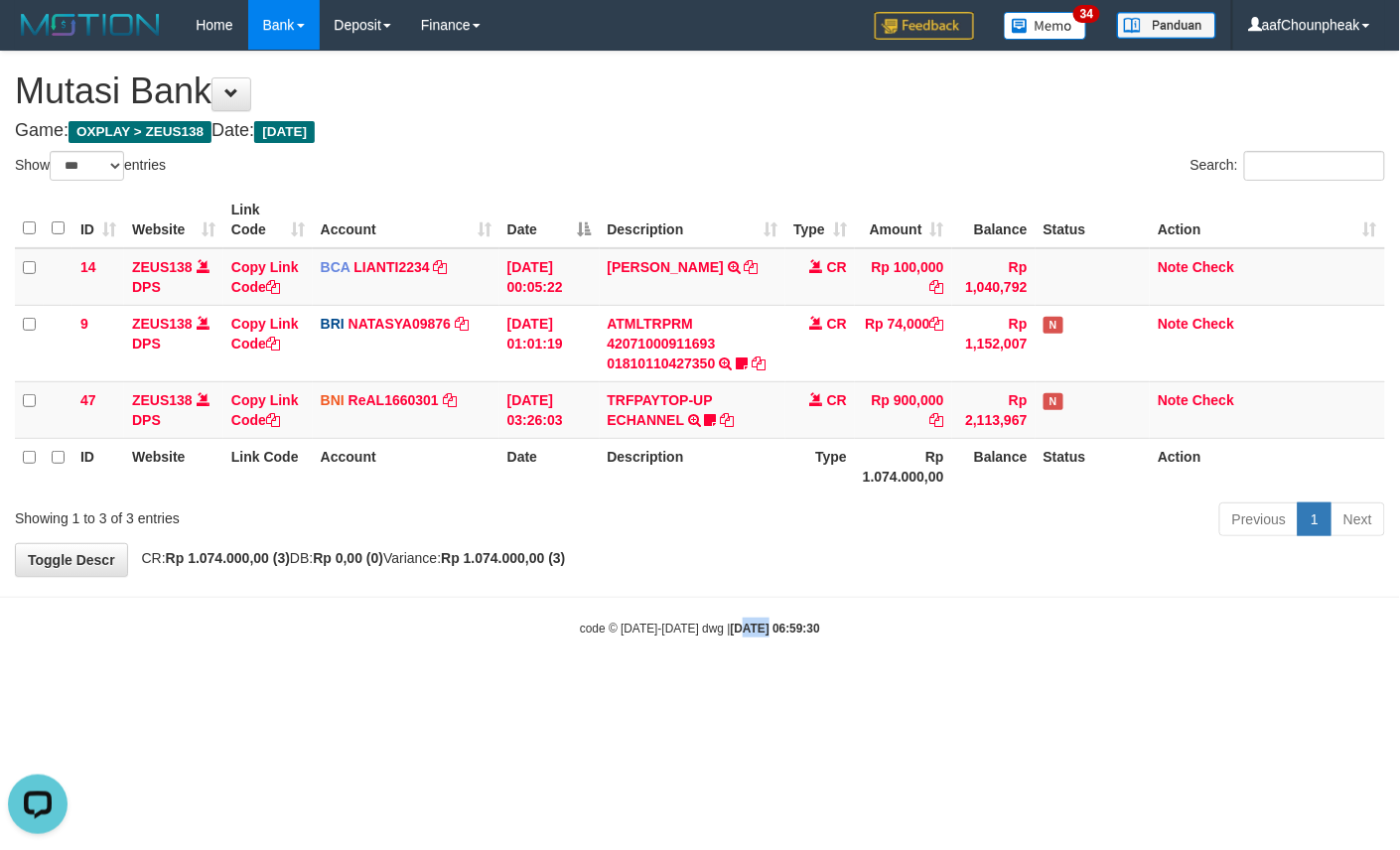 drag, startPoint x: 735, startPoint y: 680, endPoint x: 725, endPoint y: 695, distance: 18.027756 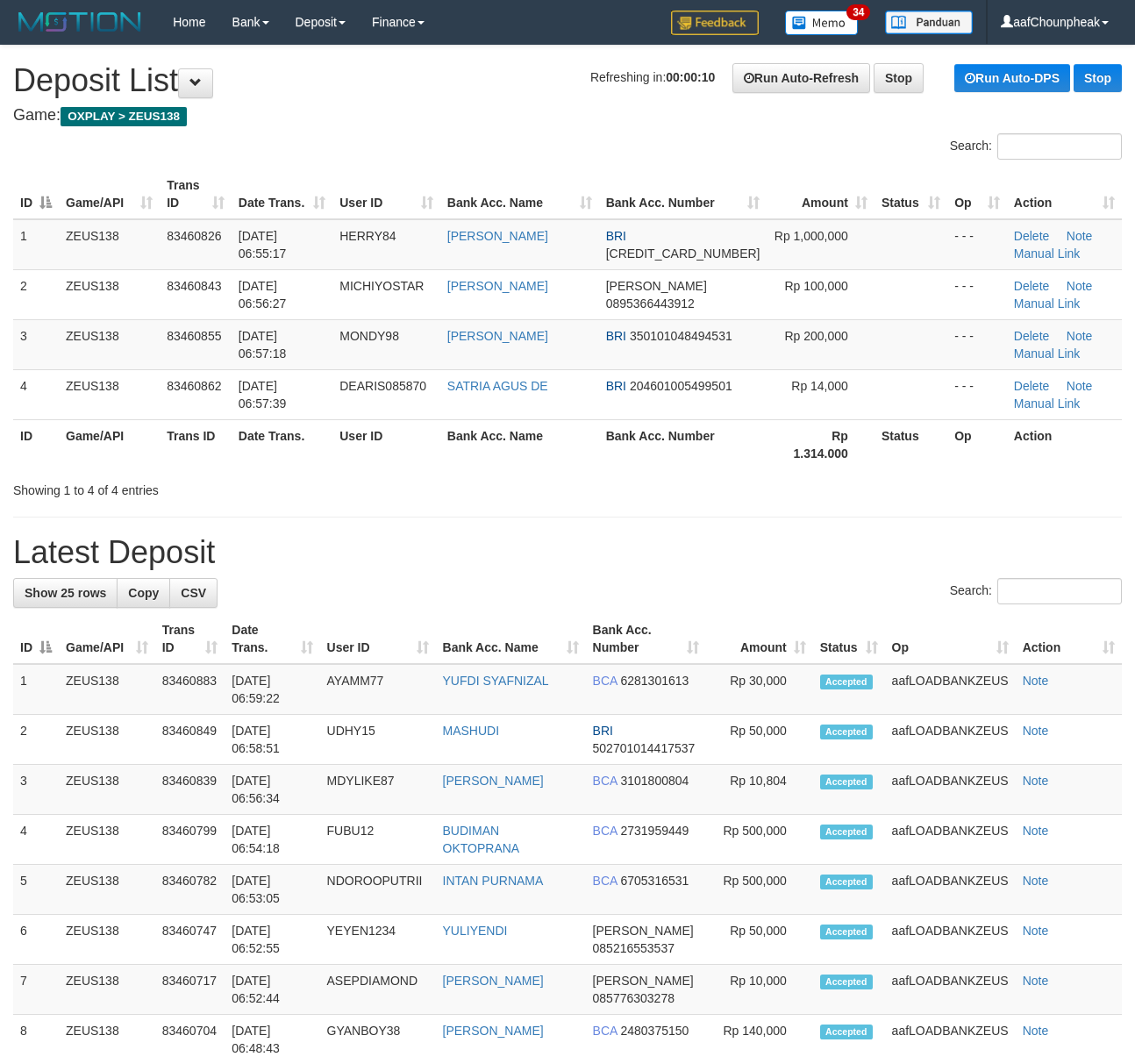 scroll, scrollTop: 0, scrollLeft: 0, axis: both 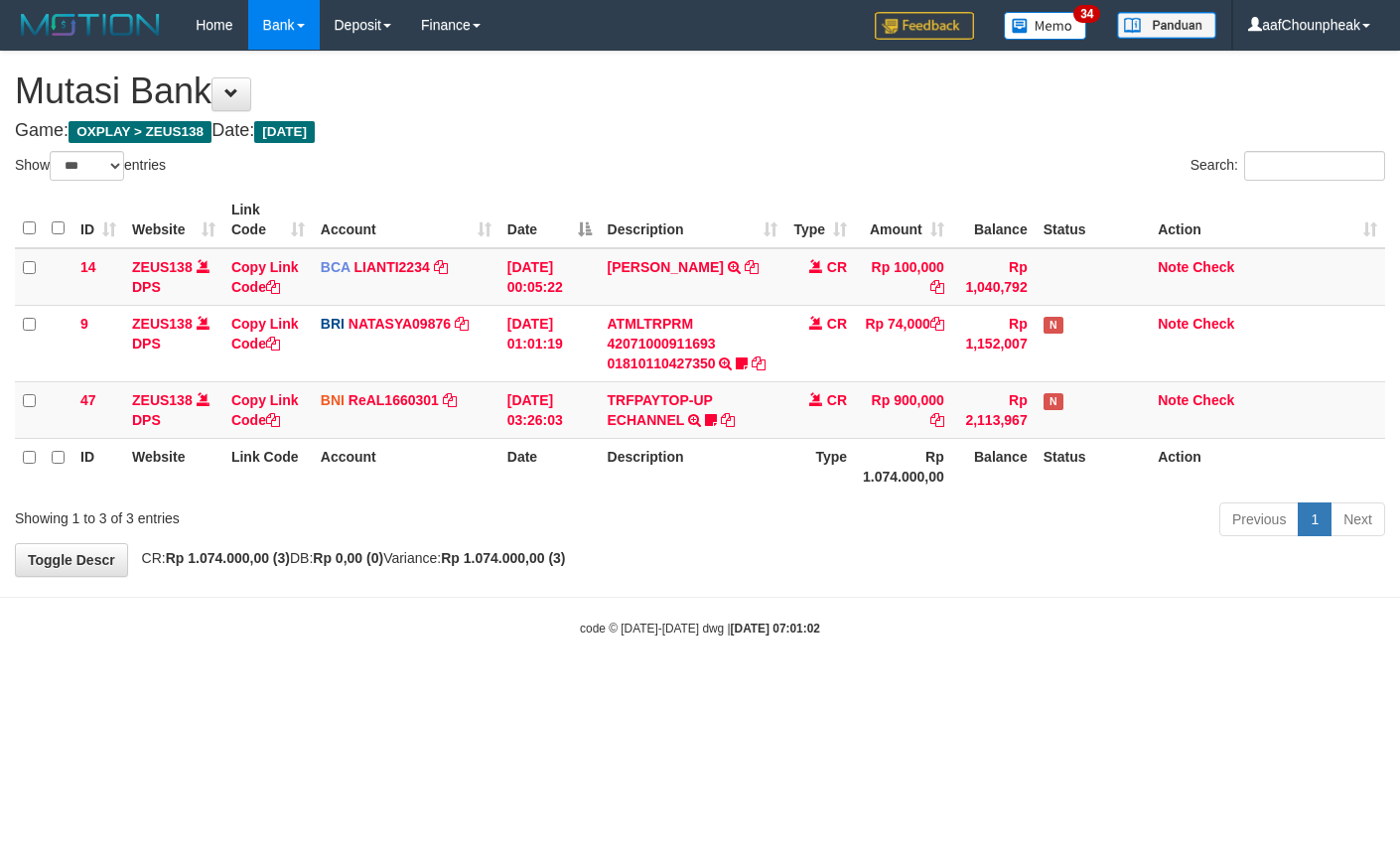 select on "***" 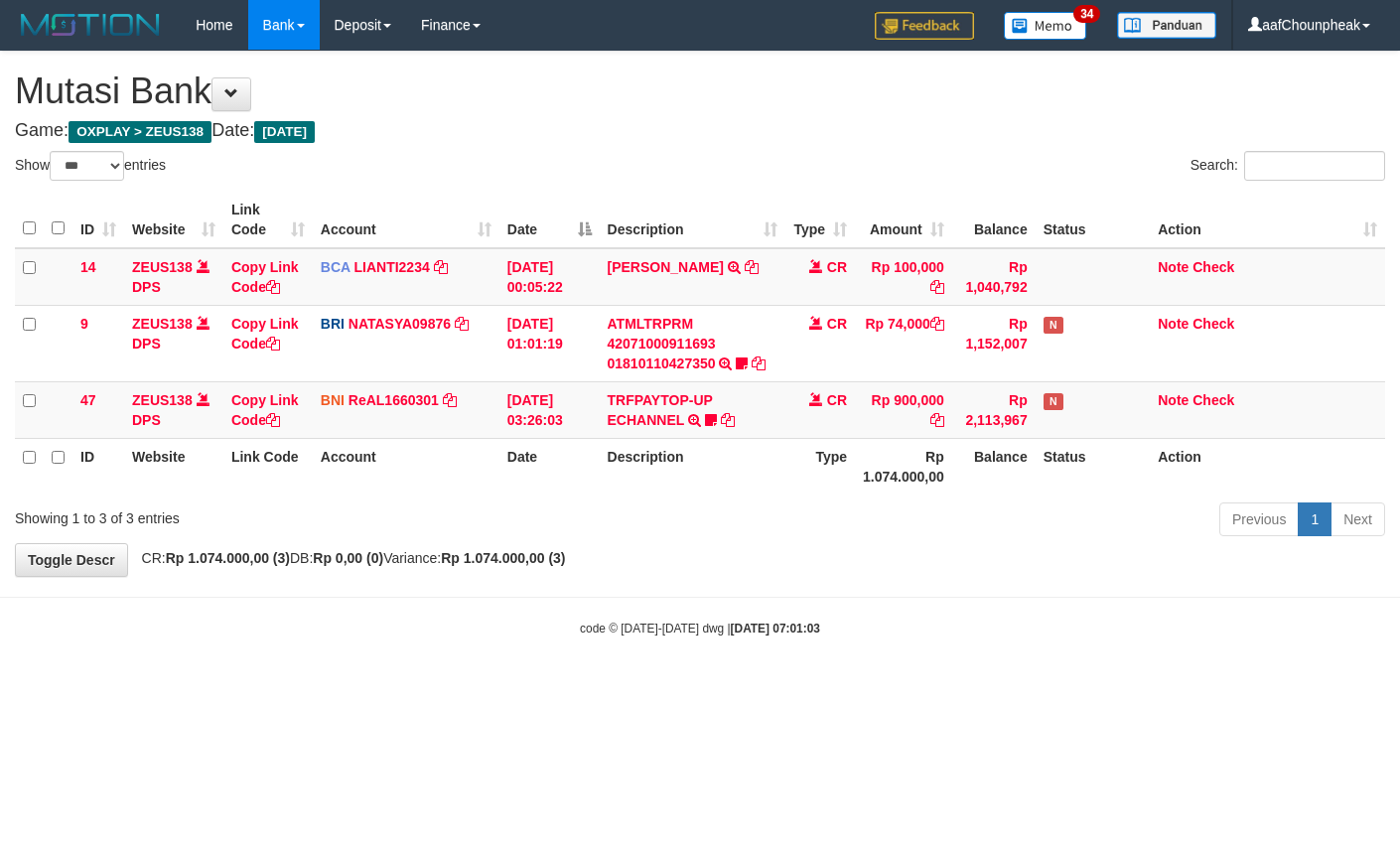 select on "***" 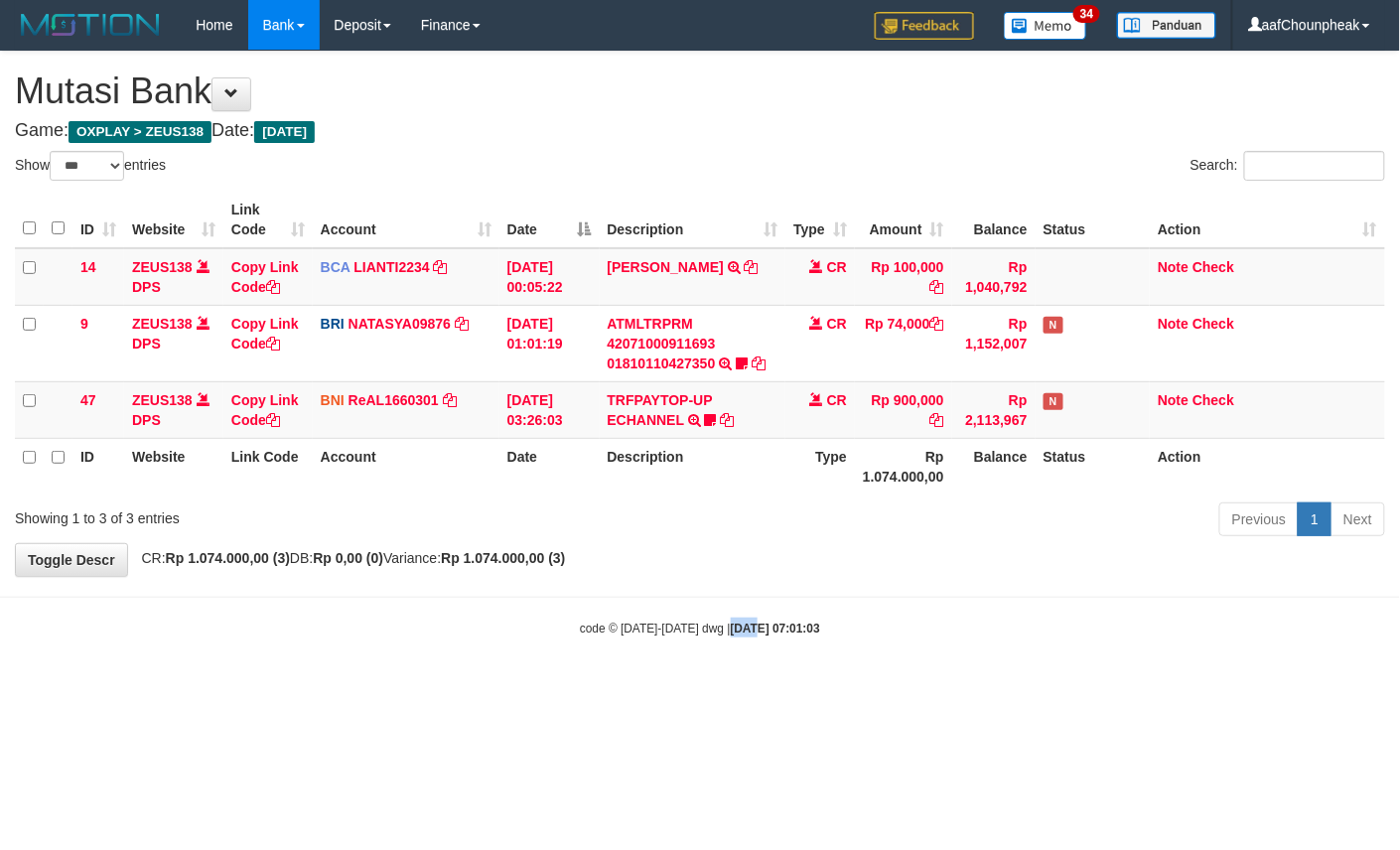 click on "Toggle navigation
Home
Bank
Account List
Mutasi Bank
Search
Note Mutasi
Deposit
DPS List
History
Finance
Financial Data
aafChounpheak
My Profile
Log Out
34" at bounding box center [700, 344] 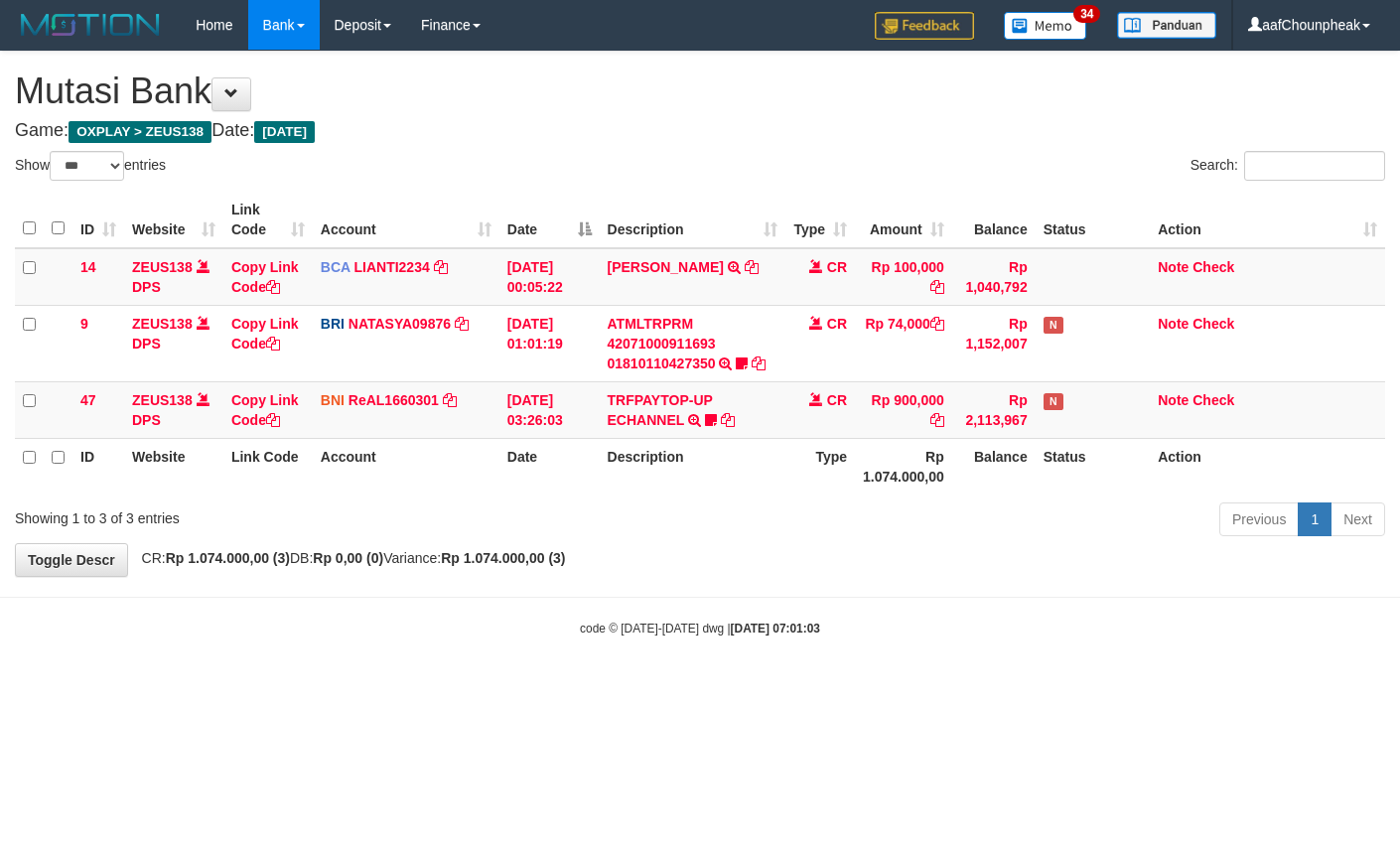 select on "***" 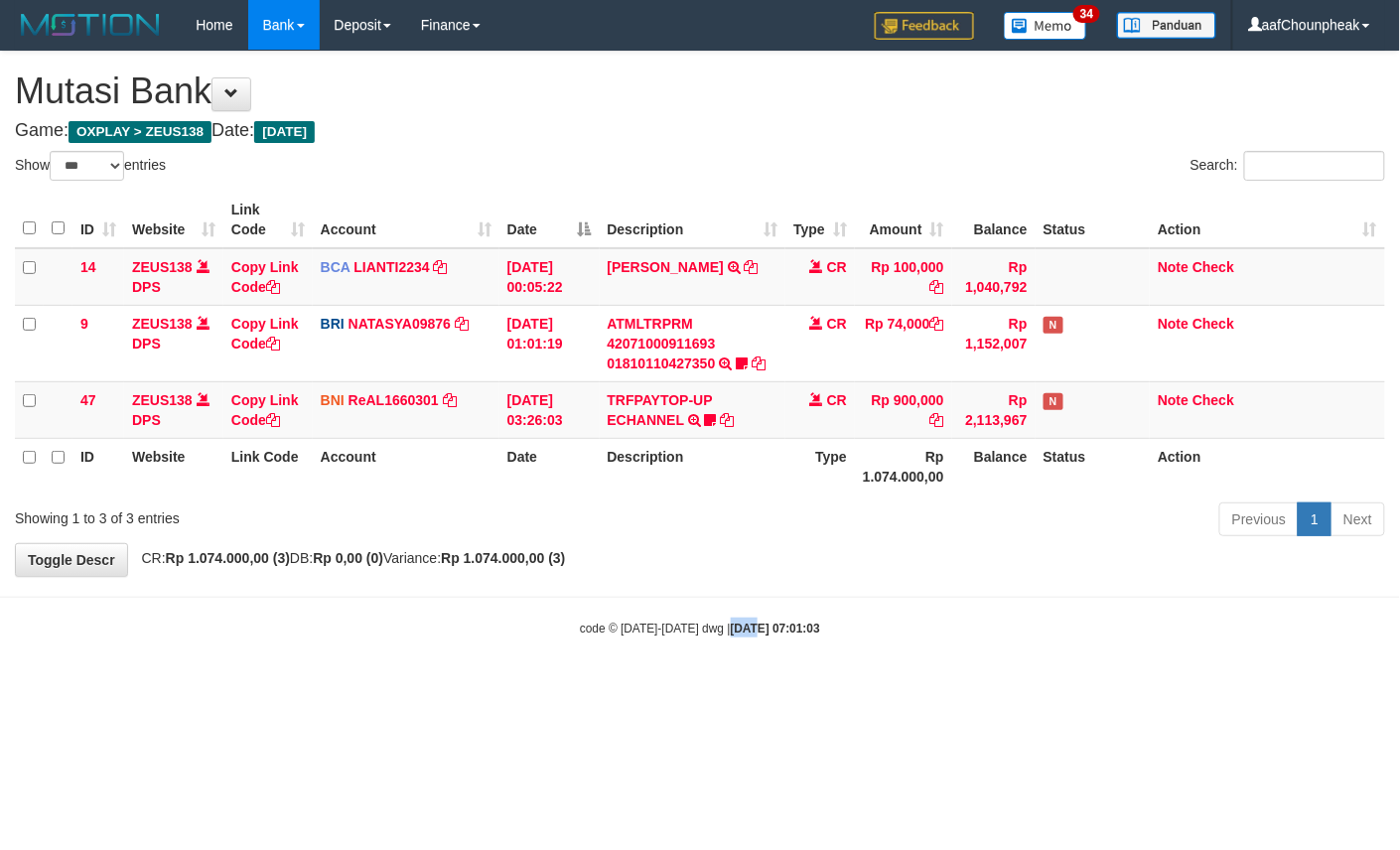 click on "Toggle navigation
Home
Bank
Account List
Mutasi Bank
Search
Note Mutasi
Deposit
DPS List
History
Finance
Financial Data
aafChounpheak
My Profile
Log Out
34" at bounding box center [700, 344] 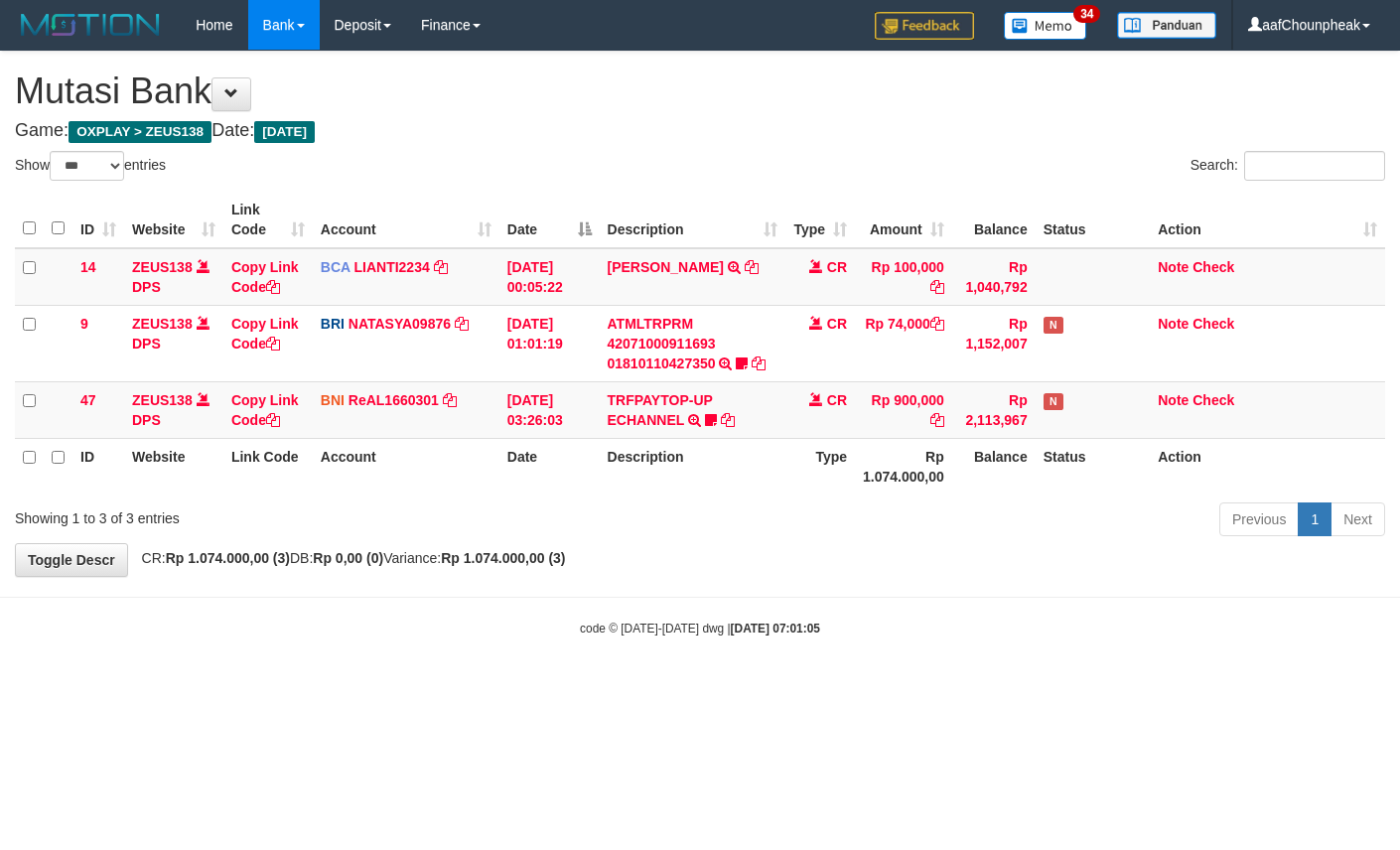 select on "***" 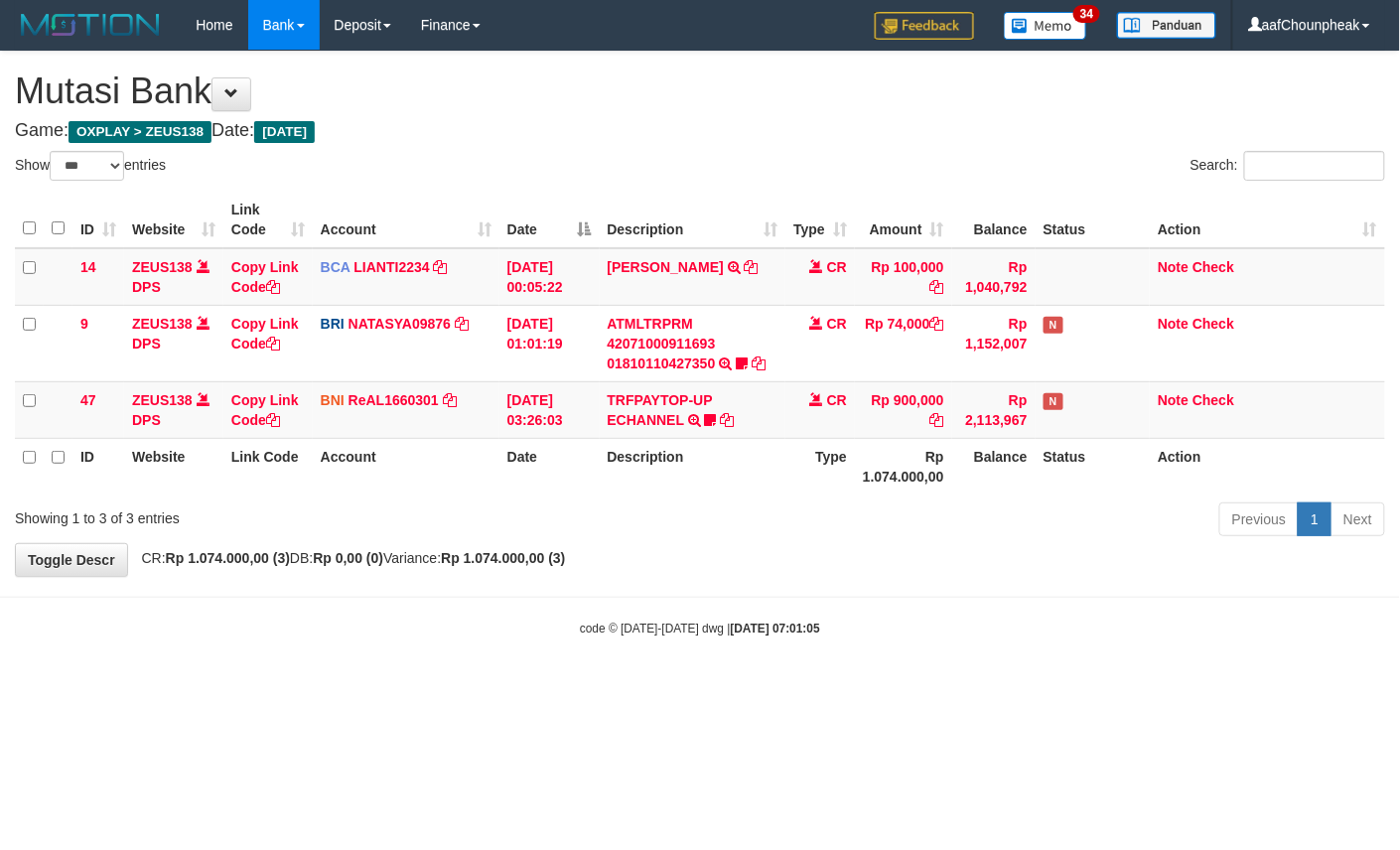 click on "Toggle navigation
Home
Bank
Account List
Mutasi Bank
Search
Note Mutasi
Deposit
DPS List
History
Finance
Financial Data
aafChounpheak
My Profile
Log Out
34" at bounding box center [700, 344] 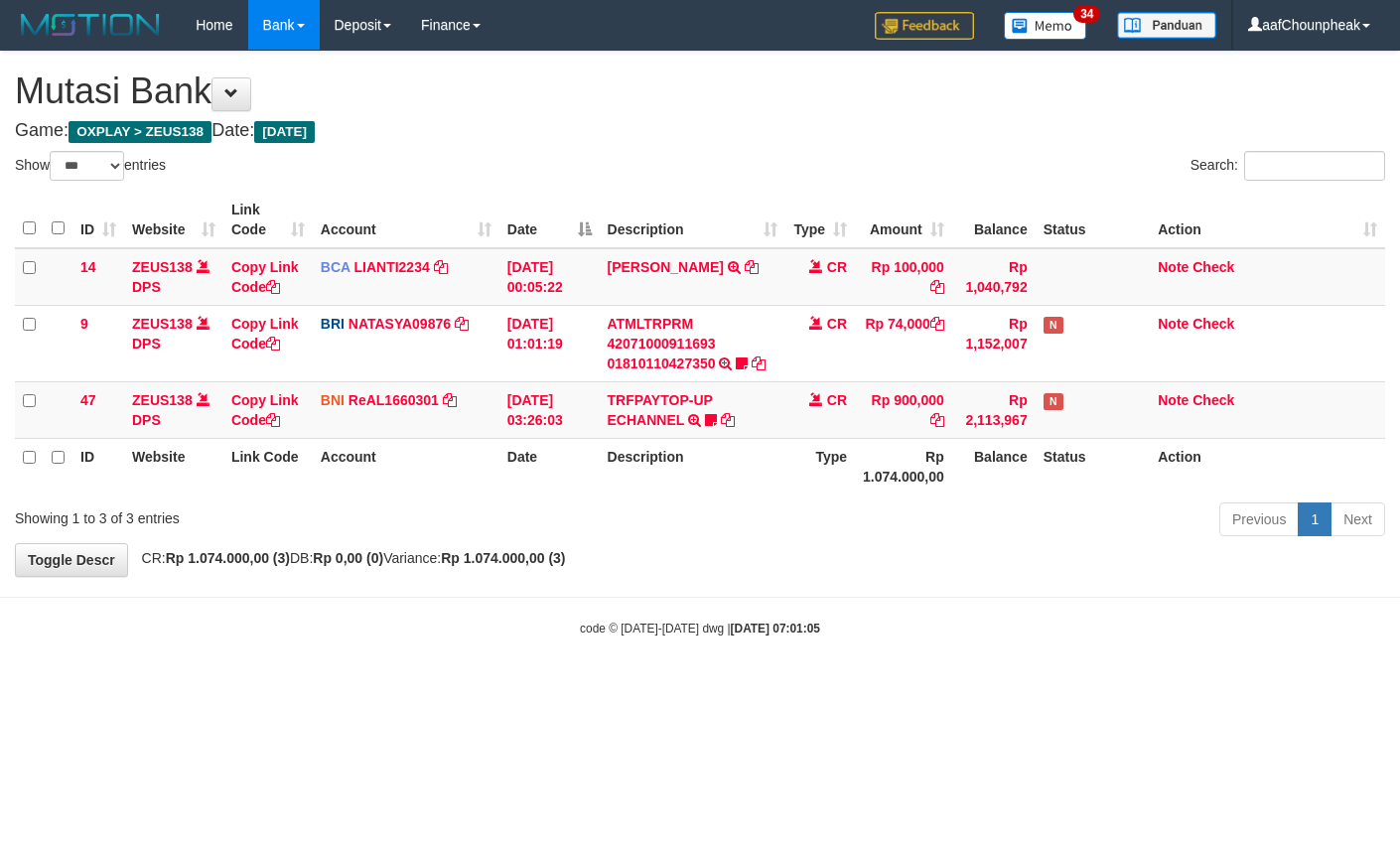 select on "***" 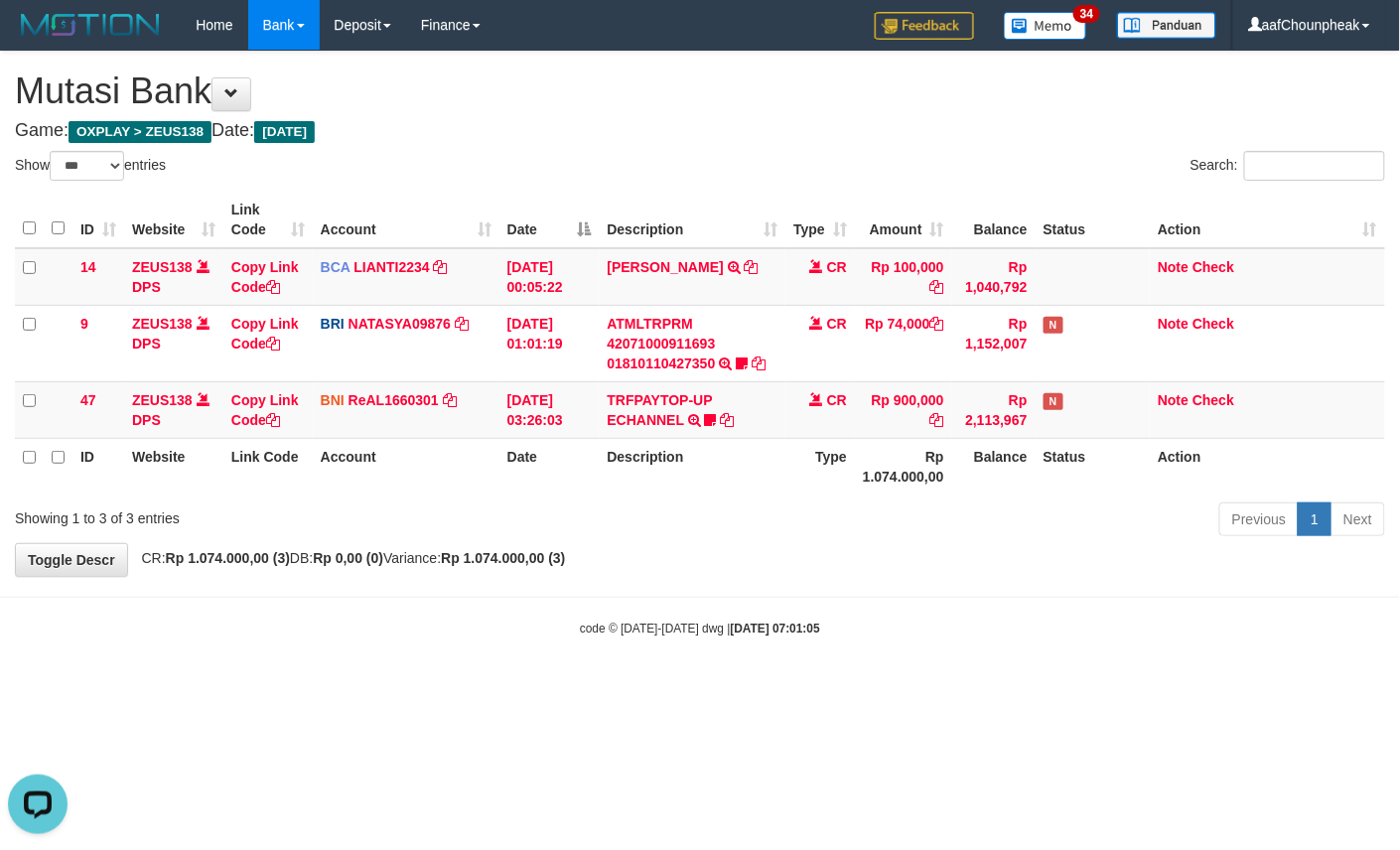 scroll, scrollTop: 0, scrollLeft: 0, axis: both 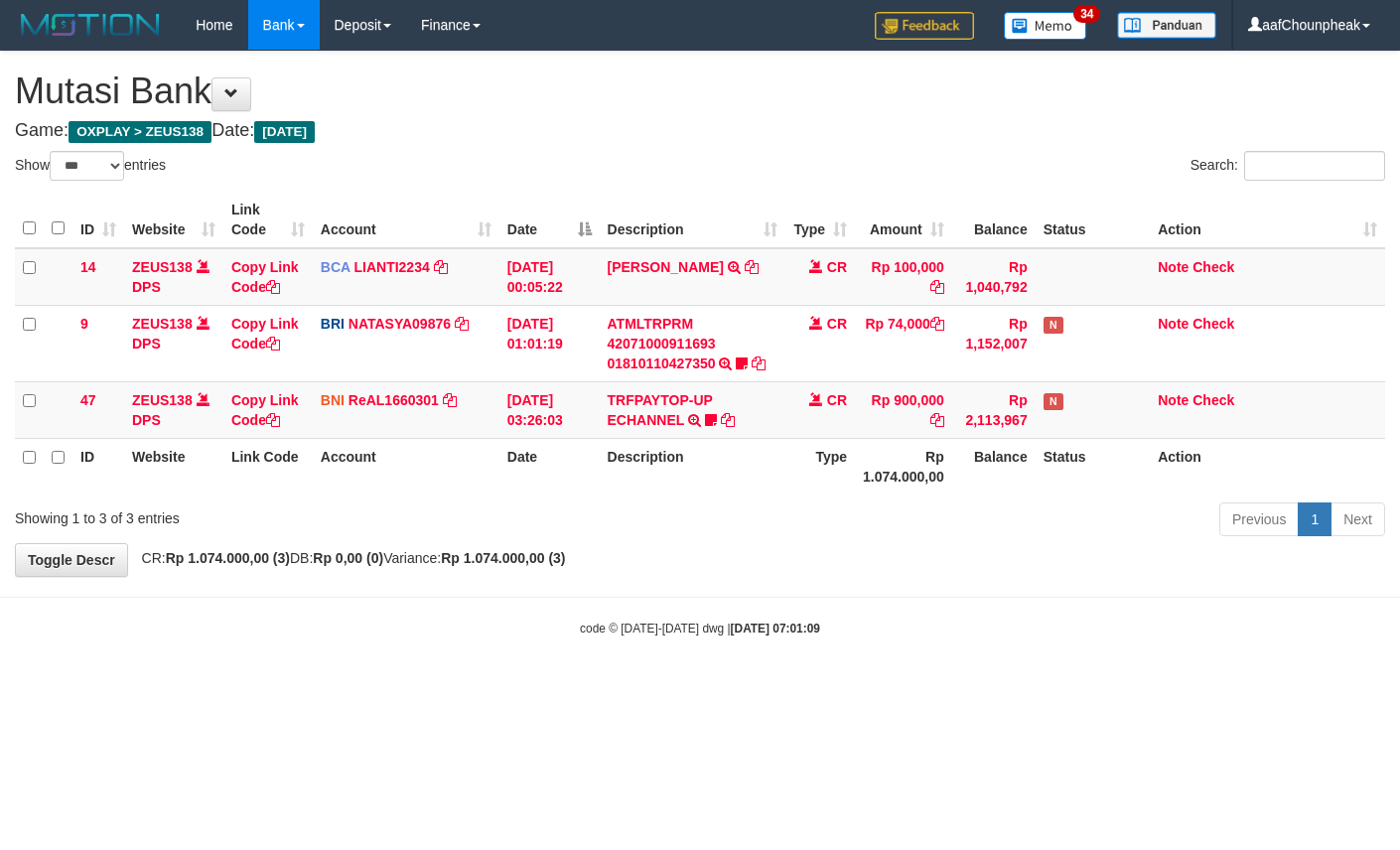 select on "***" 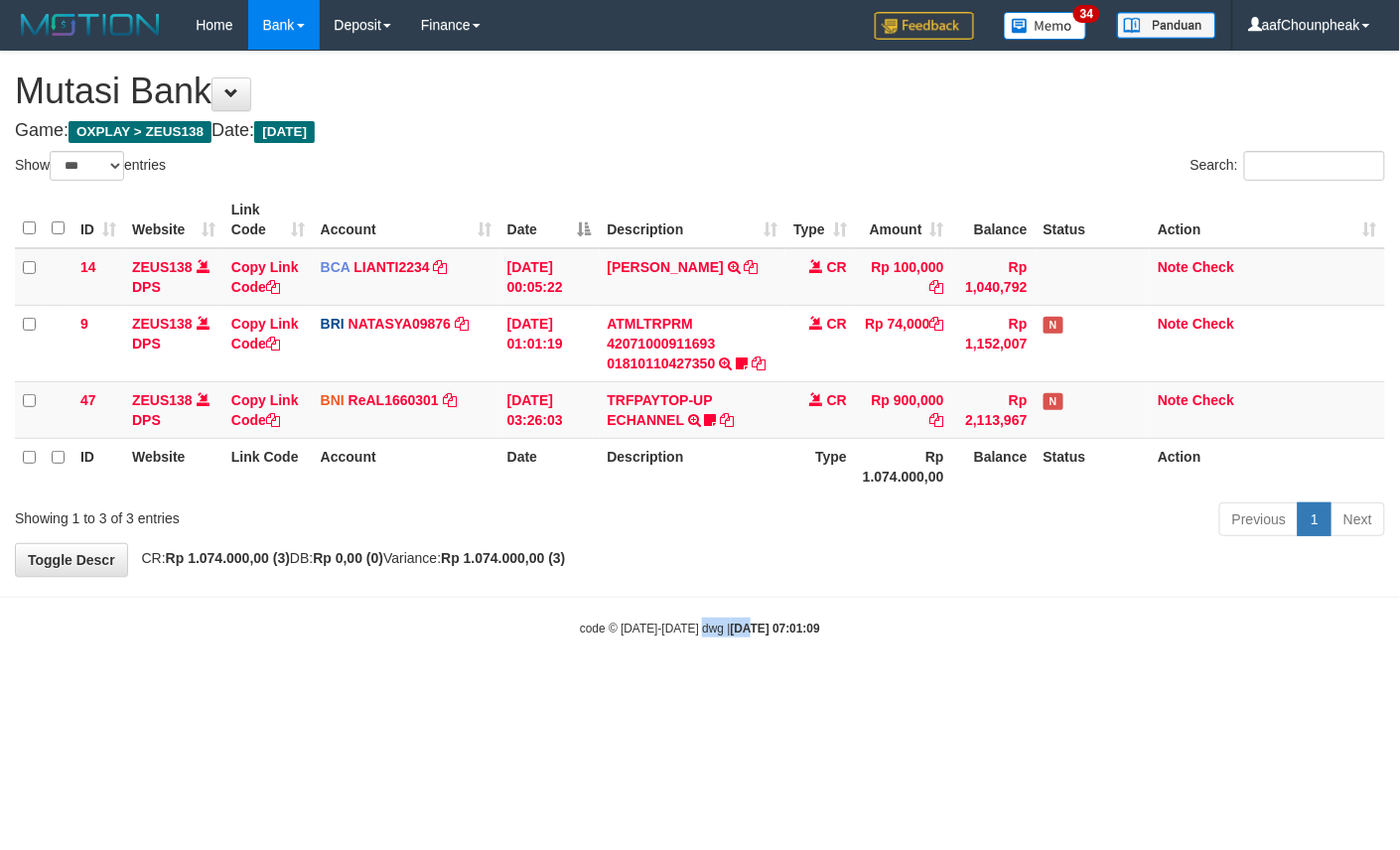 click on "Toggle navigation
Home
Bank
Account List
Mutasi Bank
Search
Note Mutasi
Deposit
DPS List
History
Finance
Financial Data
aafChounpheak
My Profile
Log Out
34" at bounding box center (700, 344) 